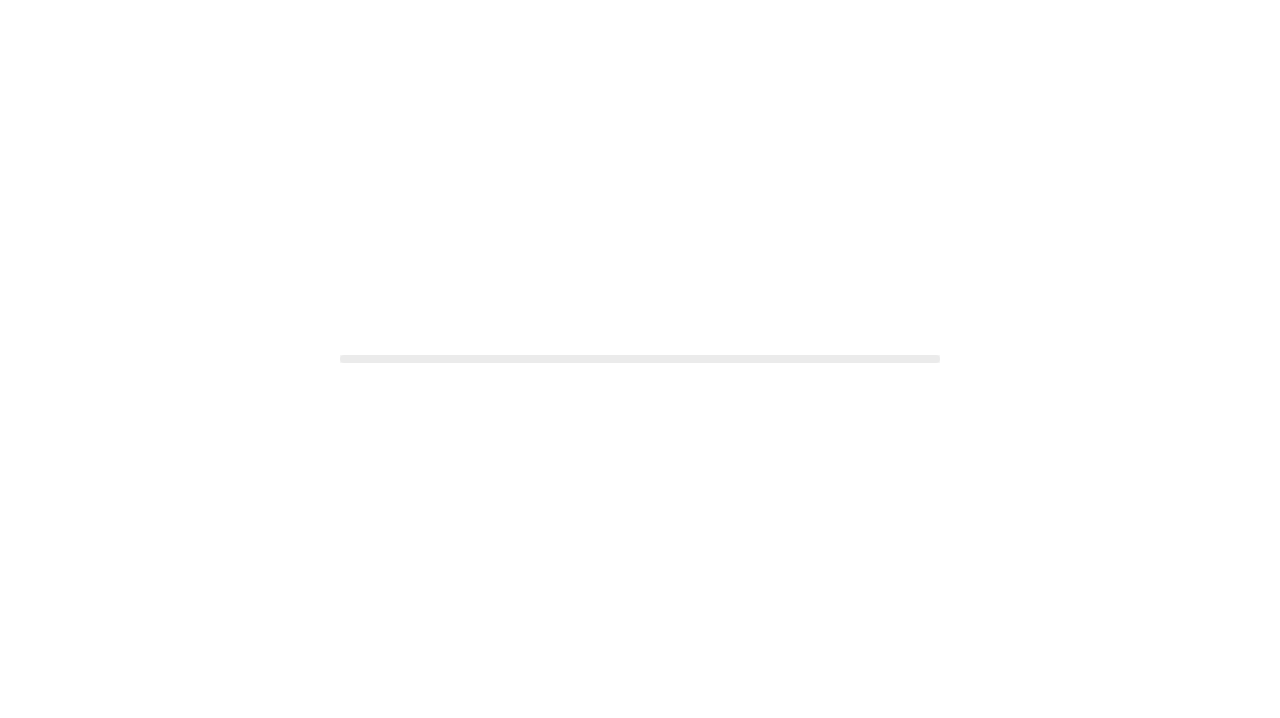 scroll, scrollTop: 0, scrollLeft: 0, axis: both 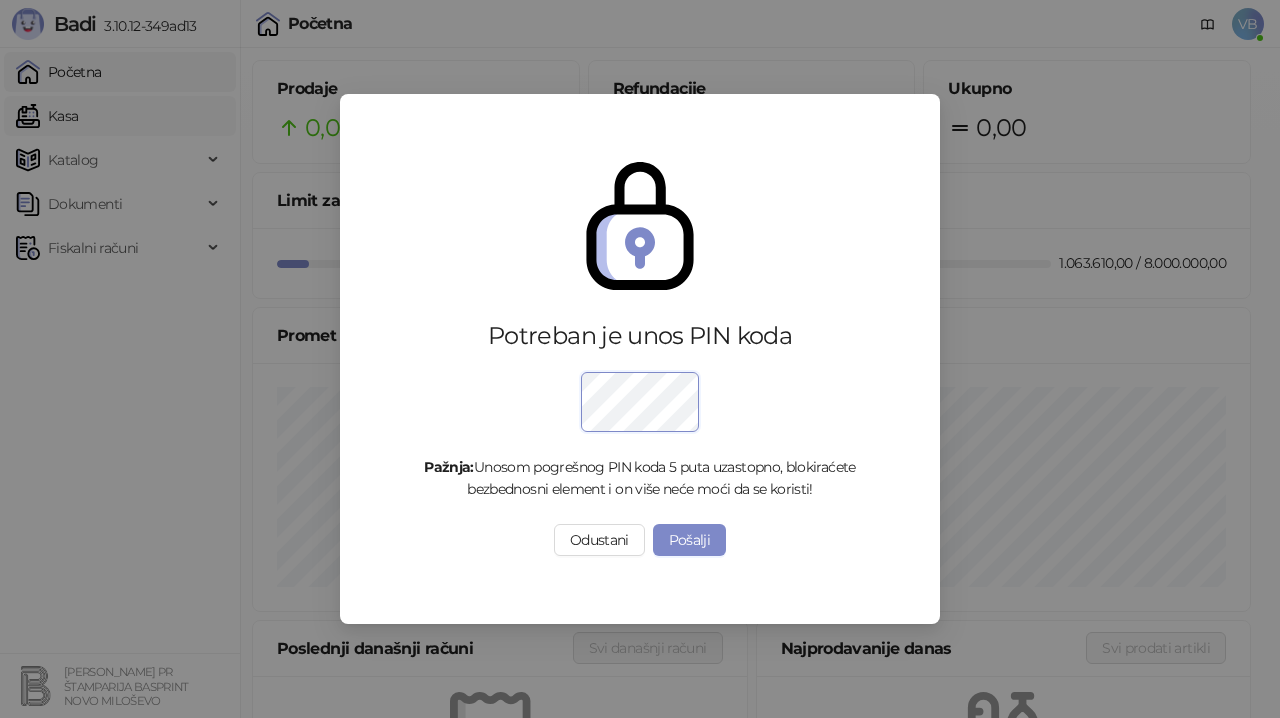 click on "Potreban je unos PIN koda Pažnja:  Unosom pogrešnog PIN koda 5 puta uzastopno, blokiraćete bezbednosni element i on više neće moći da se koristi! Odustani Pošalji" at bounding box center [640, 359] 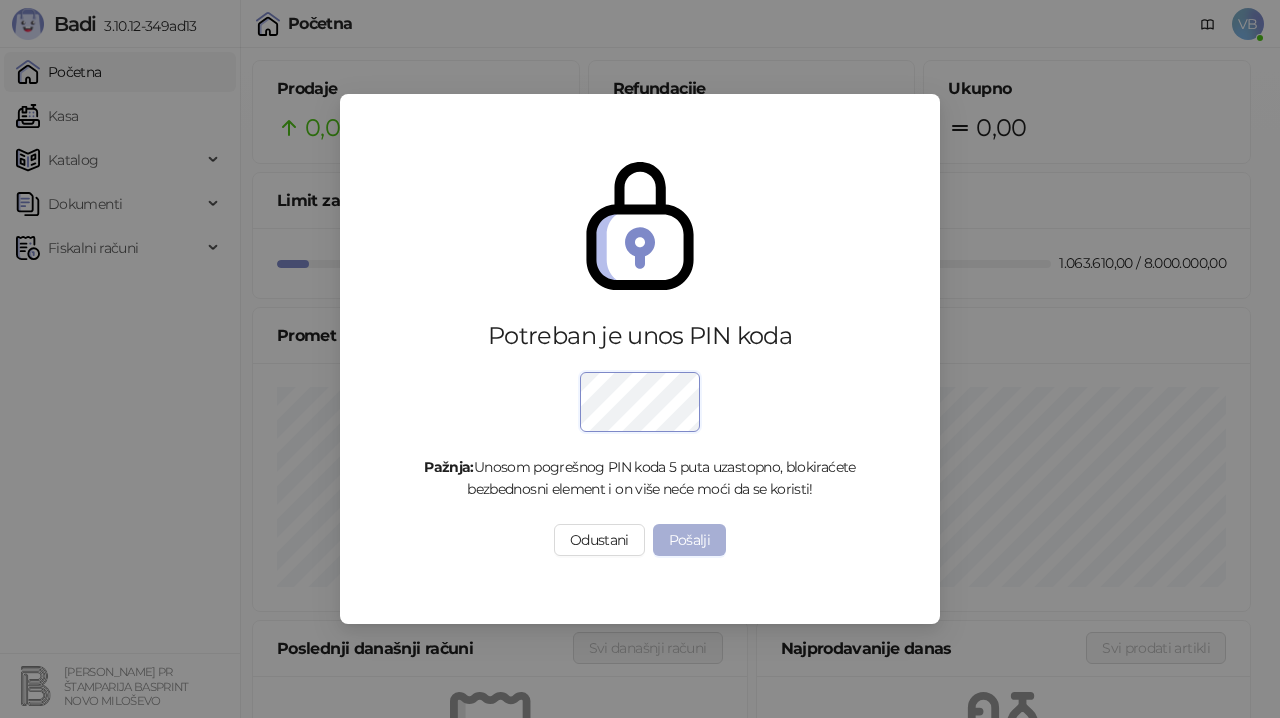 click on "Pošalji" at bounding box center (690, 540) 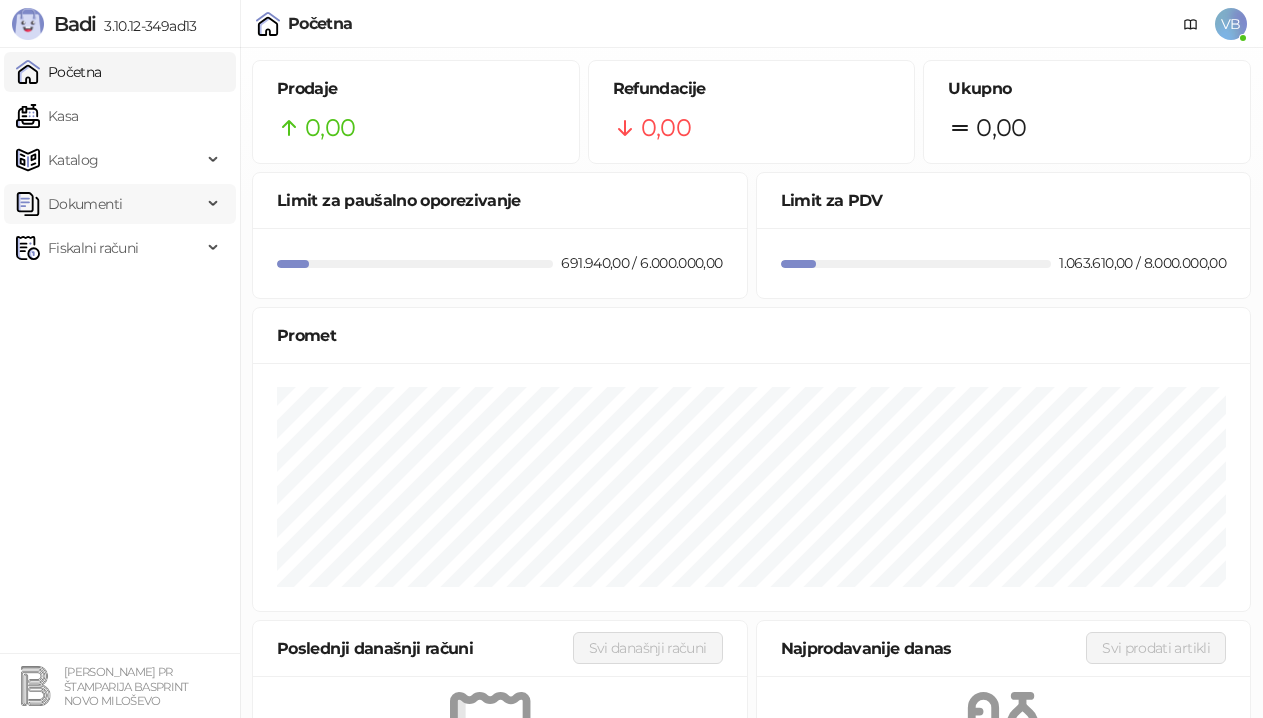 click on "Dokumenti" at bounding box center (85, 204) 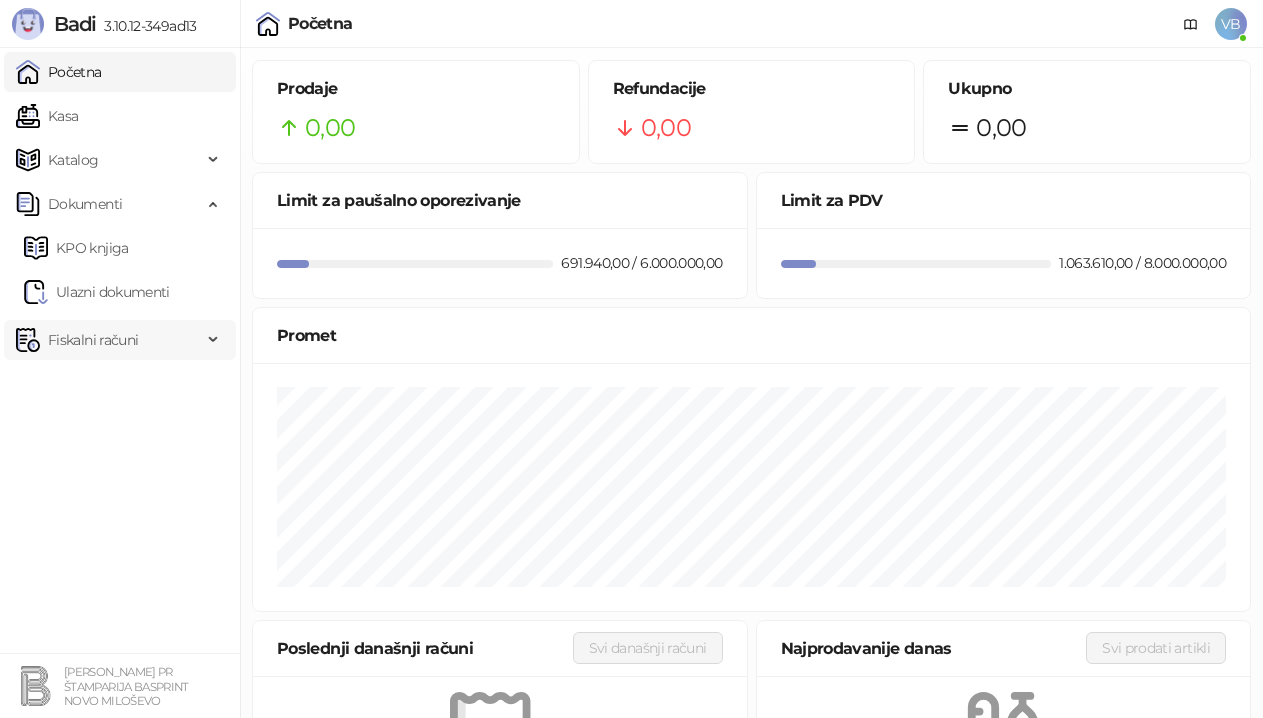 click on "Fiskalni računi" at bounding box center (93, 340) 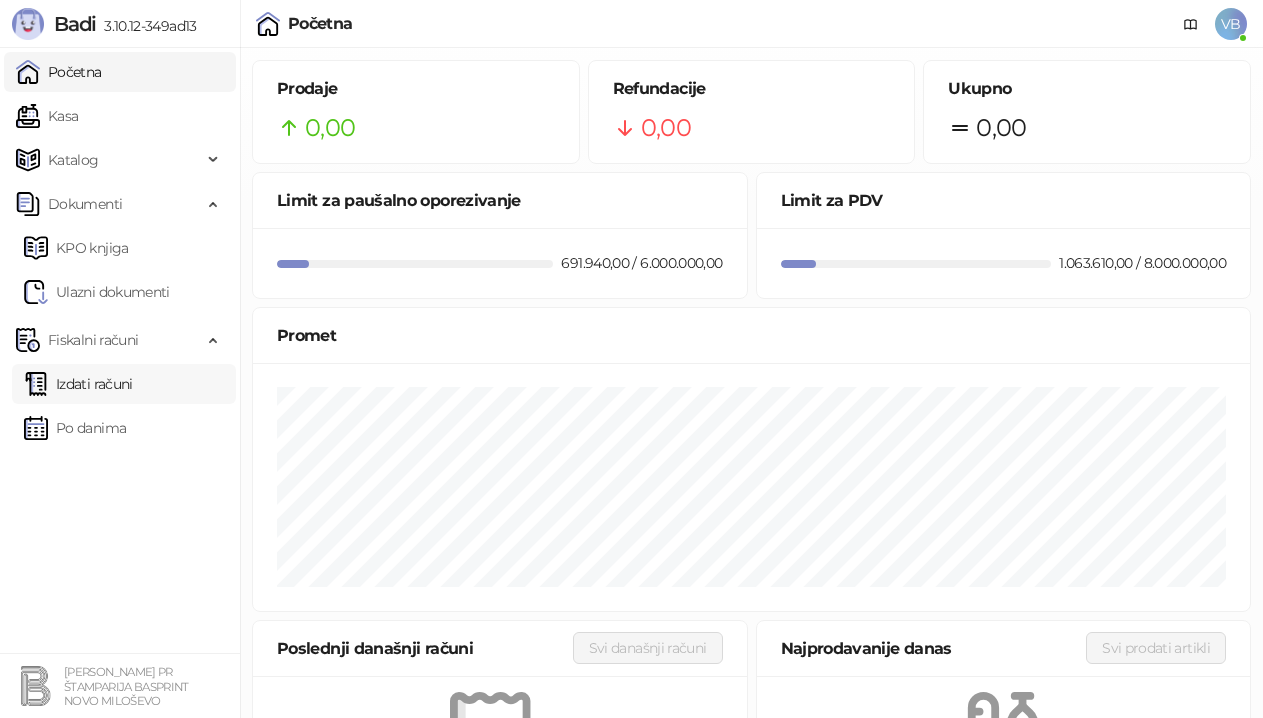 click on "Izdati računi" at bounding box center (78, 384) 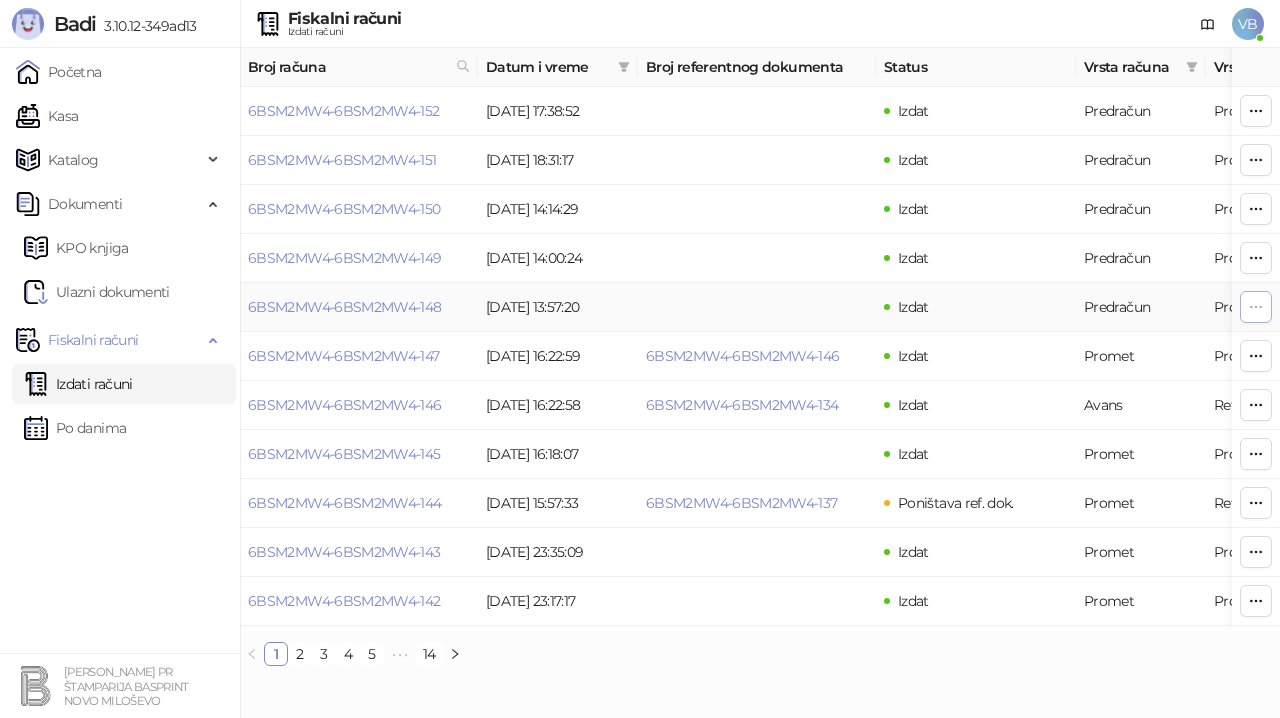 click 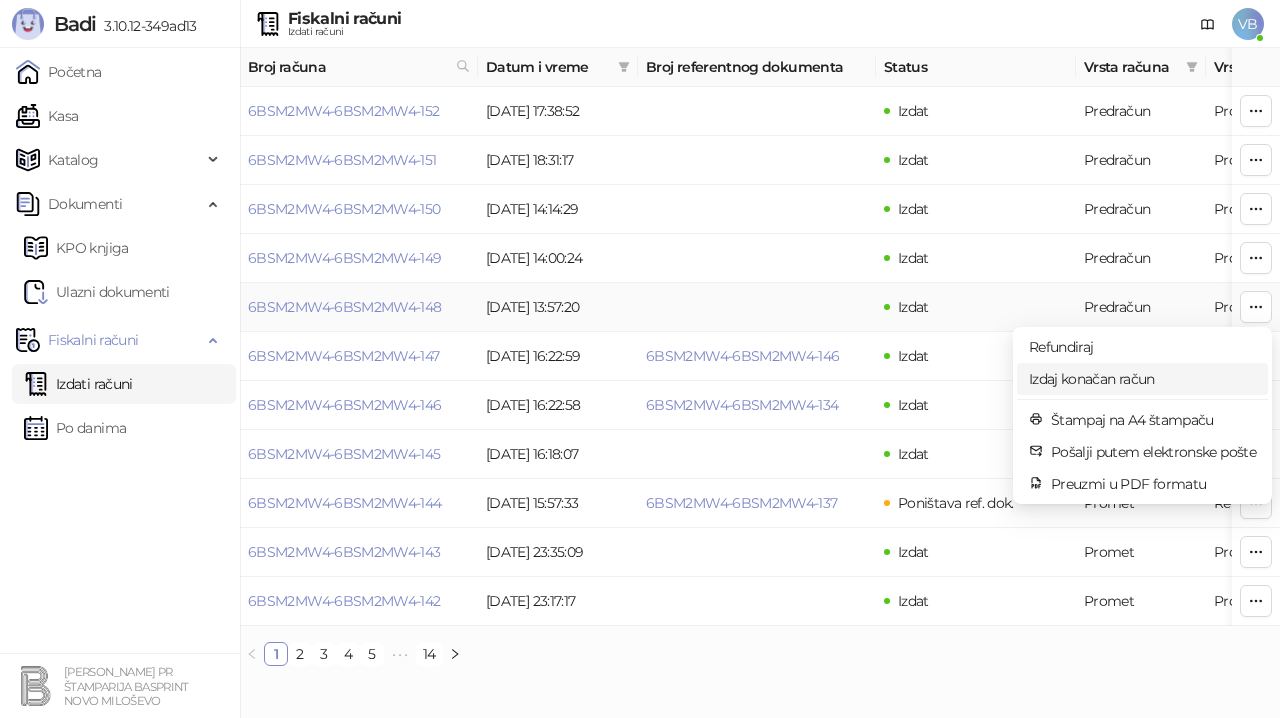 click on "Izdaj konačan račun" at bounding box center [1142, 379] 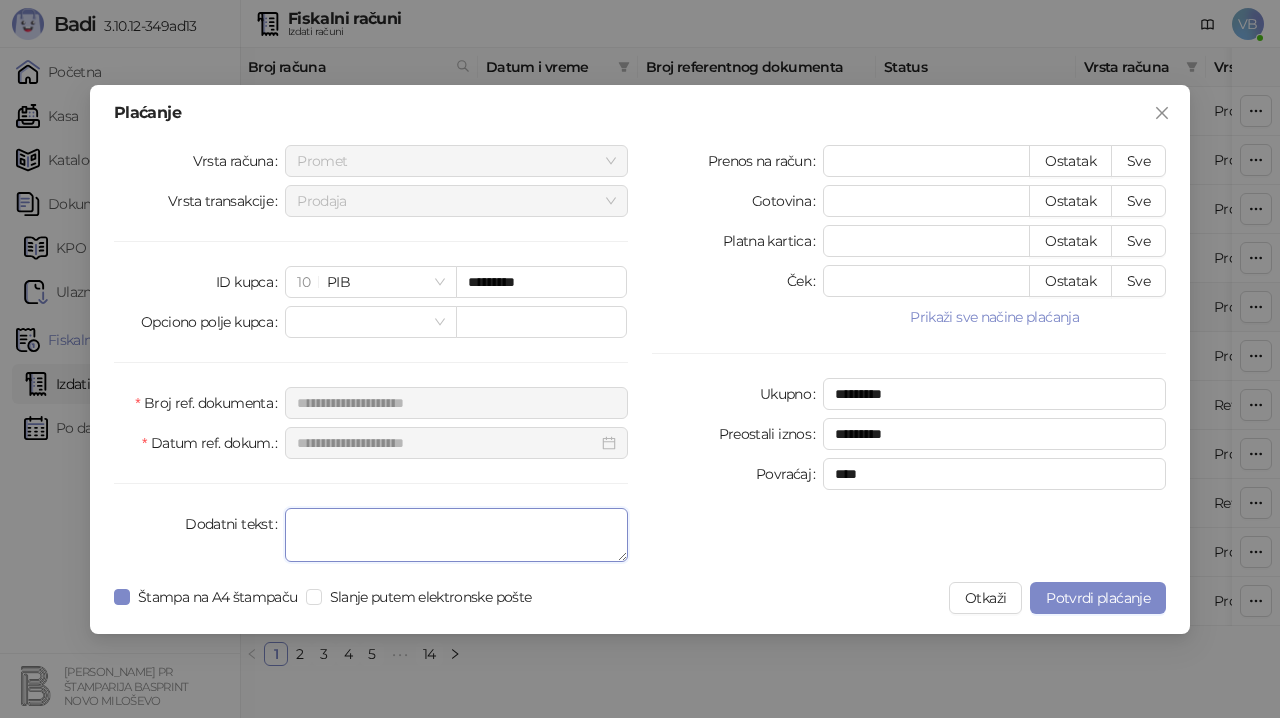 click on "Dodatni tekst" at bounding box center [456, 535] 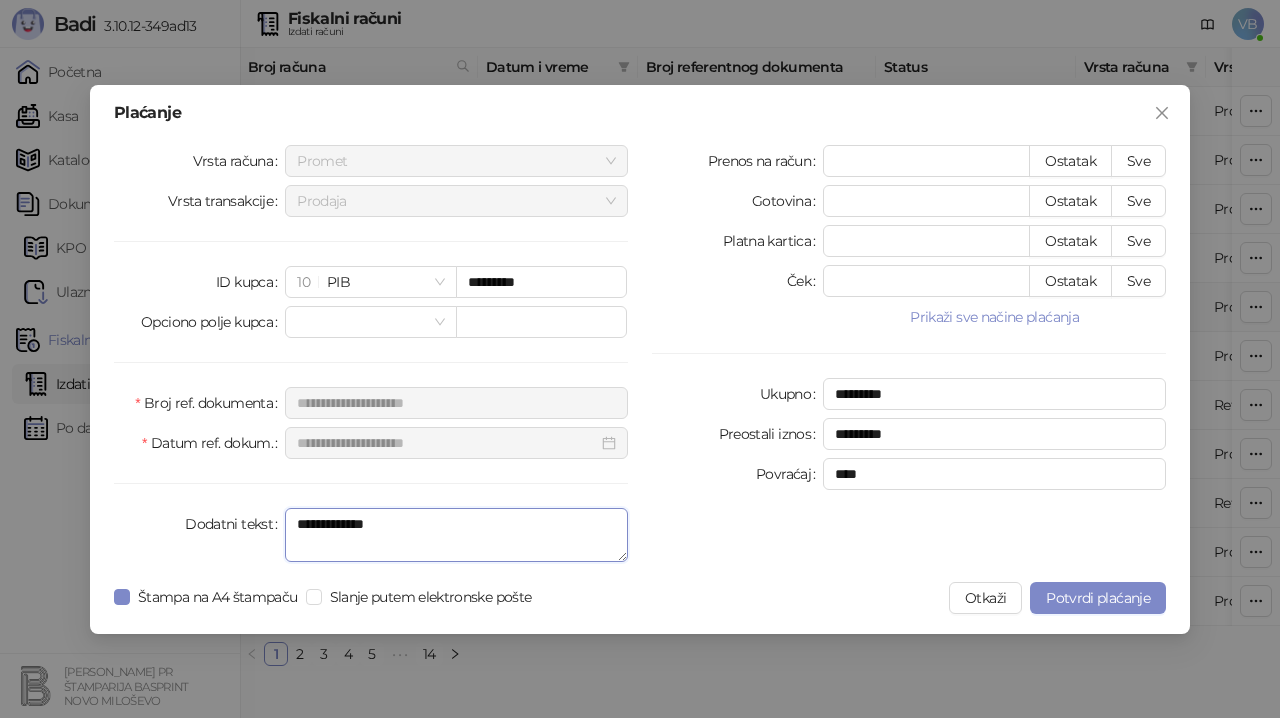 type on "**********" 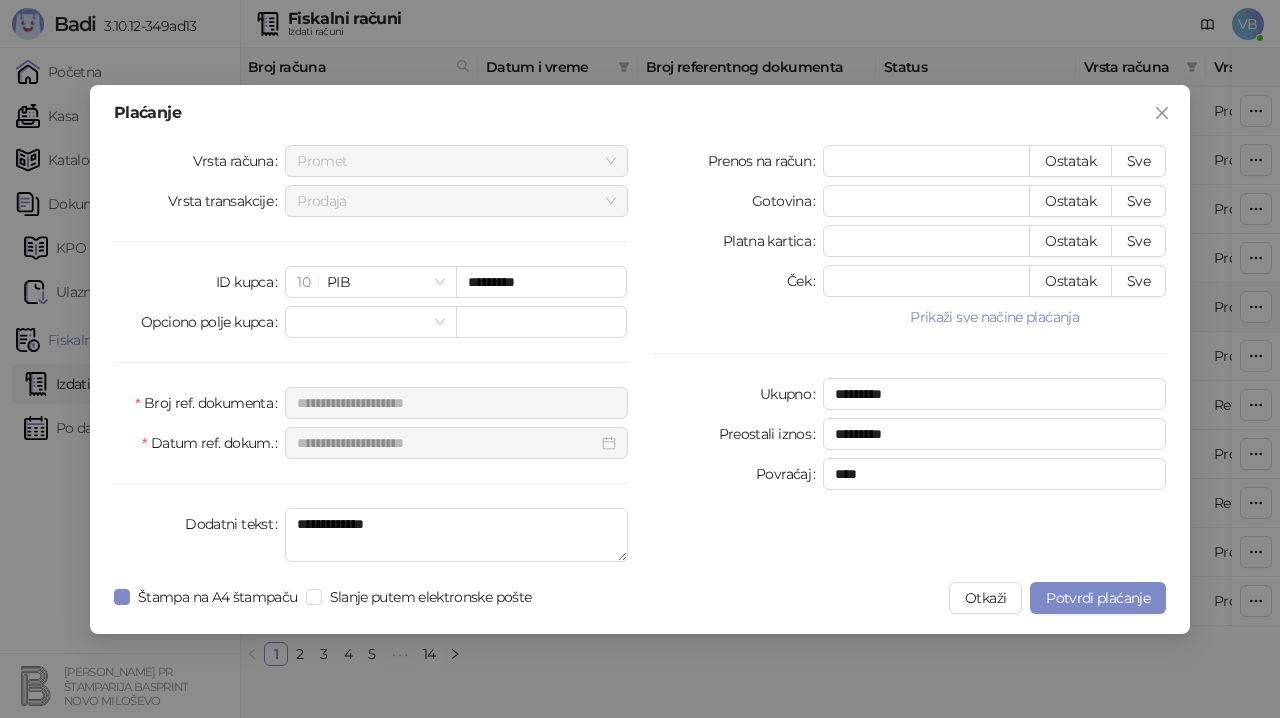 click on "Ukupno" at bounding box center [737, 394] 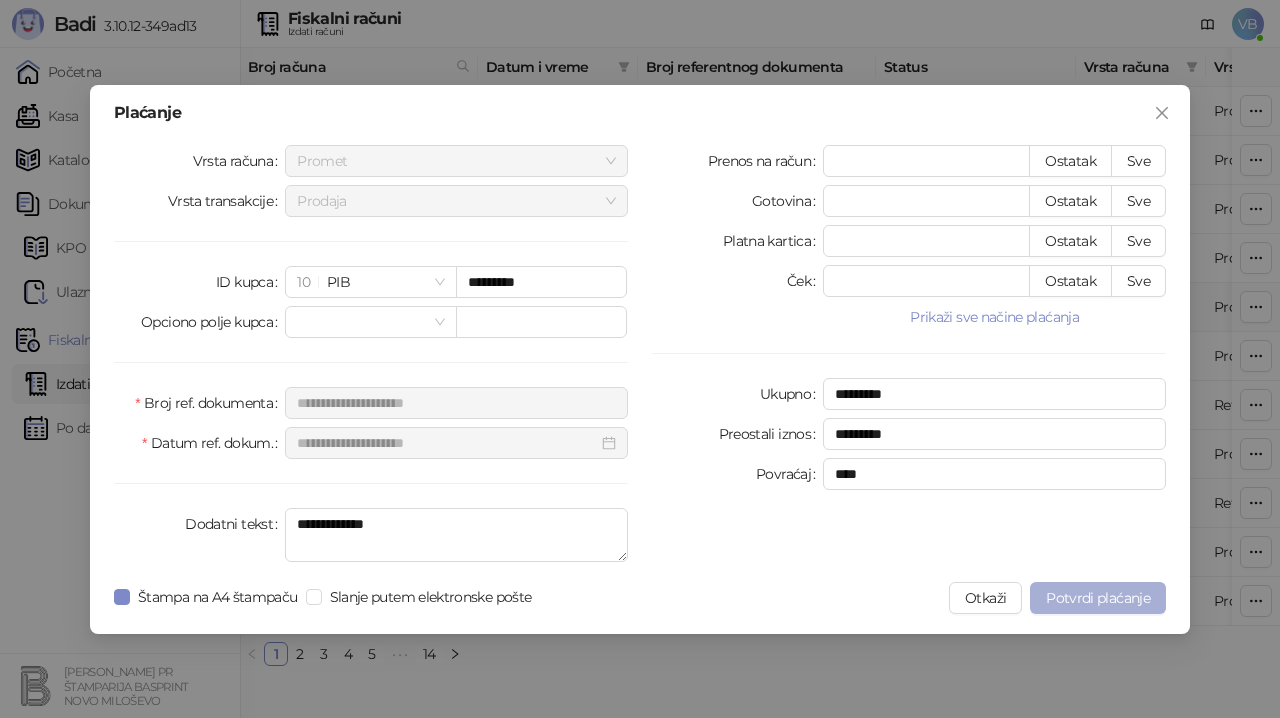 click on "Potvrdi plaćanje" at bounding box center (1098, 598) 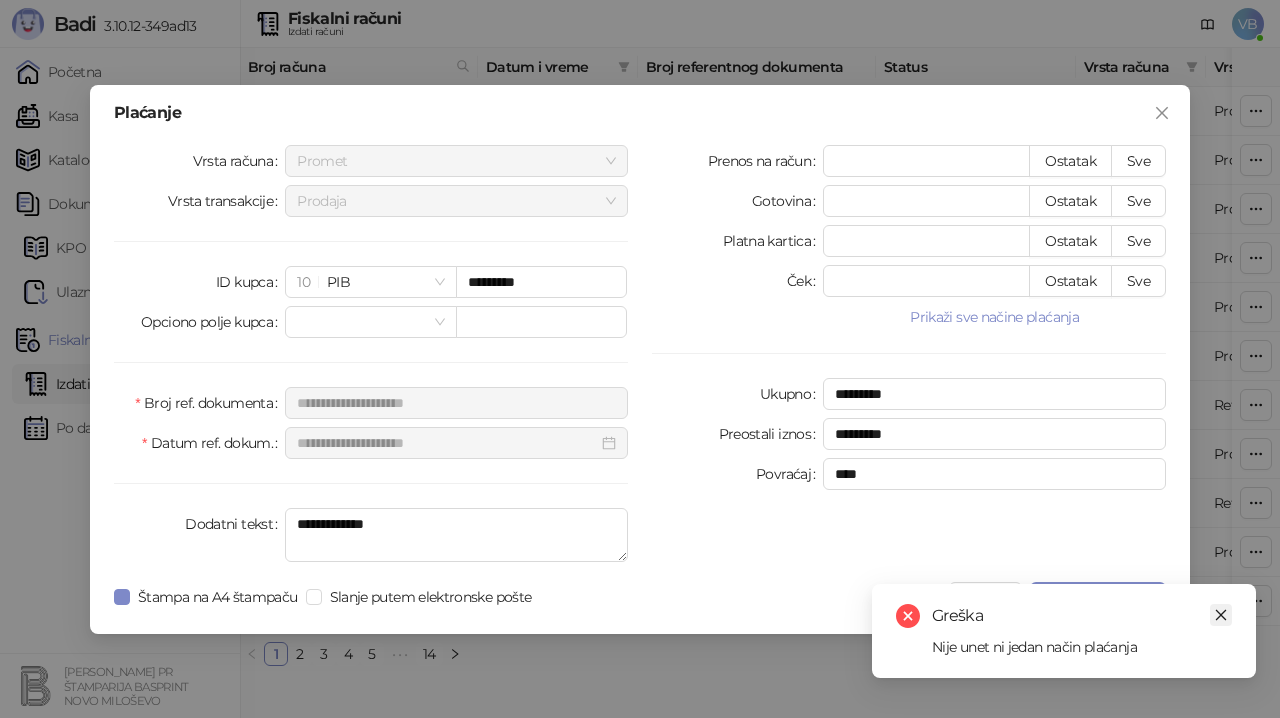 click at bounding box center (1221, 615) 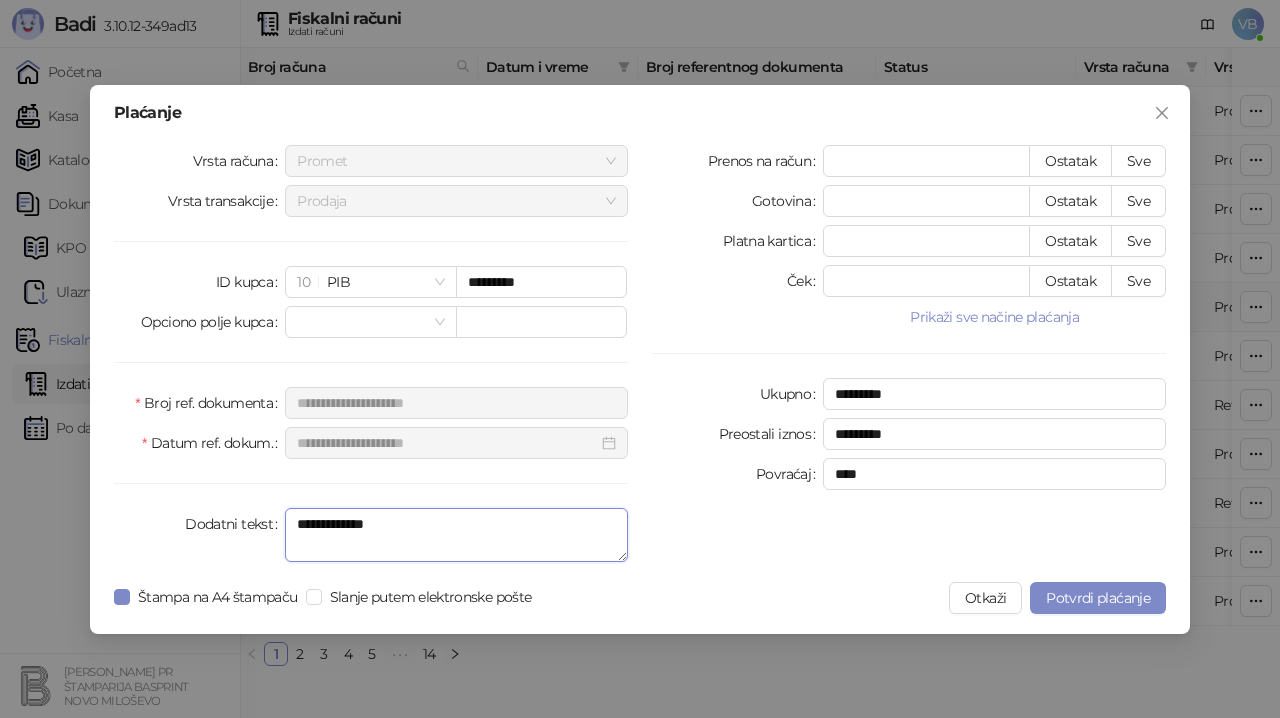 click on "**********" at bounding box center [456, 535] 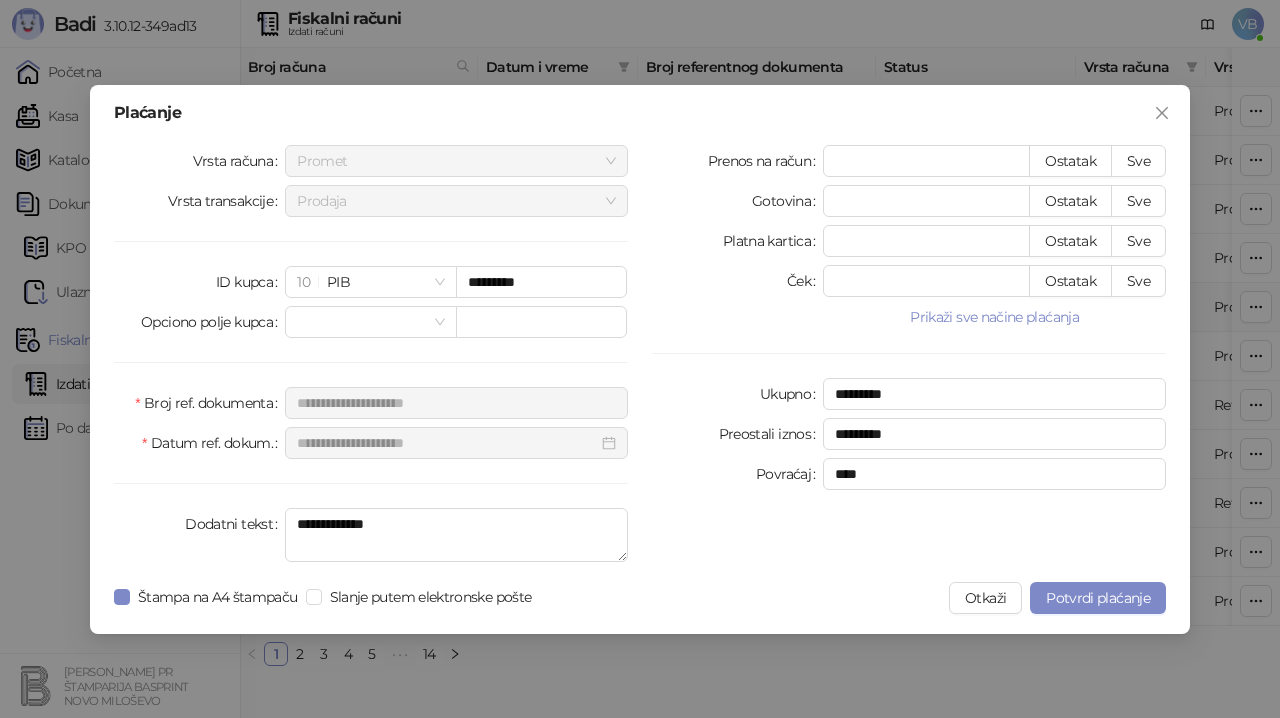 click on "**********" at bounding box center [640, 359] 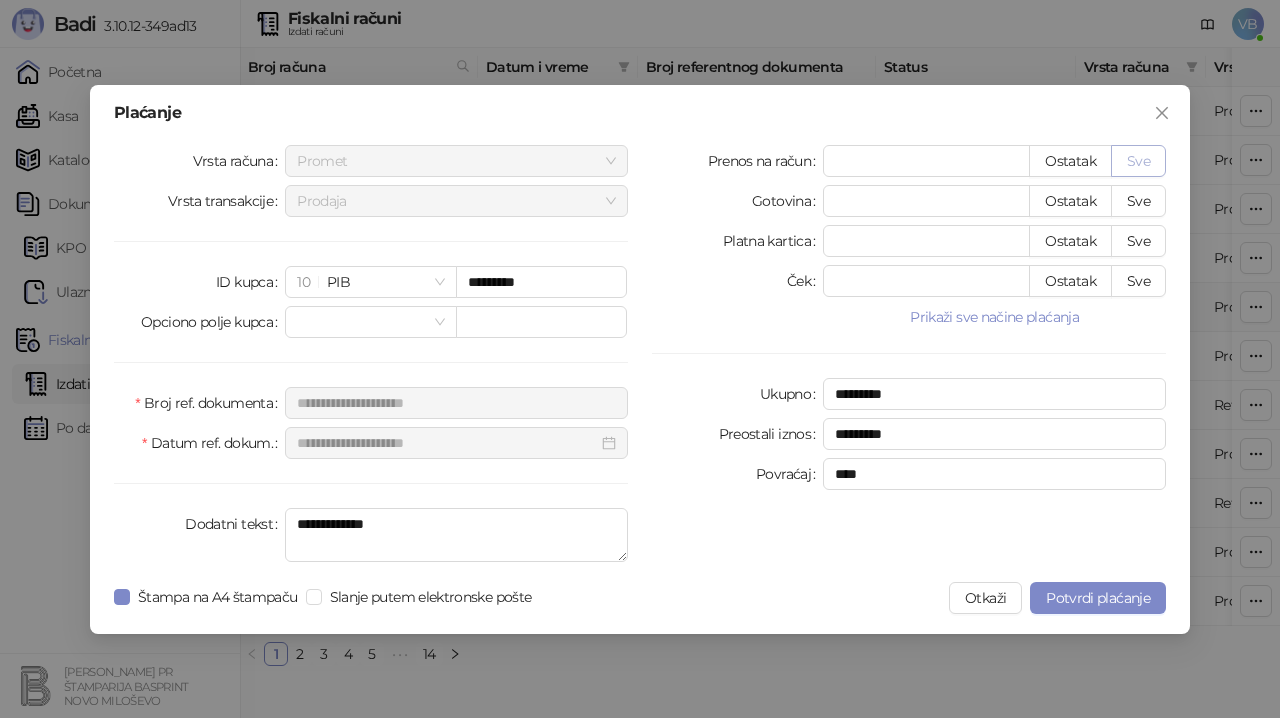 click on "Sve" at bounding box center (1138, 161) 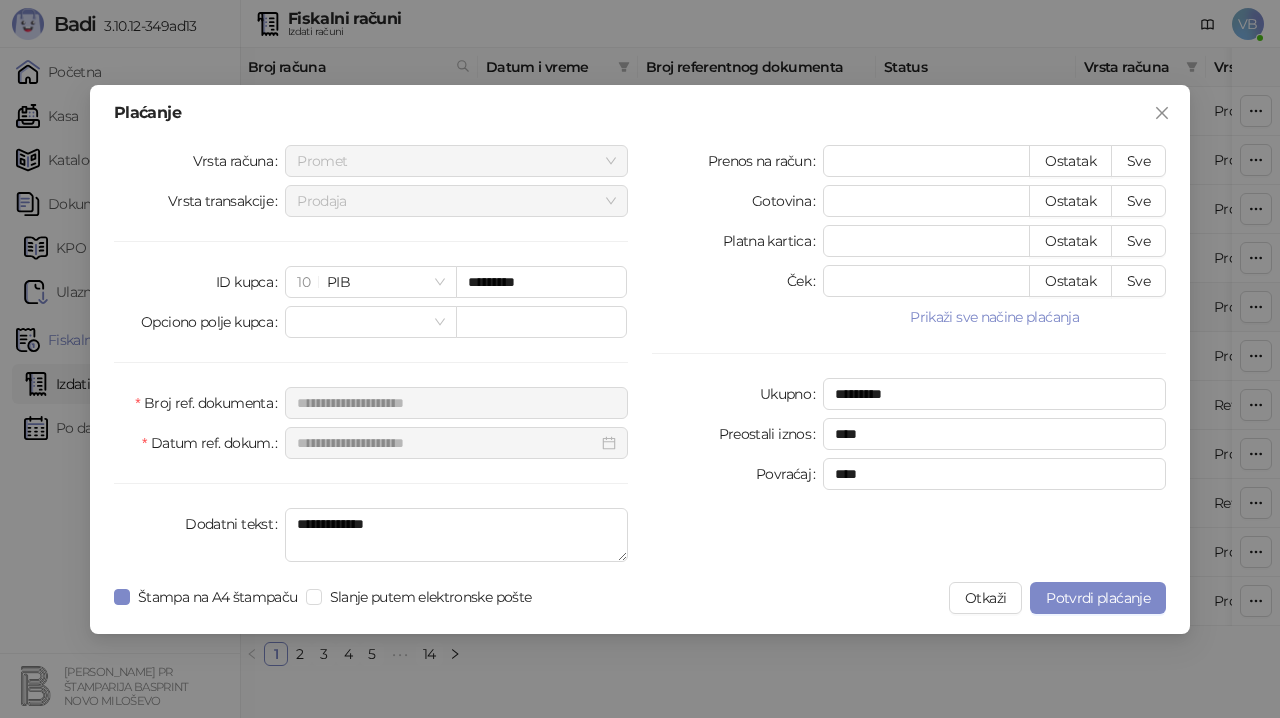 click on "Prenos na račun ***** Ostatak Sve Gotovina * Ostatak Sve Platna kartica * Ostatak Sve Ček * Ostatak Sve Prikaži sve načine plaćanja Vaučer * Ostatak Sve Instant plaćanje * Ostatak Sve Drugo bezgotovinsko * Ostatak Sve Ukupno ********* Preostali iznos **** Povraćaj ****" at bounding box center [909, 357] 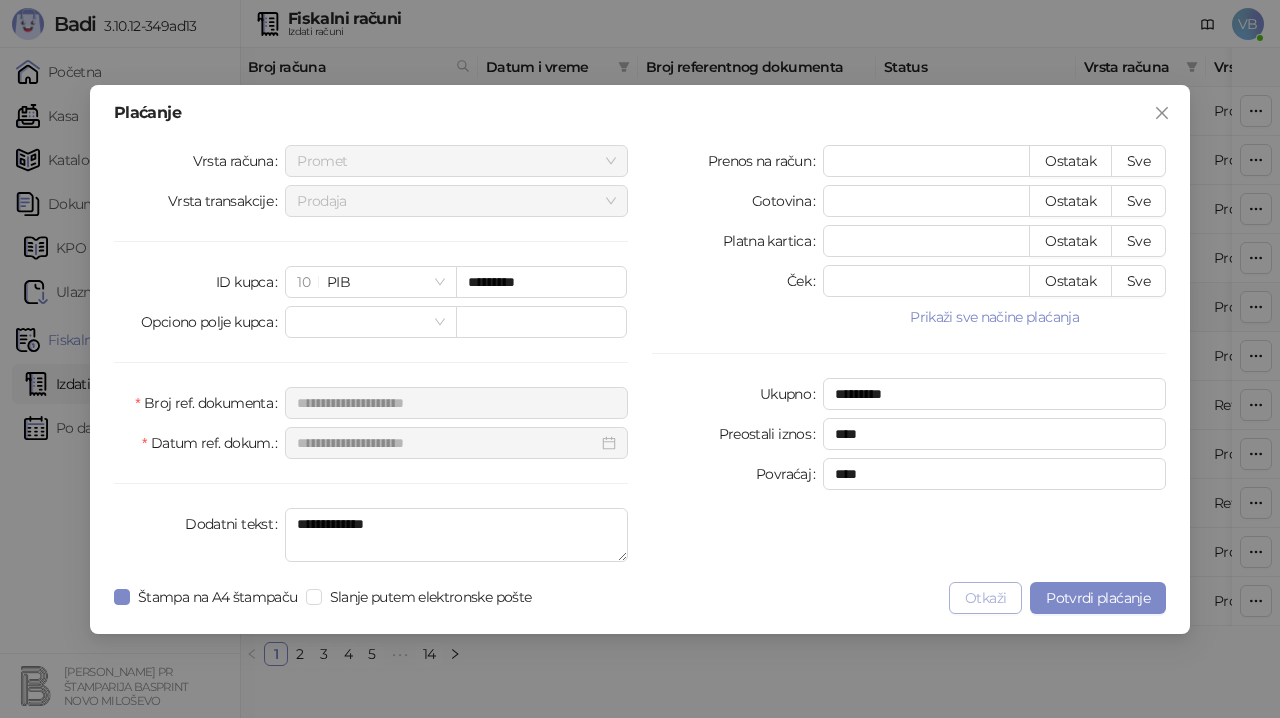 click on "Otkaži" at bounding box center [985, 598] 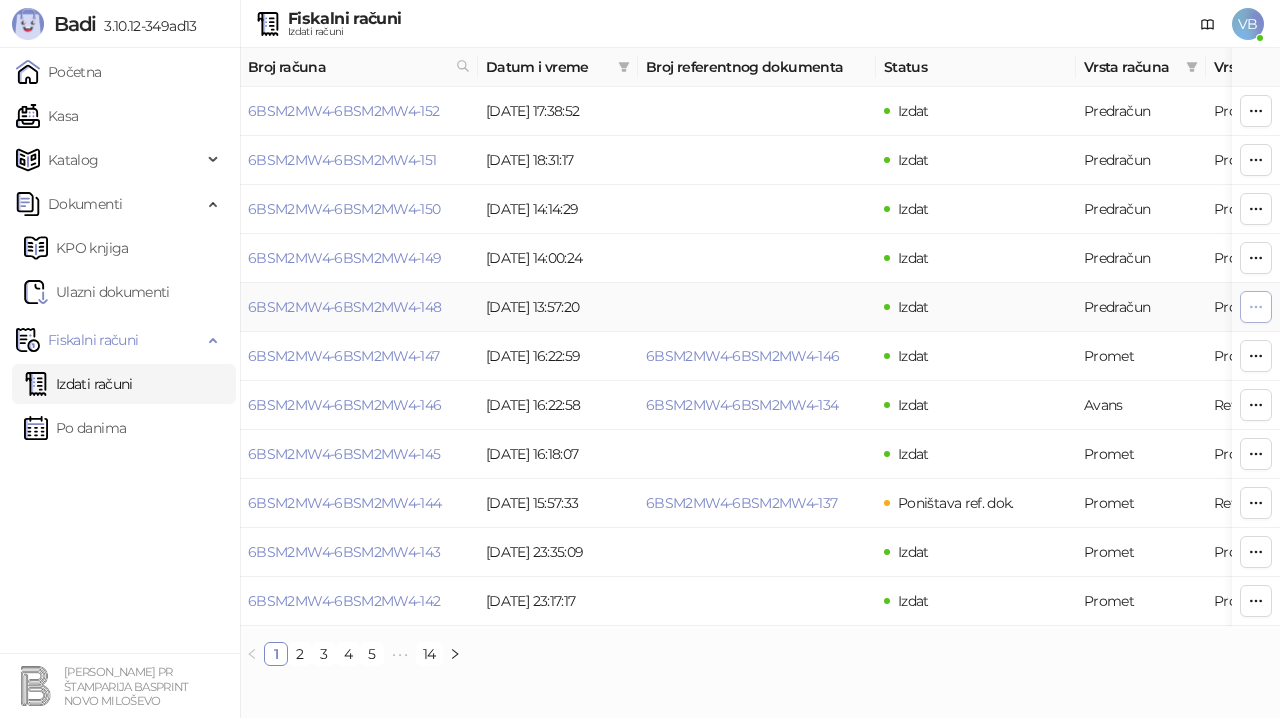 click 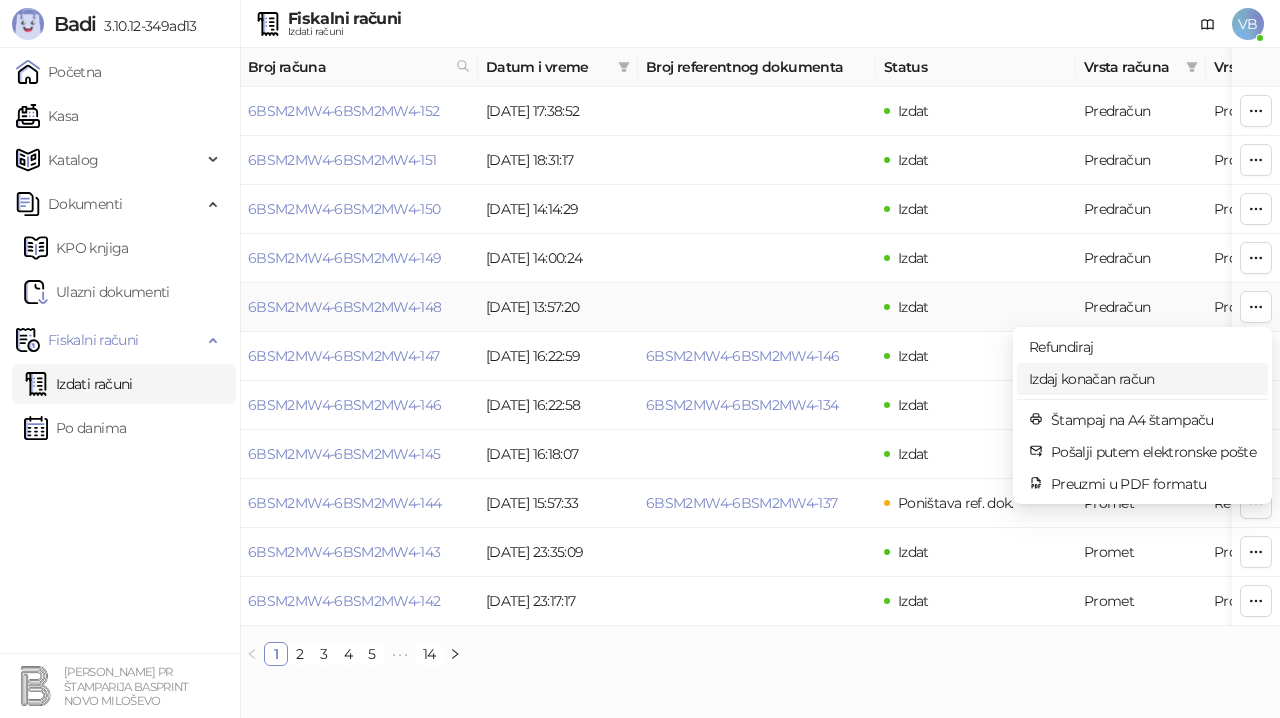 click on "Izdaj konačan račun" at bounding box center [1142, 379] 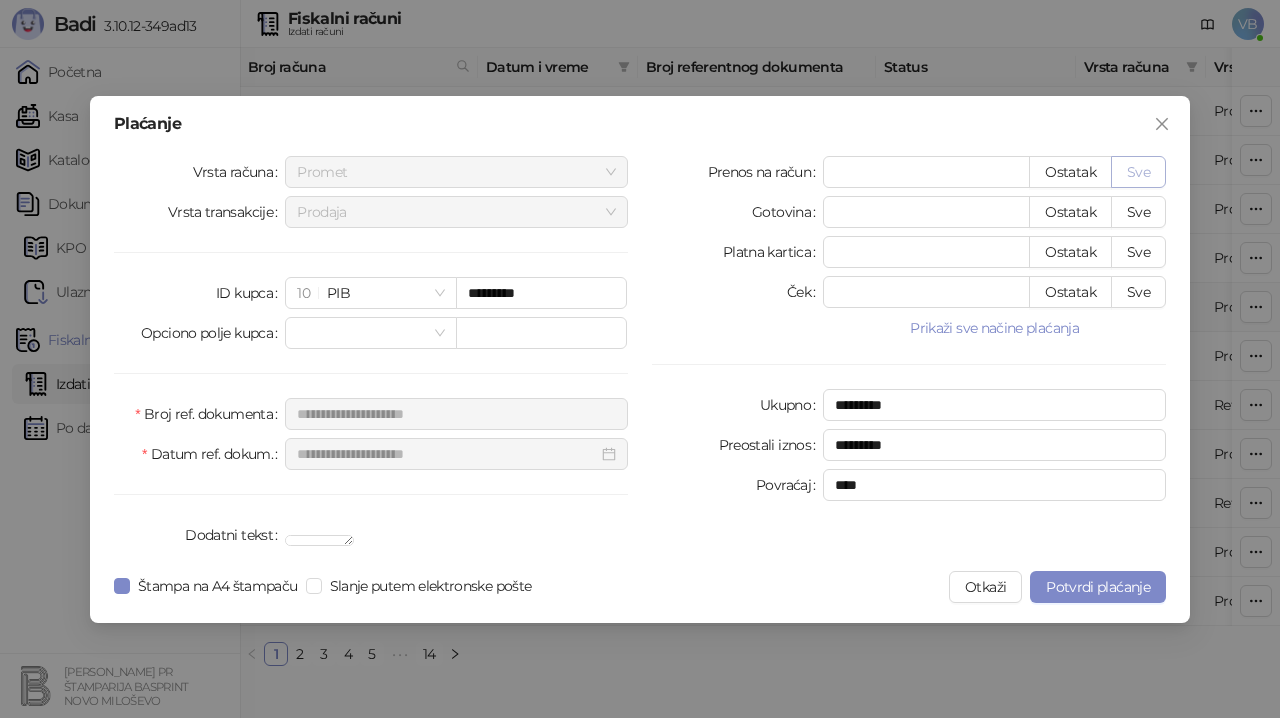 click on "Sve" at bounding box center [1138, 172] 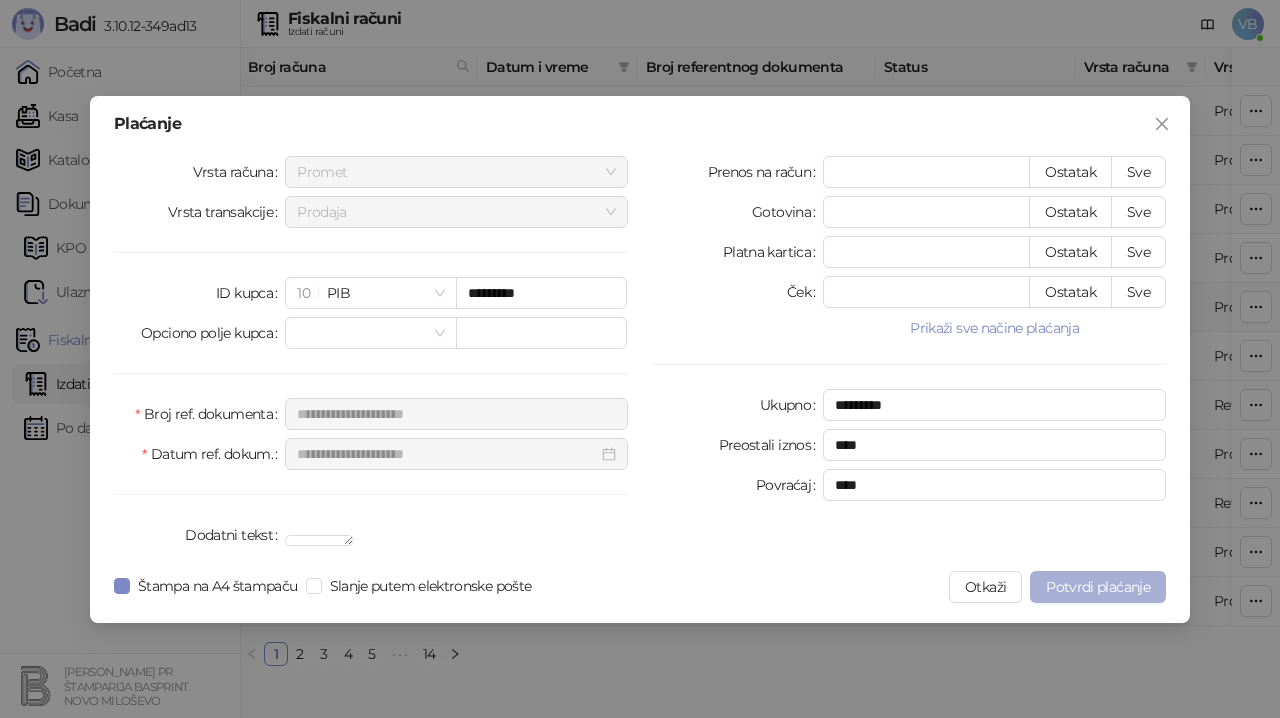 click on "Potvrdi plaćanje" at bounding box center (1098, 587) 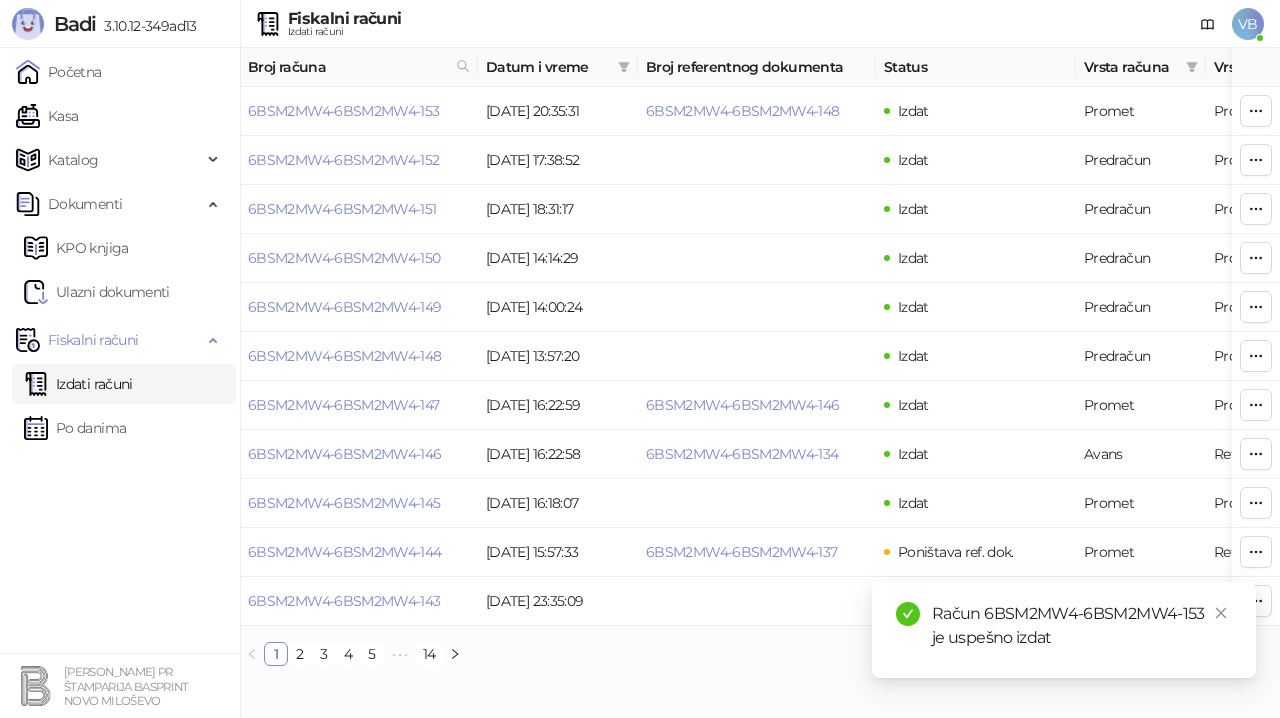 click on "Račun 6BSM2MW4-6BSM2MW4-153 je uspešno izdat" at bounding box center (1082, 626) 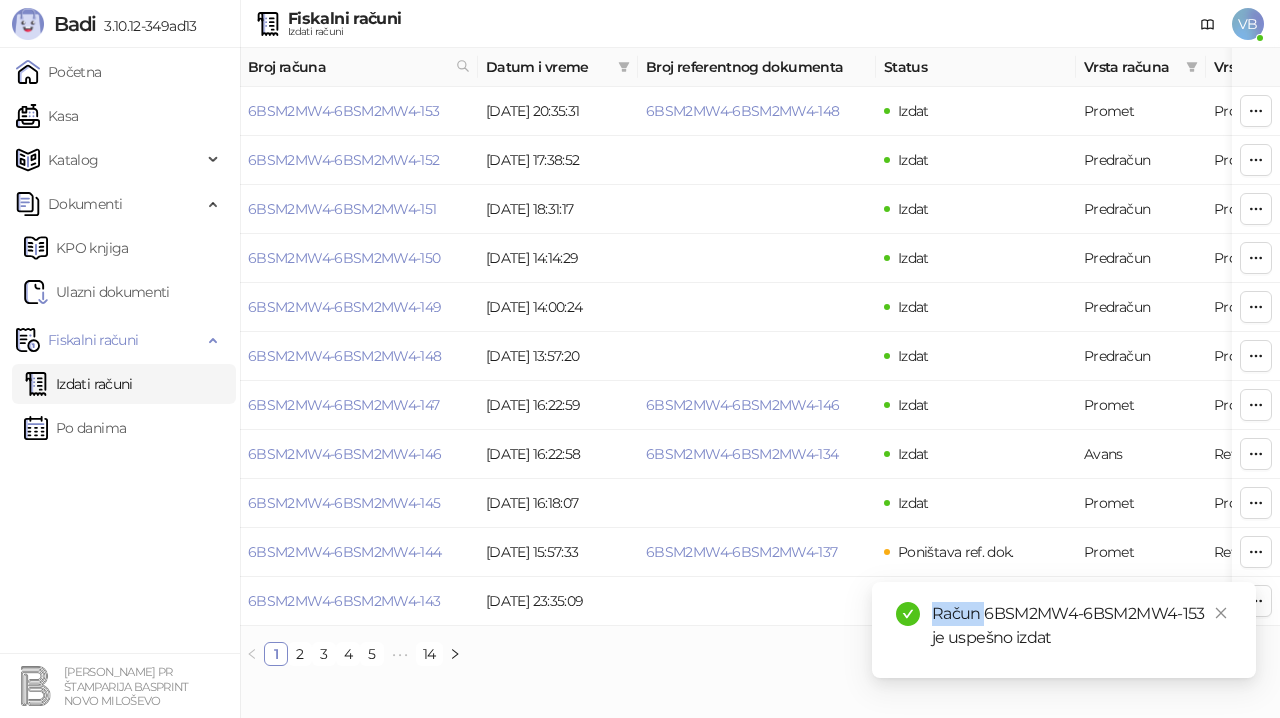 click on "Račun 6BSM2MW4-6BSM2MW4-153 je uspešno izdat" at bounding box center (1082, 626) 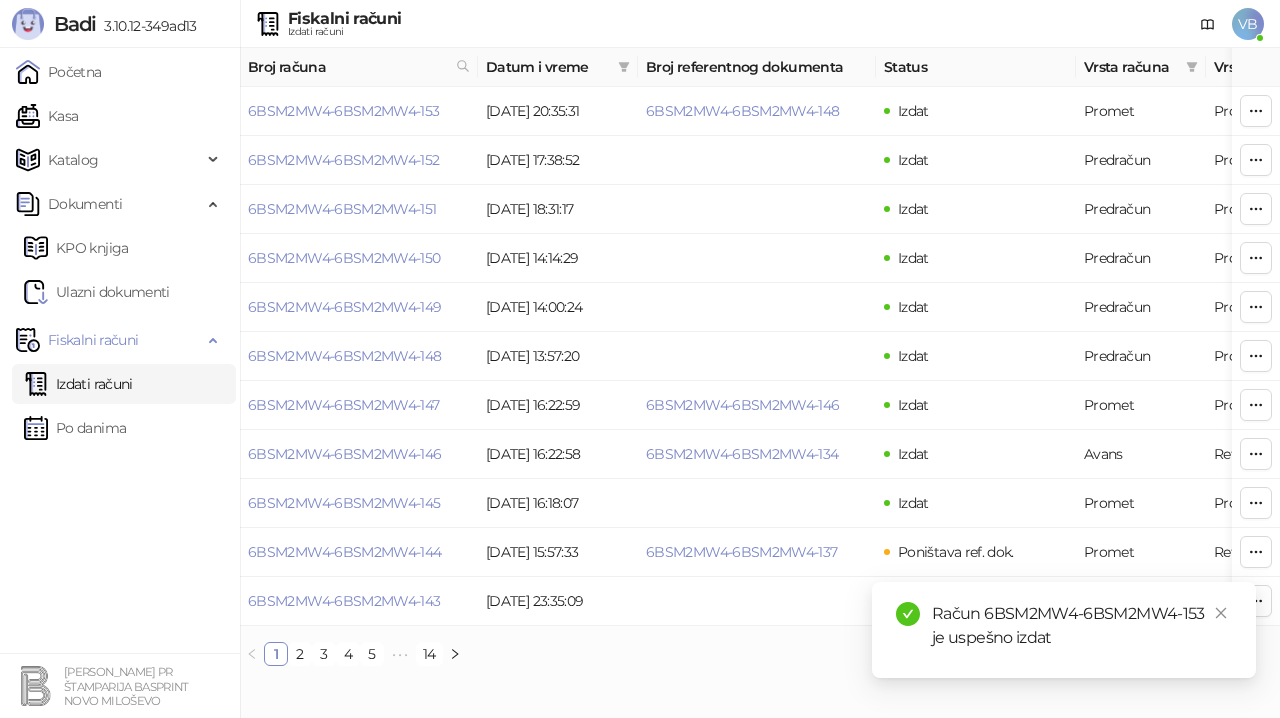 click on "1 2 3 4 5 ••• 14" at bounding box center [760, 654] 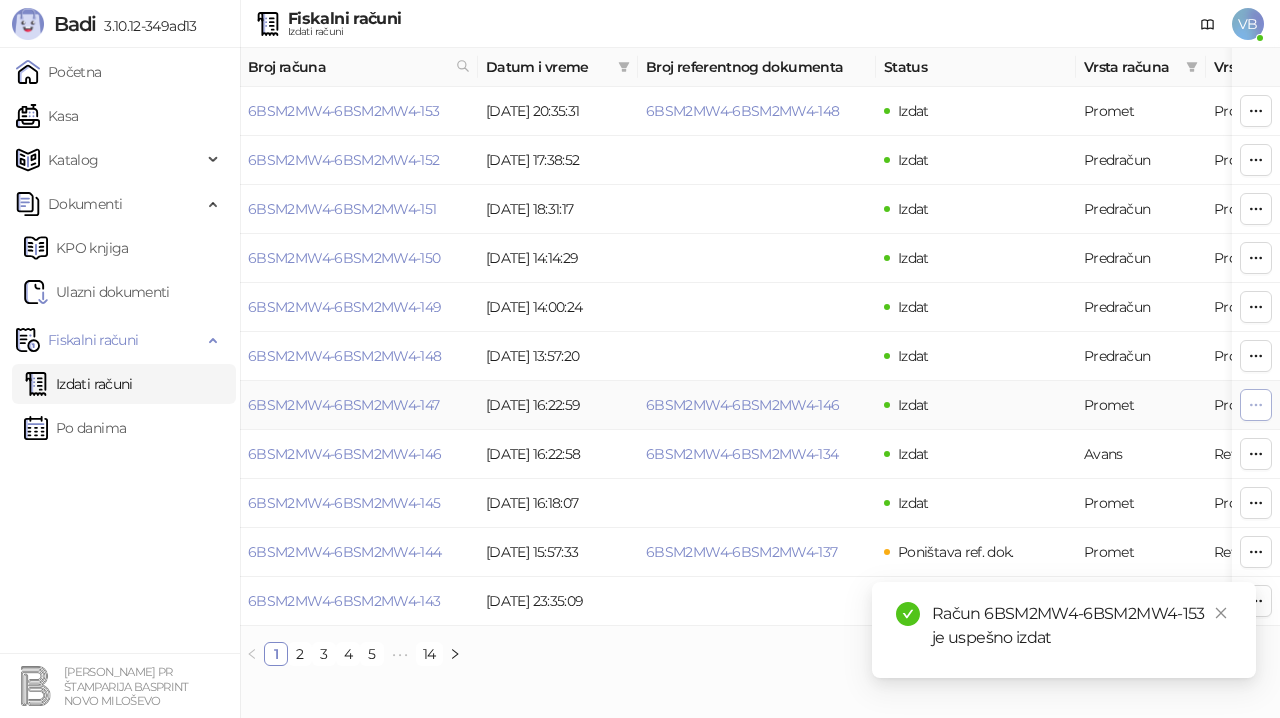 click 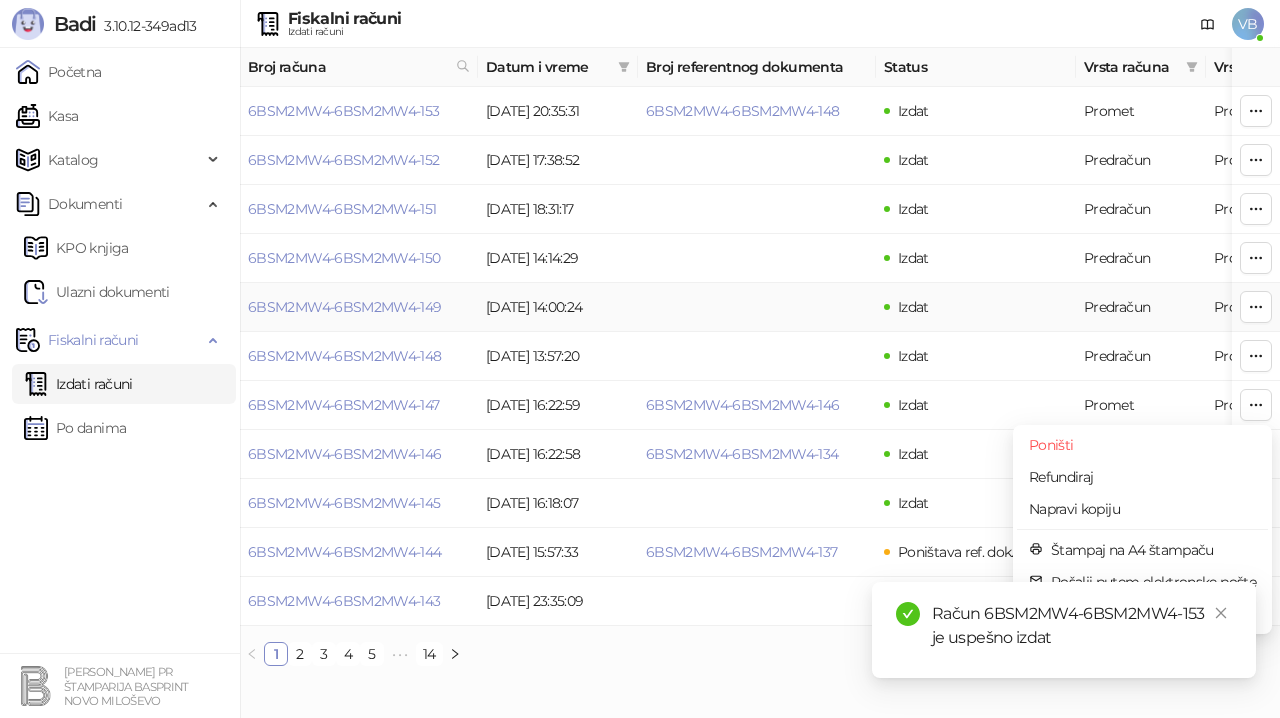 click on "Izdat" at bounding box center [976, 307] 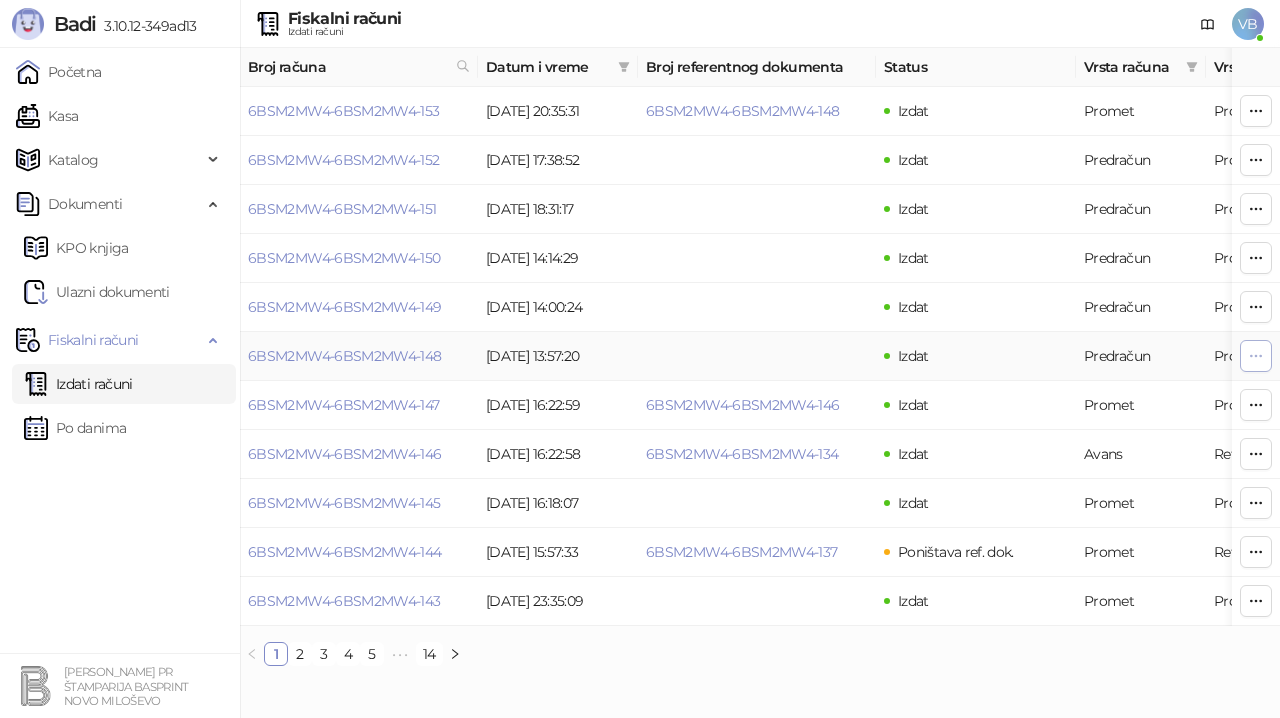 click 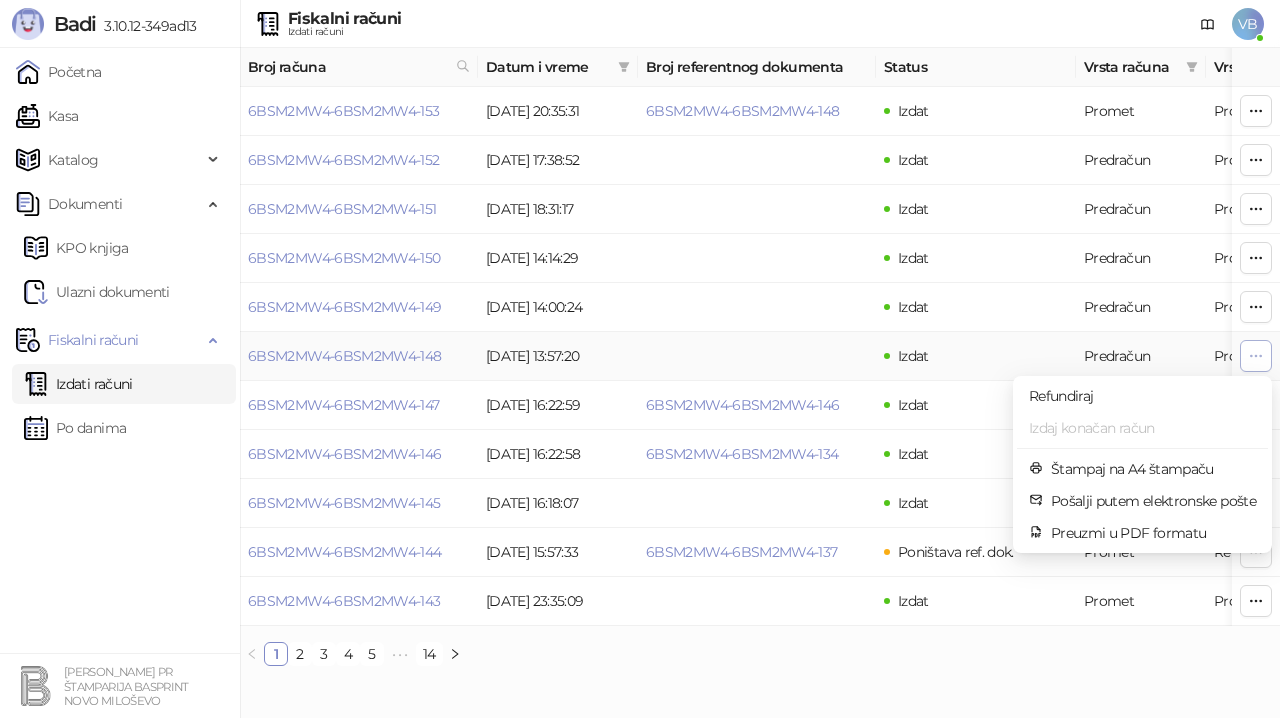 click 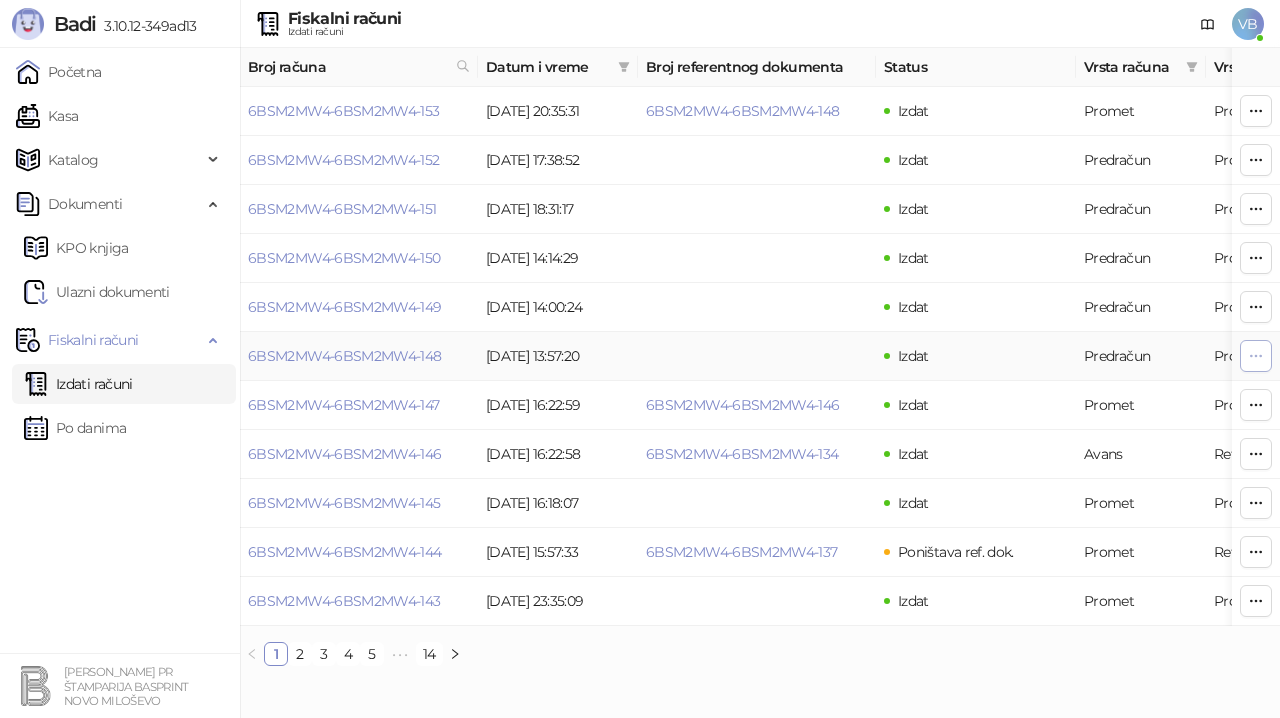 click 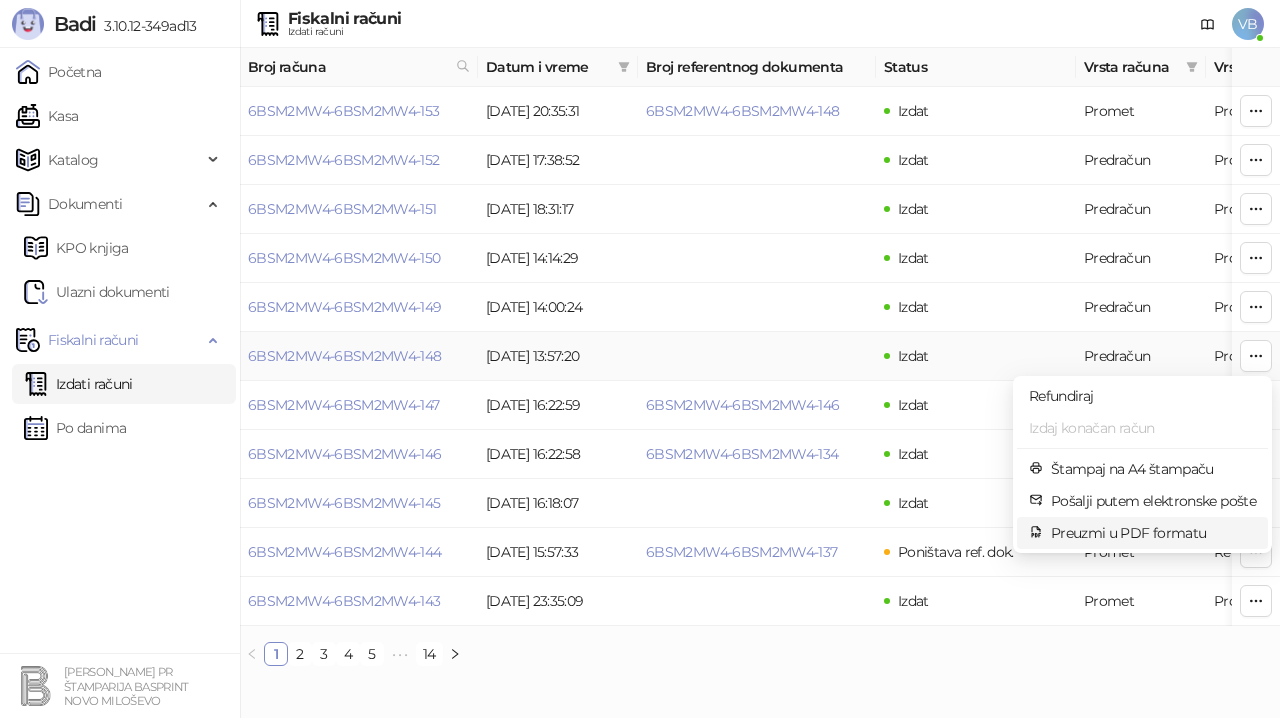 click on "Preuzmi u PDF formatu" at bounding box center (1153, 533) 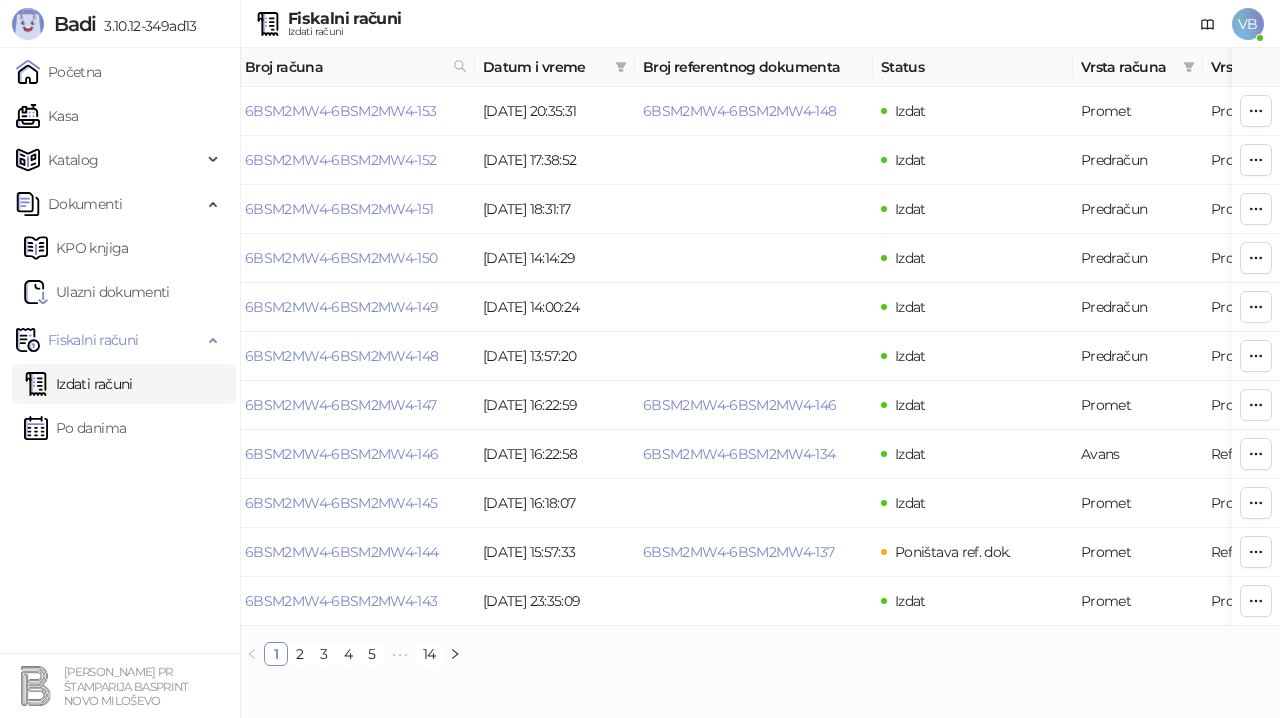 scroll, scrollTop: 0, scrollLeft: 0, axis: both 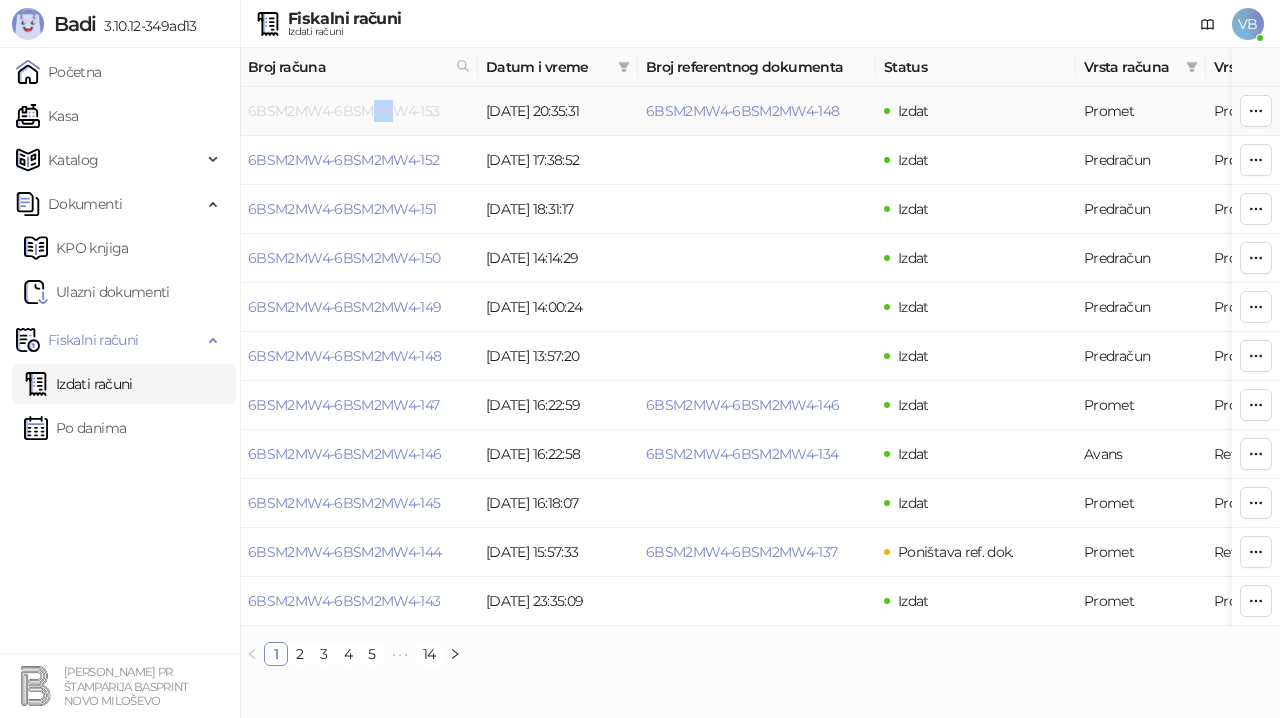 click on "6BSM2MW4-6BSM2MW4-153" at bounding box center (344, 111) 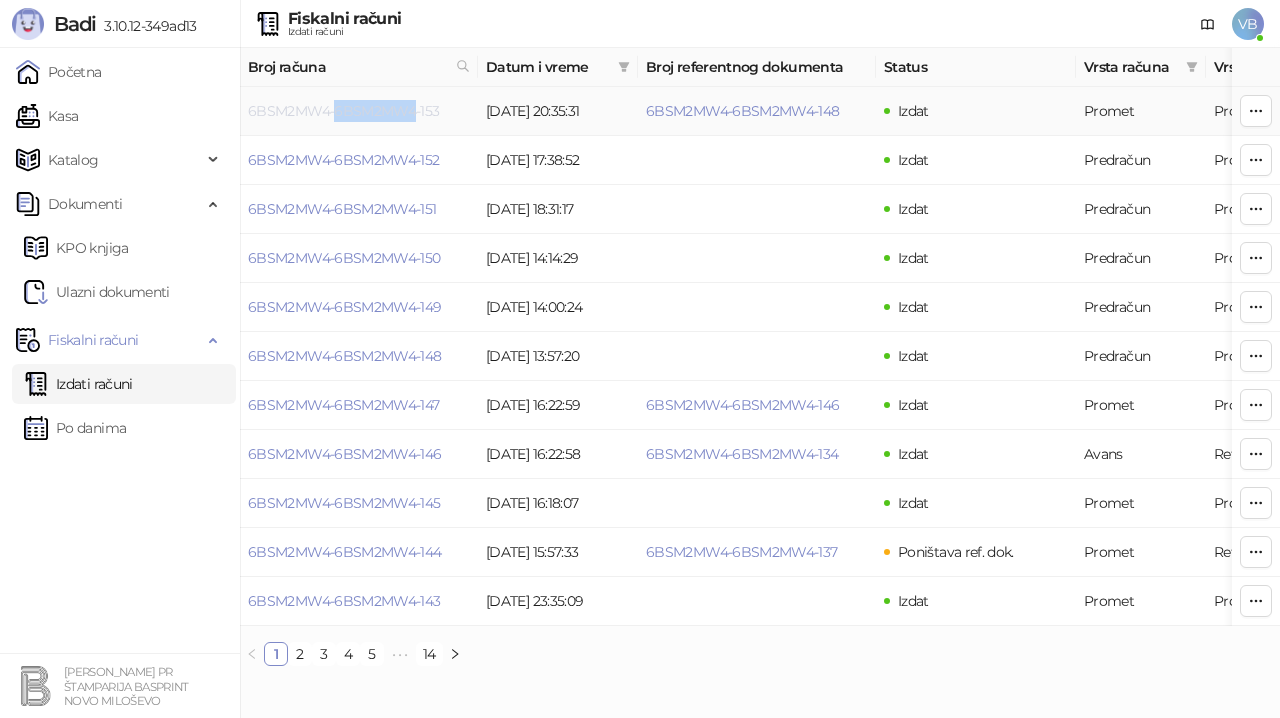 click on "6BSM2MW4-6BSM2MW4-153" at bounding box center (344, 111) 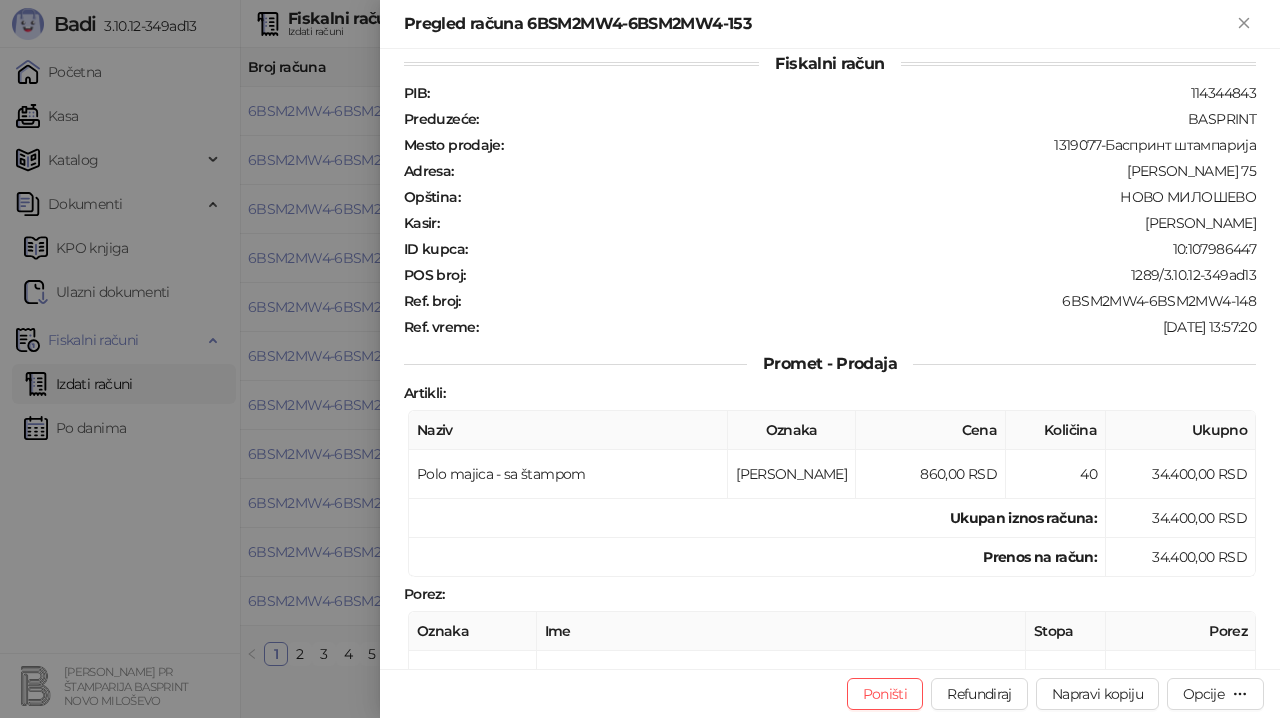 scroll, scrollTop: 0, scrollLeft: 0, axis: both 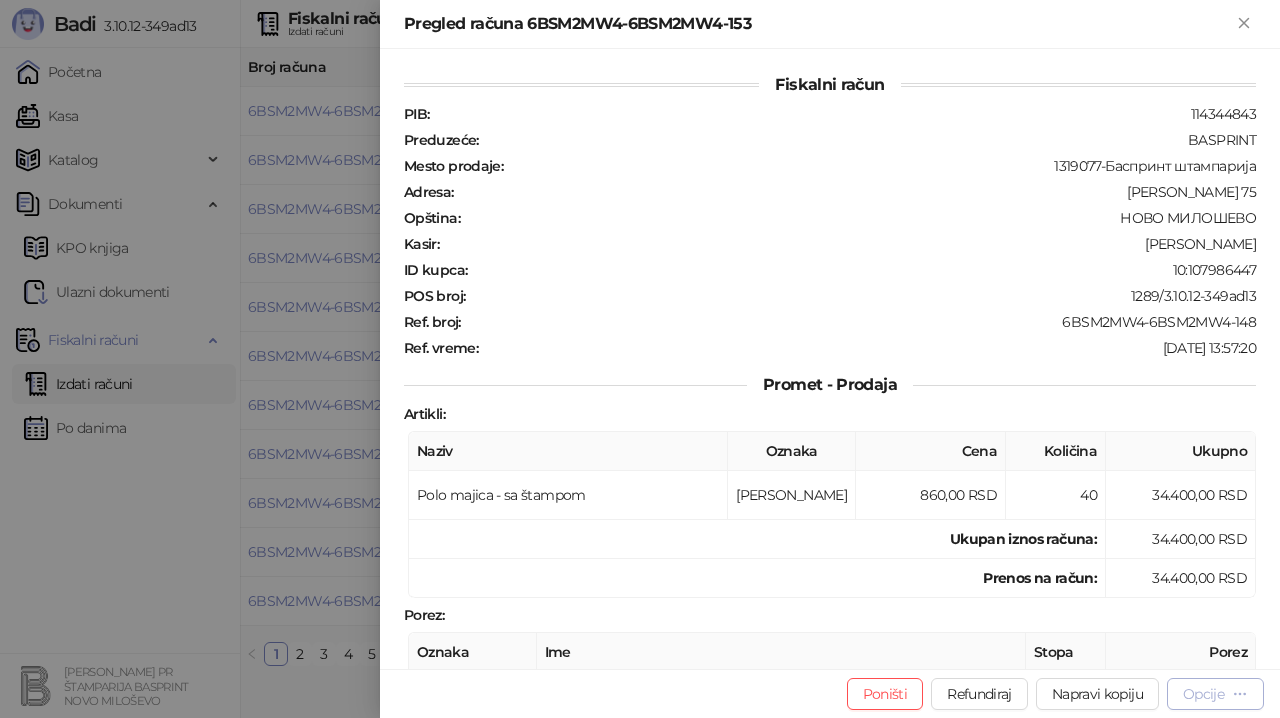 click on "Opcije" at bounding box center [1215, 694] 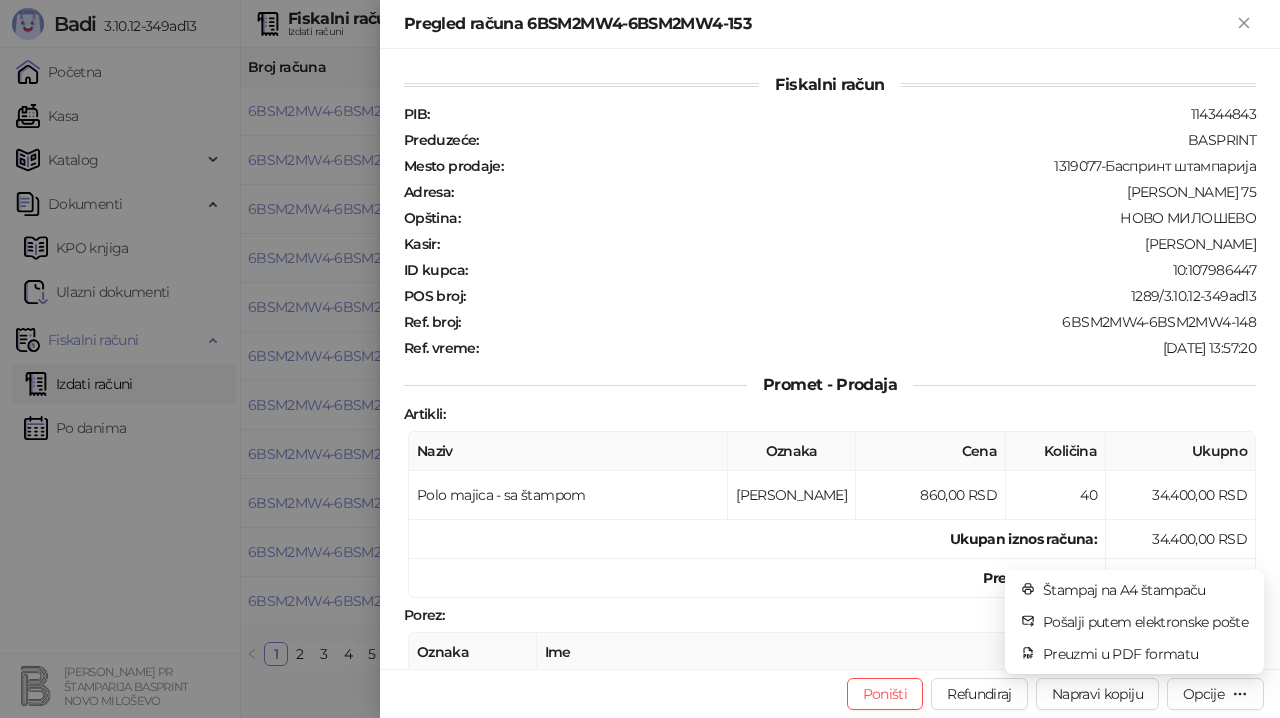 click at bounding box center [640, 359] 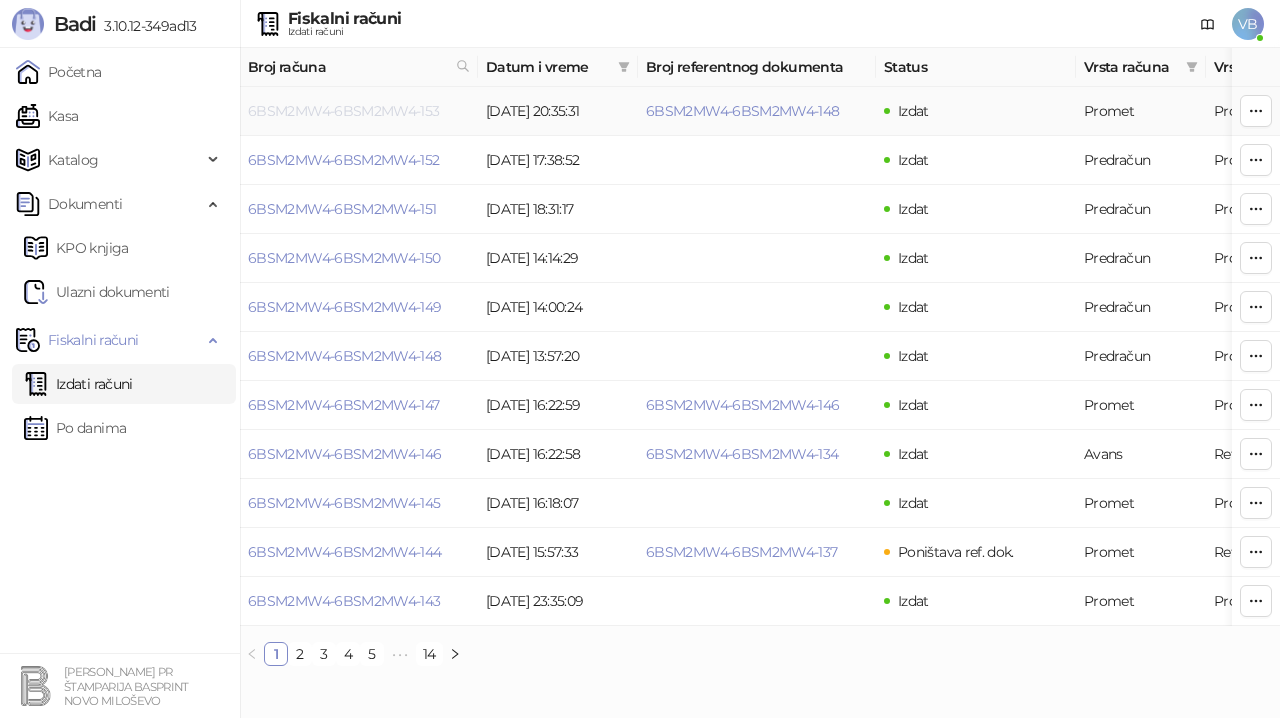 click on "6BSM2MW4-6BSM2MW4-153" at bounding box center [344, 111] 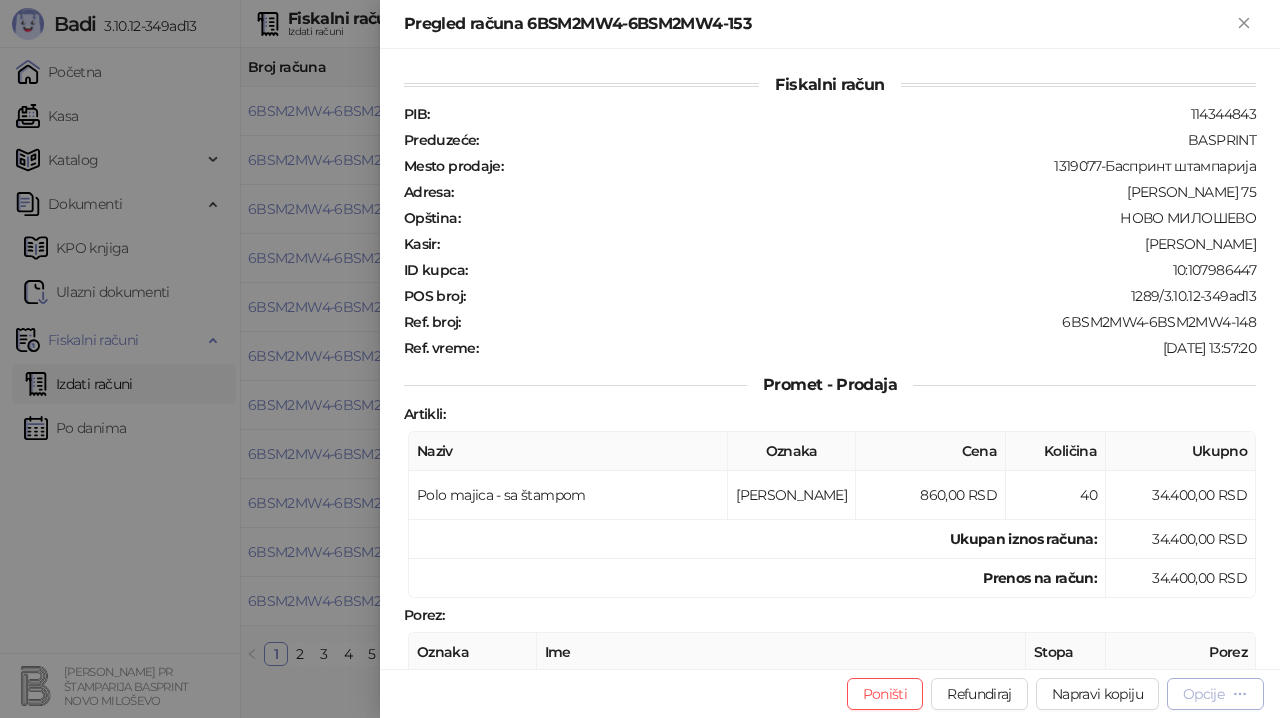 click on "Opcije" at bounding box center [1215, 693] 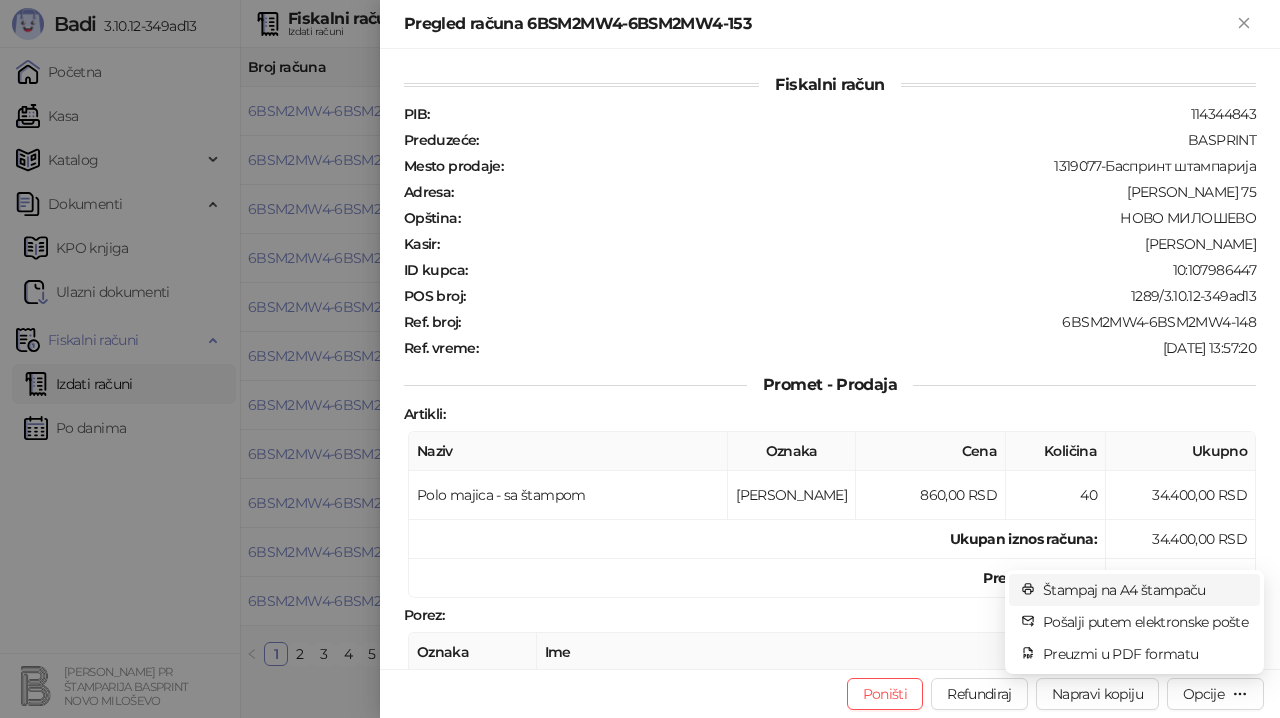 click on "Štampaj na A4 štampaču" at bounding box center (1145, 590) 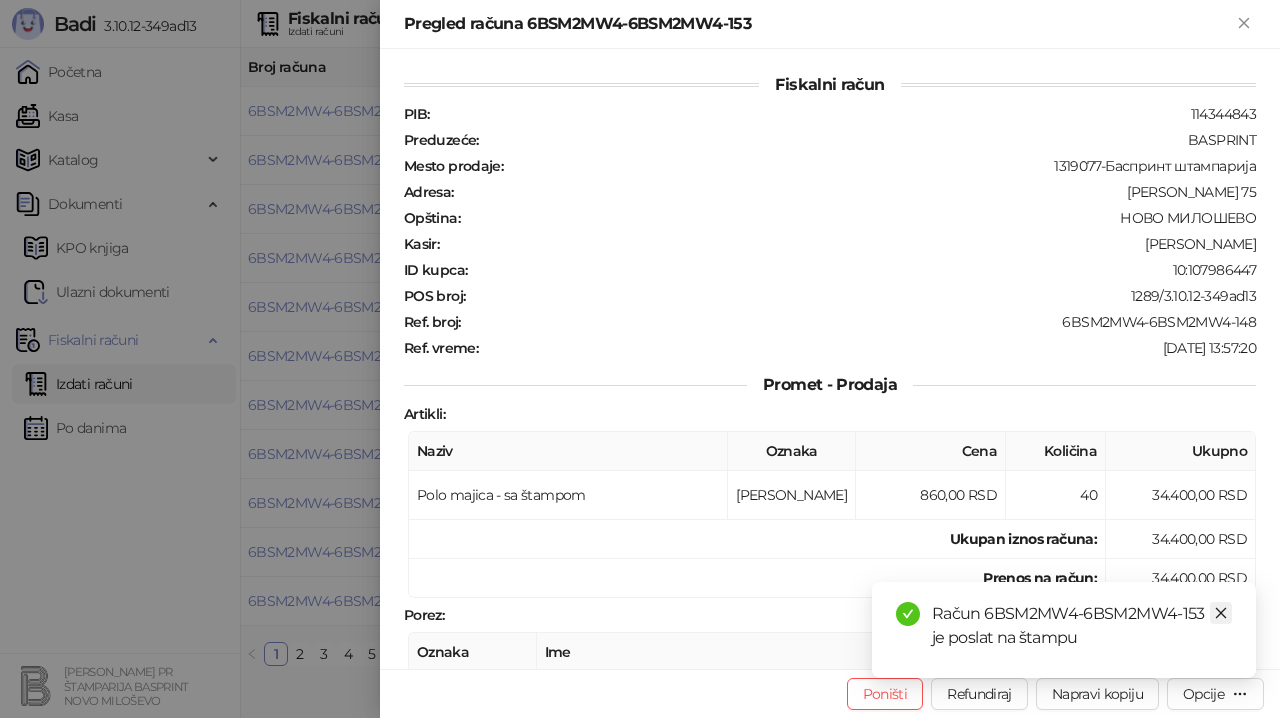 click 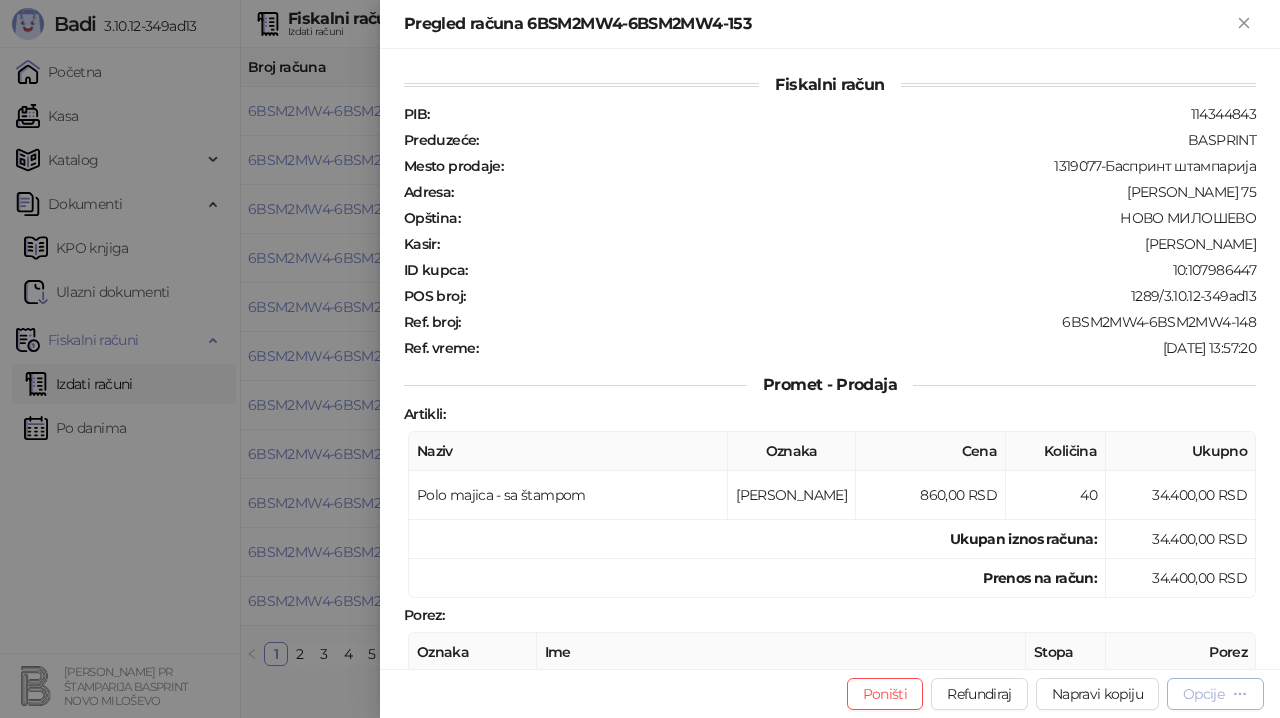 click on "Opcije" at bounding box center [1215, 694] 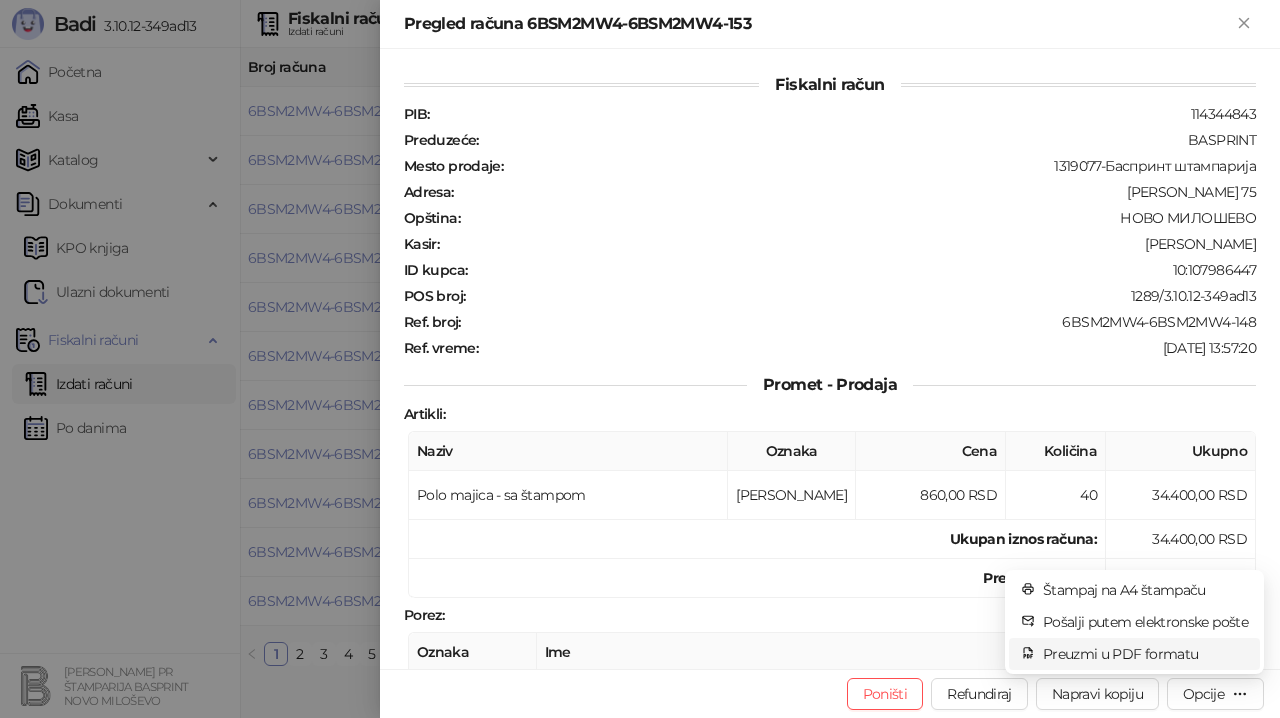 click on "Preuzmi u PDF formatu" at bounding box center [1145, 654] 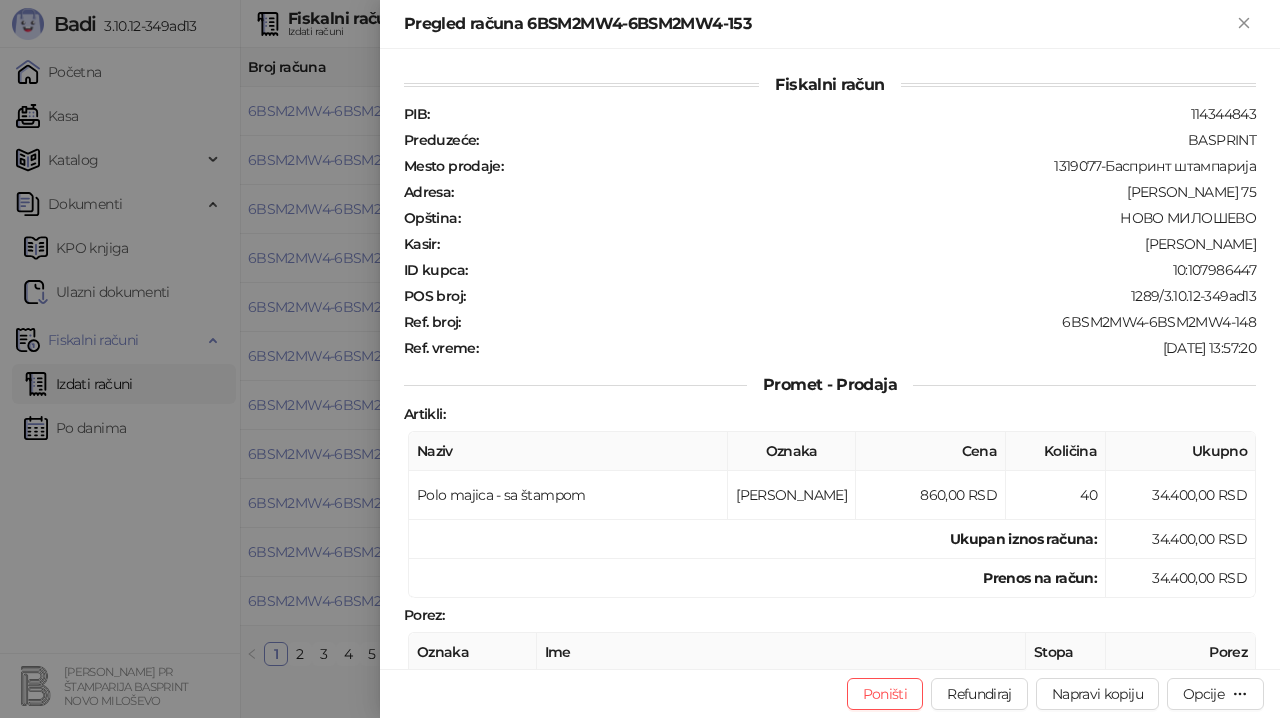 click on "[PERSON_NAME] 75" at bounding box center (857, 192) 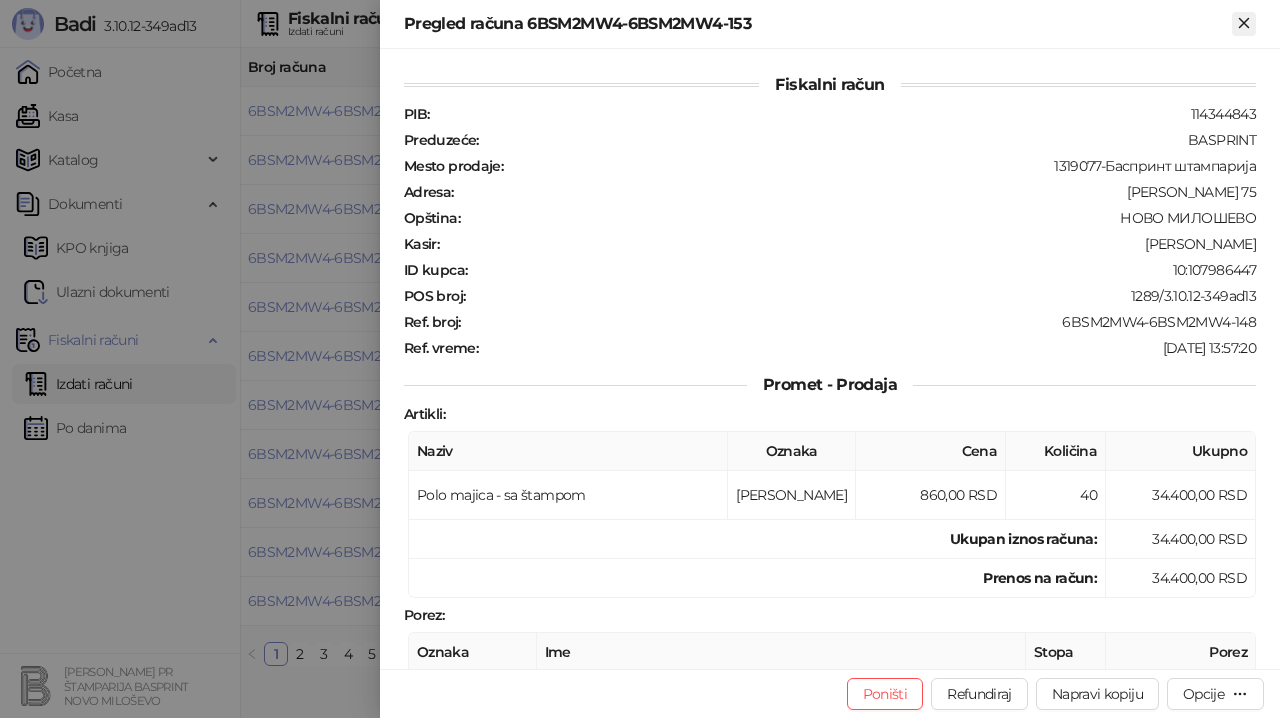 click 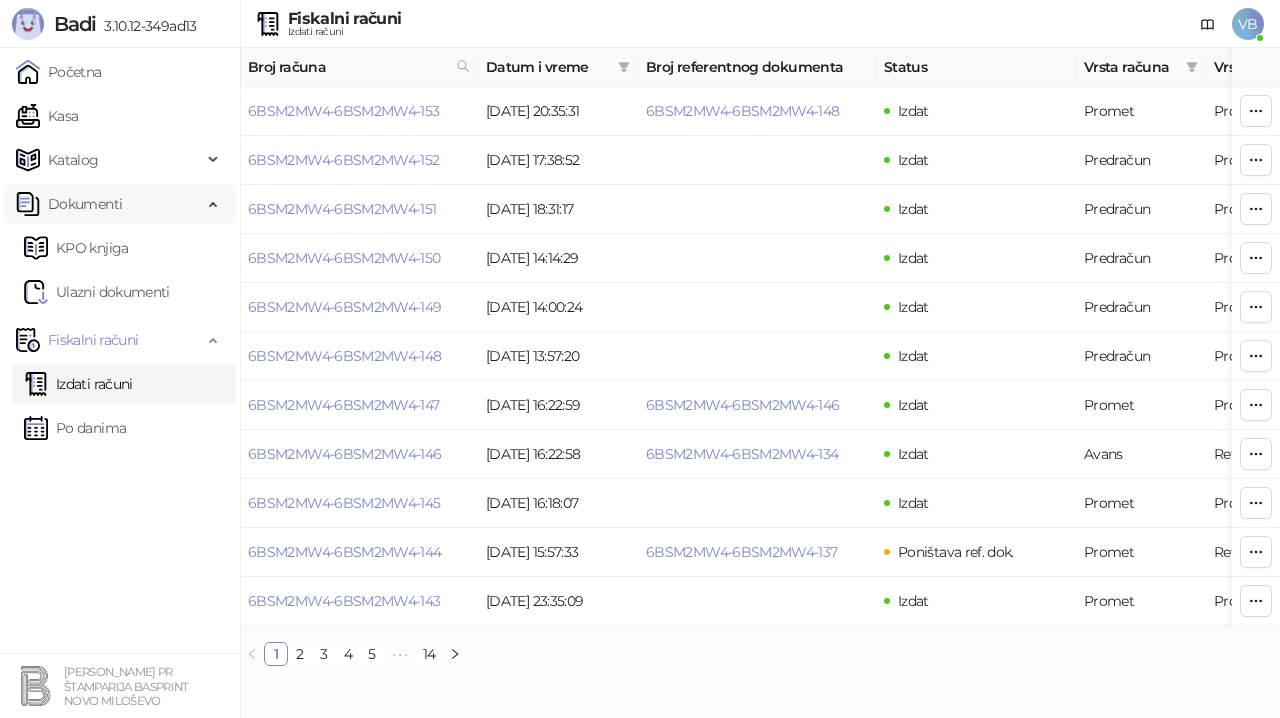 click on "Dokumenti" at bounding box center (85, 204) 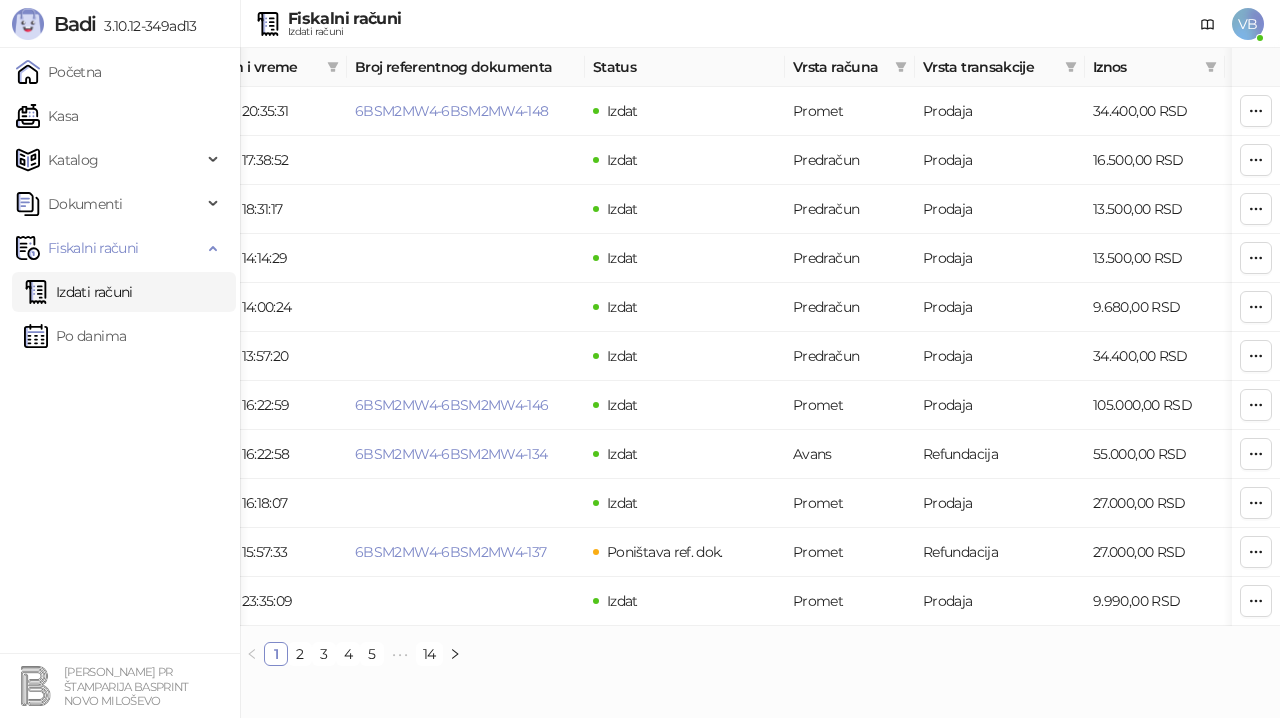 scroll, scrollTop: 0, scrollLeft: 295, axis: horizontal 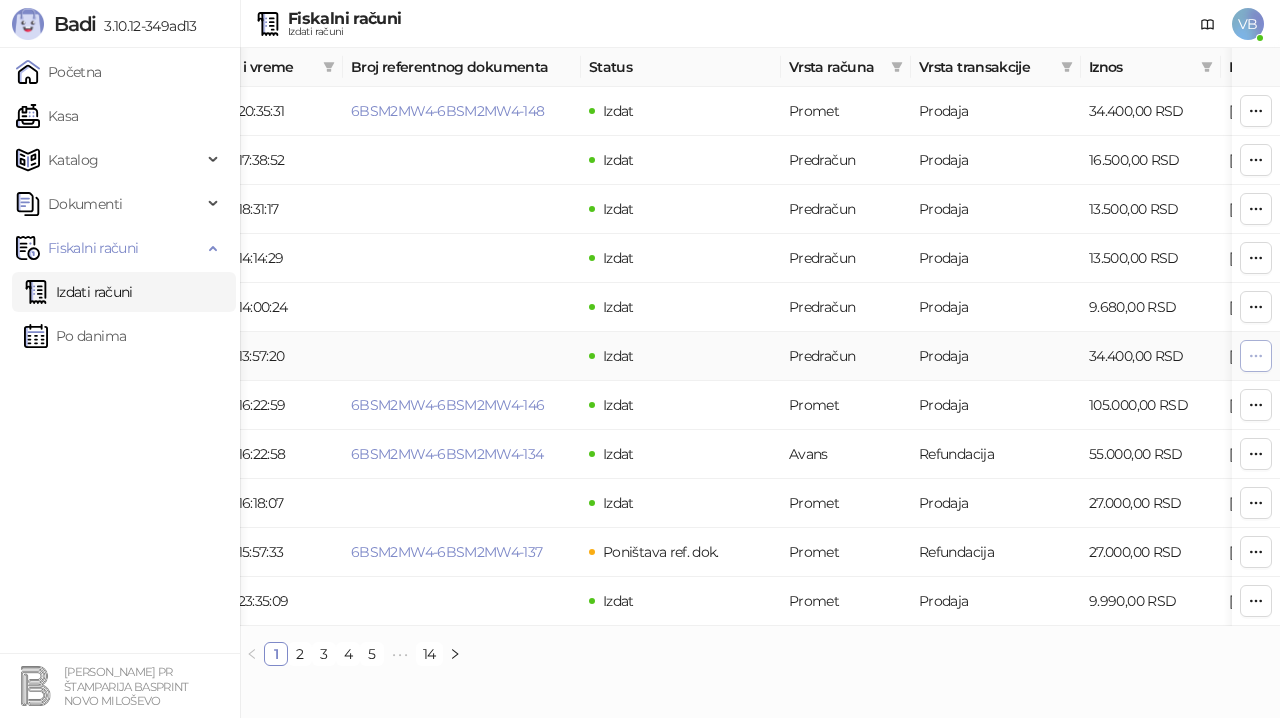 click 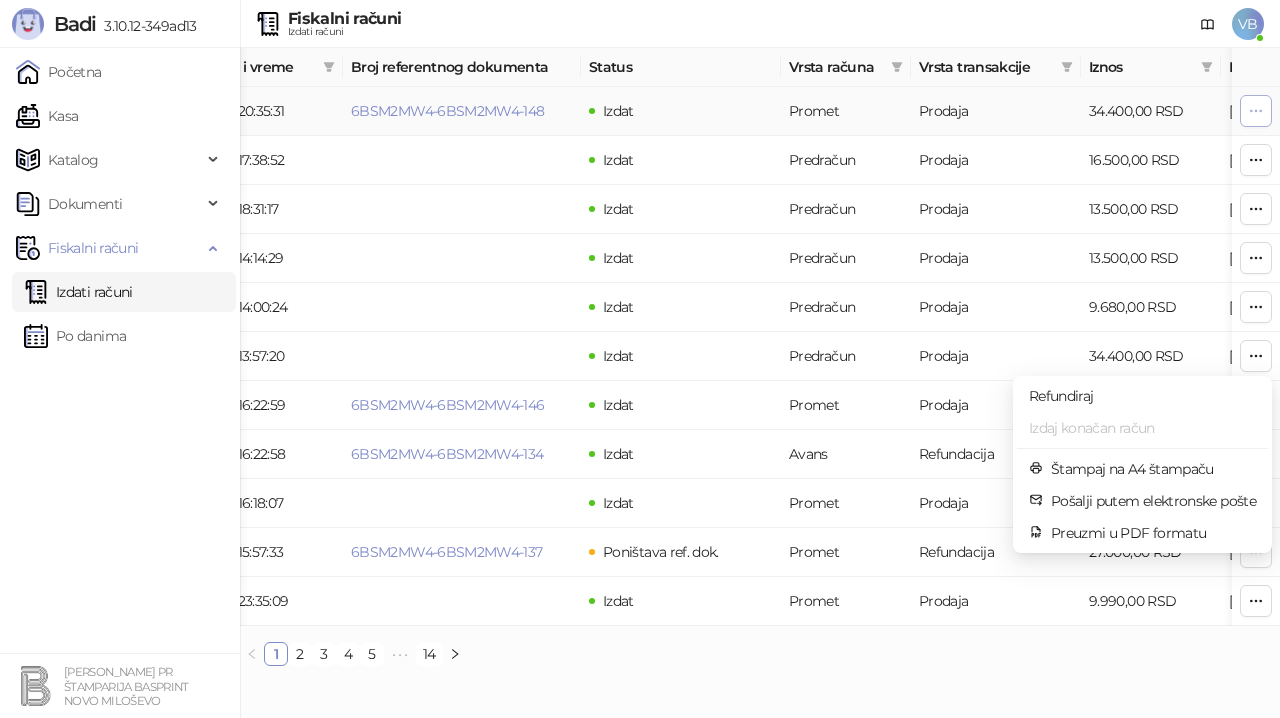 click 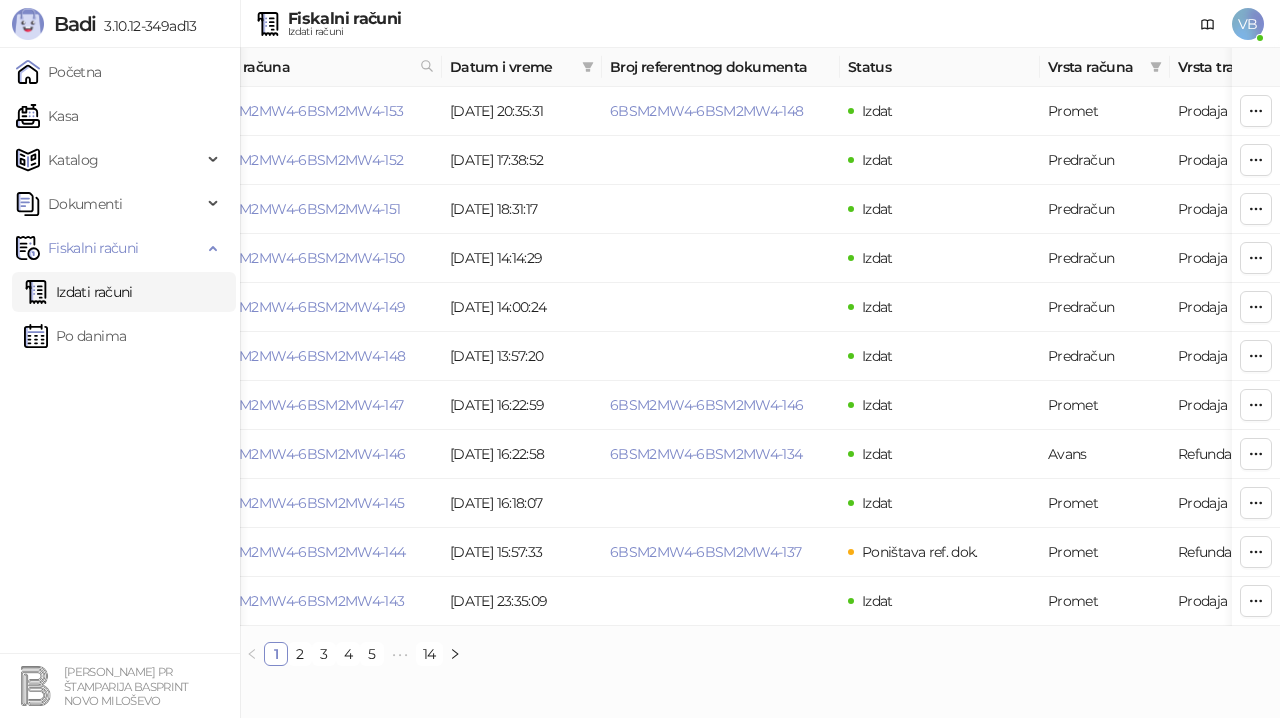 scroll, scrollTop: 0, scrollLeft: 0, axis: both 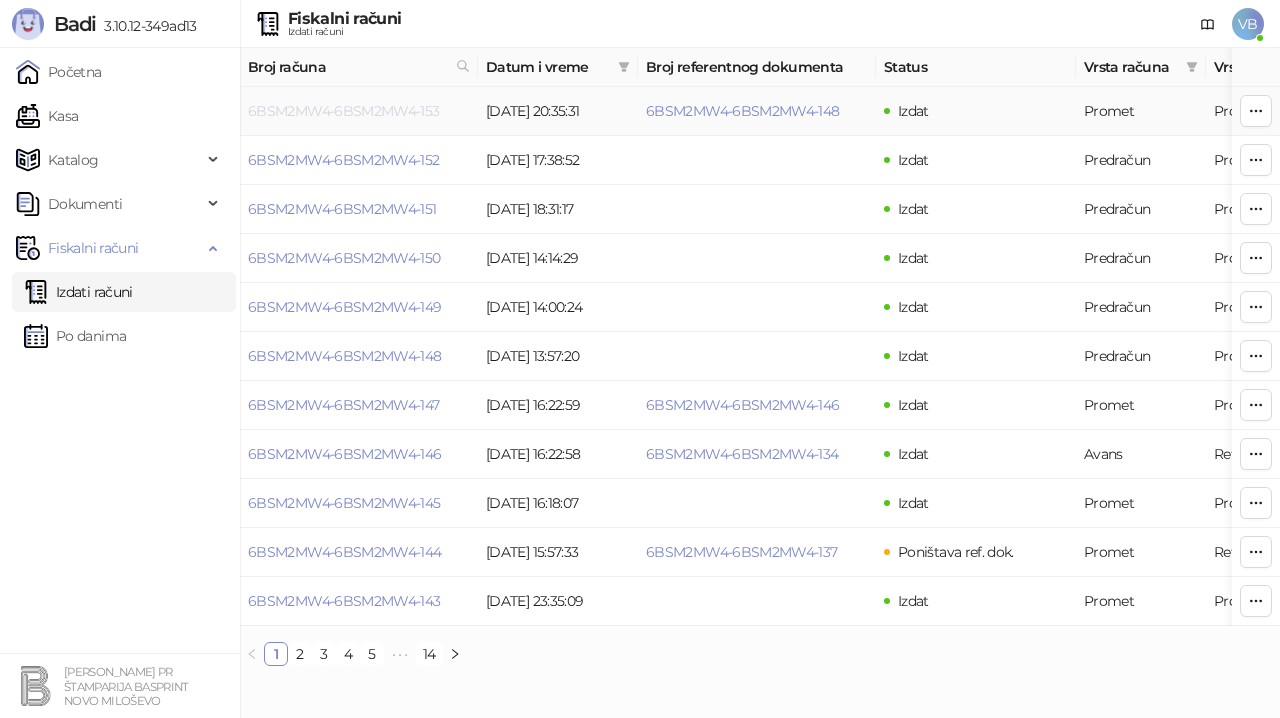 click on "6BSM2MW4-6BSM2MW4-153" at bounding box center [344, 111] 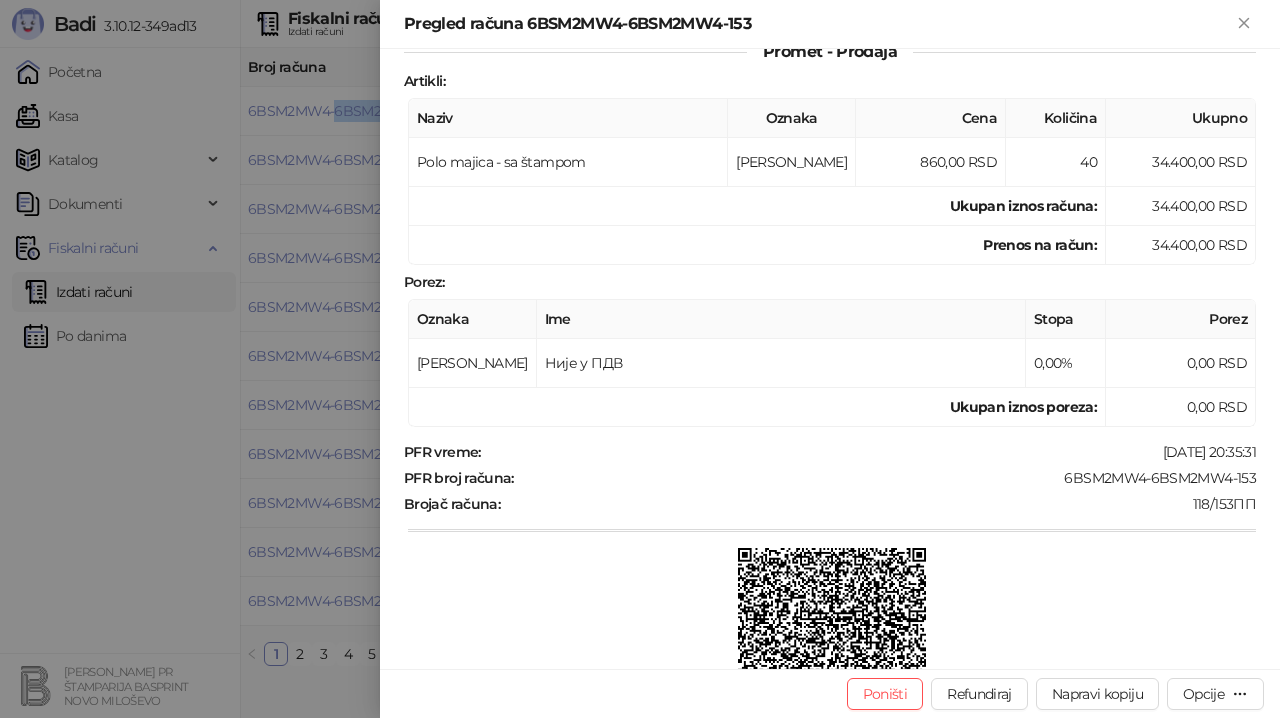 scroll, scrollTop: 105, scrollLeft: 0, axis: vertical 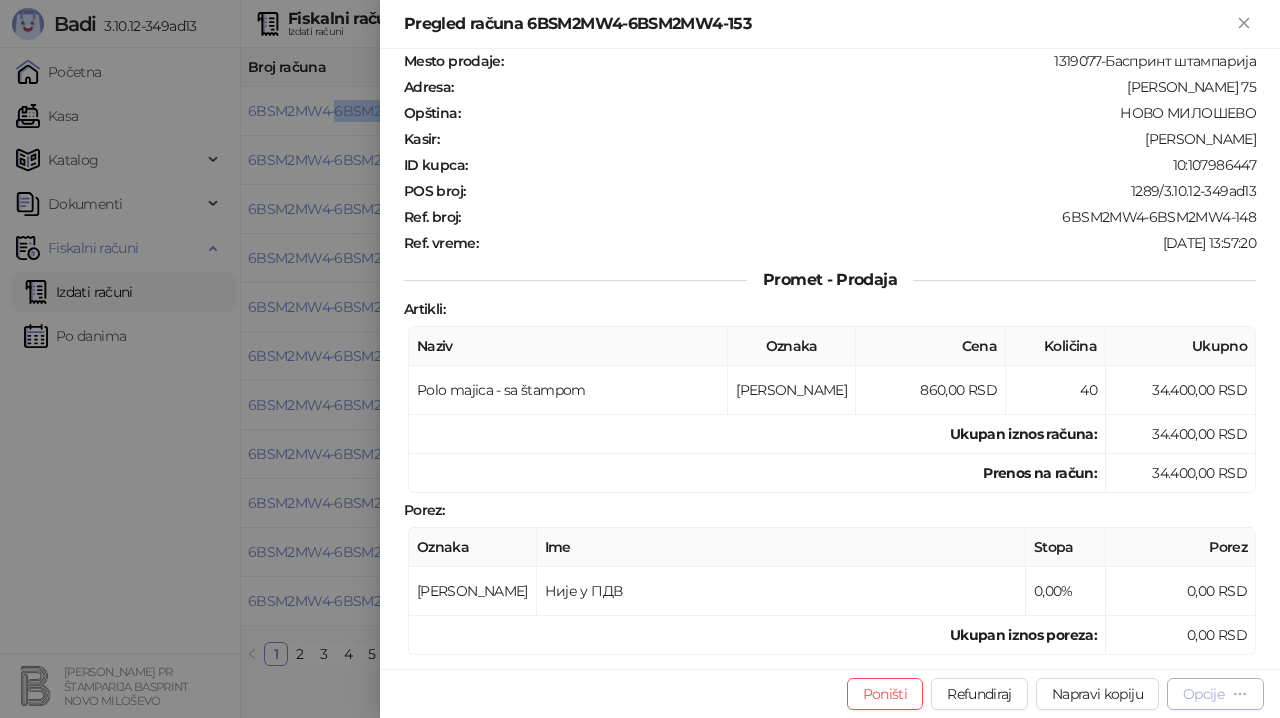 click on "Opcije" at bounding box center [1203, 694] 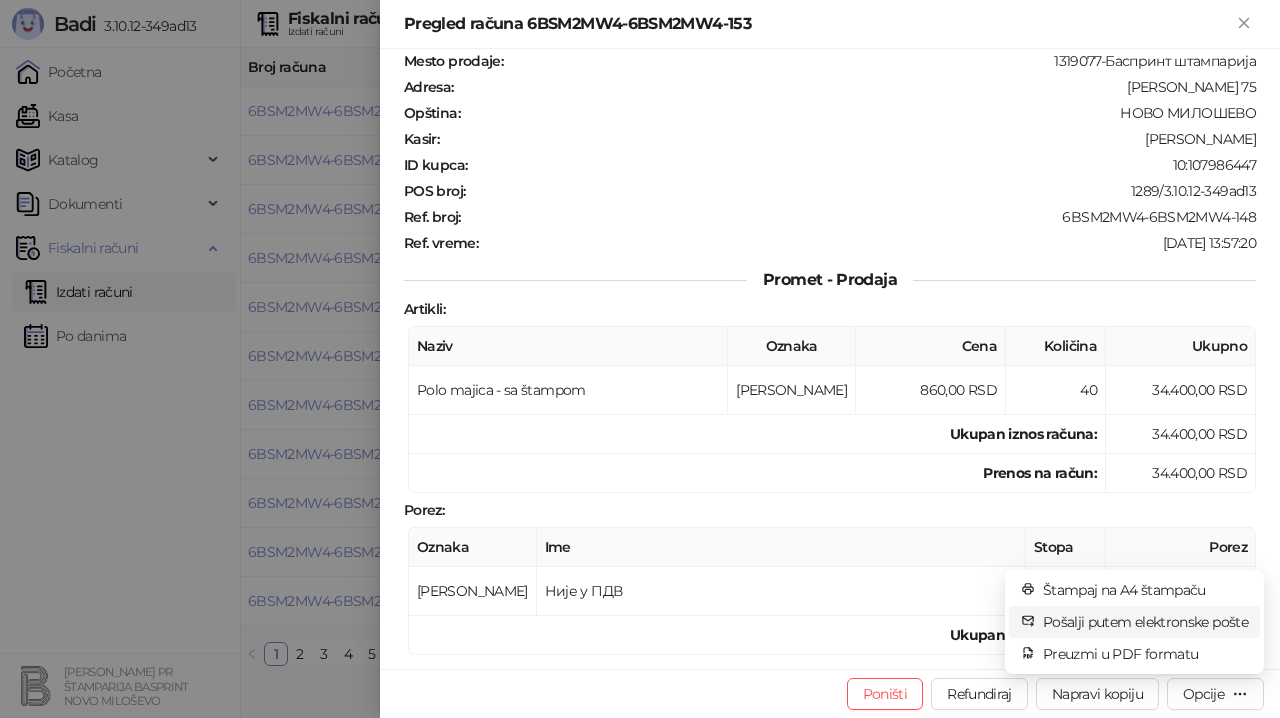 click on "Pošalji putem elektronske pošte" at bounding box center (1145, 622) 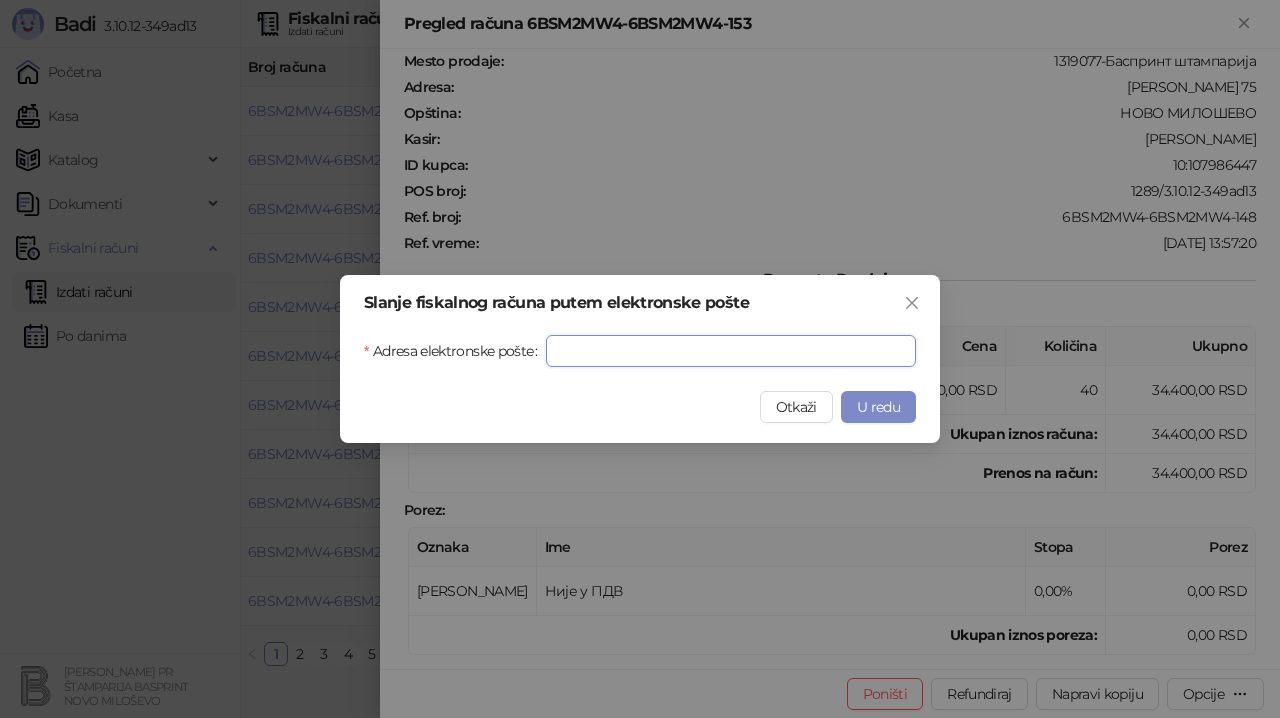 click on "Adresa elektronske pošte" at bounding box center [731, 351] 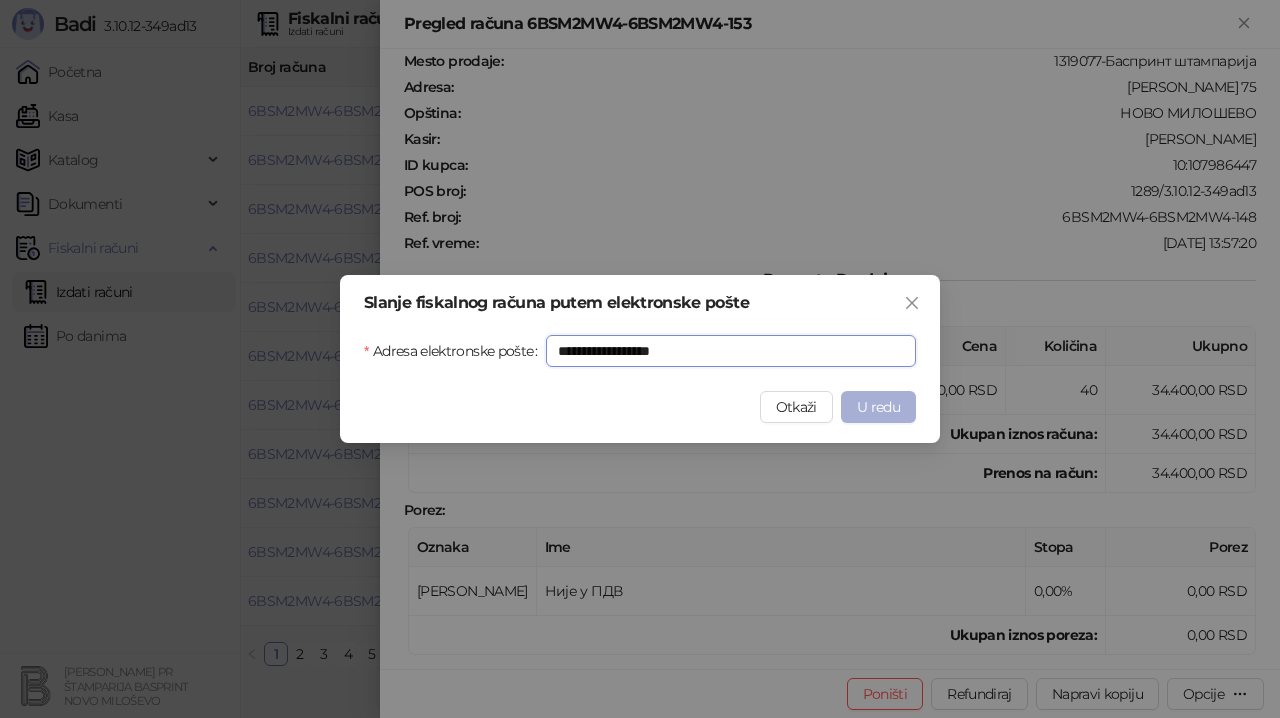 type on "**********" 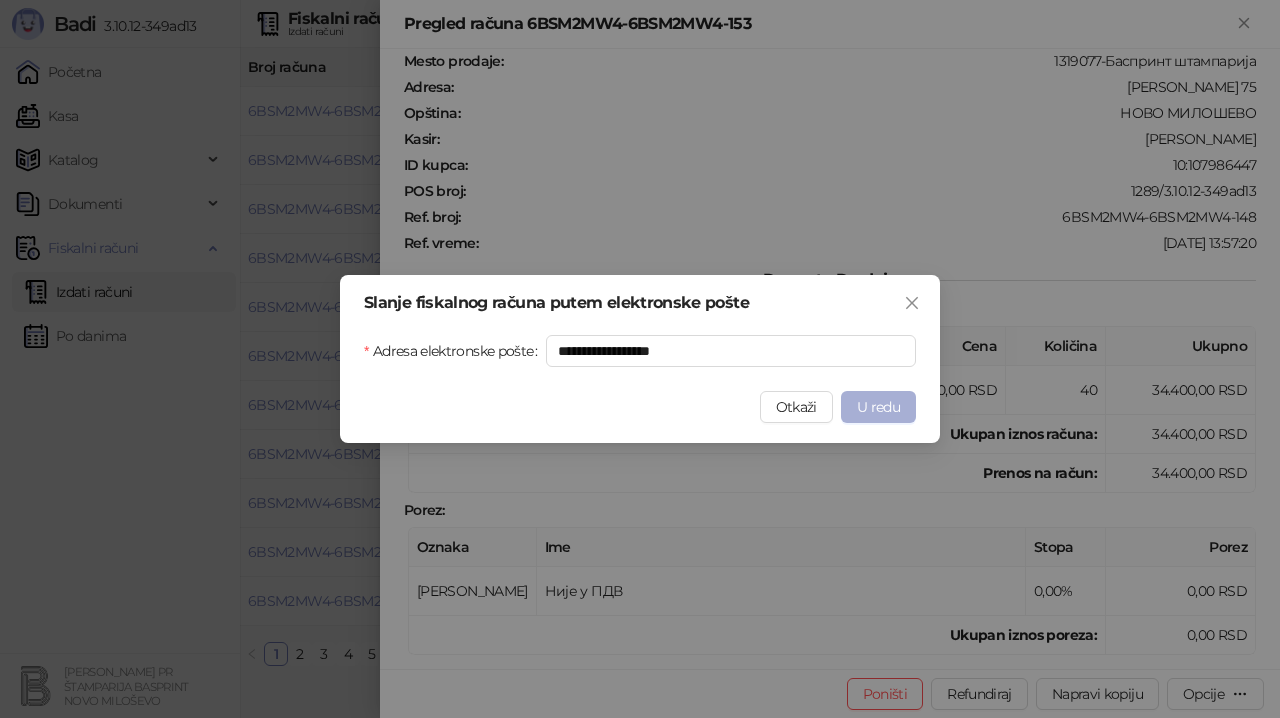 click on "U redu" at bounding box center [878, 407] 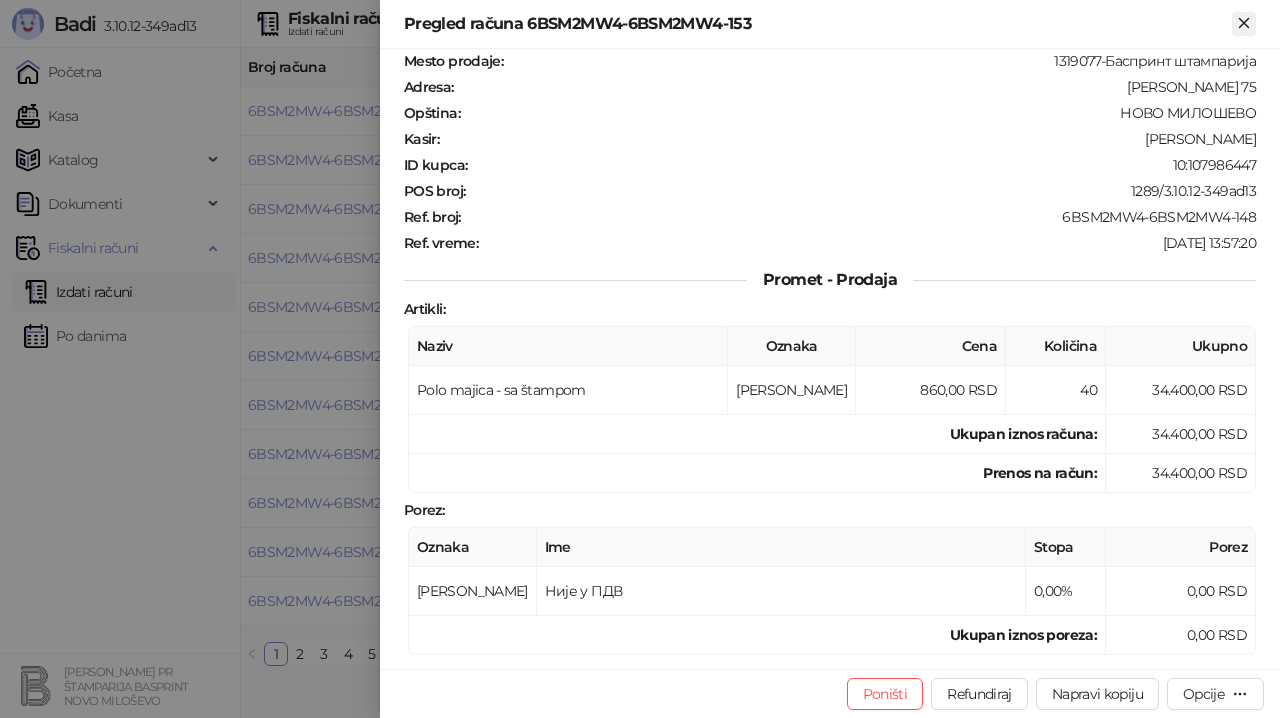 click 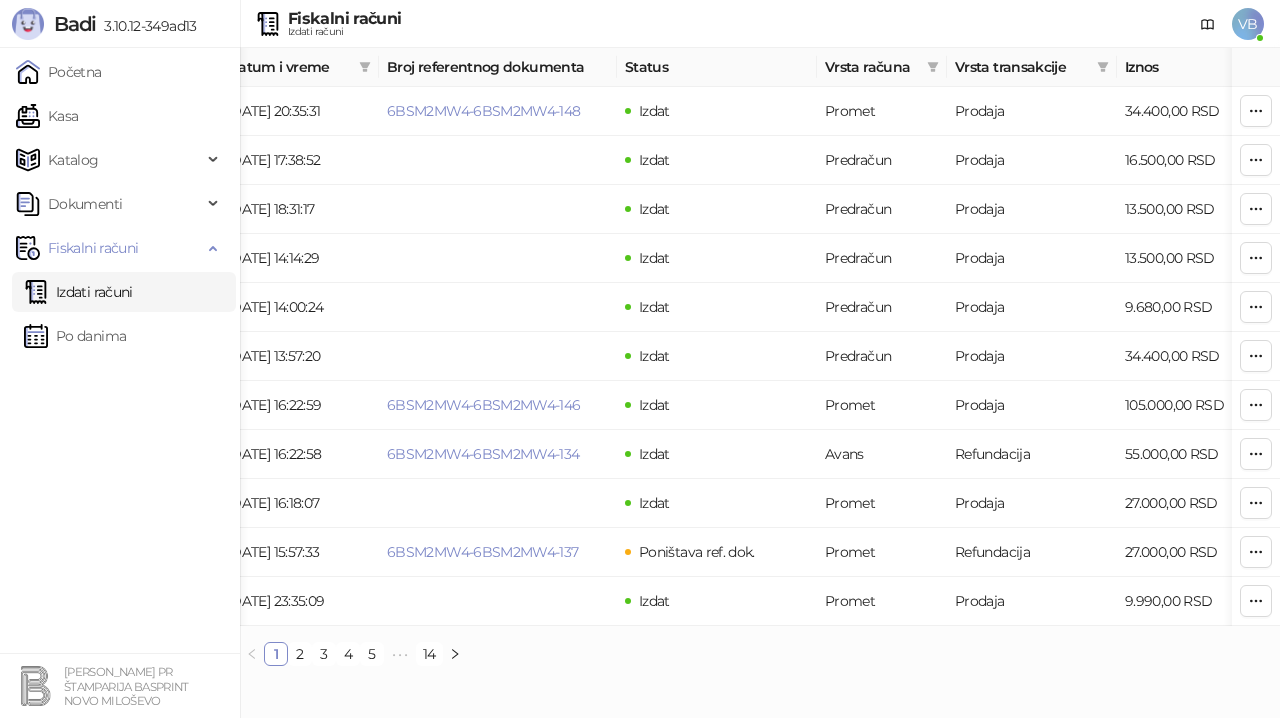 scroll, scrollTop: 0, scrollLeft: 256, axis: horizontal 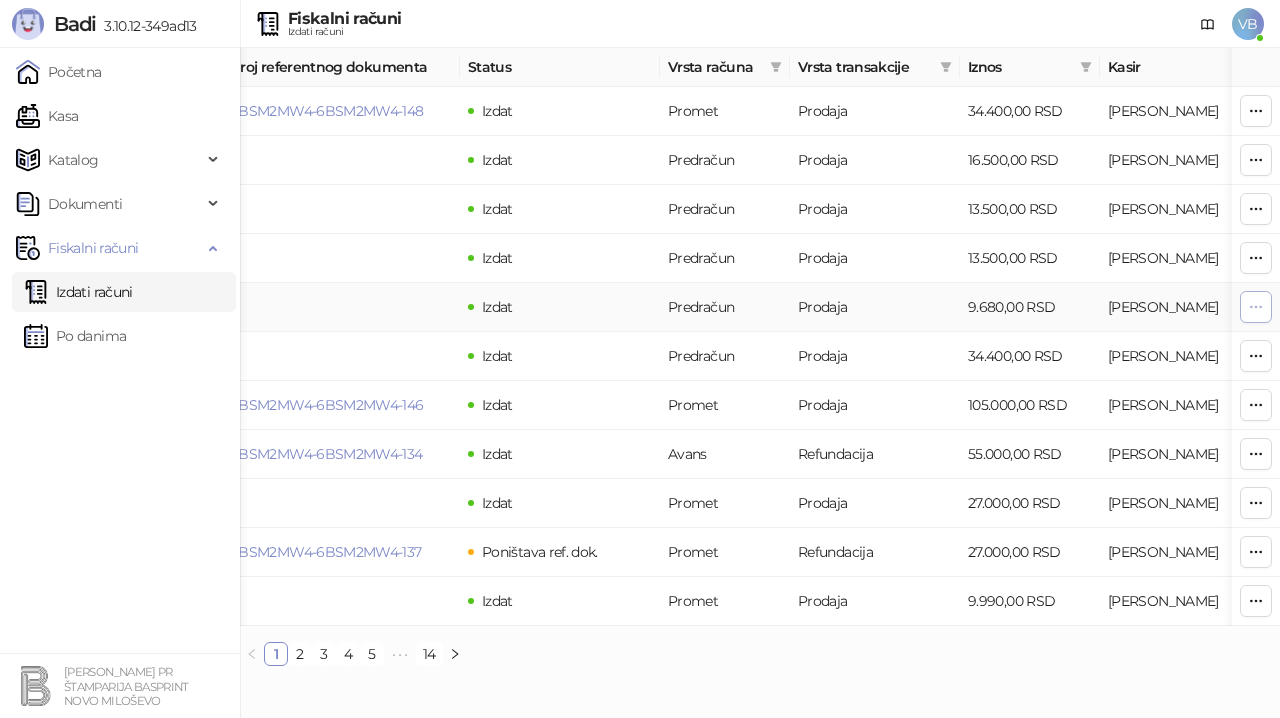 click 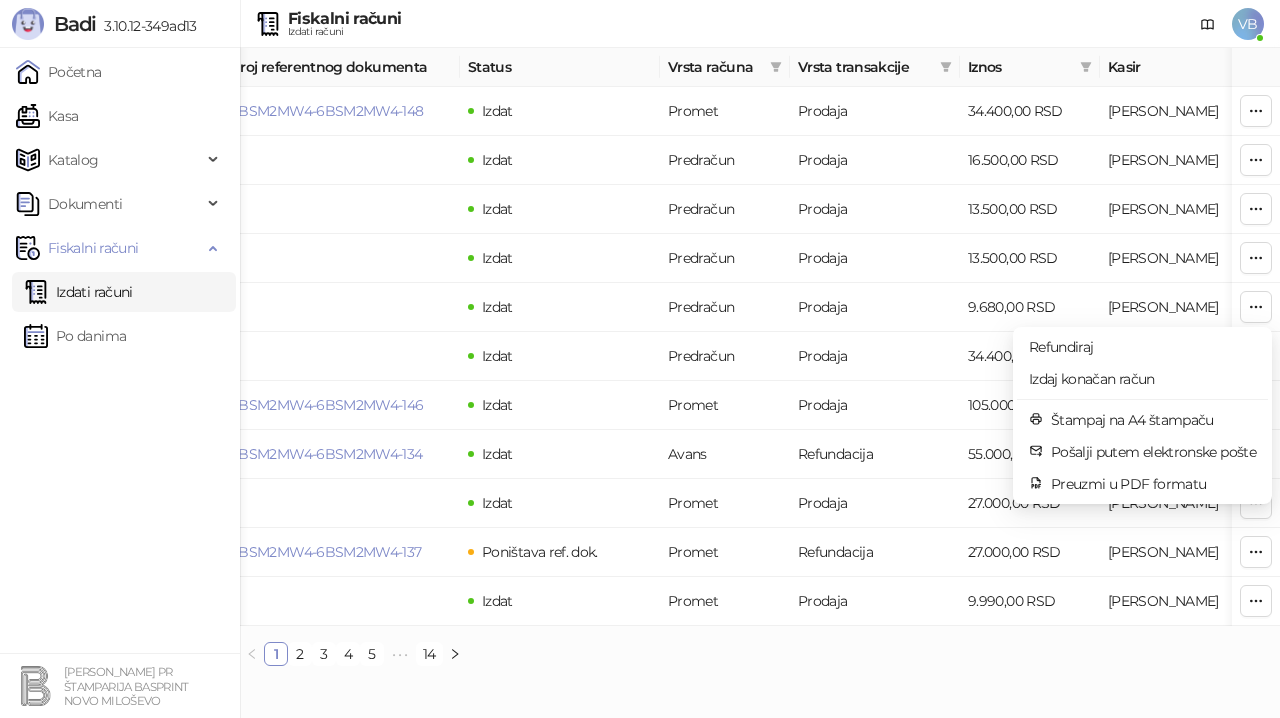 click on "1 2 3 4 5 ••• 14" at bounding box center (760, 654) 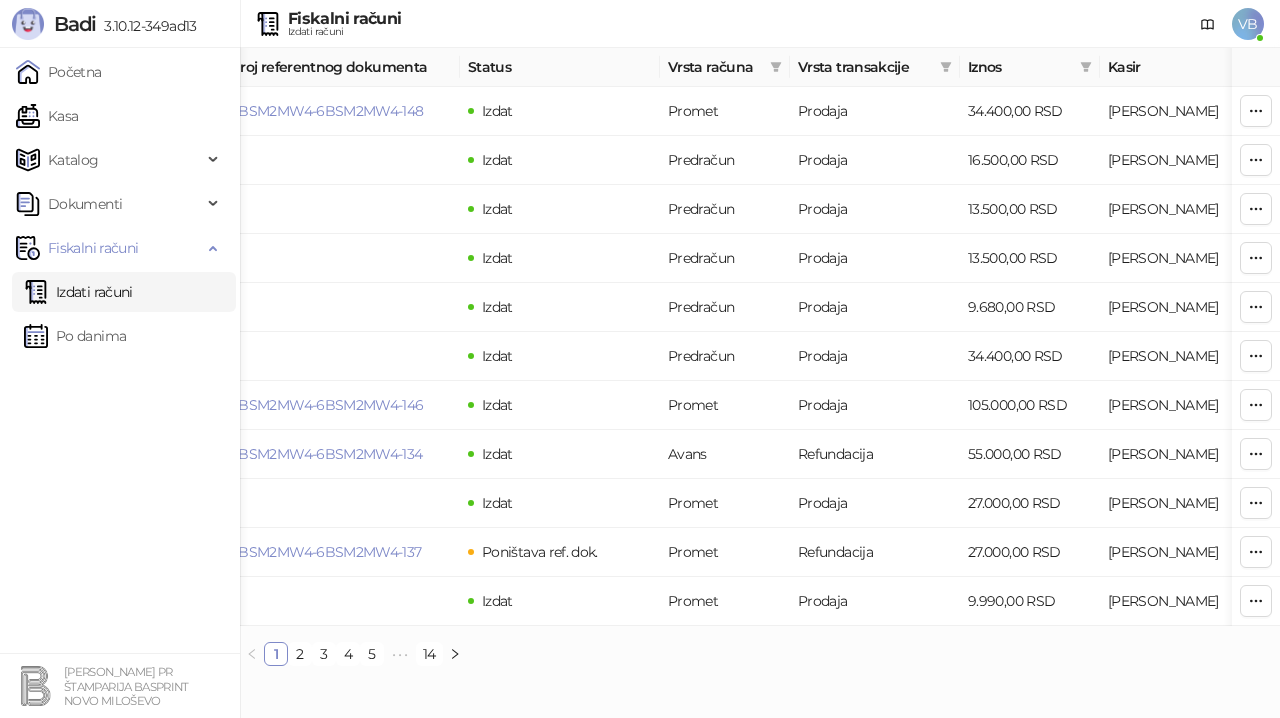 scroll, scrollTop: 0, scrollLeft: 0, axis: both 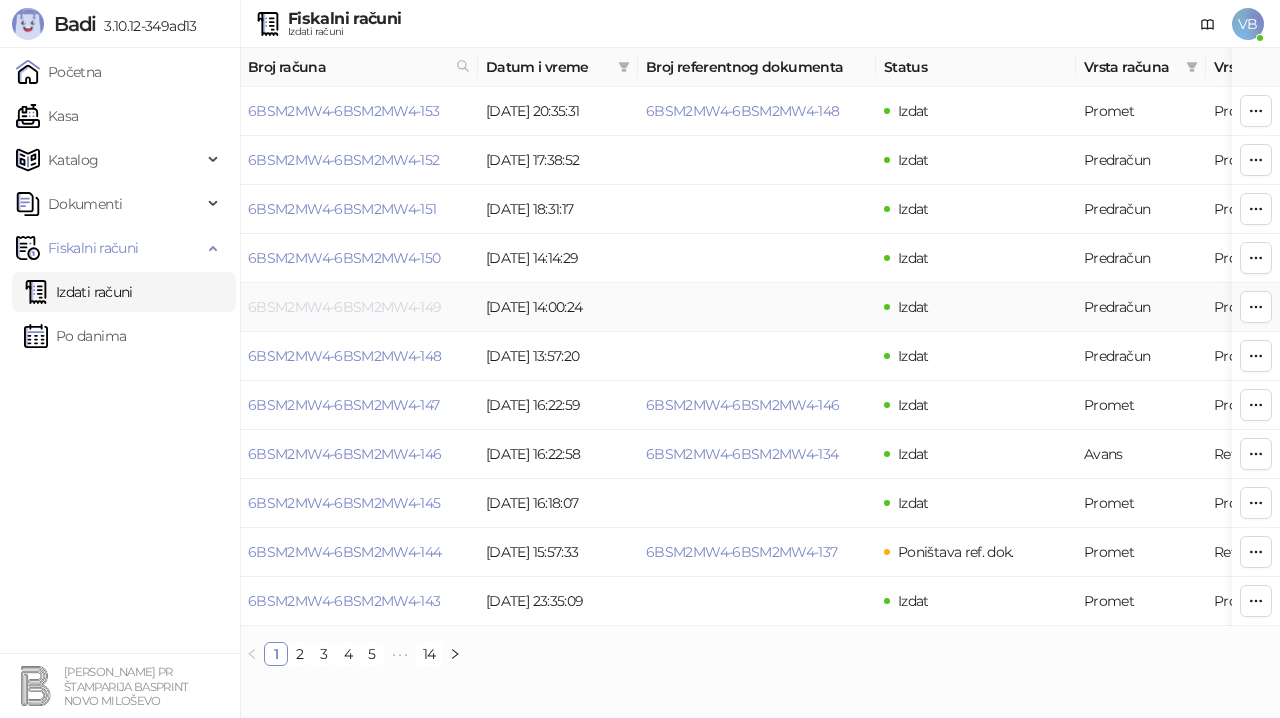 click on "6BSM2MW4-6BSM2MW4-149" at bounding box center [345, 307] 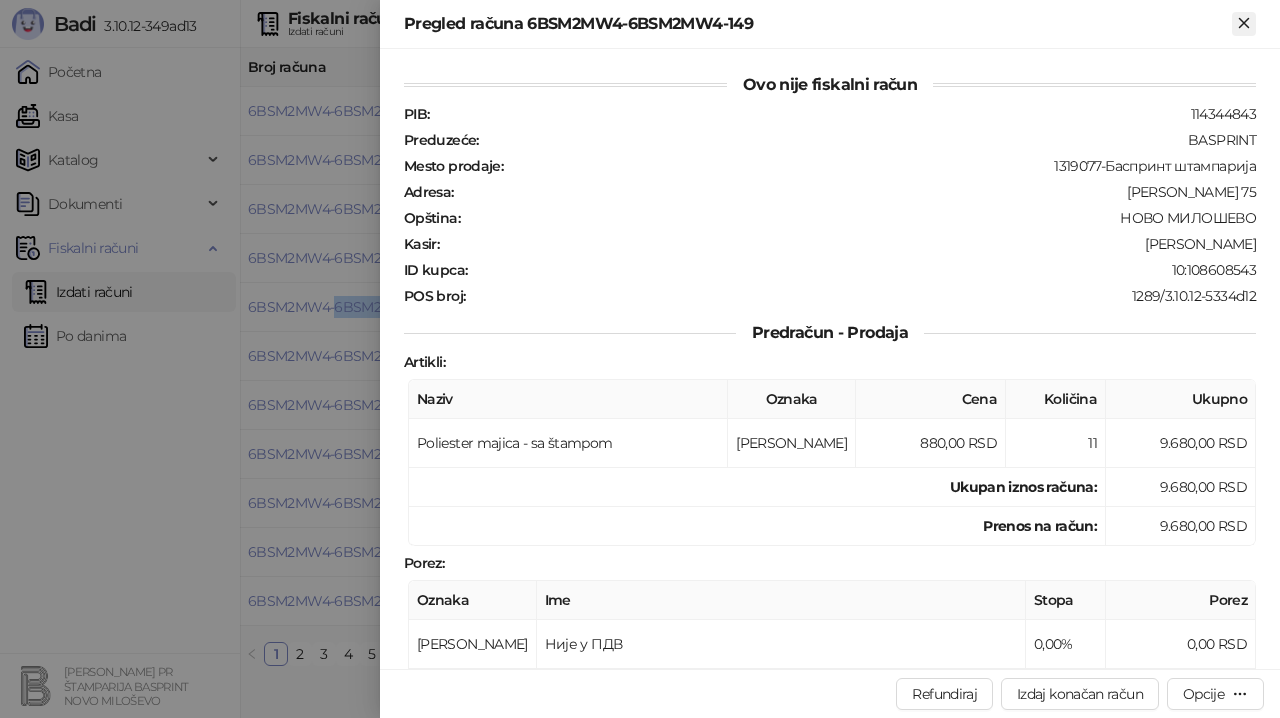 click 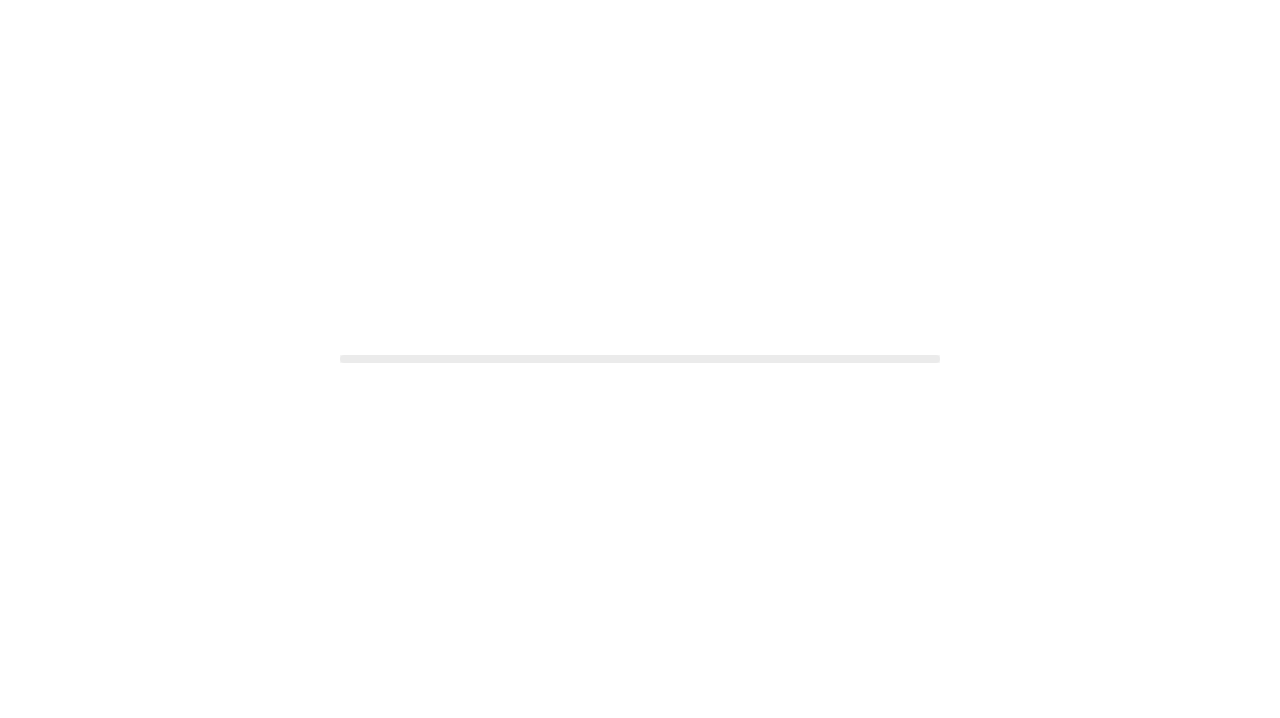 scroll, scrollTop: 0, scrollLeft: 0, axis: both 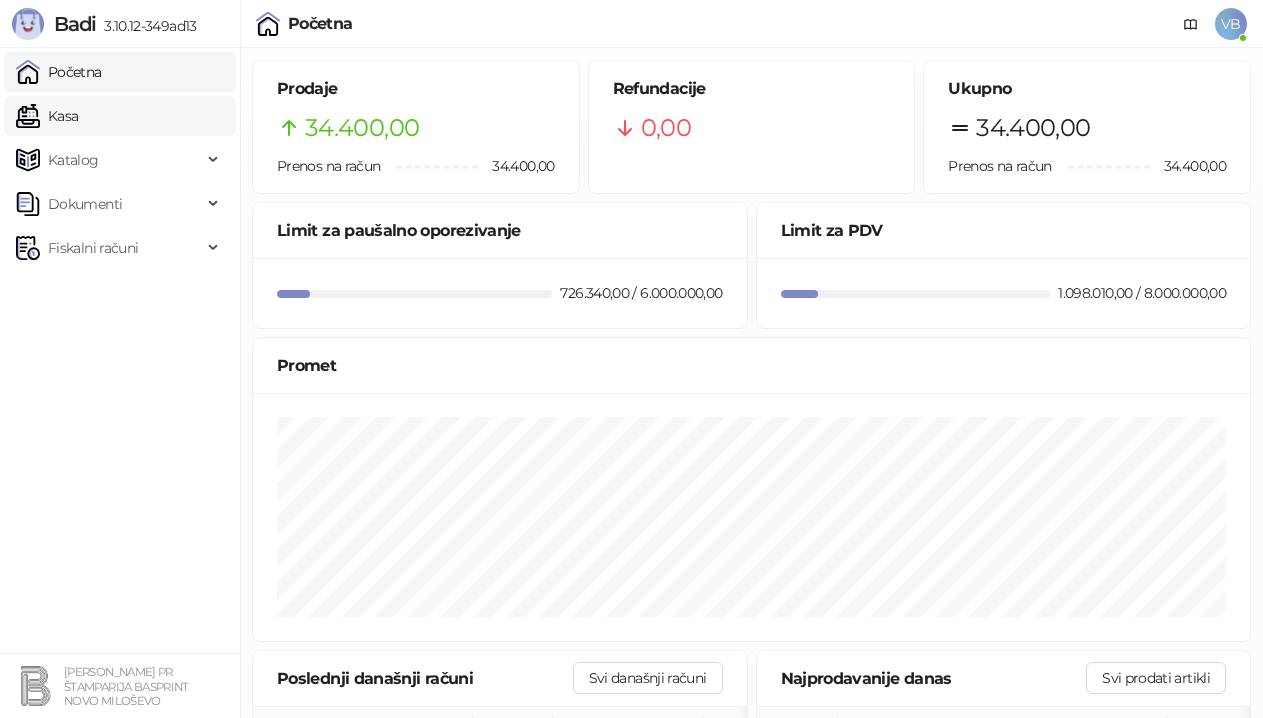 click on "Kasa" at bounding box center (47, 116) 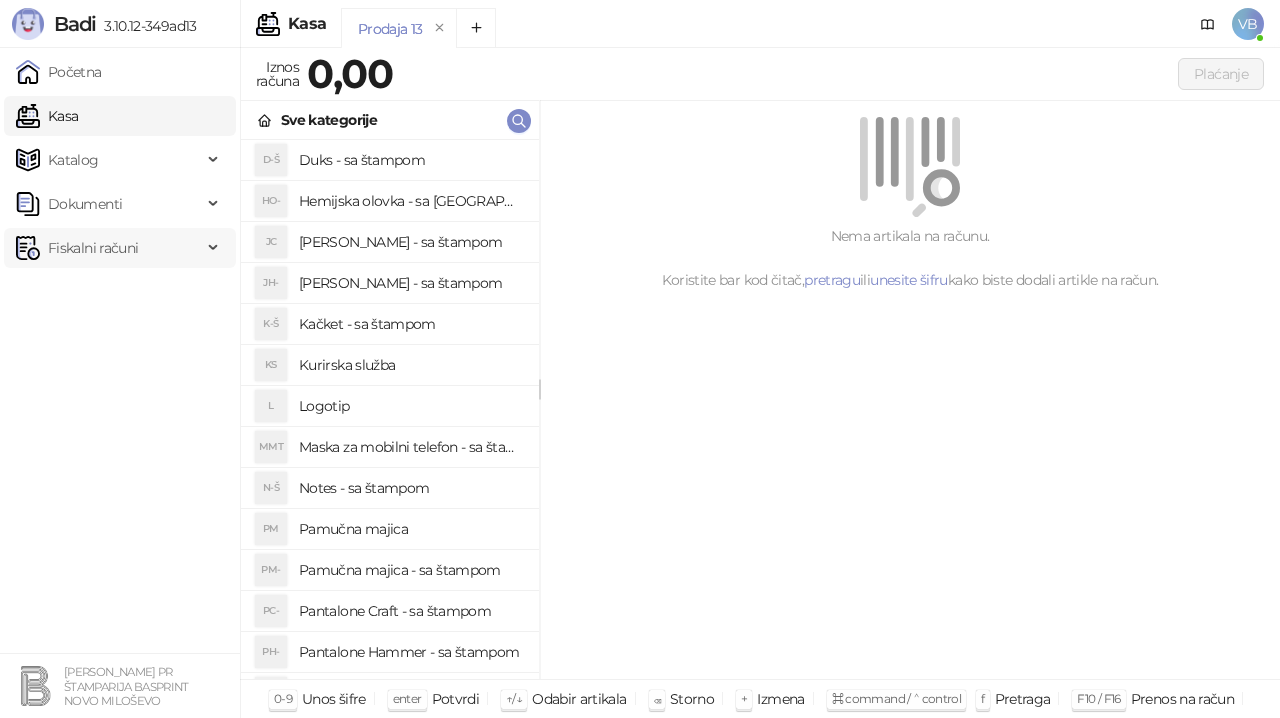 click on "Fiskalni računi" at bounding box center (93, 248) 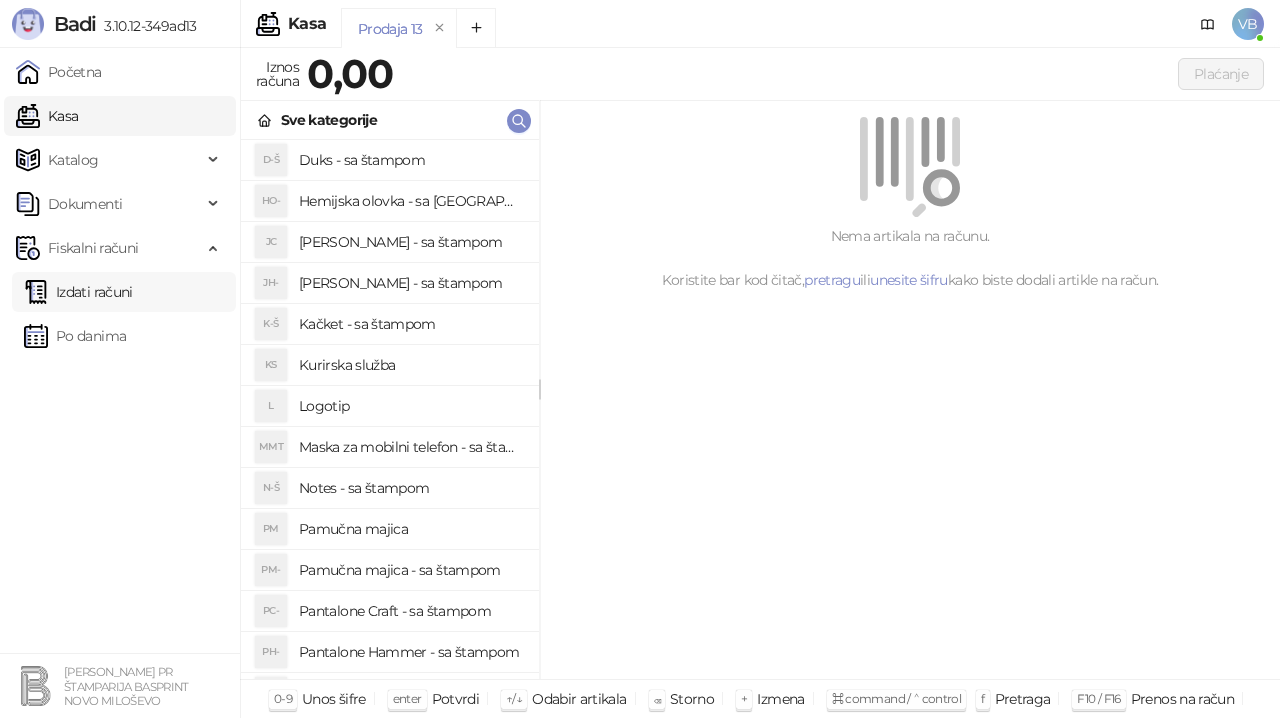 click on "Izdati računi" at bounding box center [78, 292] 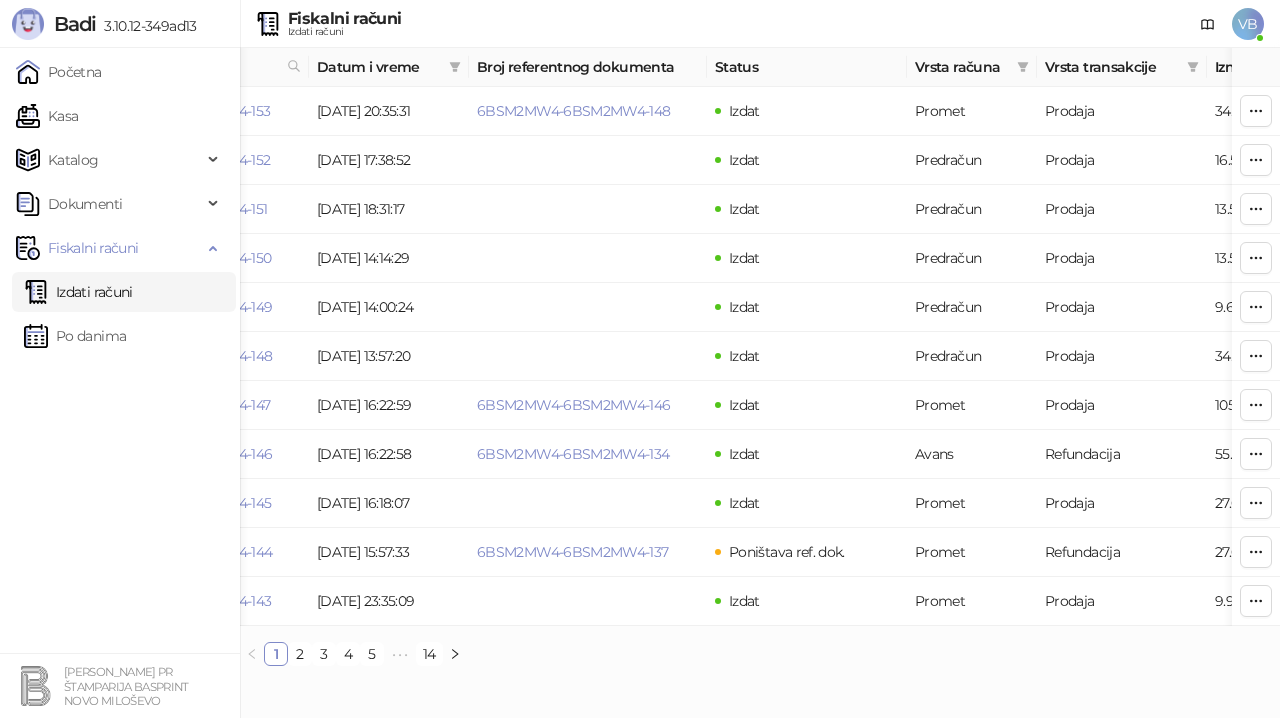 scroll, scrollTop: 0, scrollLeft: 147, axis: horizontal 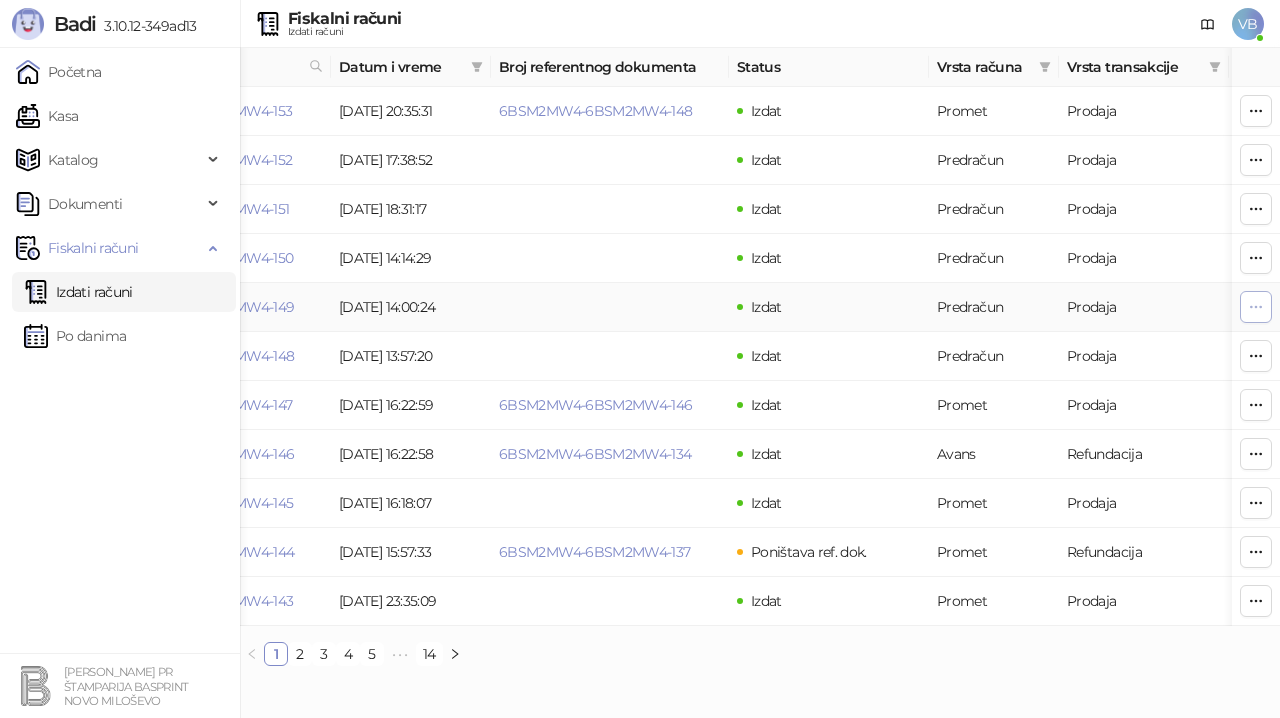 click 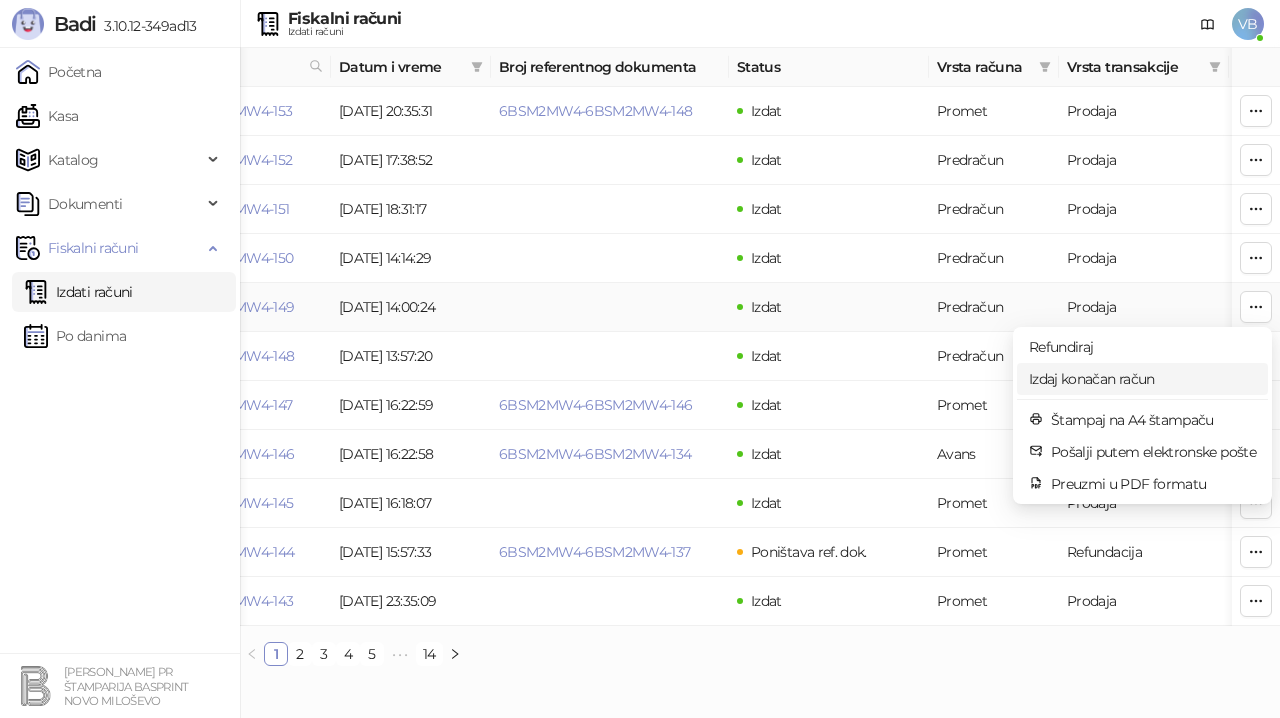 click on "Izdaj konačan račun" at bounding box center [1142, 379] 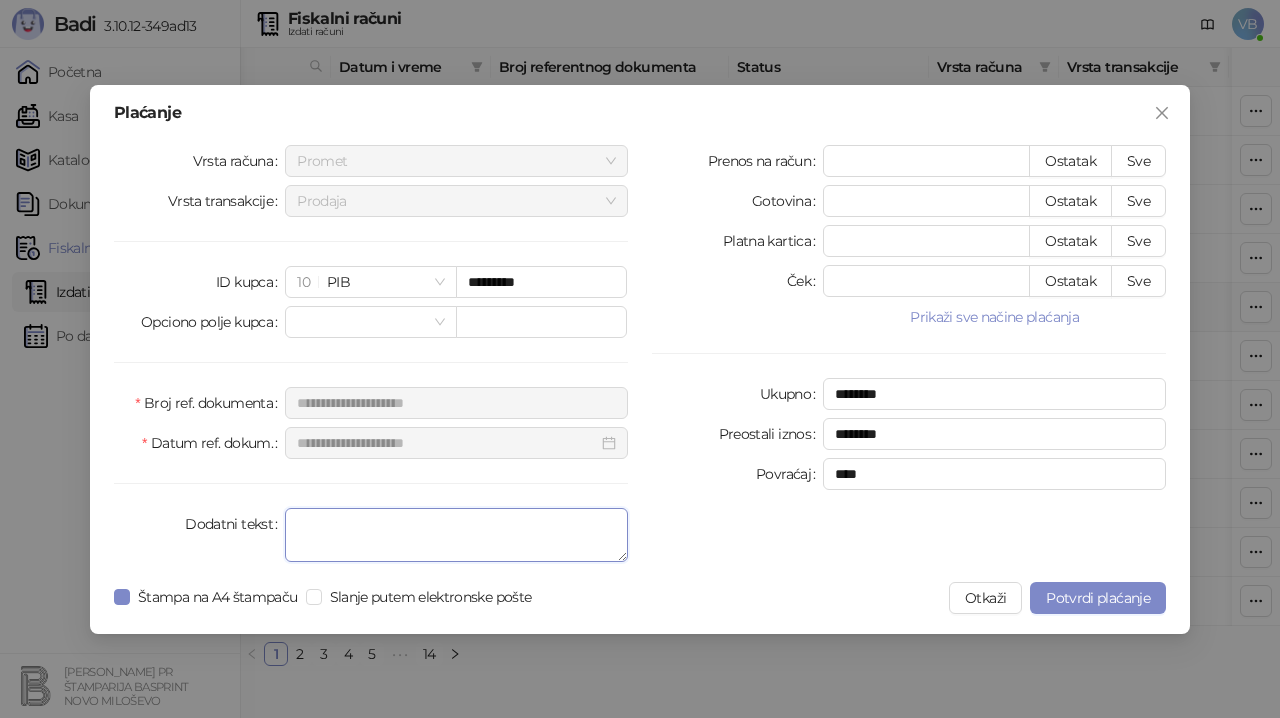 click on "Dodatni tekst" at bounding box center [456, 535] 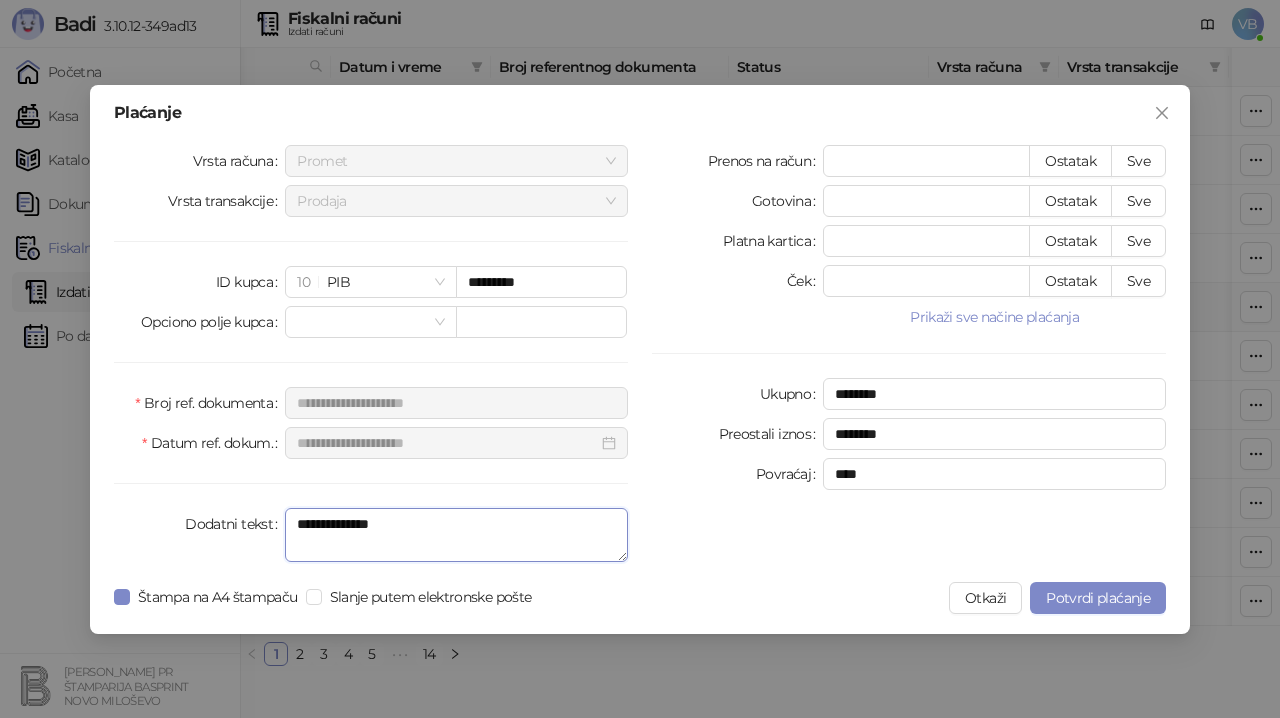 click on "Prodaja" at bounding box center [456, 201] 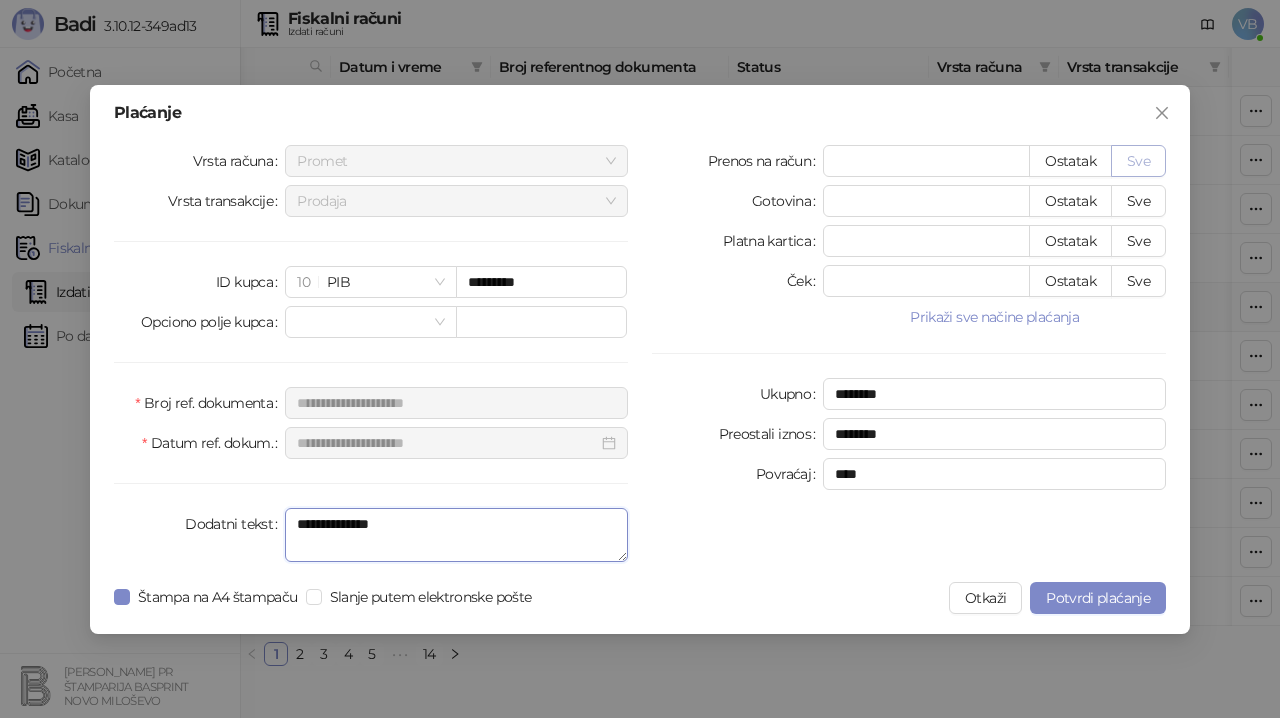 type on "**********" 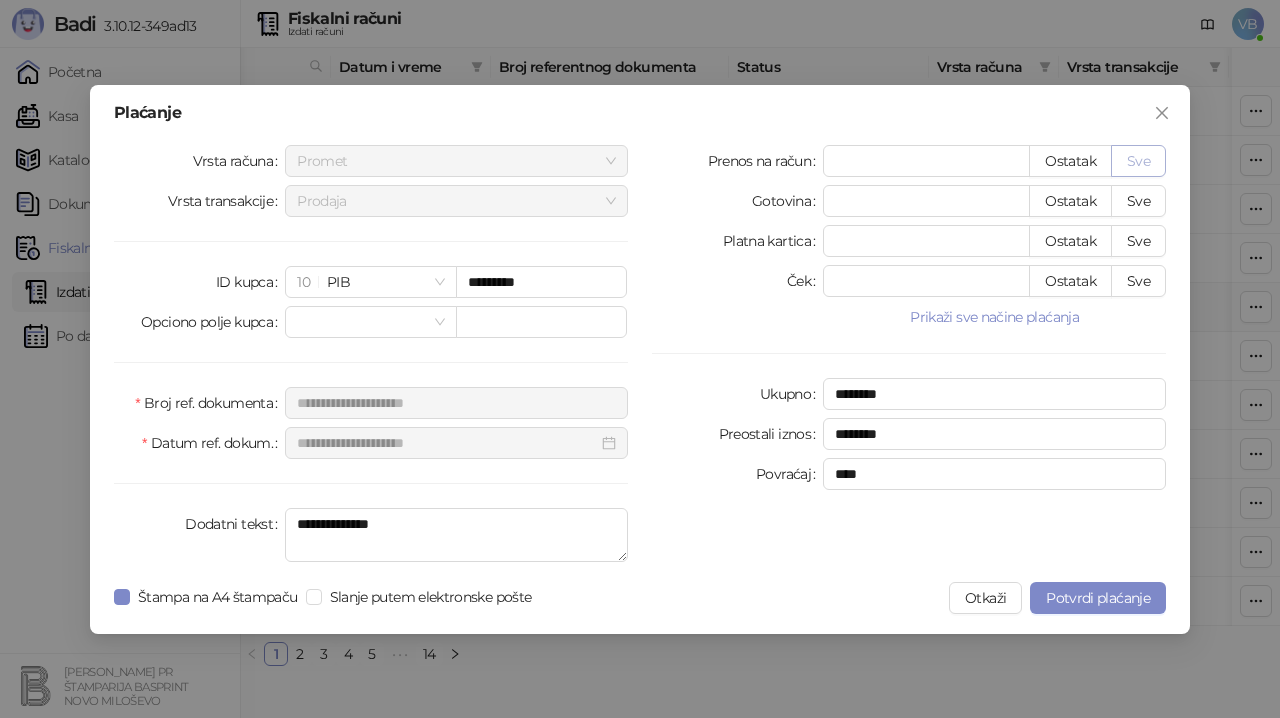 click on "Sve" at bounding box center [1138, 161] 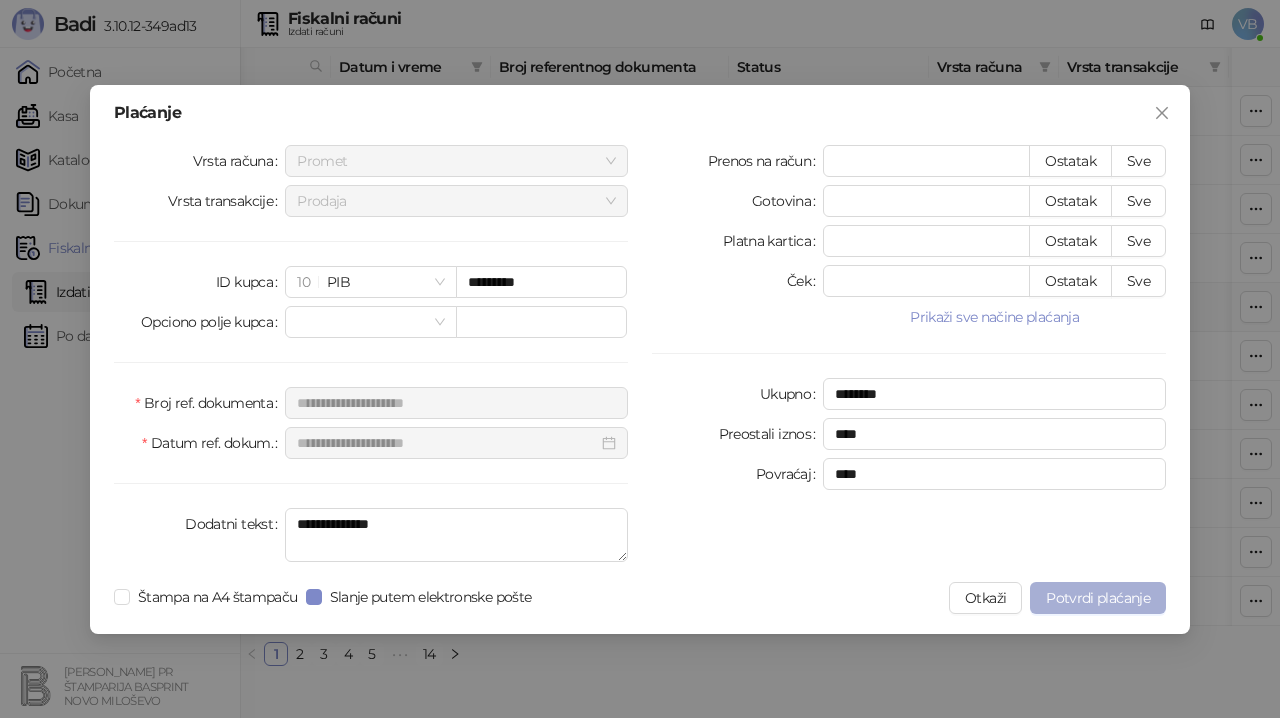 click on "Potvrdi plaćanje" at bounding box center [1098, 598] 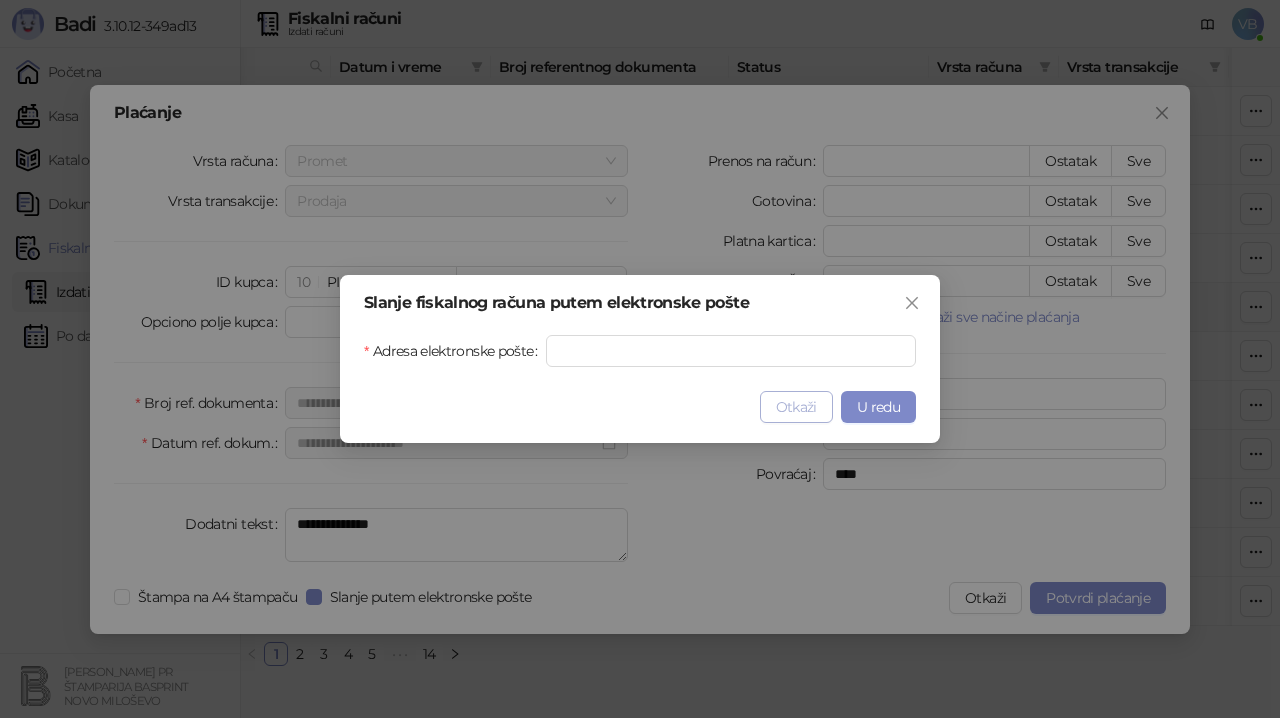 click on "Otkaži" at bounding box center [796, 407] 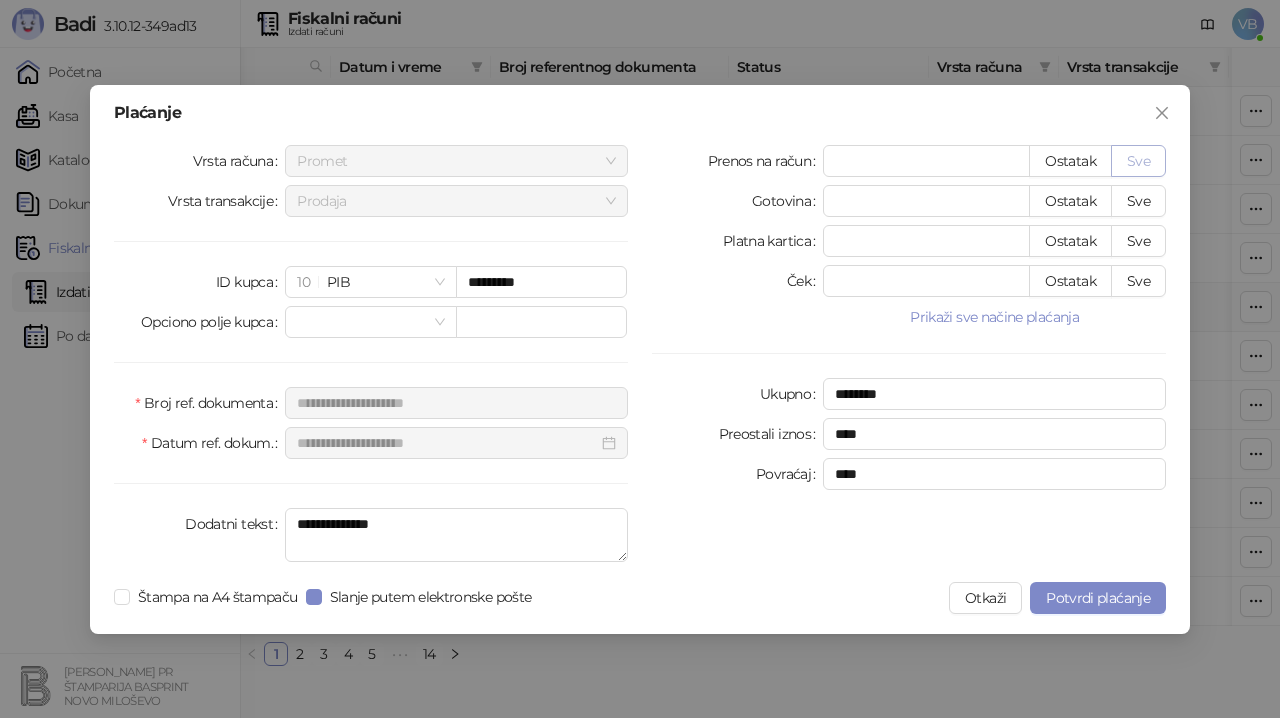 click on "Sve" at bounding box center (1138, 161) 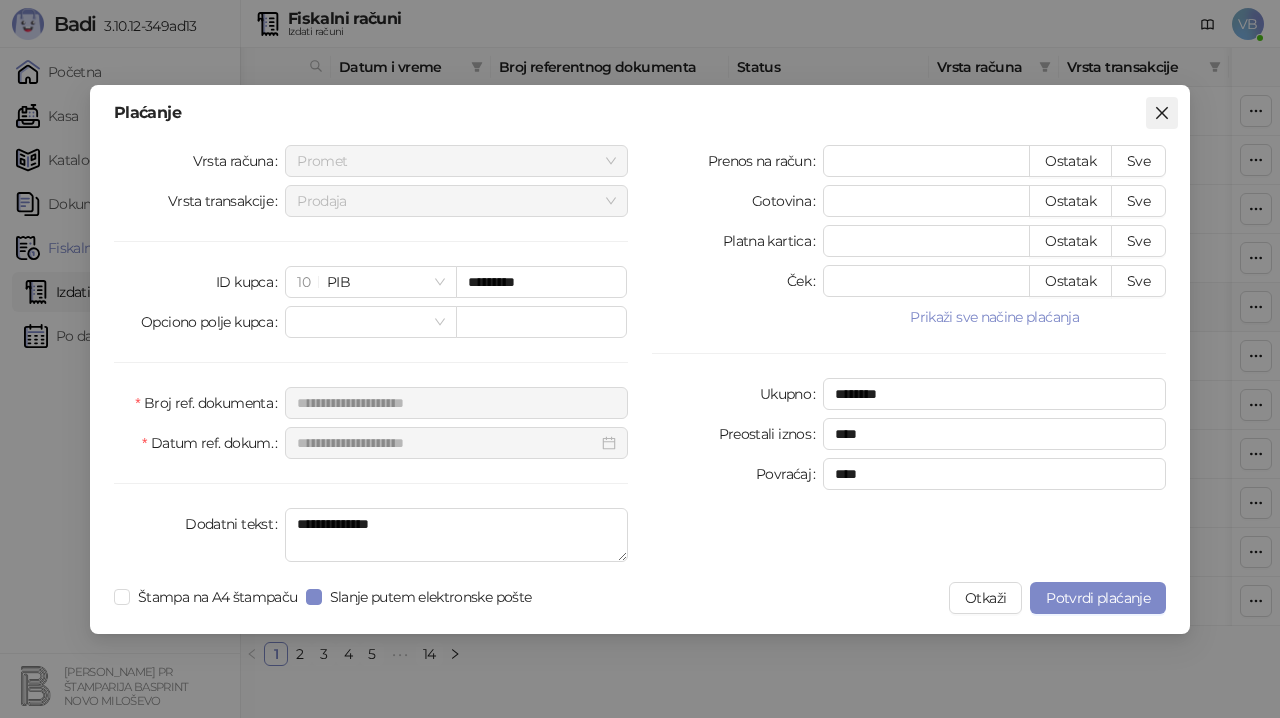 click at bounding box center (1162, 113) 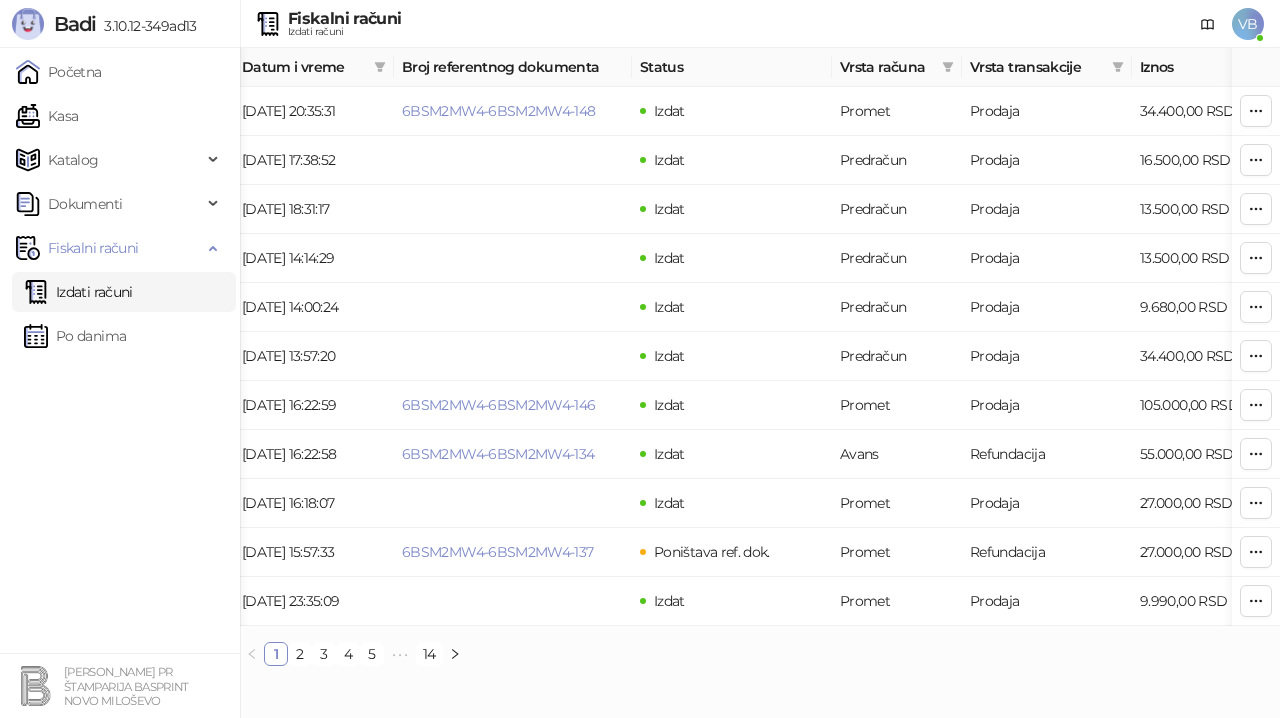 scroll, scrollTop: 0, scrollLeft: 34, axis: horizontal 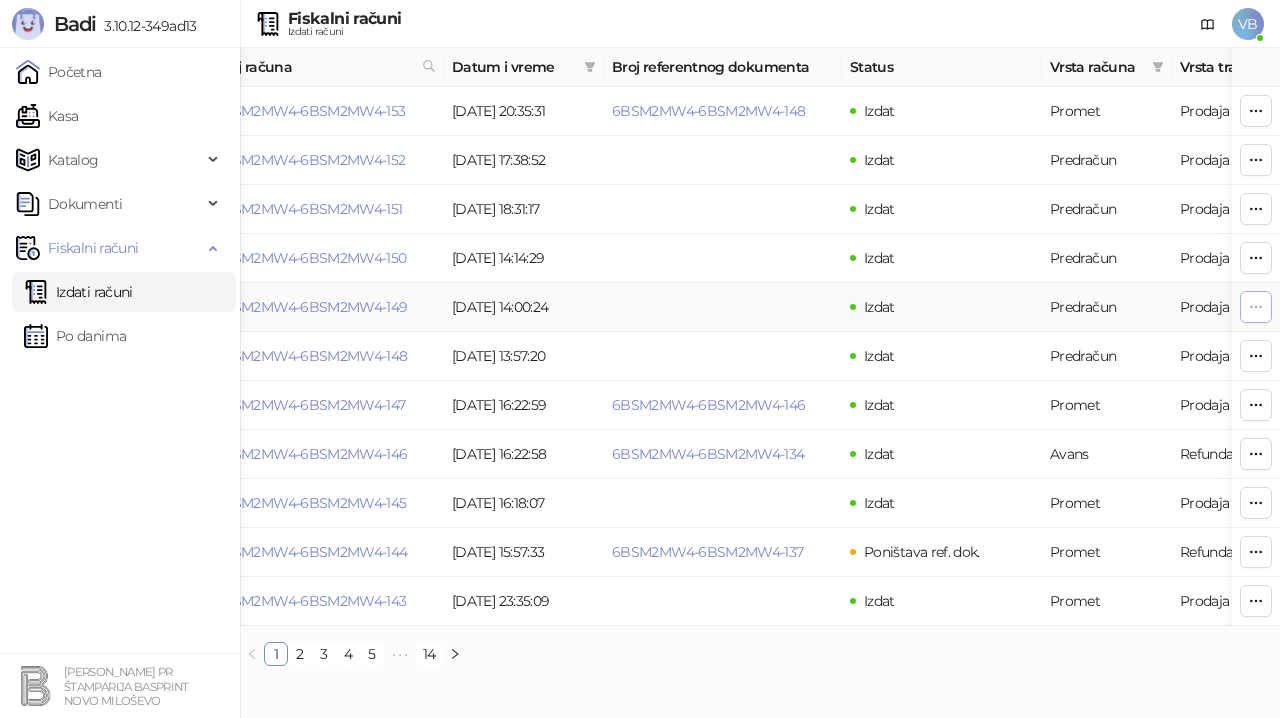 click 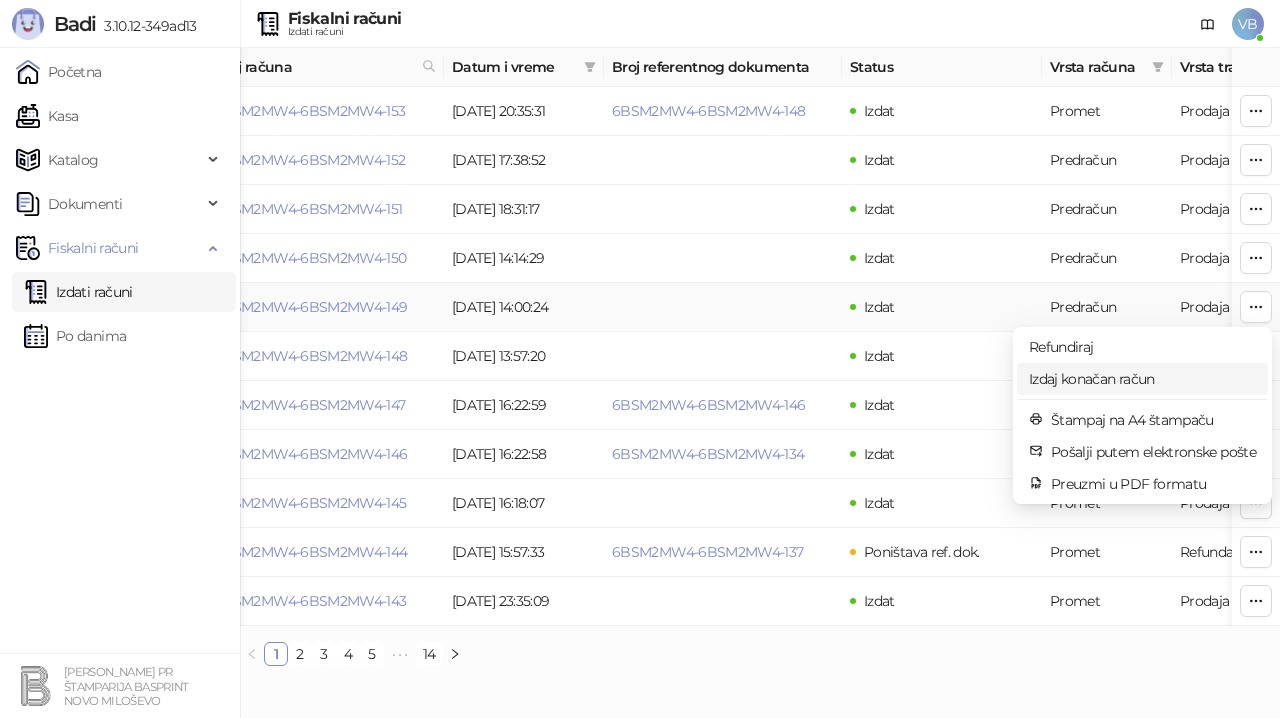 click on "Izdaj konačan račun" at bounding box center [1142, 379] 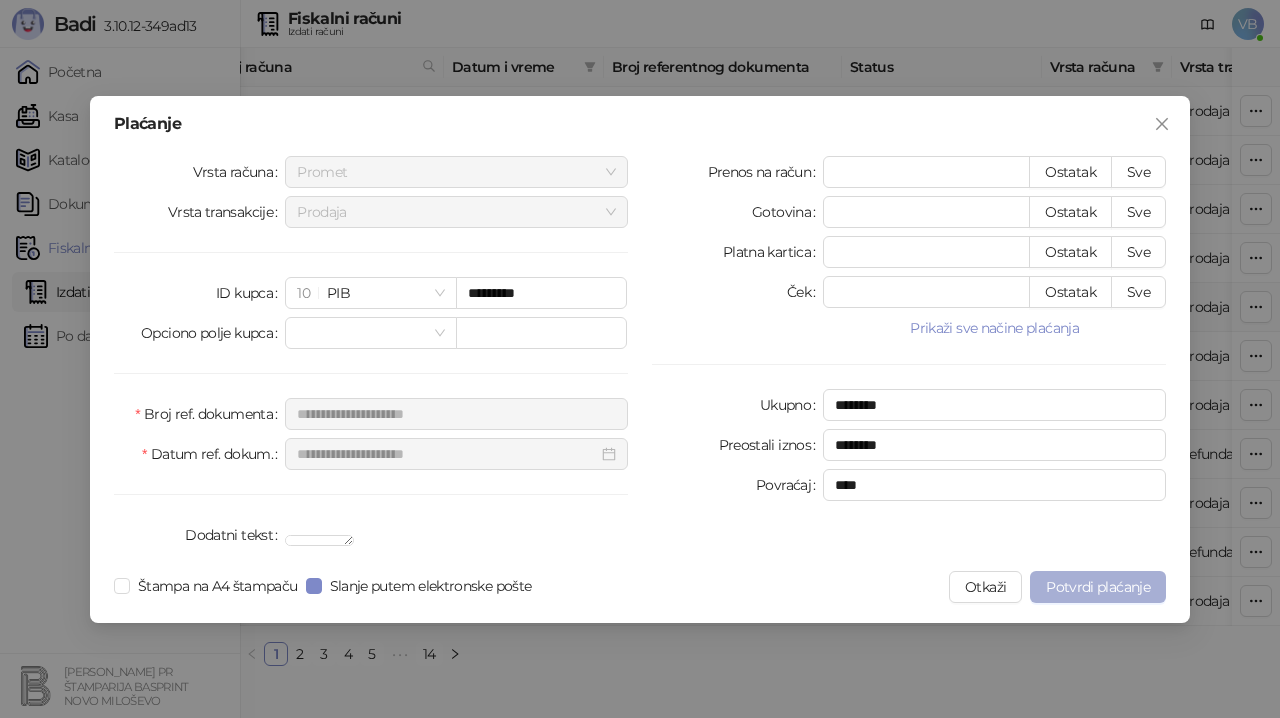 click on "Potvrdi plaćanje" at bounding box center (1098, 587) 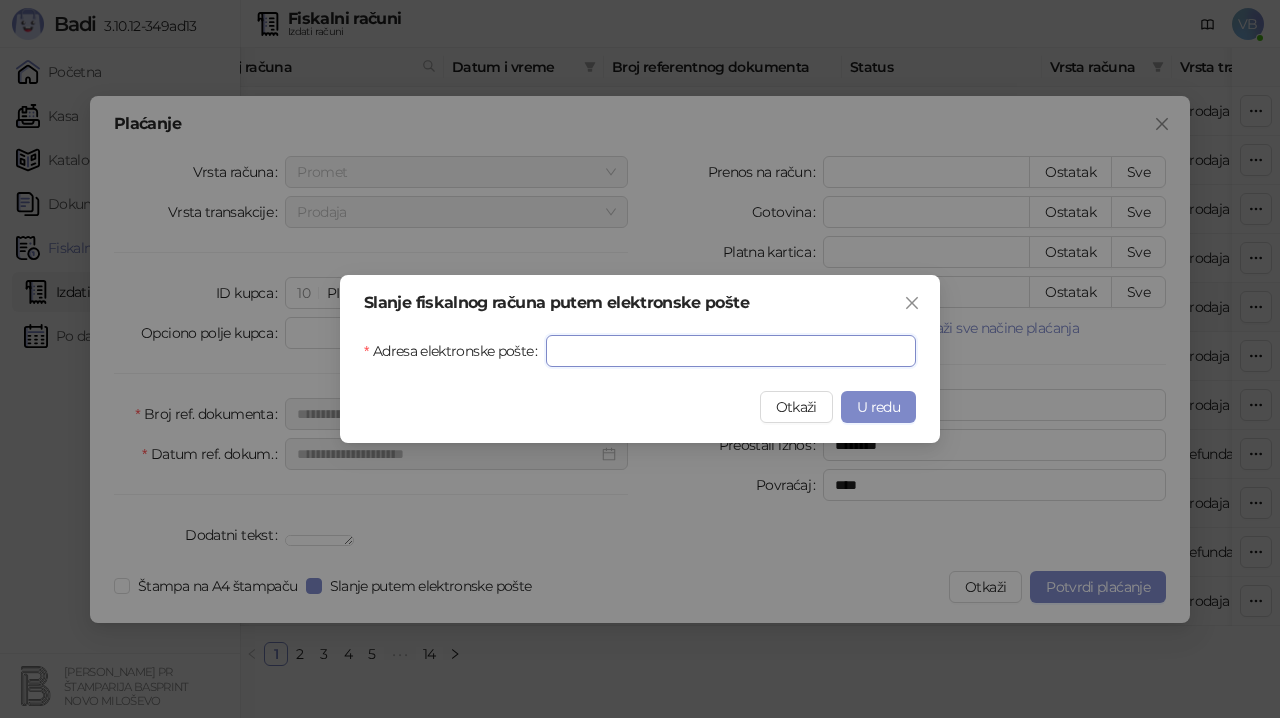 click on "Adresa elektronske pošte" at bounding box center [731, 351] 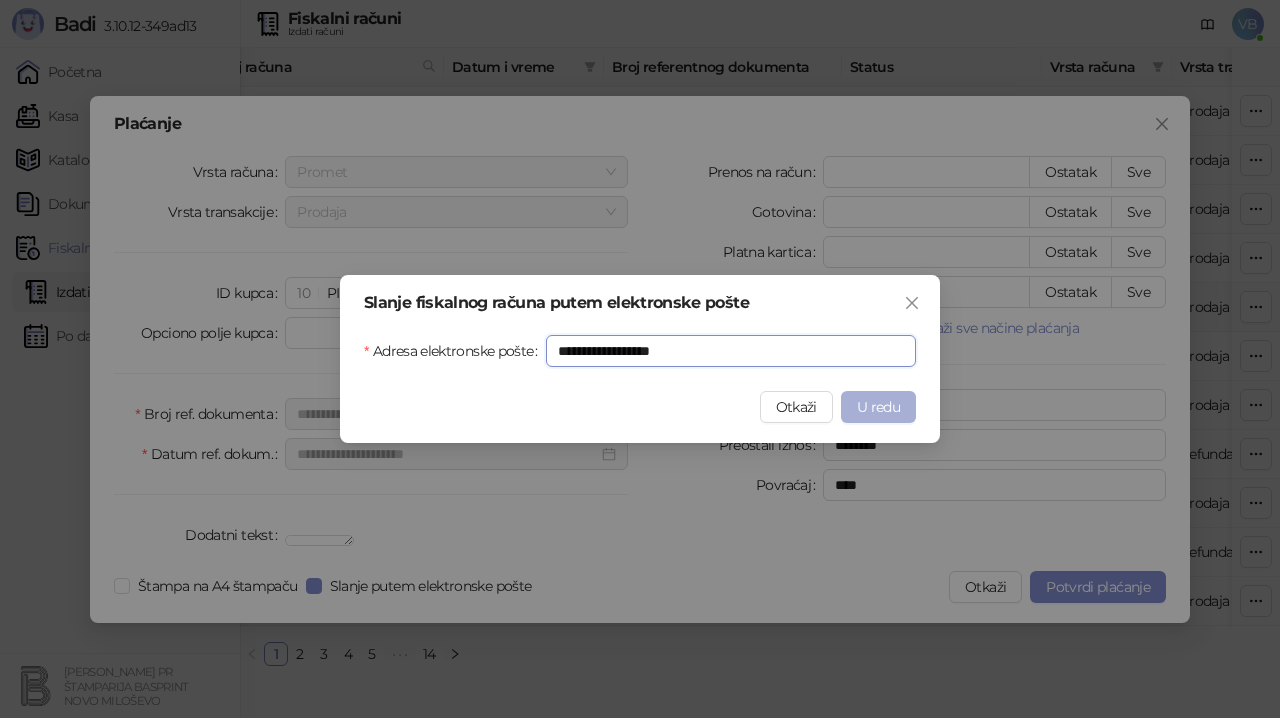 type on "**********" 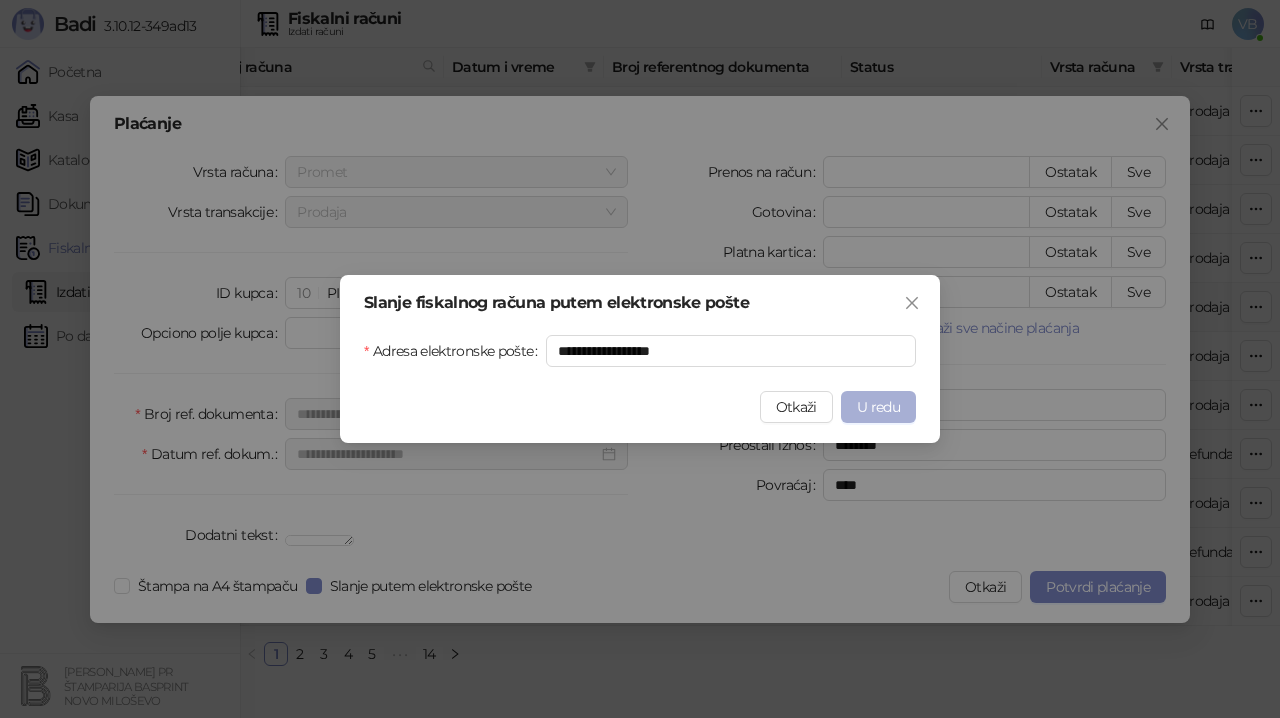 click on "U redu" at bounding box center (878, 407) 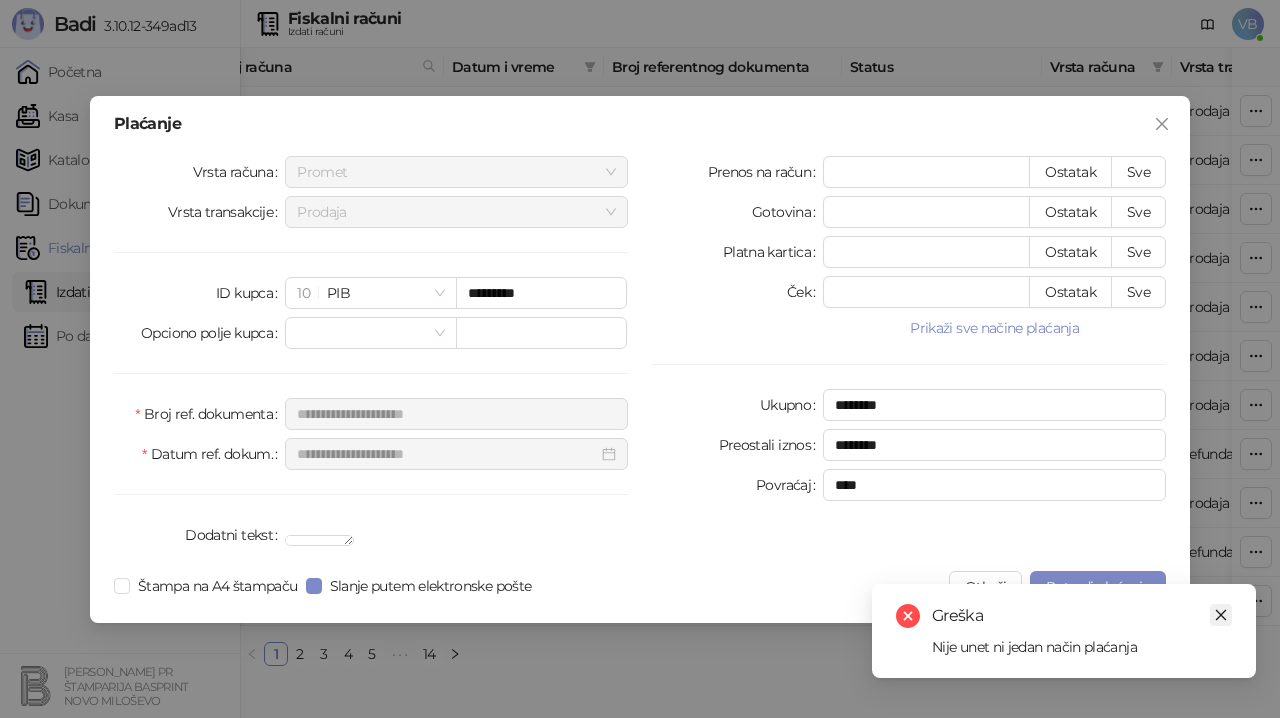 click 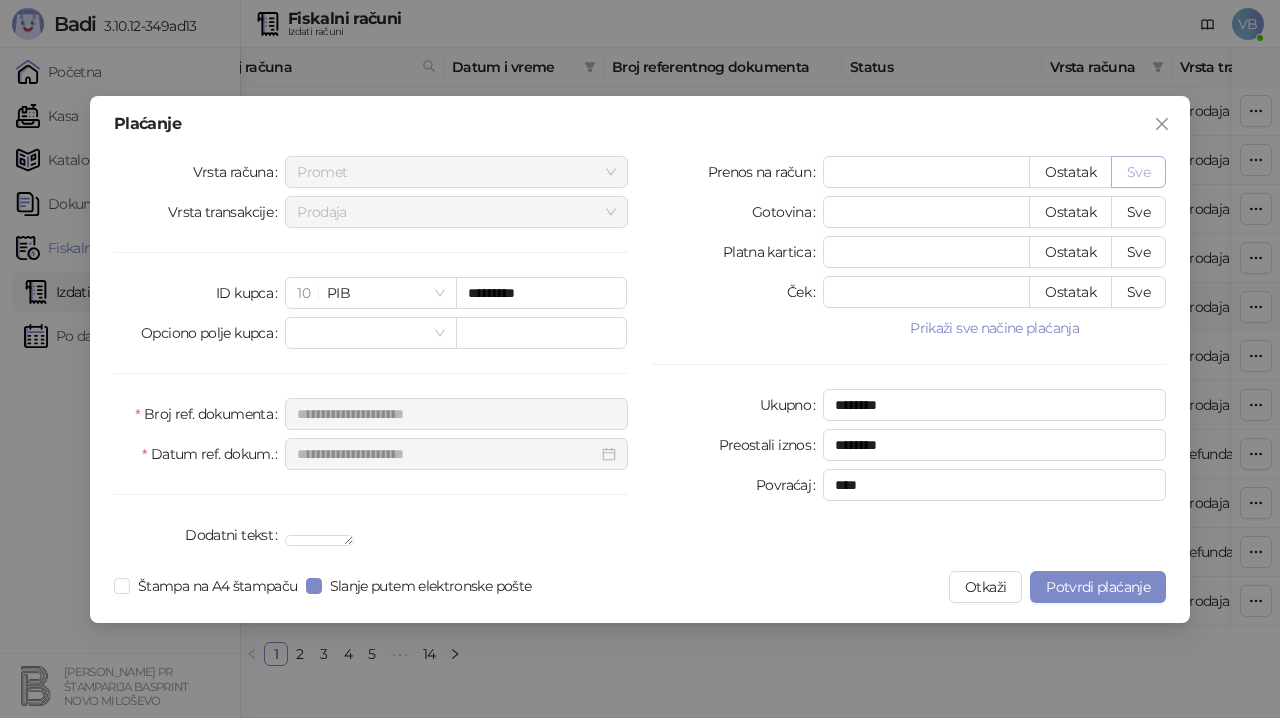 click on "Sve" at bounding box center (1138, 172) 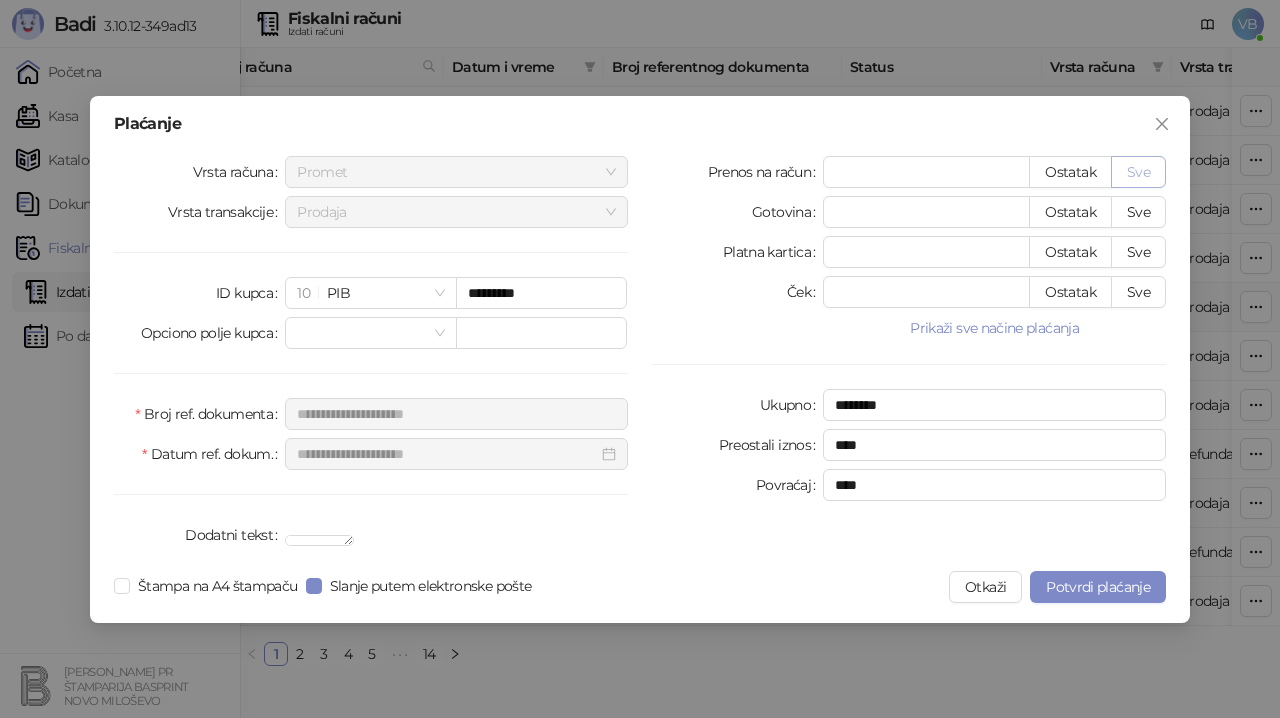 click on "Sve" at bounding box center [1138, 172] 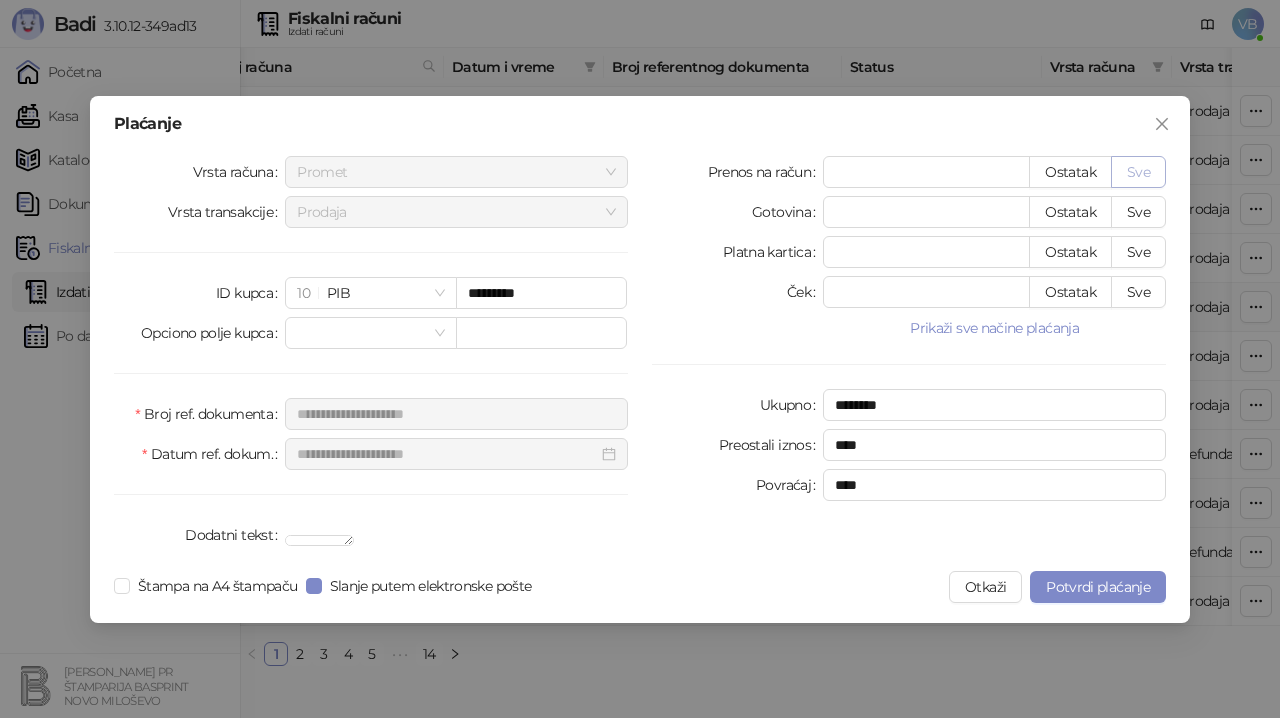 click on "Sve" at bounding box center (1138, 172) 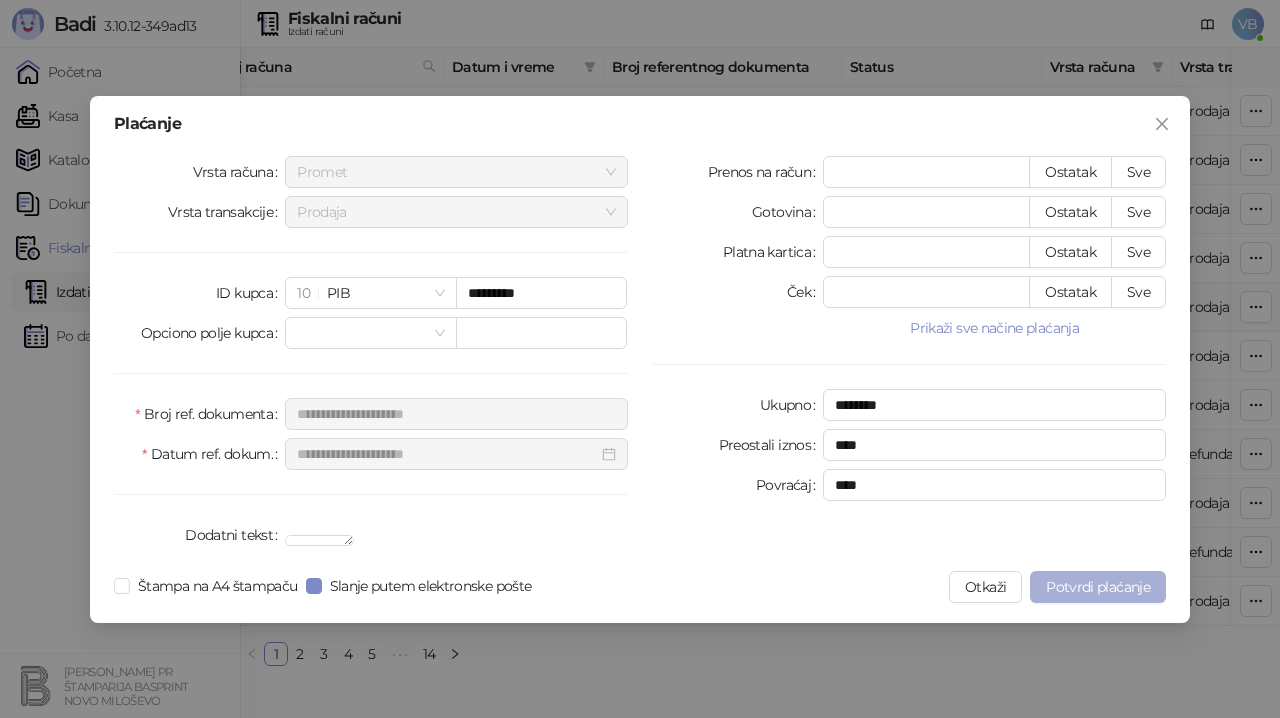 click on "Potvrdi plaćanje" at bounding box center (1098, 587) 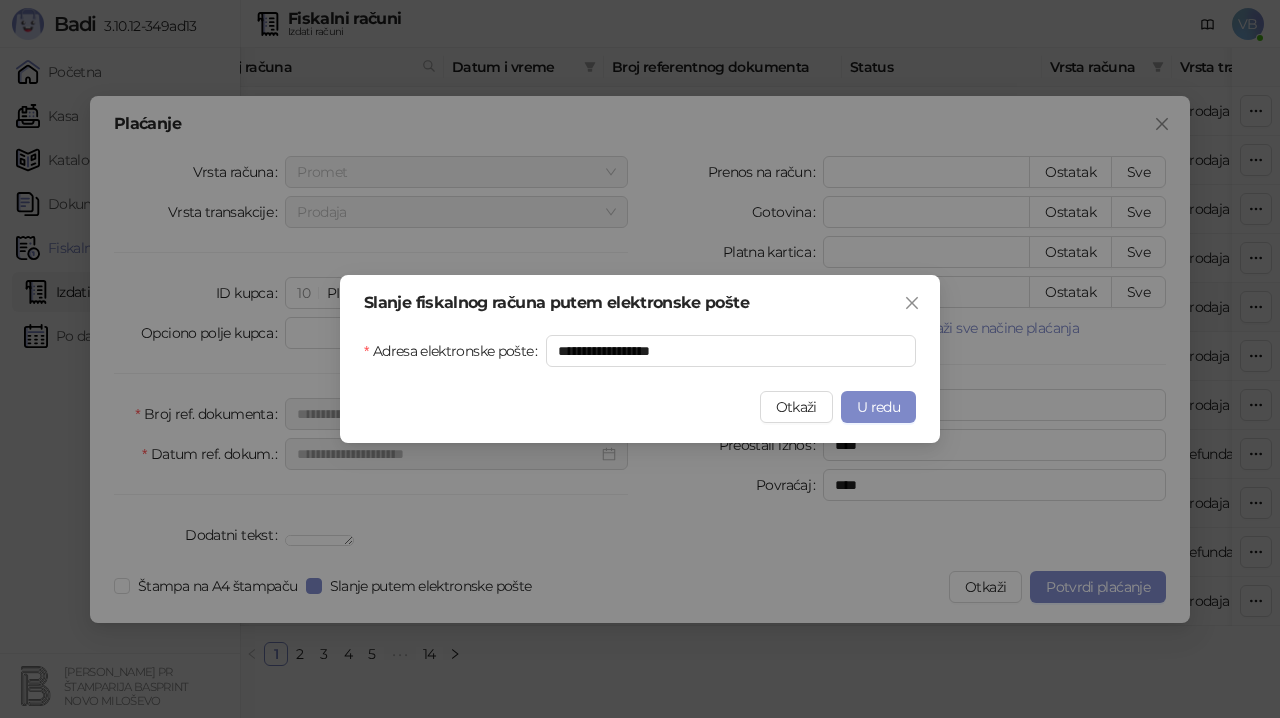 click on "**********" at bounding box center [640, 359] 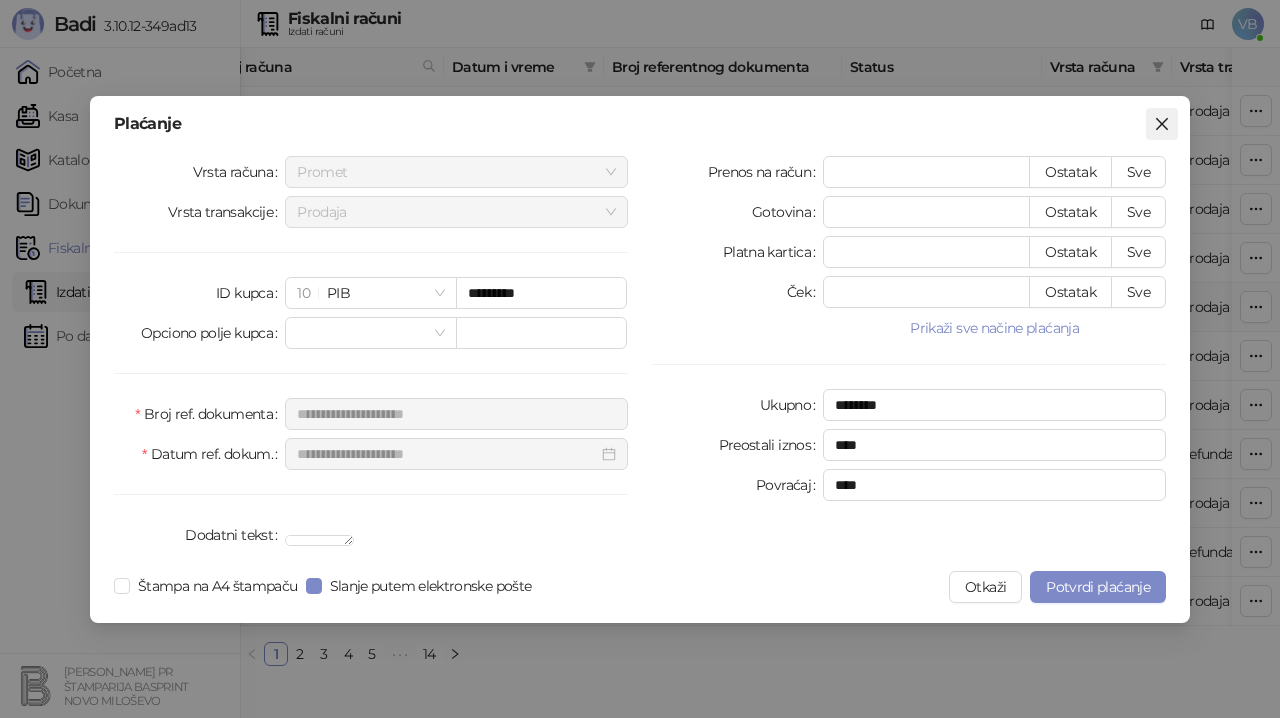 click 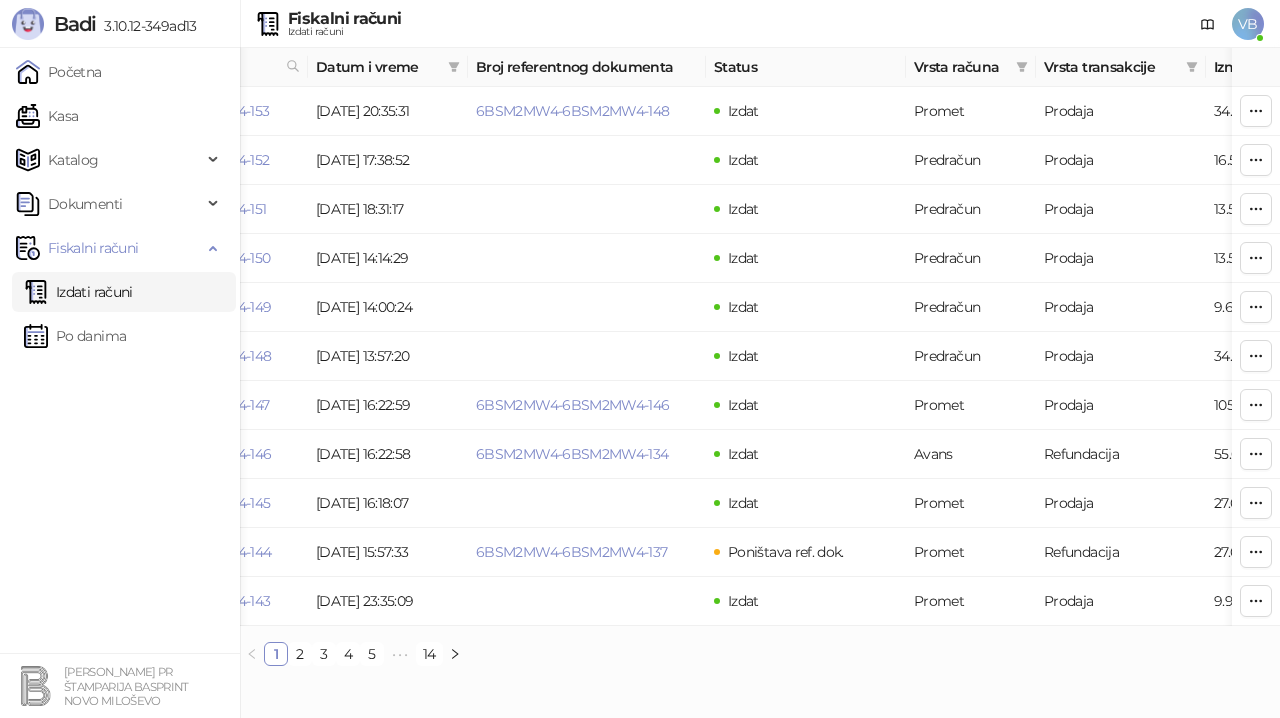 scroll, scrollTop: 0, scrollLeft: 68, axis: horizontal 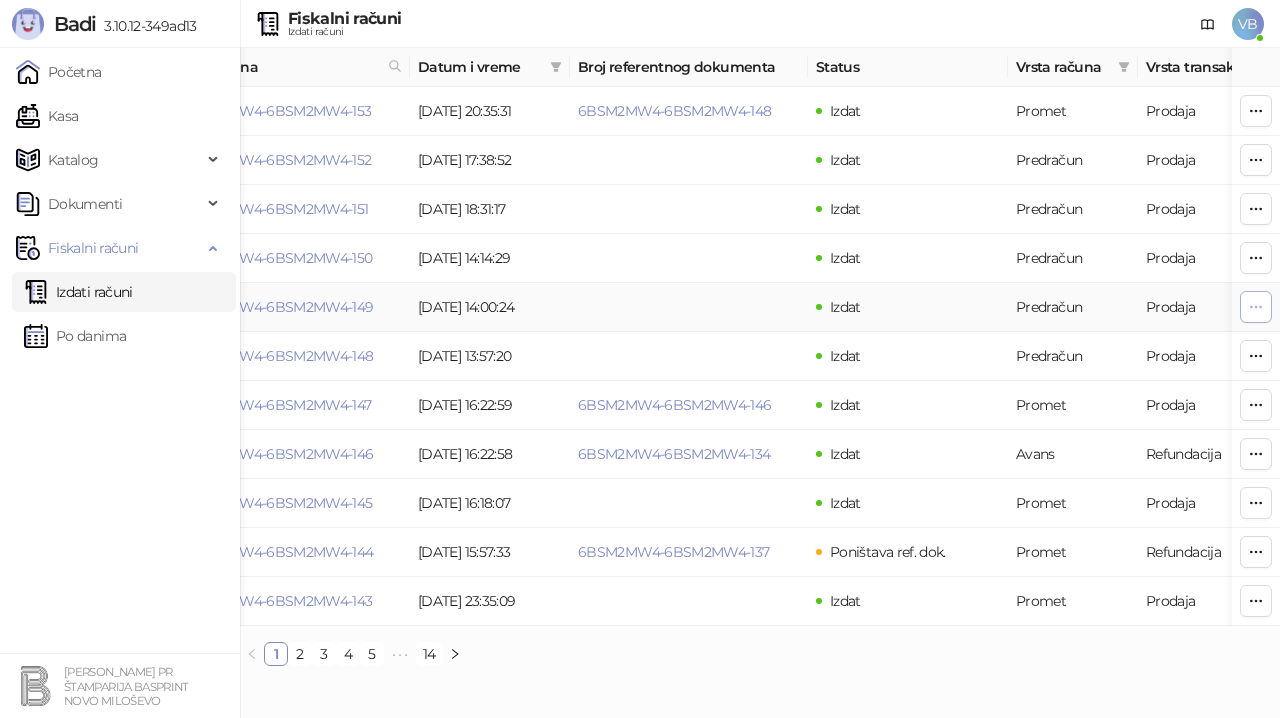 click 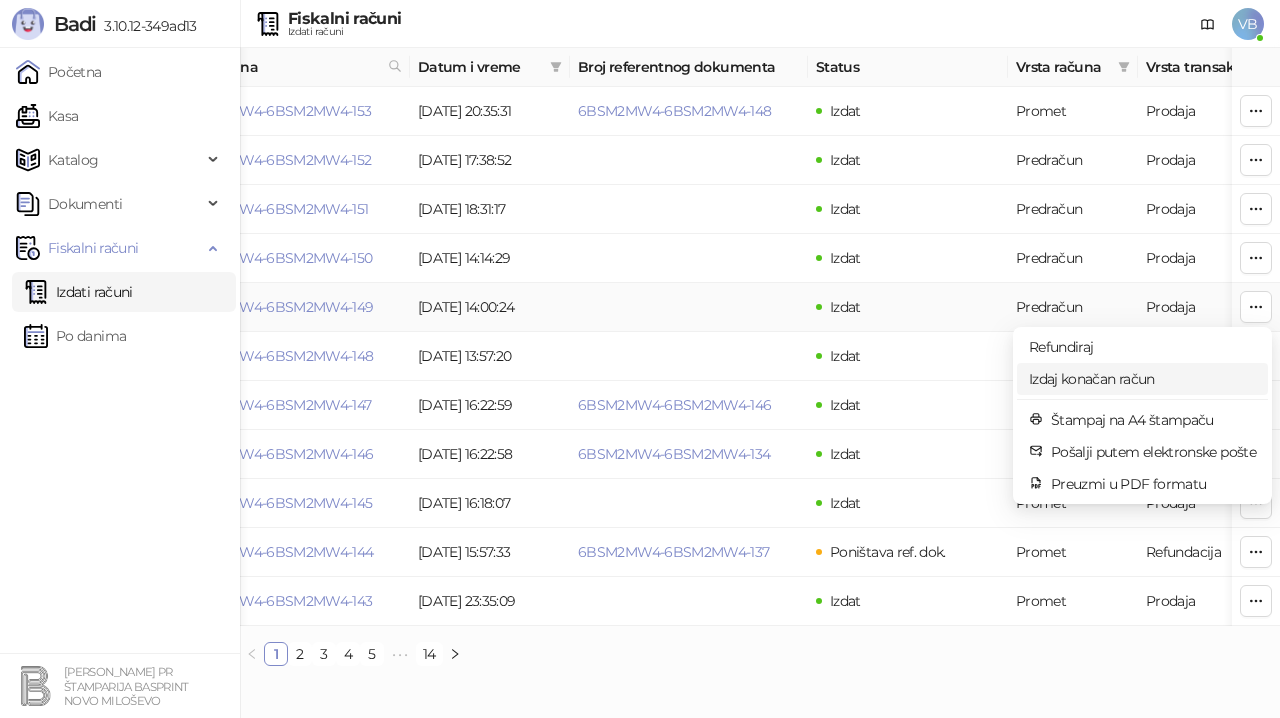 click on "Izdaj konačan račun" at bounding box center [1142, 379] 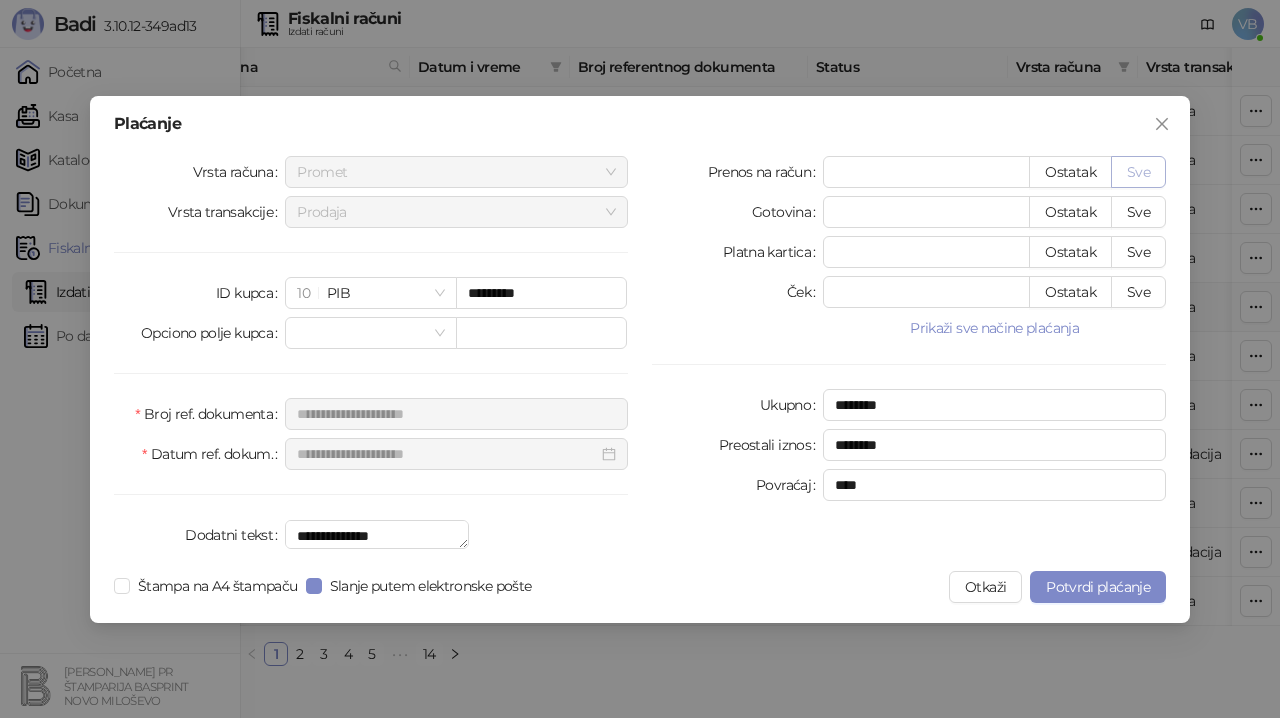 click on "Sve" at bounding box center (1138, 172) 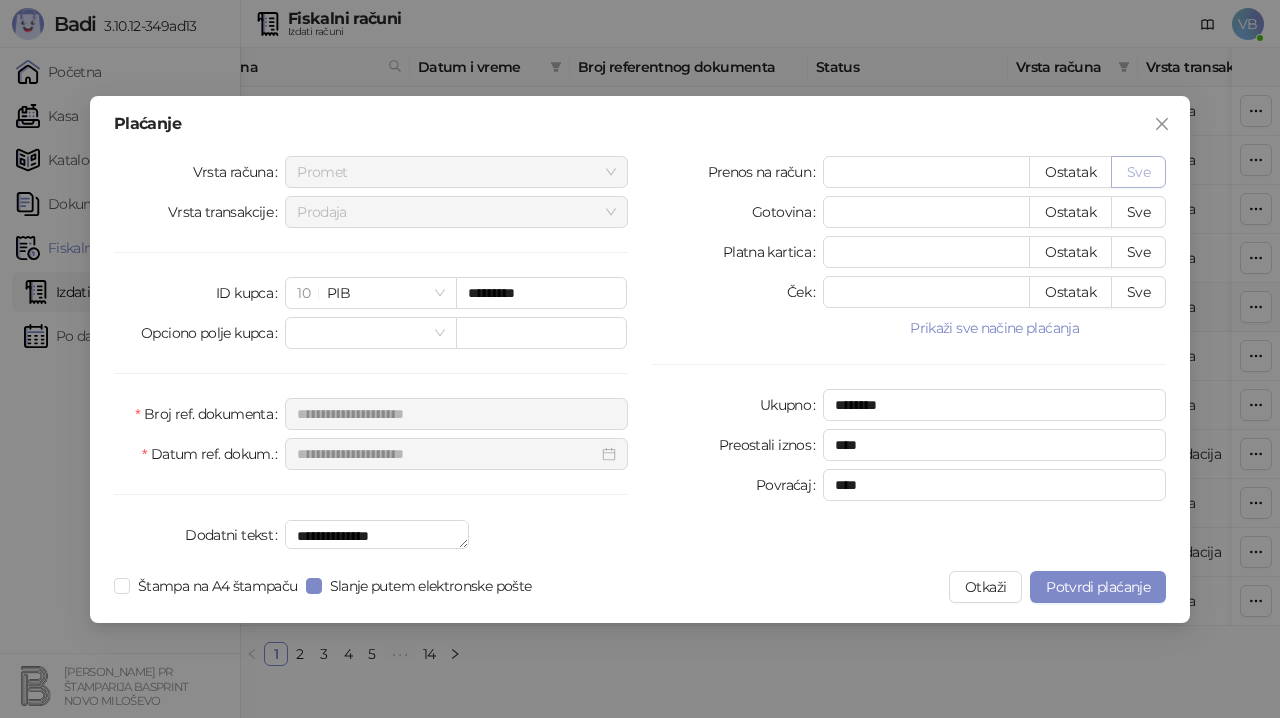 click on "Sve" at bounding box center [1138, 172] 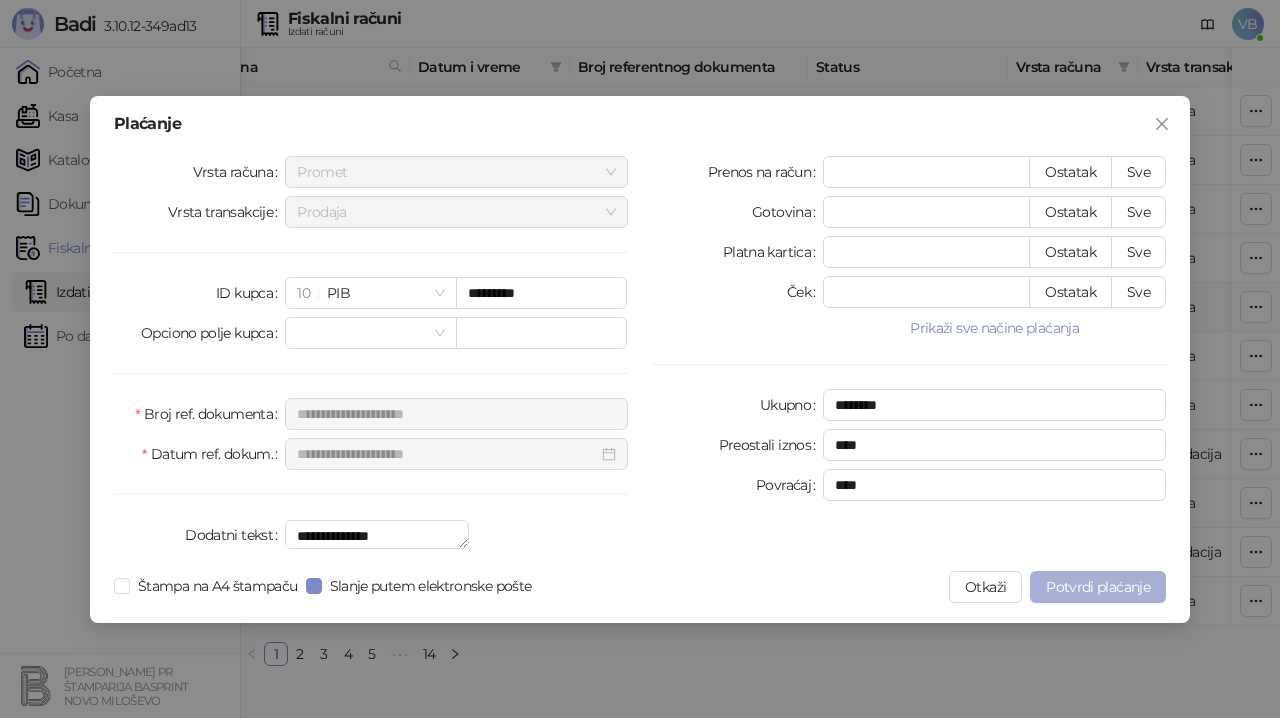 click on "Potvrdi plaćanje" at bounding box center (1098, 587) 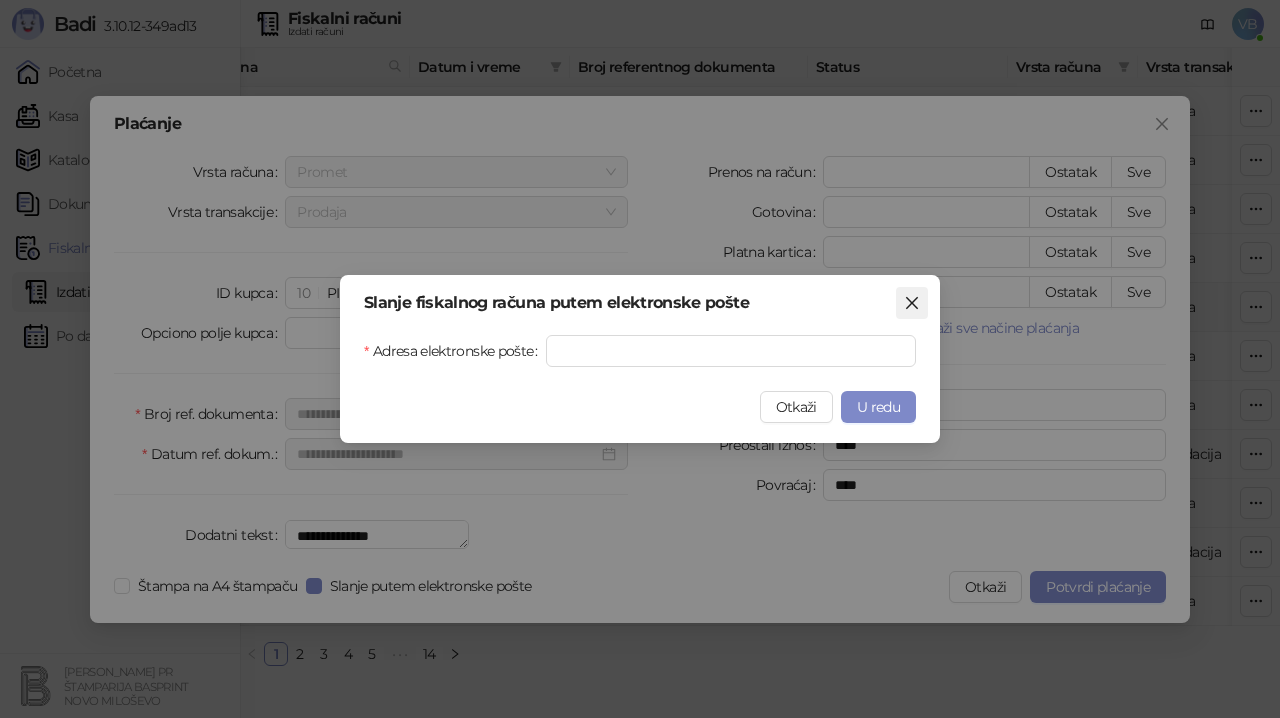 click 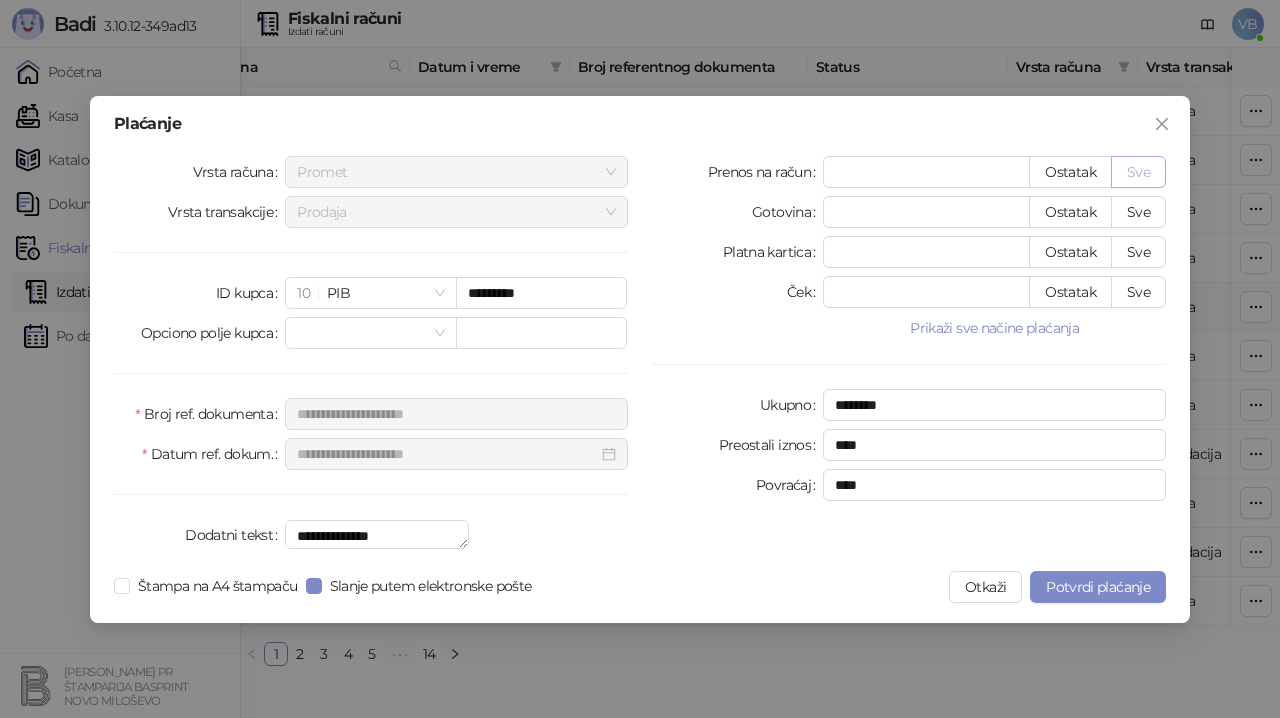 click on "Sve" at bounding box center (1138, 172) 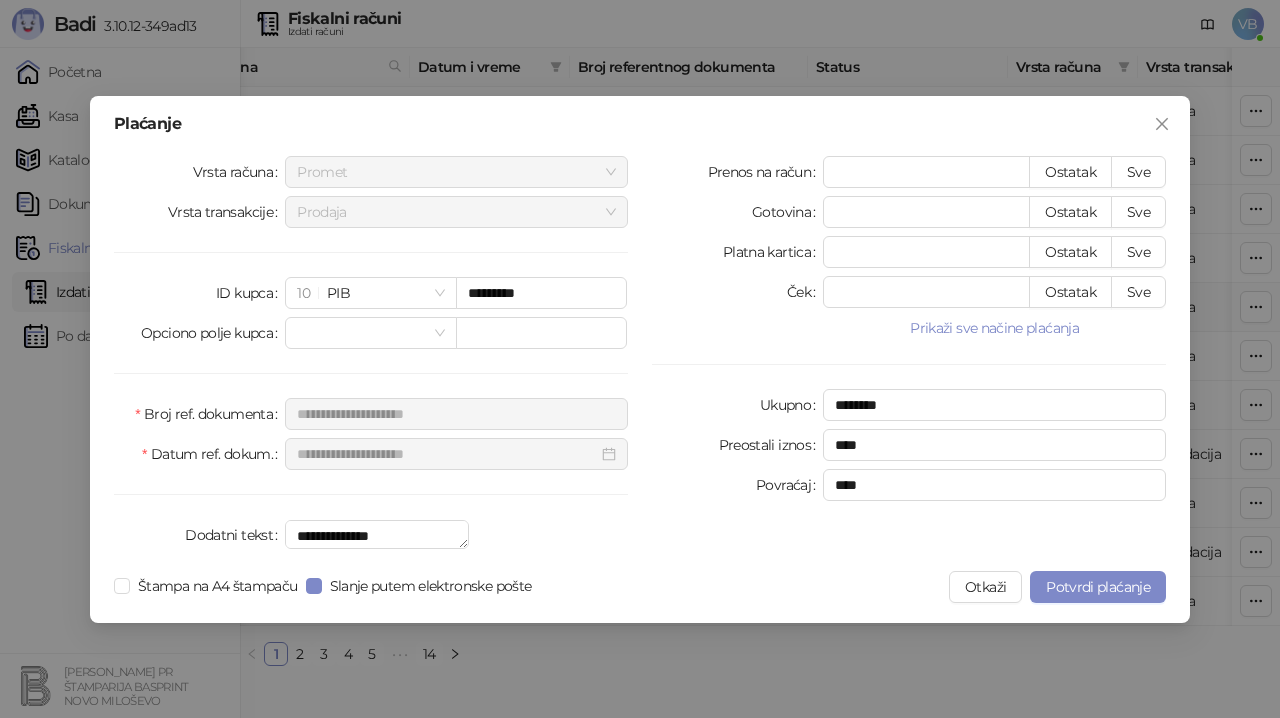 drag, startPoint x: 1064, startPoint y: 592, endPoint x: 1029, endPoint y: 579, distance: 37.336308 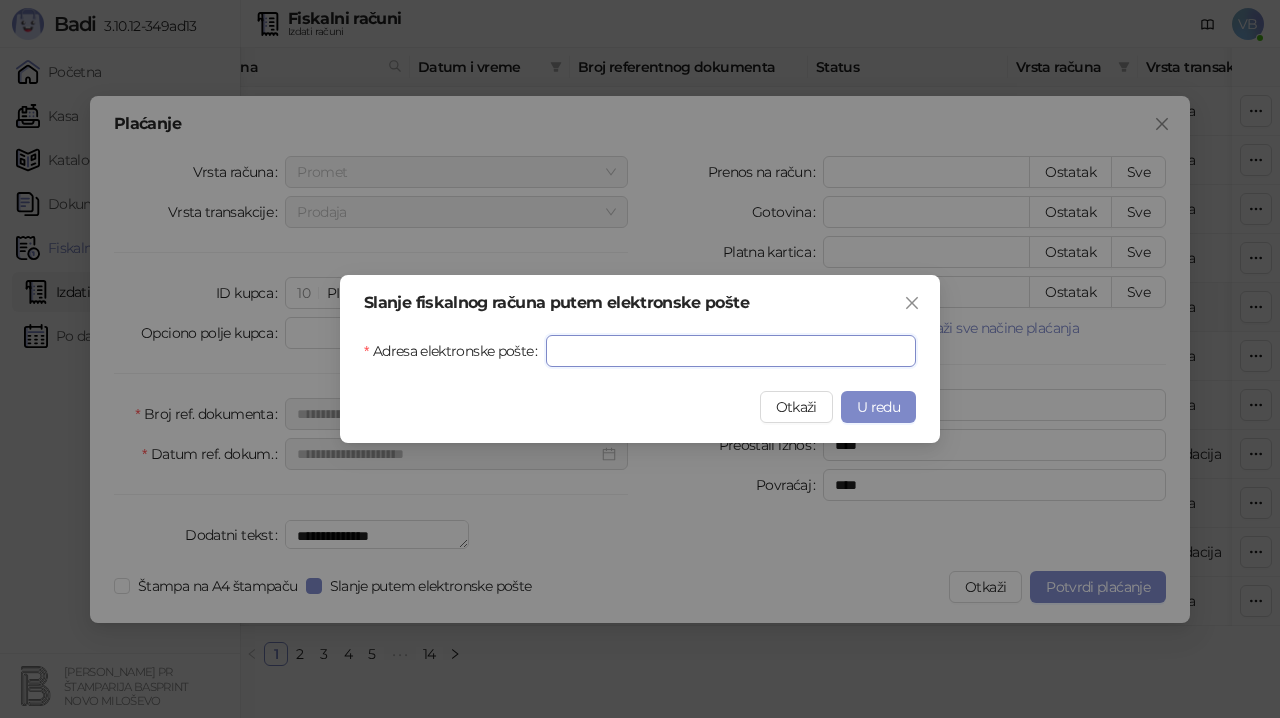 click on "Adresa elektronske pošte" at bounding box center (731, 351) 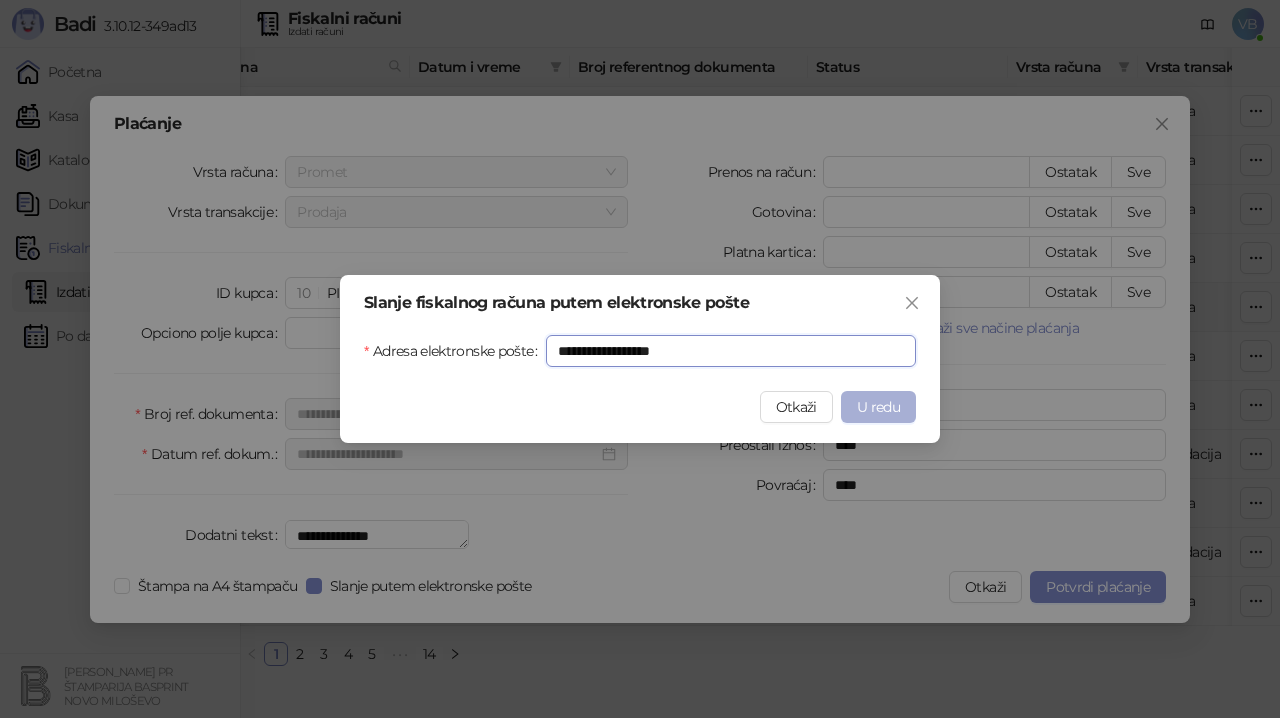 type on "**********" 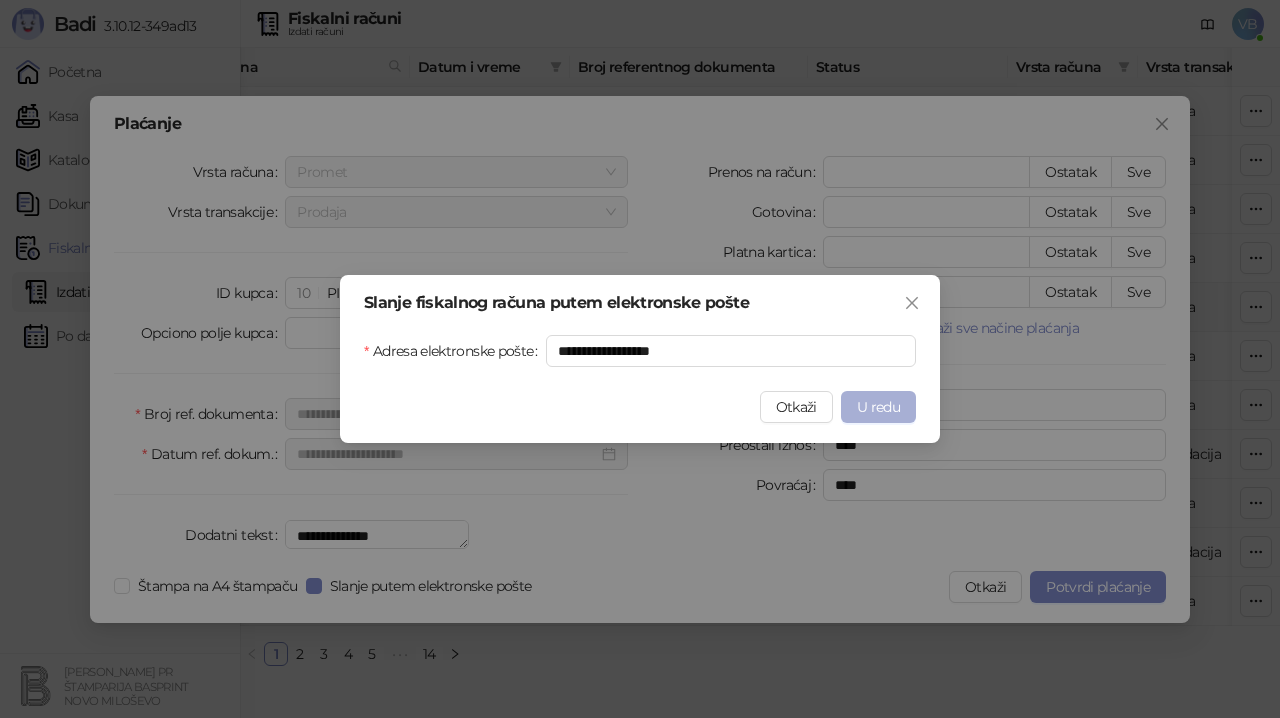 click on "U redu" at bounding box center [878, 407] 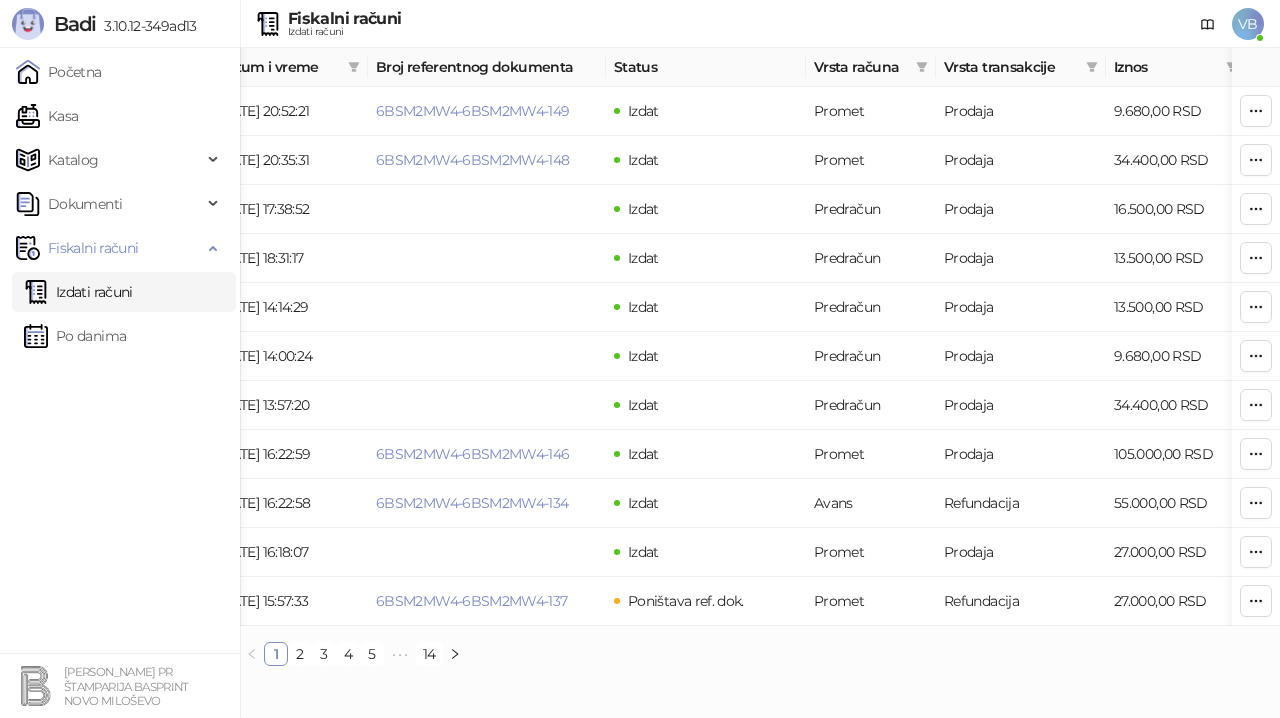 scroll, scrollTop: 0, scrollLeft: 295, axis: horizontal 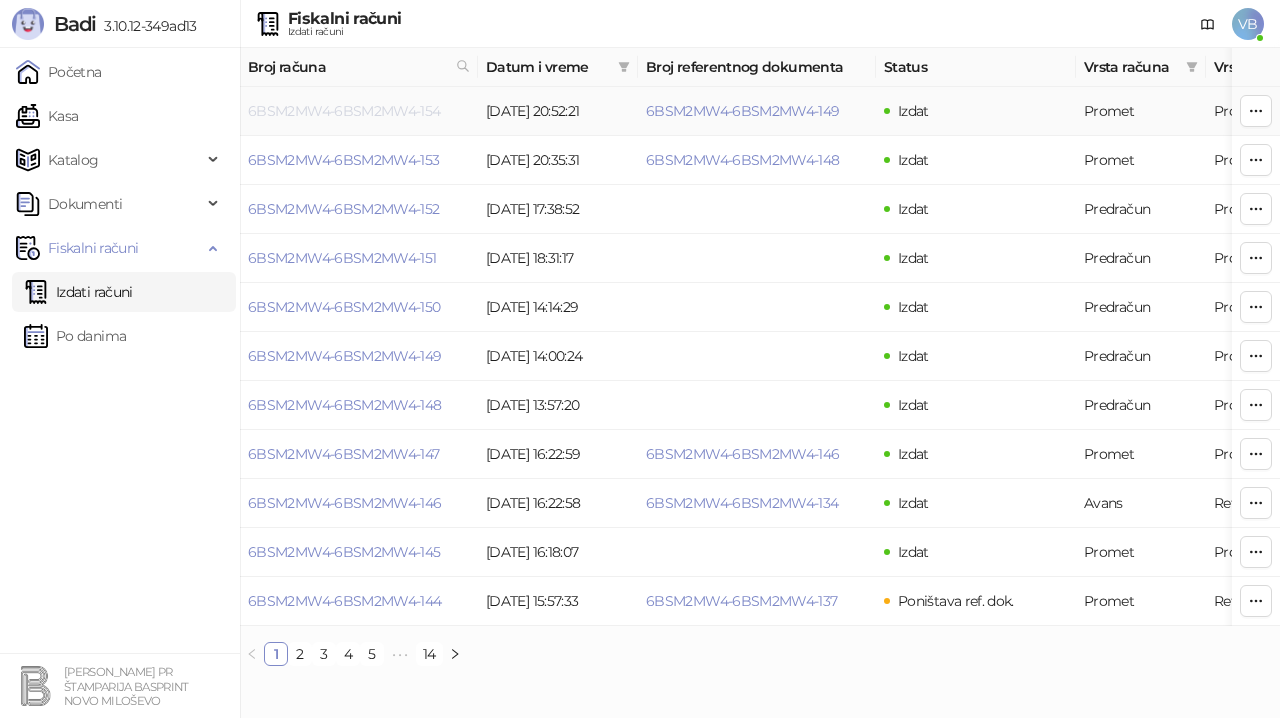 click on "6BSM2MW4-6BSM2MW4-154" at bounding box center [344, 111] 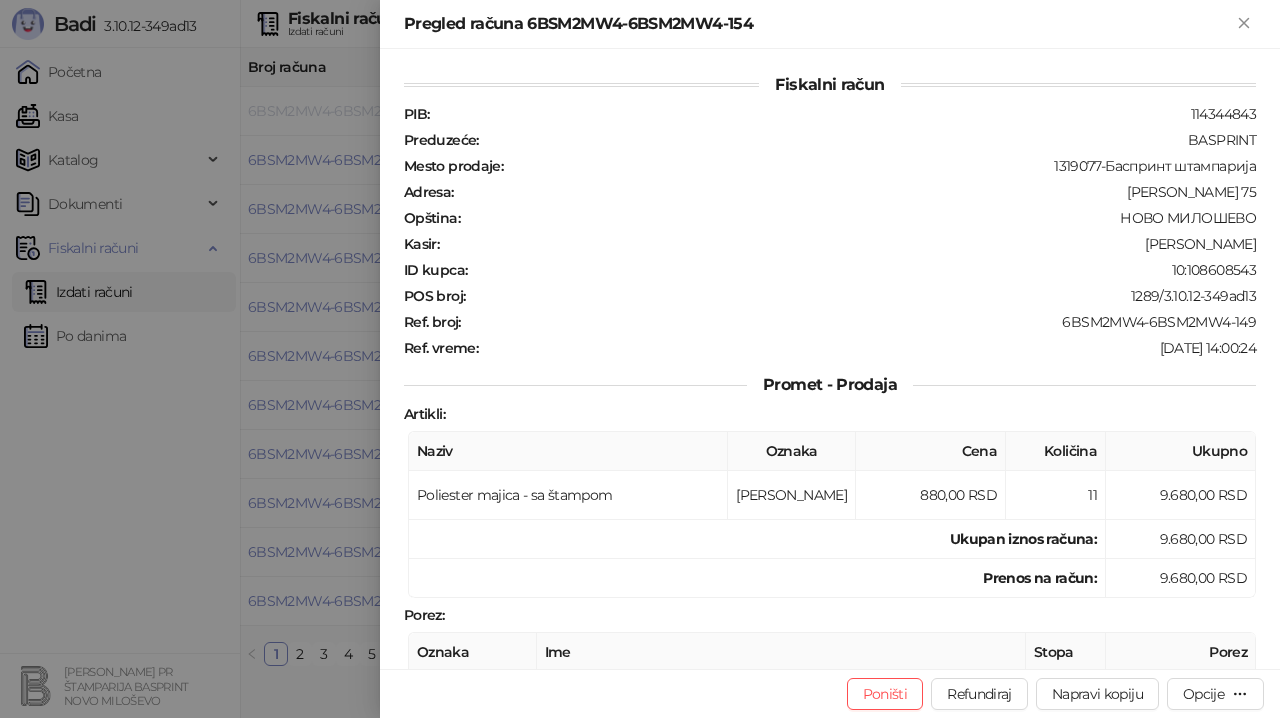 click at bounding box center (640, 359) 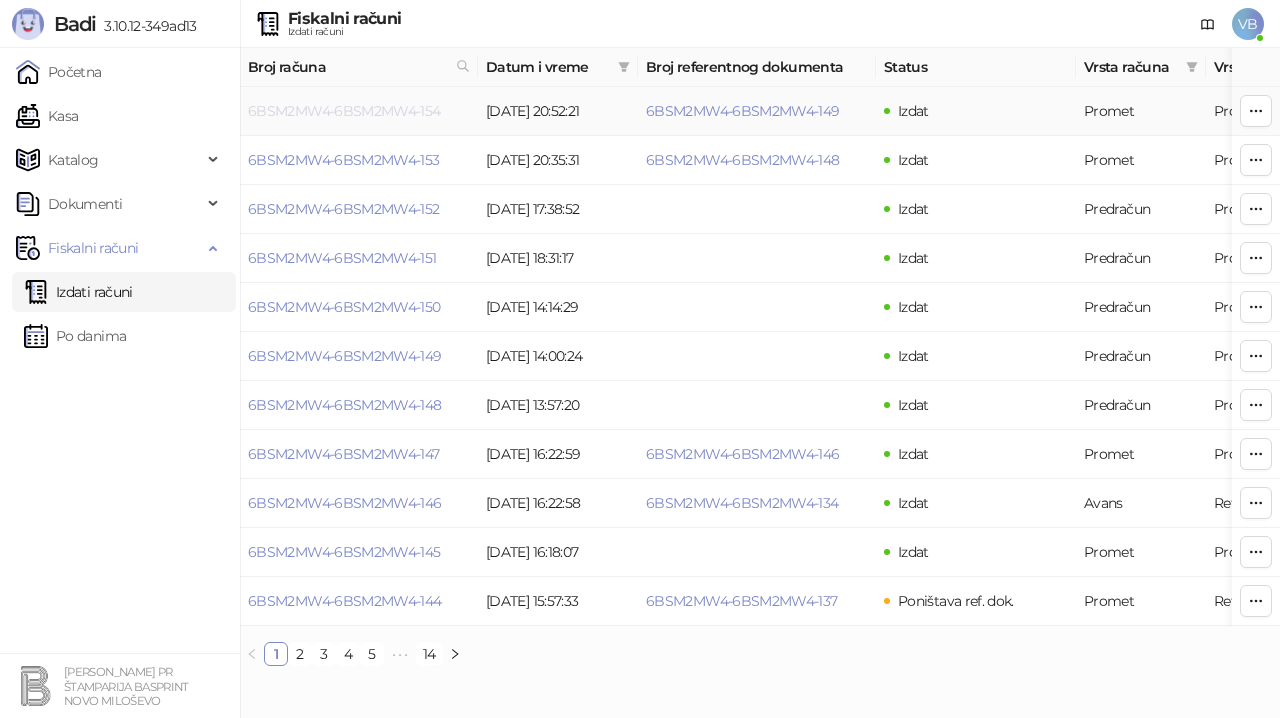 click on "6BSM2MW4-6BSM2MW4-154" at bounding box center (344, 111) 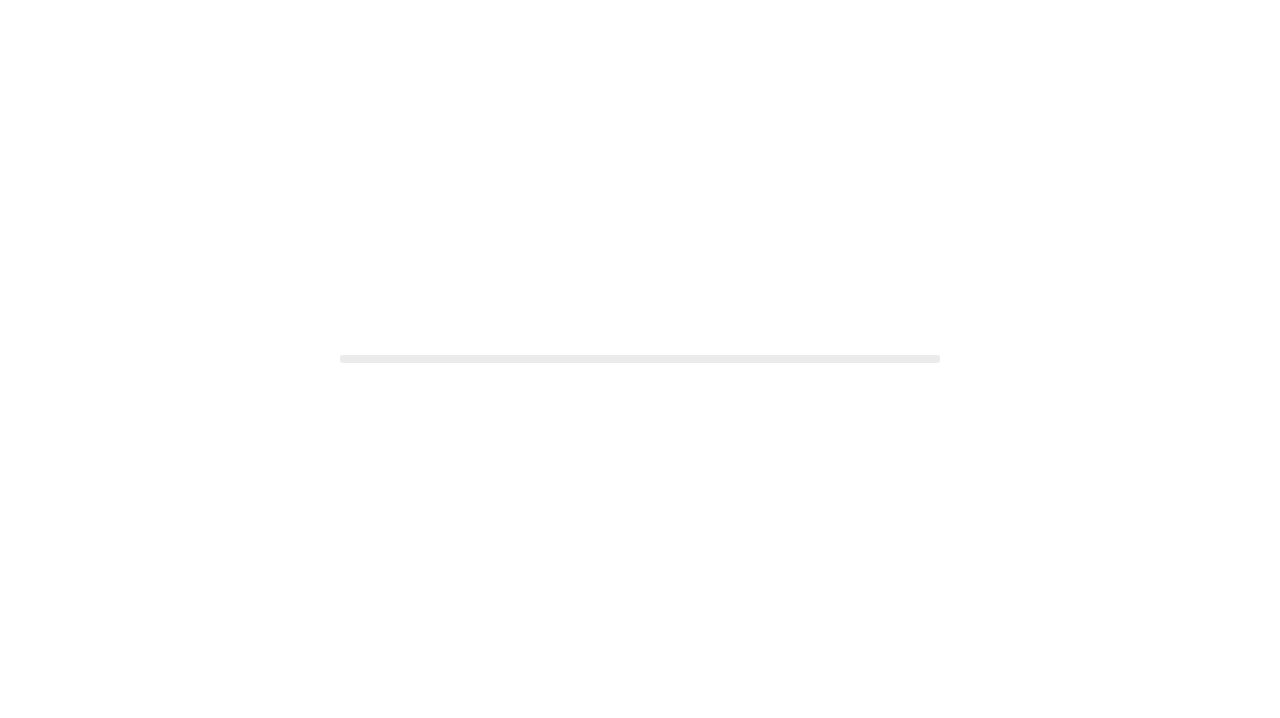 scroll, scrollTop: 0, scrollLeft: 0, axis: both 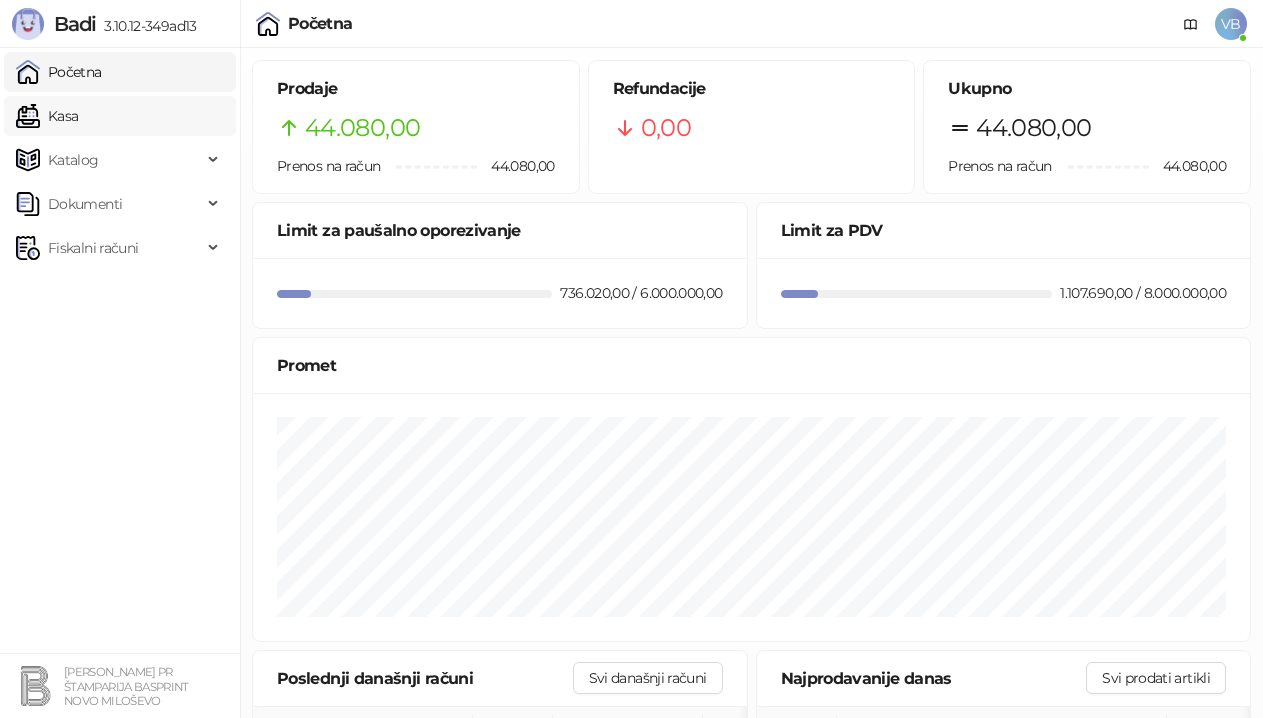 click on "Kasa" at bounding box center [47, 116] 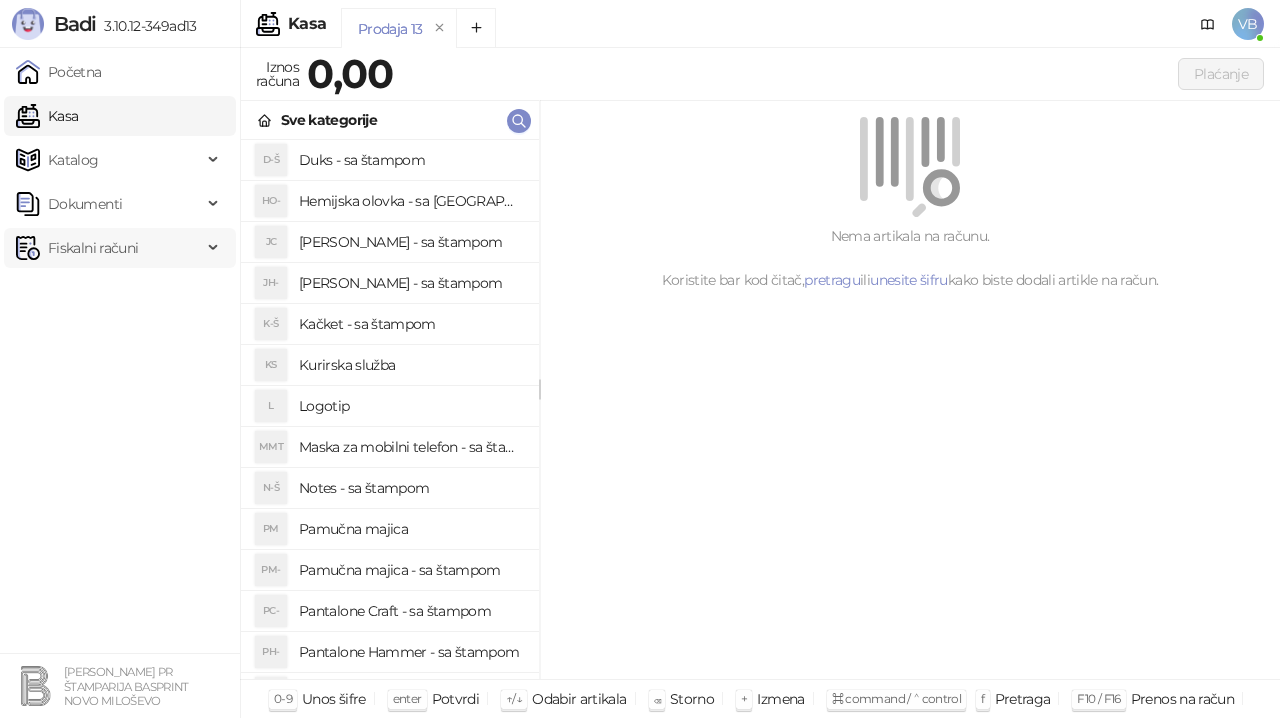 click on "Fiskalni računi" at bounding box center [93, 248] 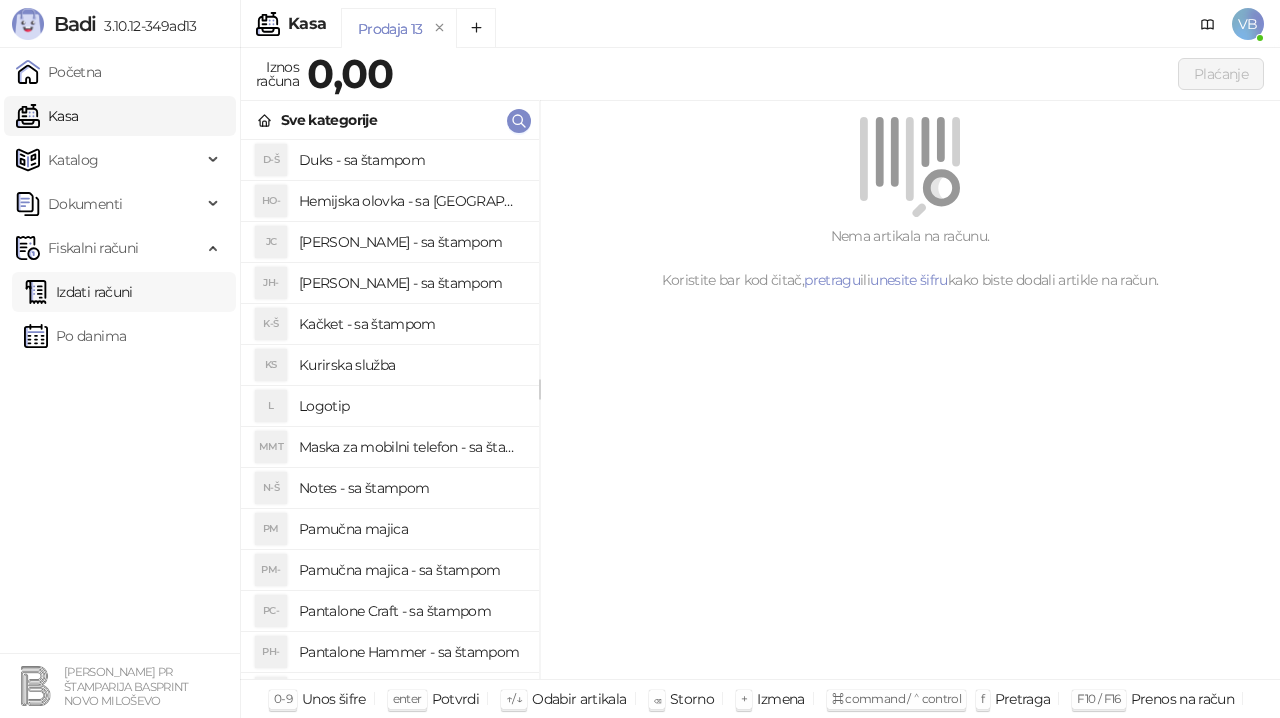 click on "Izdati računi" at bounding box center (78, 292) 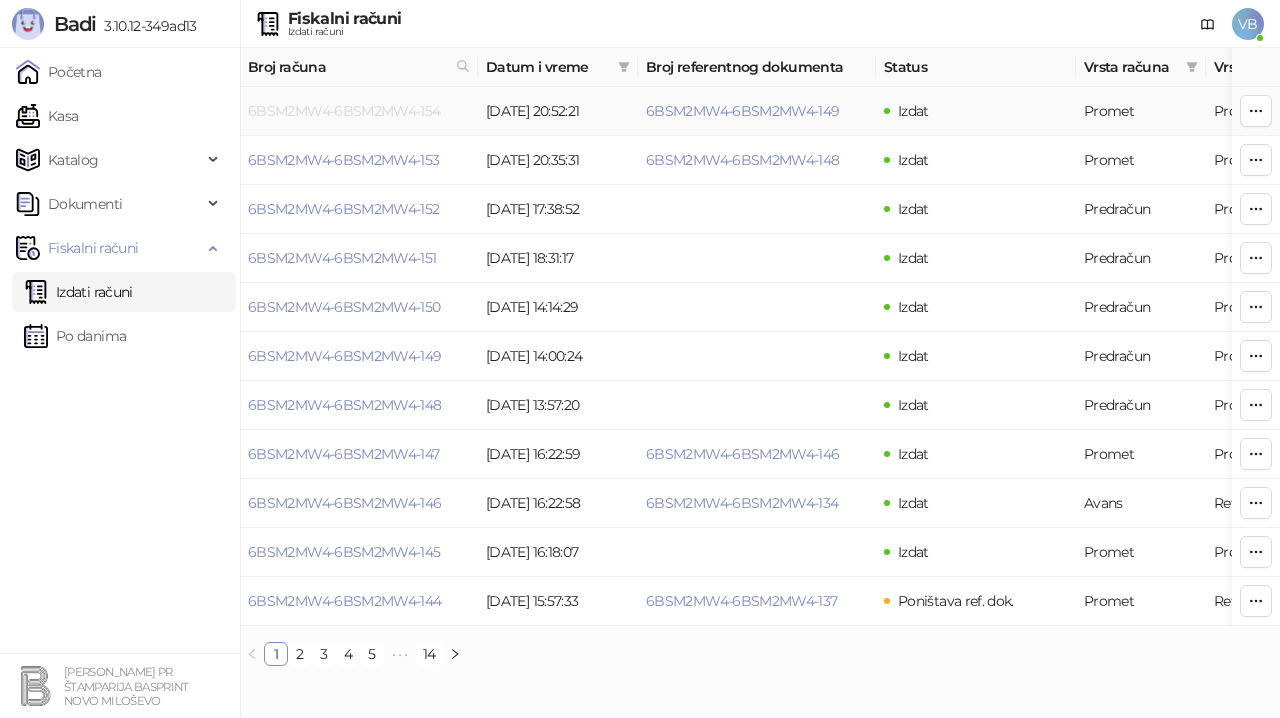 click on "6BSM2MW4-6BSM2MW4-154" at bounding box center [344, 111] 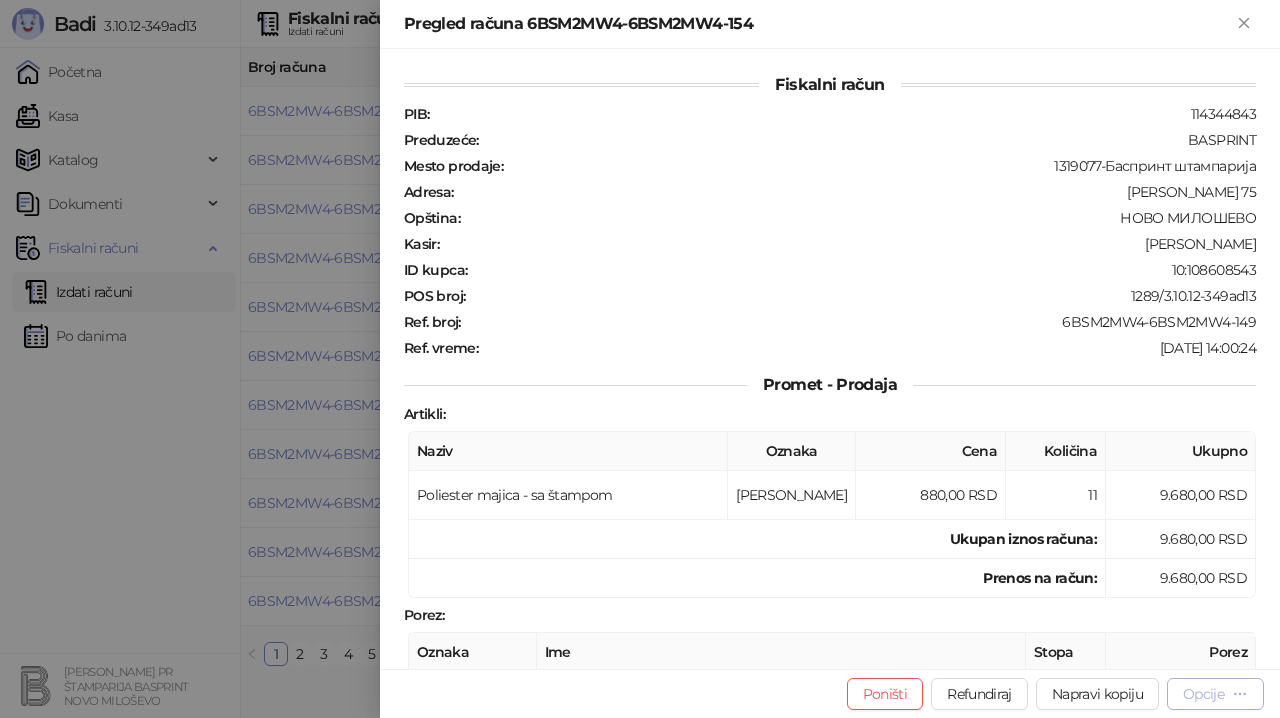 click 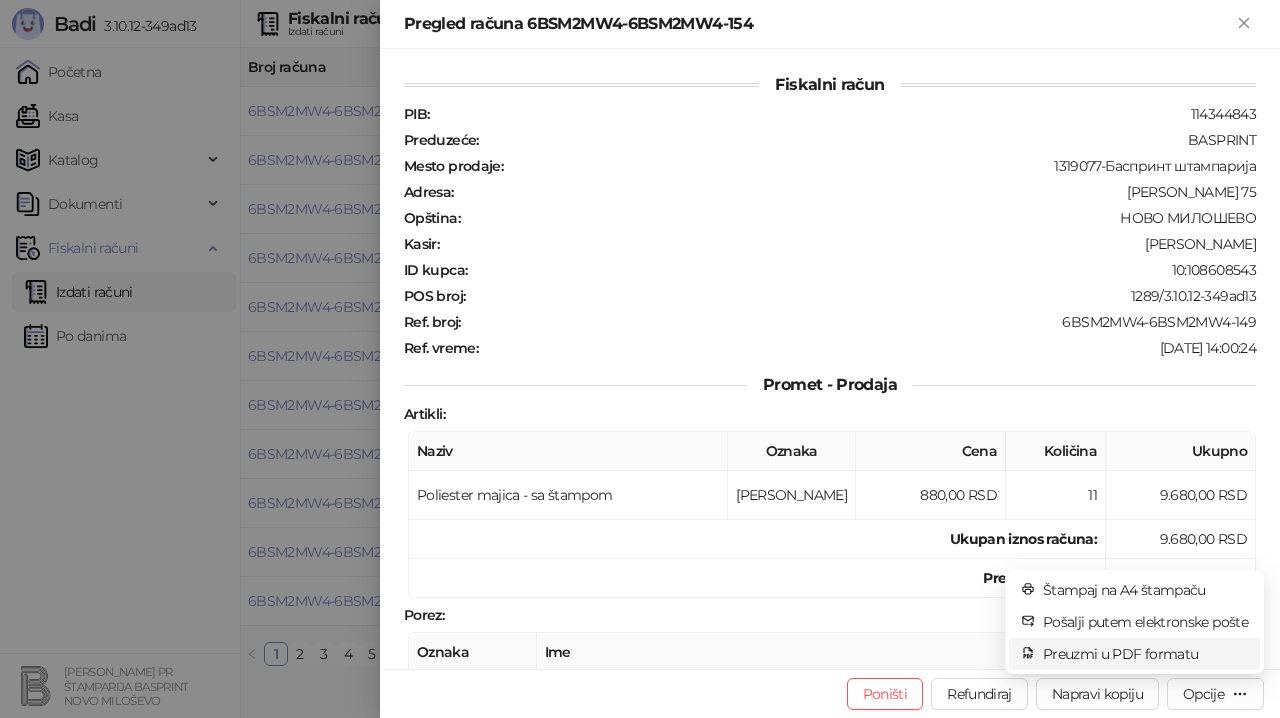click on "Preuzmi u PDF formatu" at bounding box center [1145, 654] 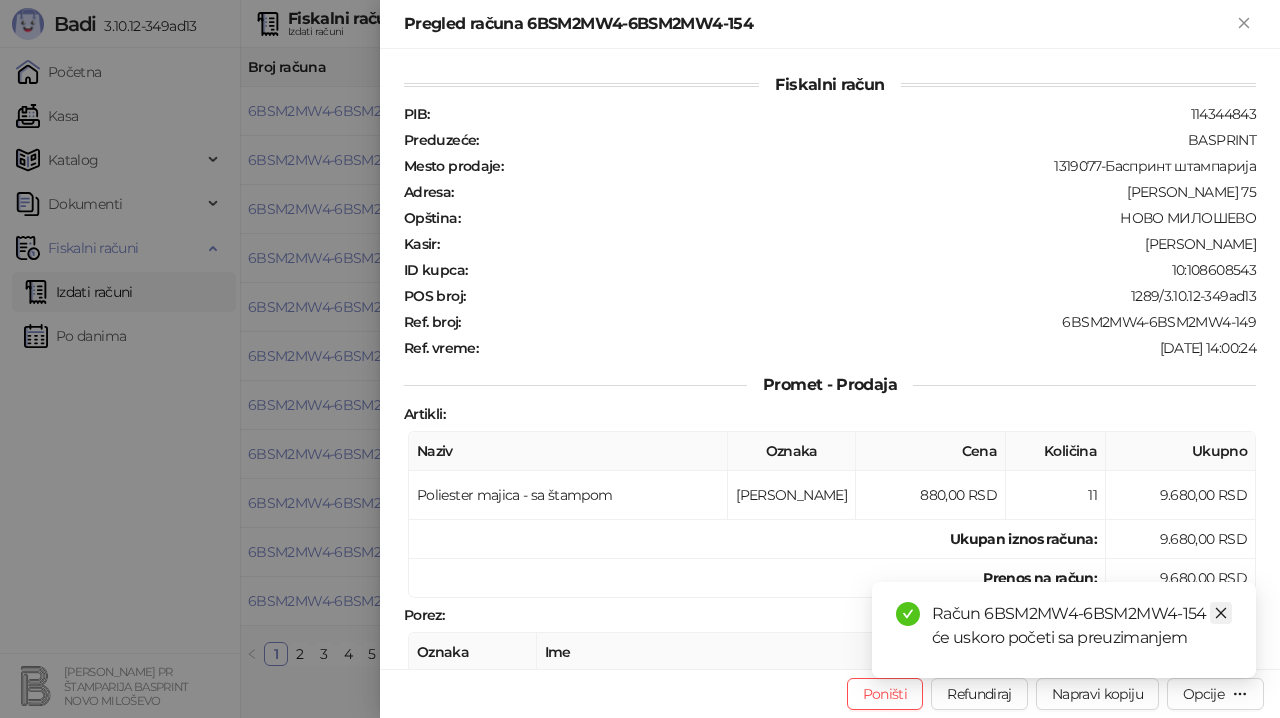 click at bounding box center (1221, 613) 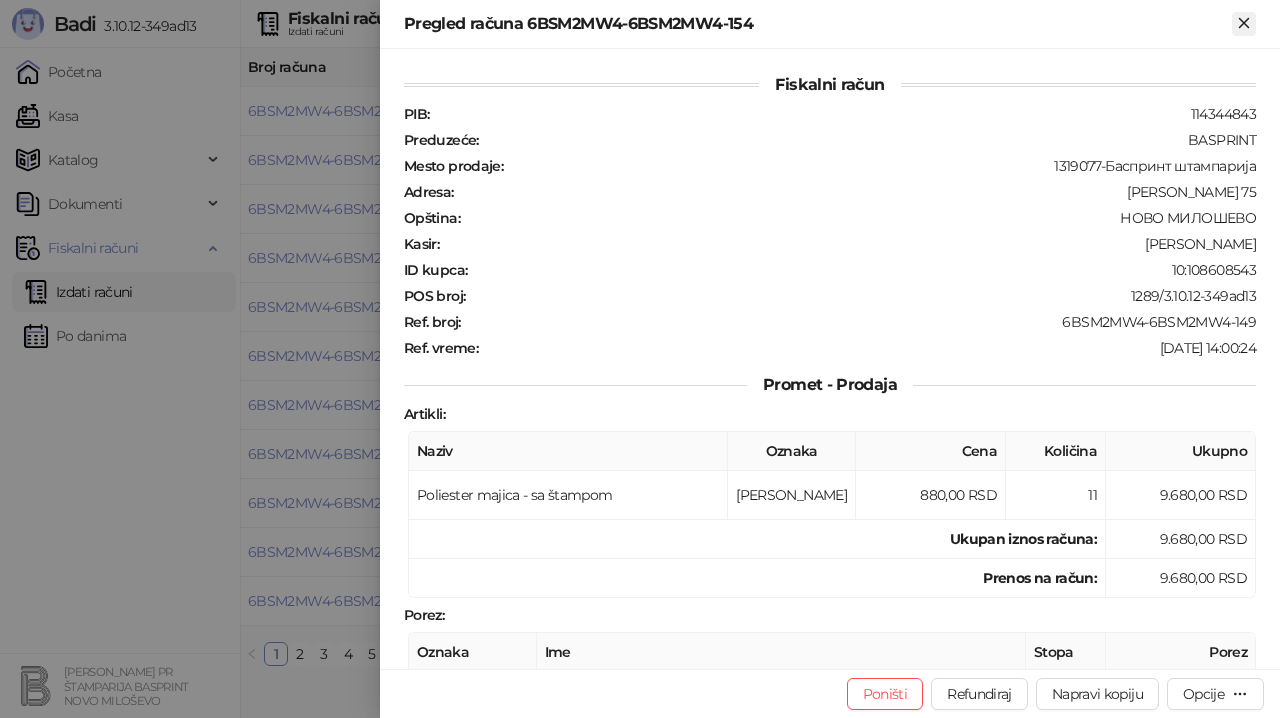 click 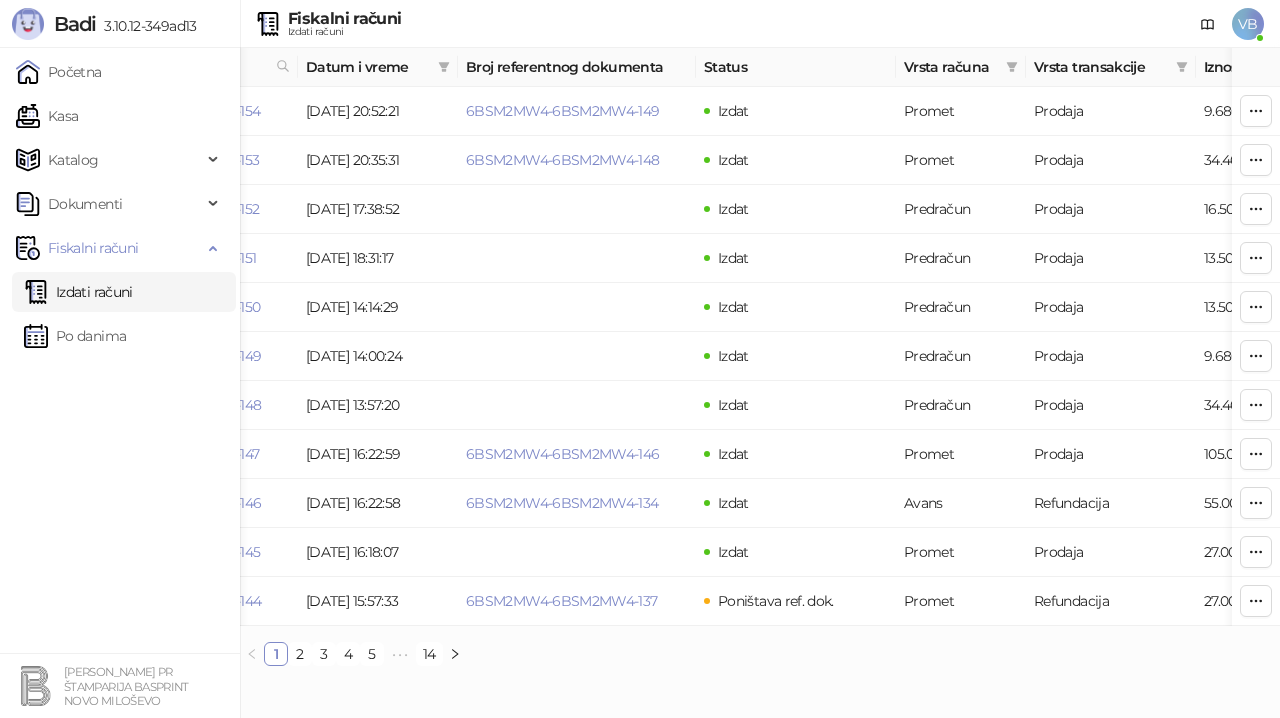scroll, scrollTop: 0, scrollLeft: 143, axis: horizontal 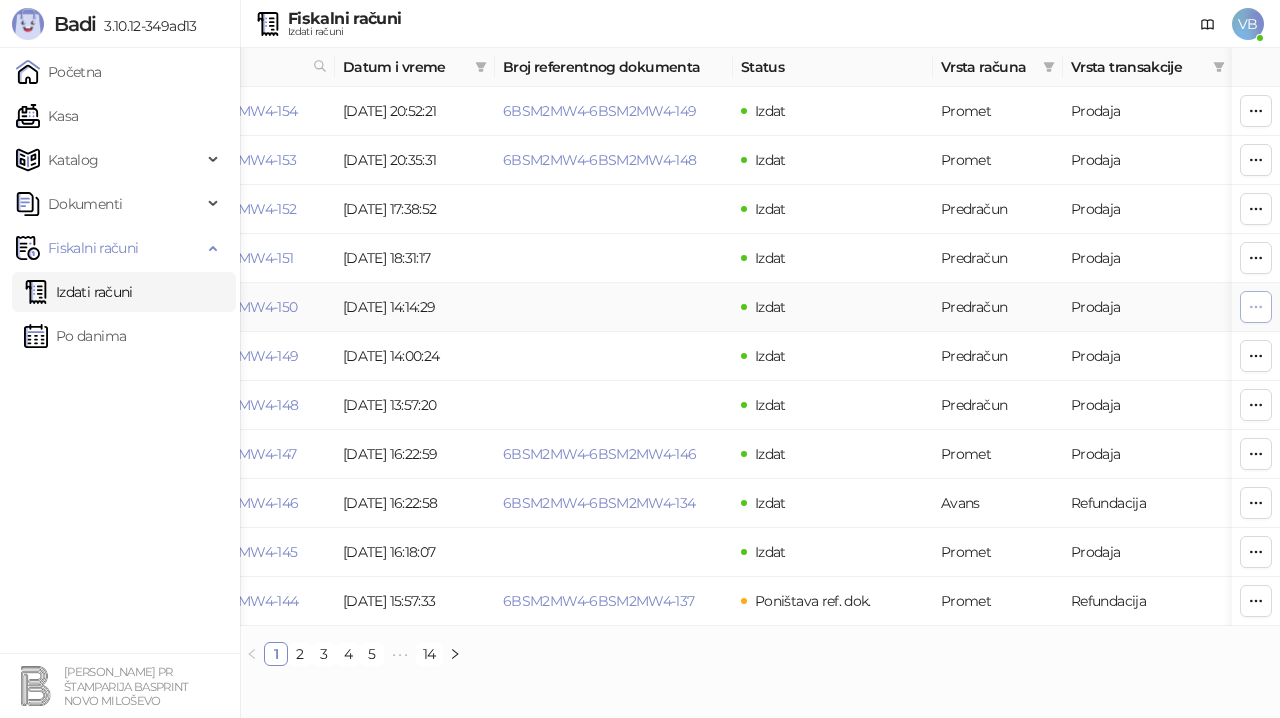 click 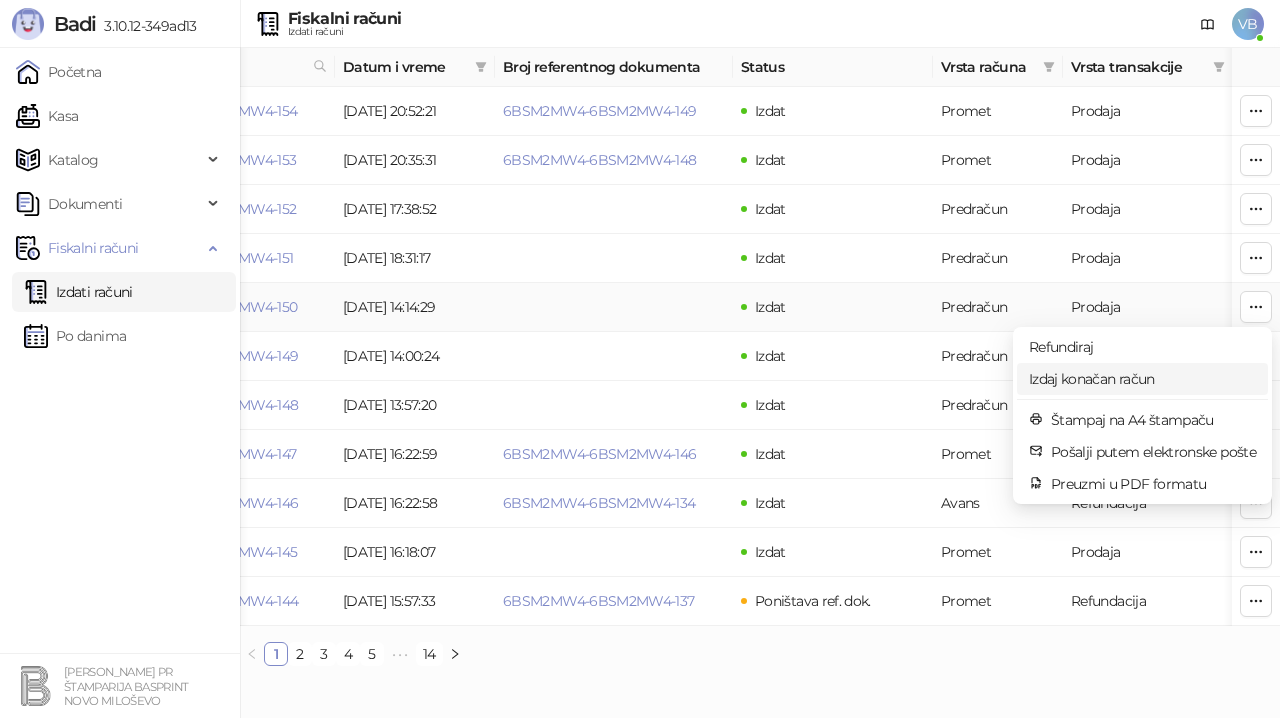 click on "Izdaj konačan račun" at bounding box center (1142, 379) 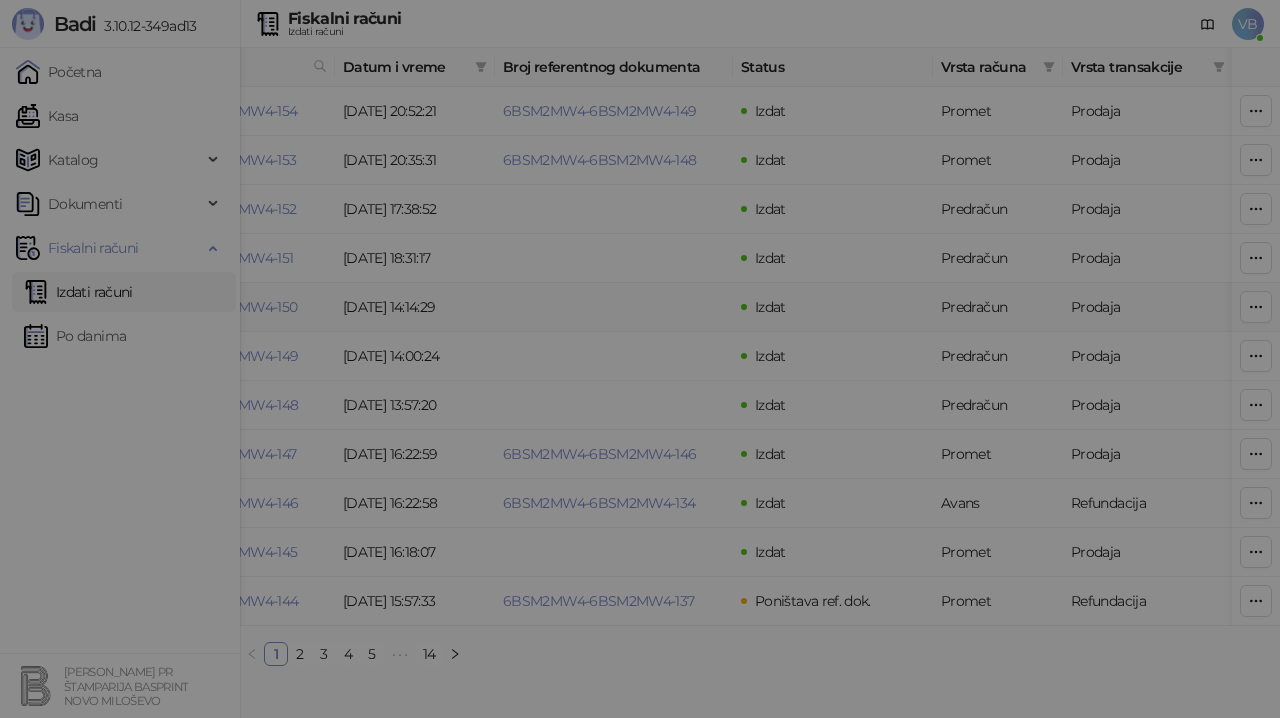 type on "**********" 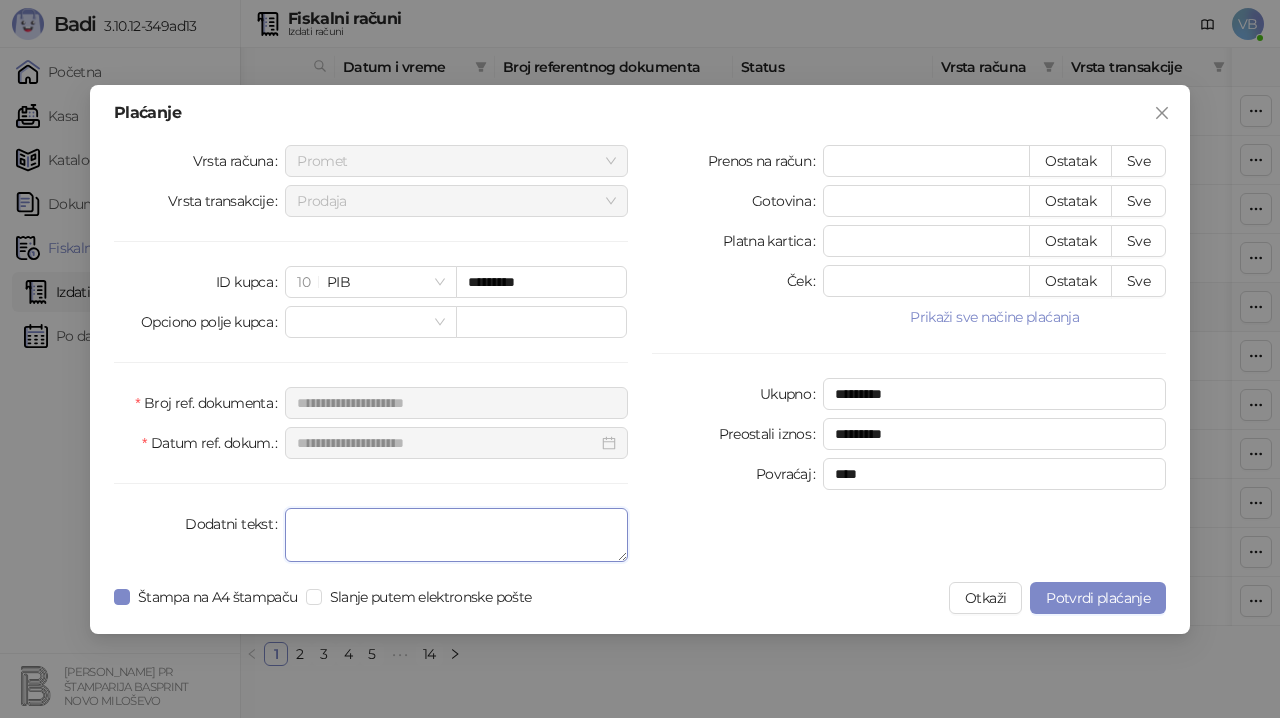 click on "Dodatni tekst" at bounding box center [456, 535] 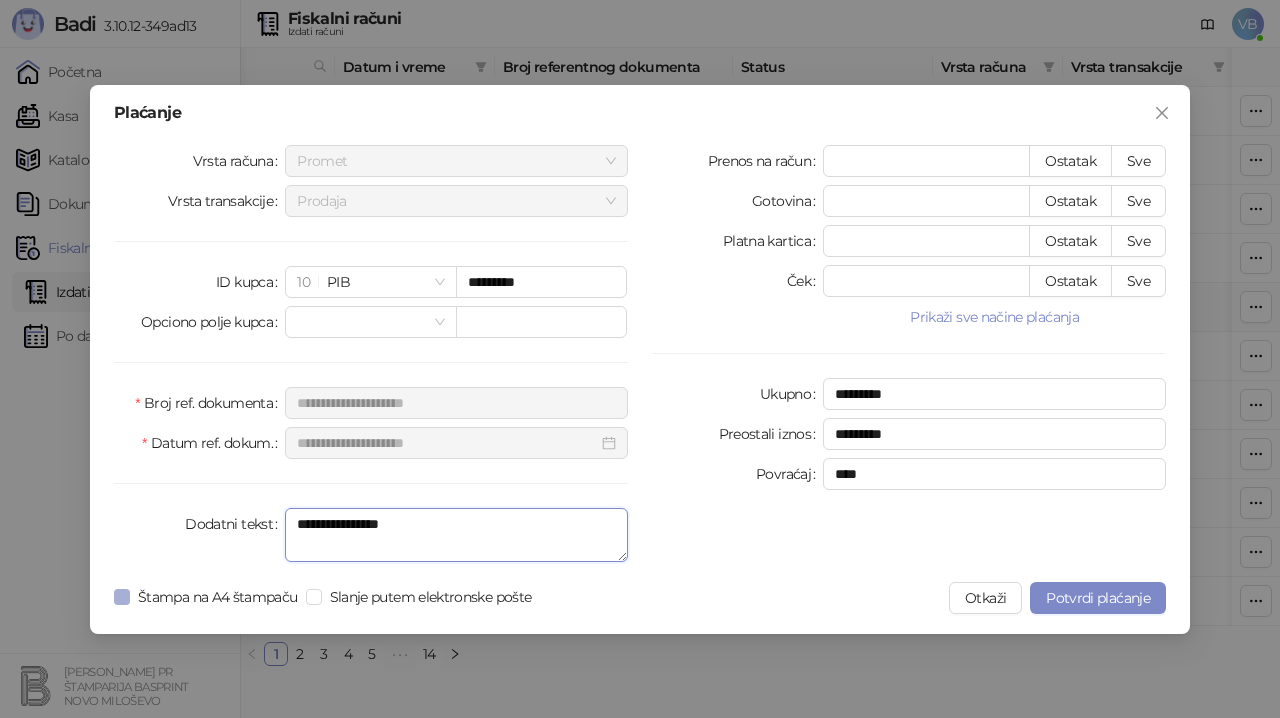 type on "**********" 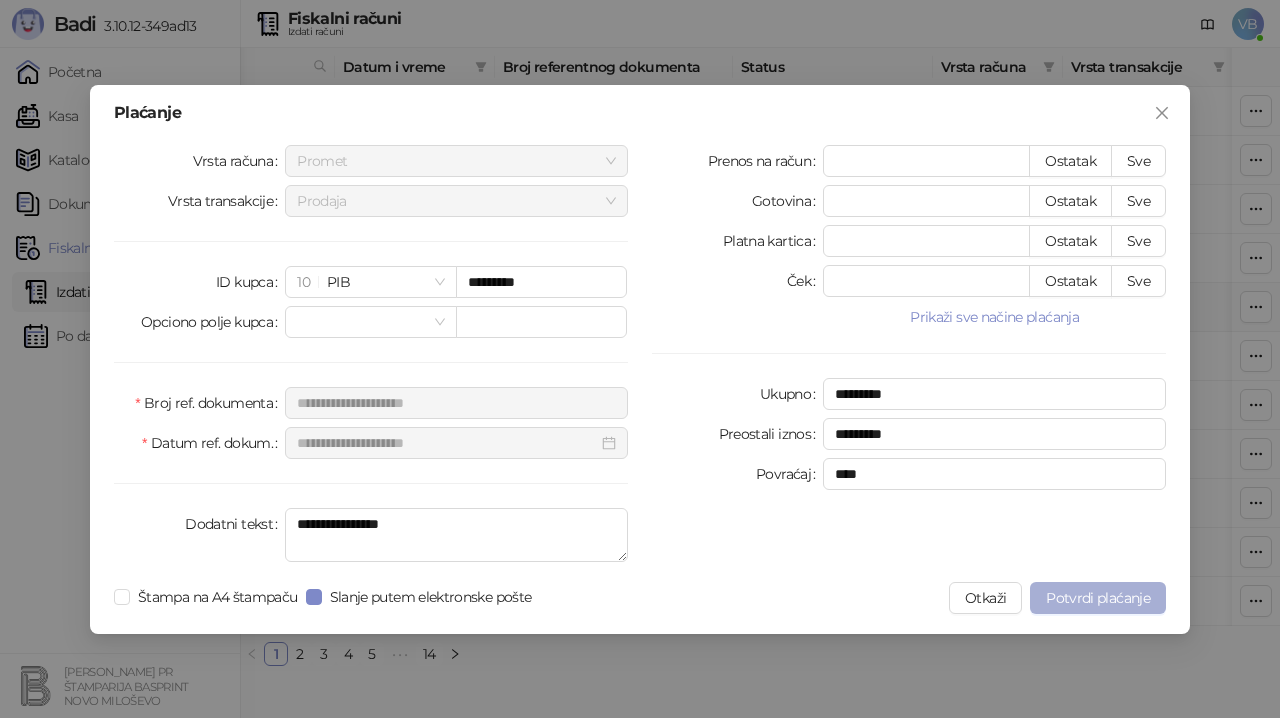click on "Potvrdi plaćanje" at bounding box center [1098, 598] 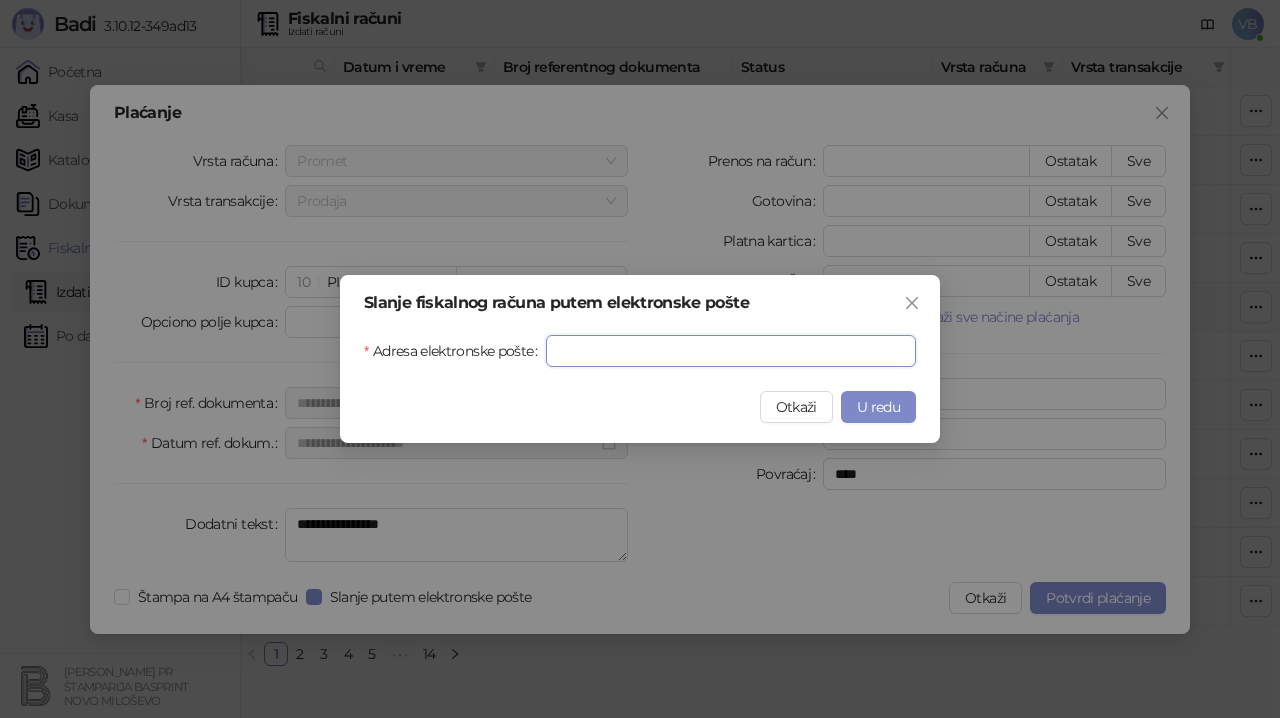 click on "Adresa elektronske pošte" at bounding box center [731, 351] 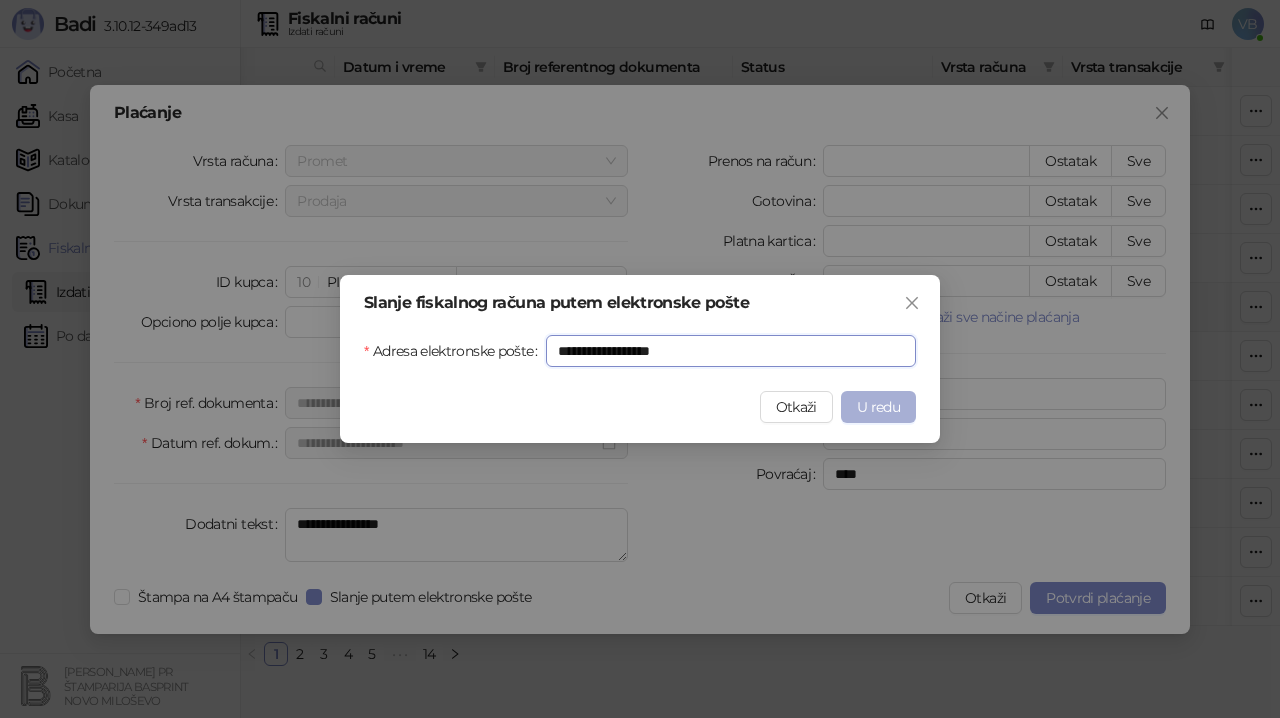 type on "**********" 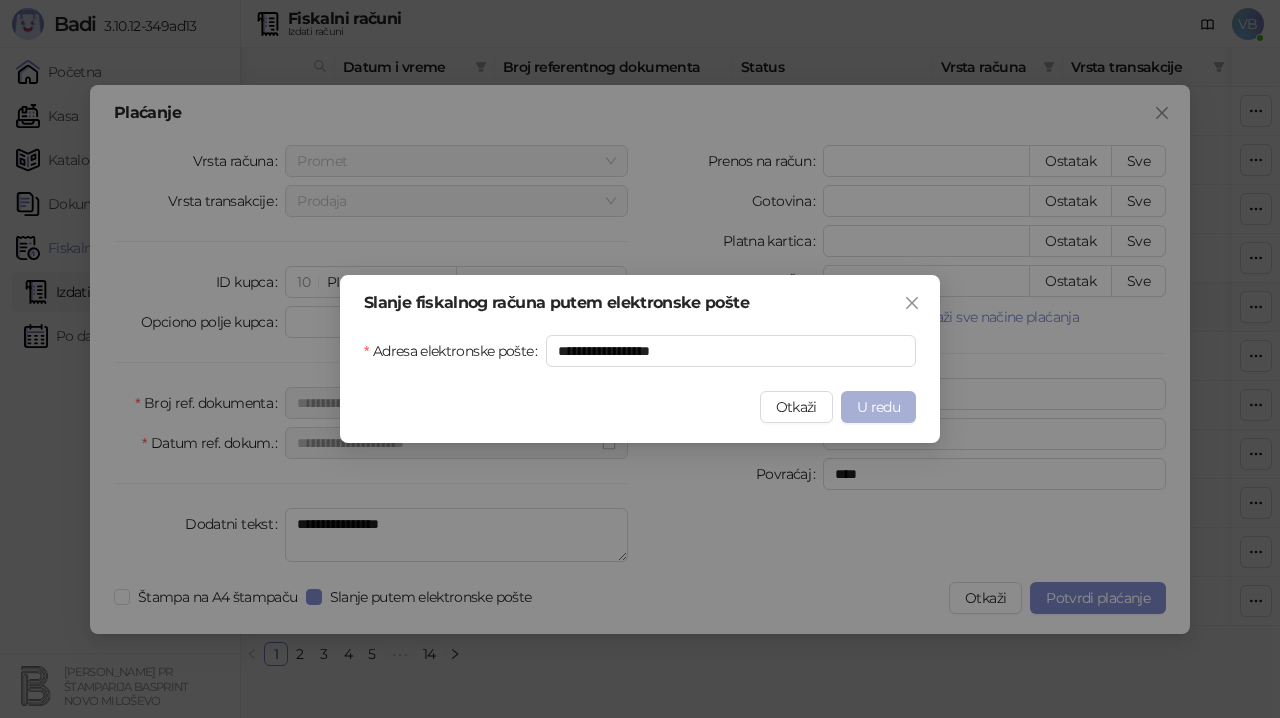 click on "U redu" at bounding box center [878, 407] 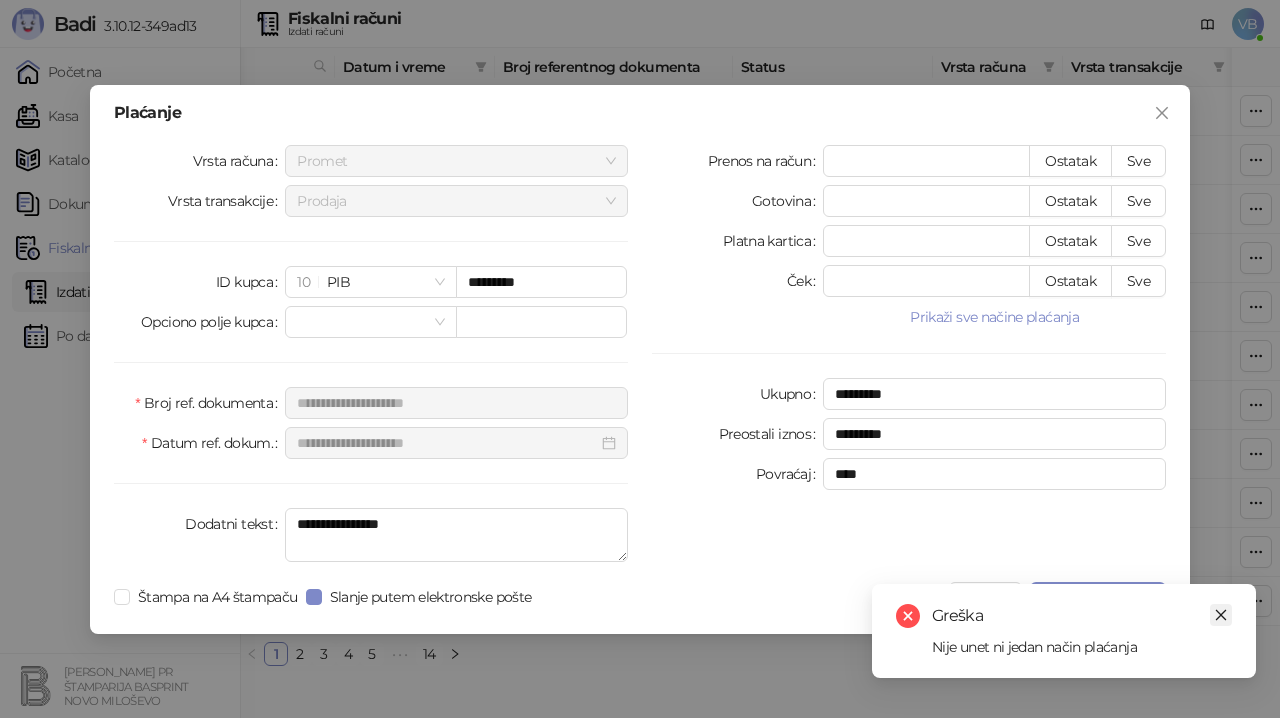 click 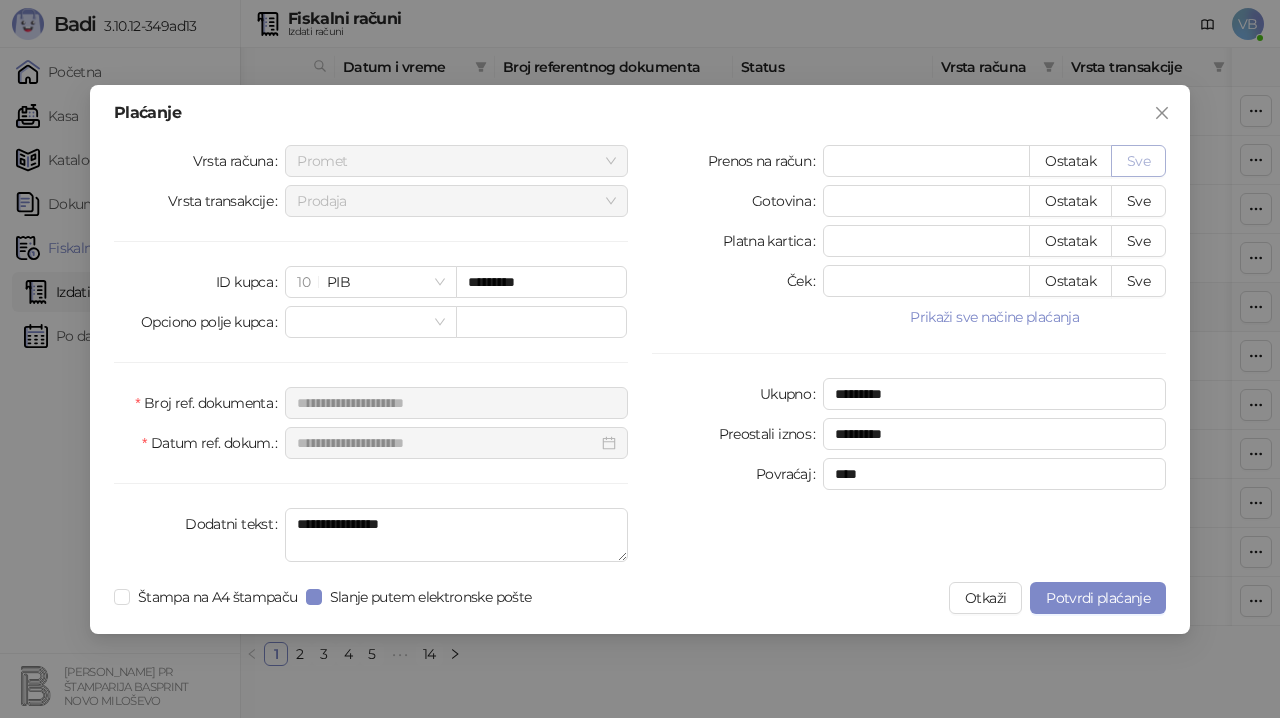 click on "Sve" at bounding box center (1138, 161) 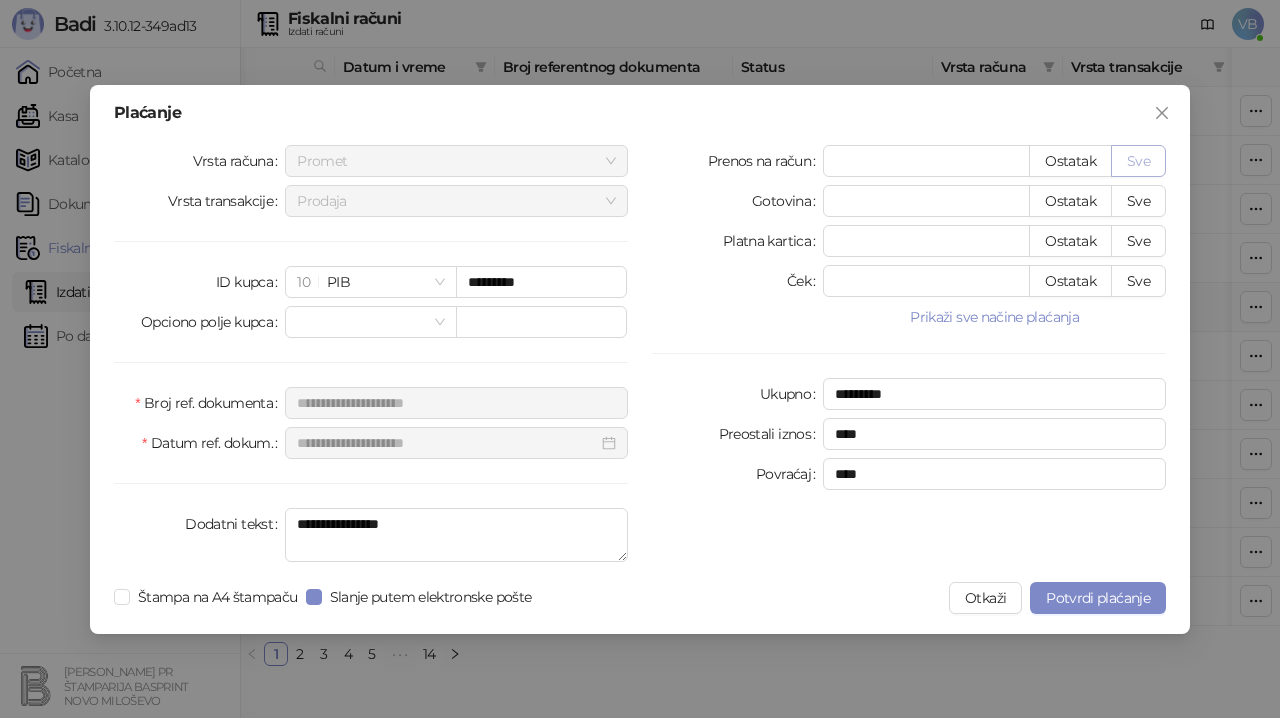 click on "Sve" at bounding box center (1138, 161) 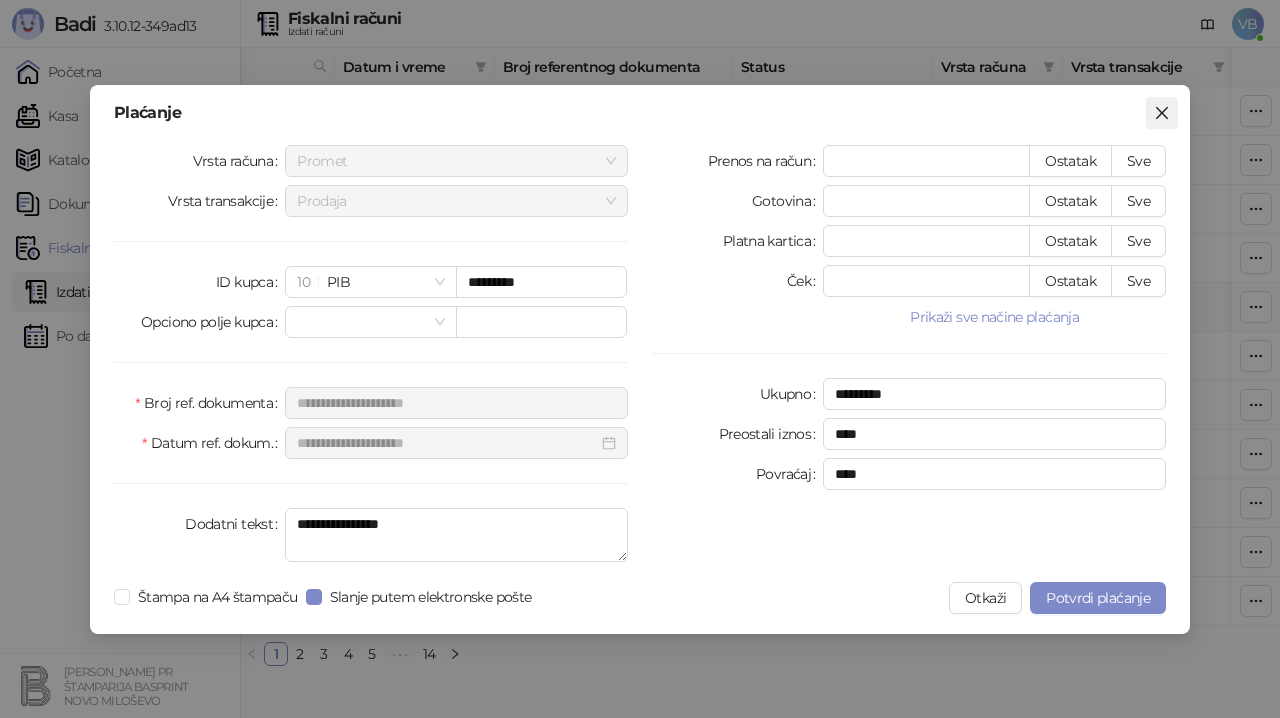 click 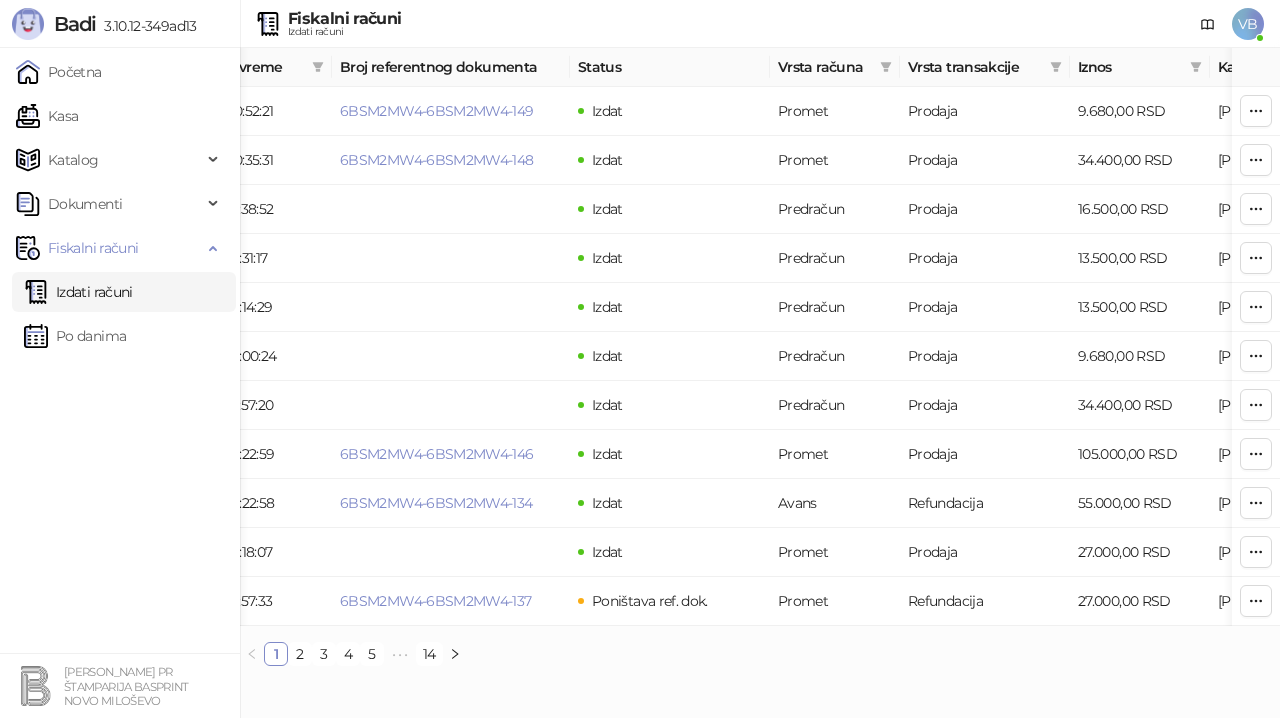 scroll, scrollTop: 0, scrollLeft: 307, axis: horizontal 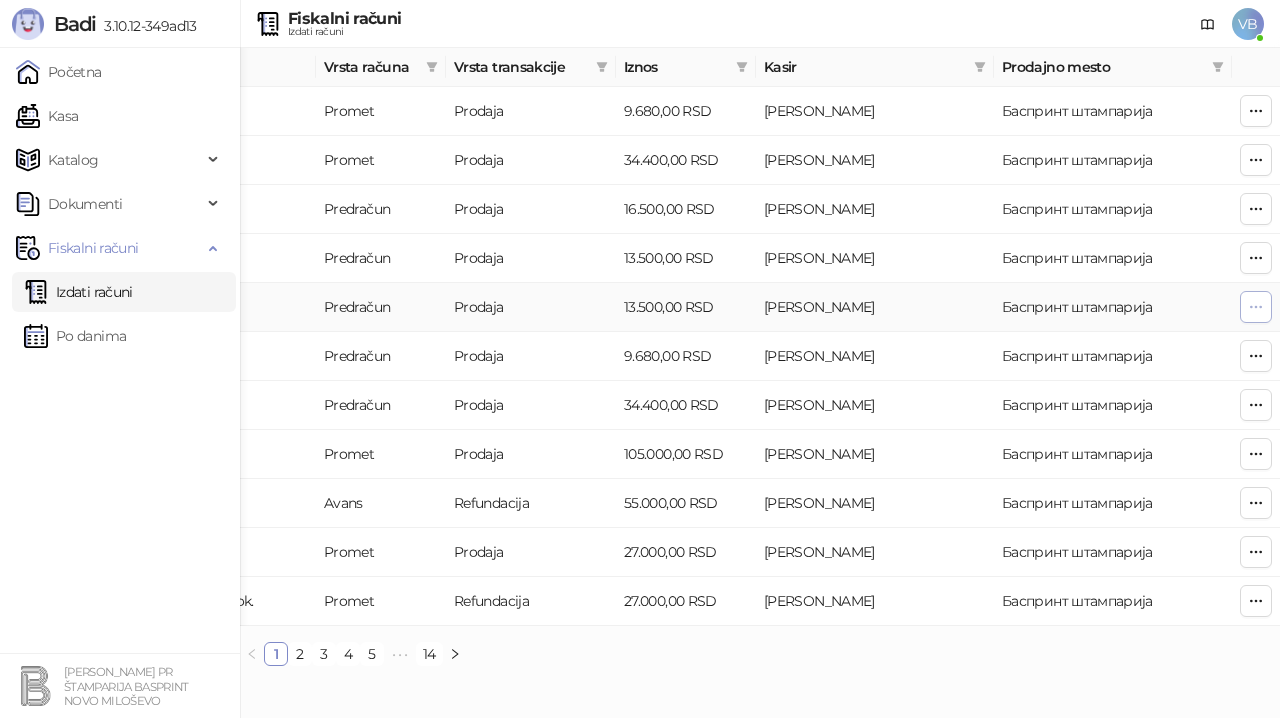 click at bounding box center (1256, 307) 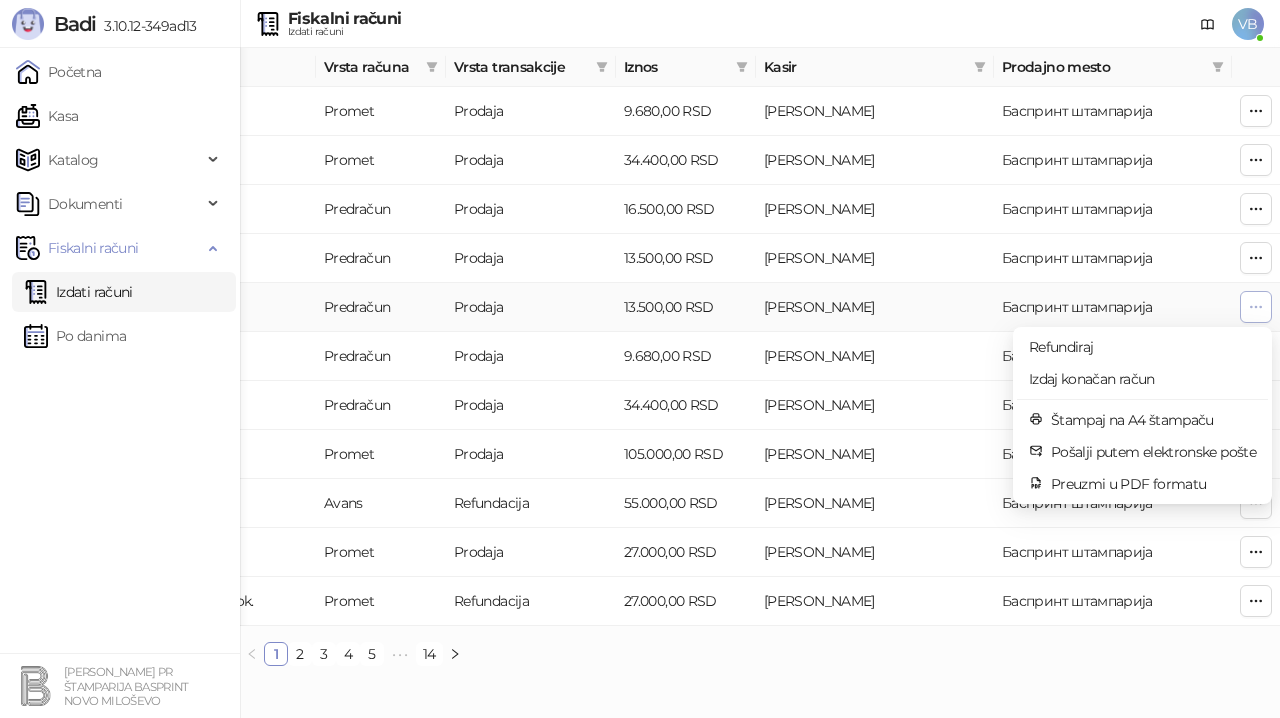 click 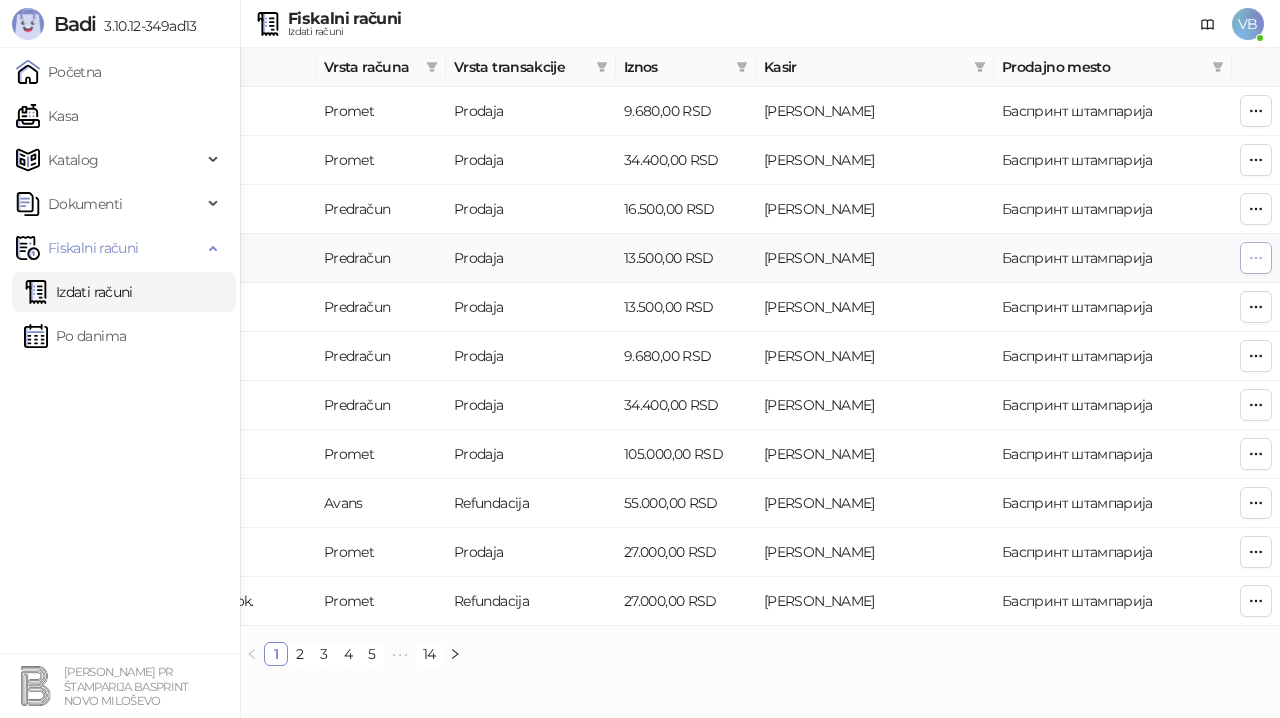click 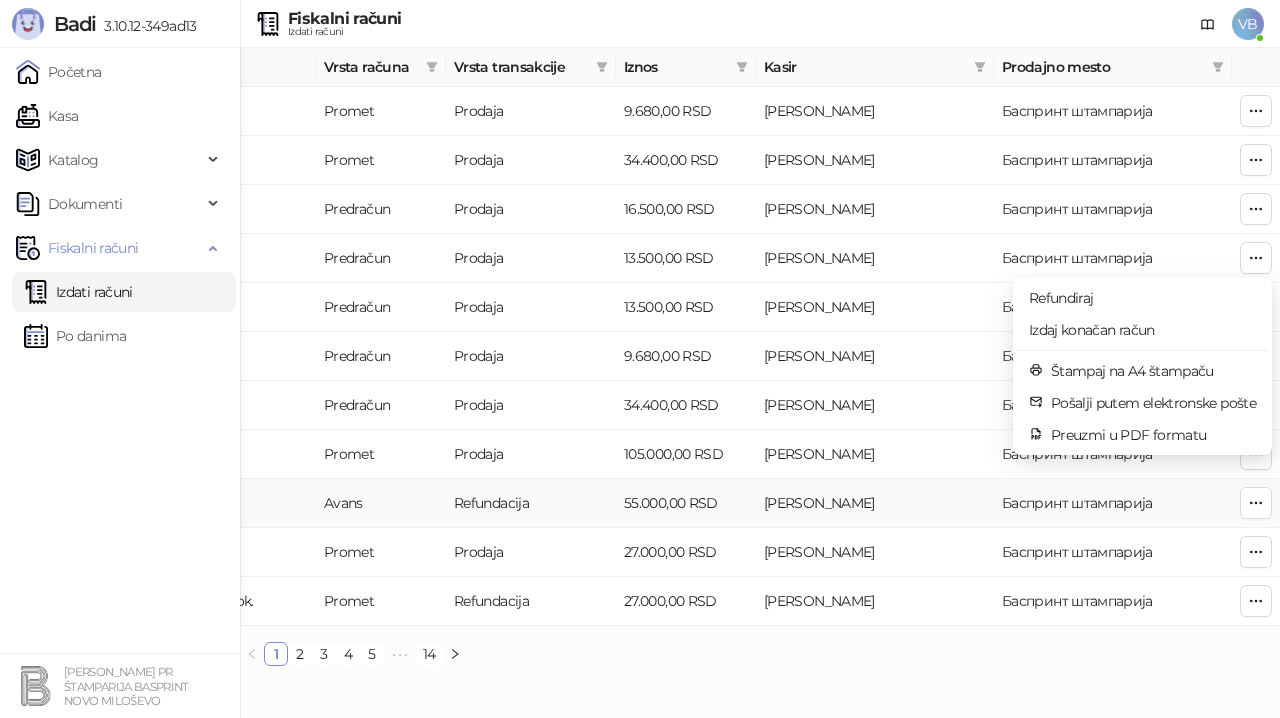 click on "Баспринт штампарија" at bounding box center [1113, 503] 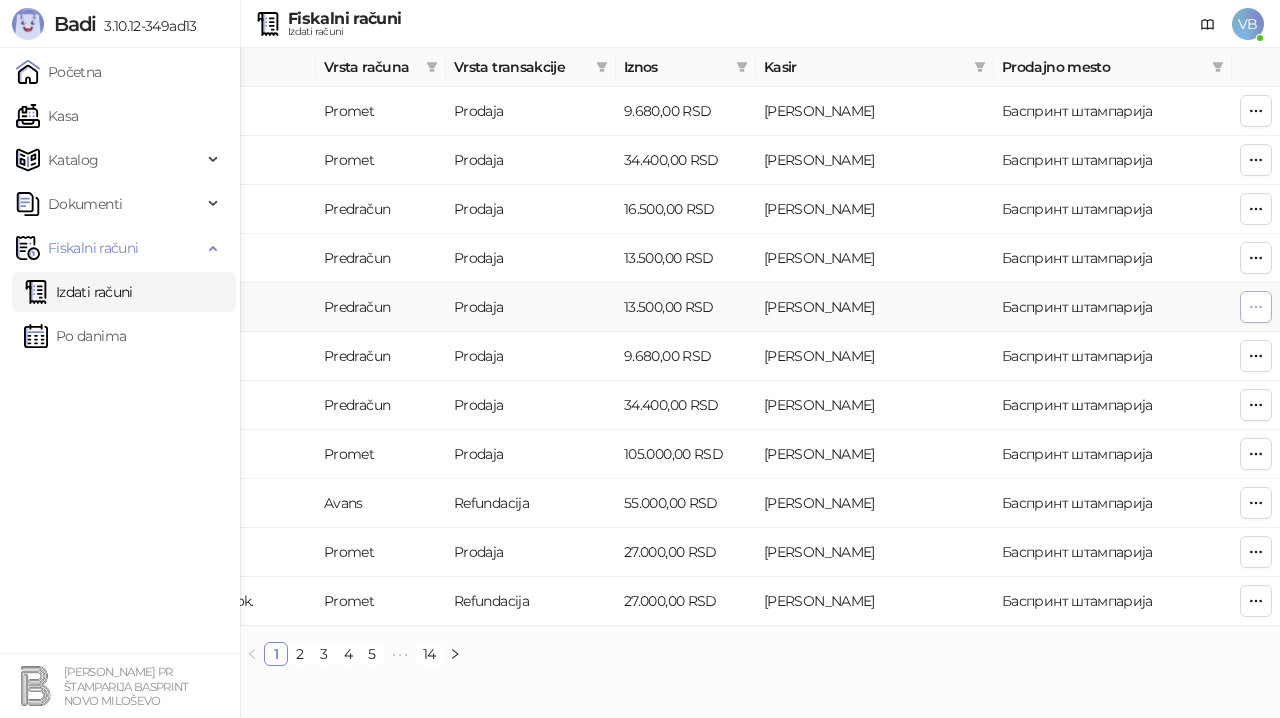 click at bounding box center [1256, 306] 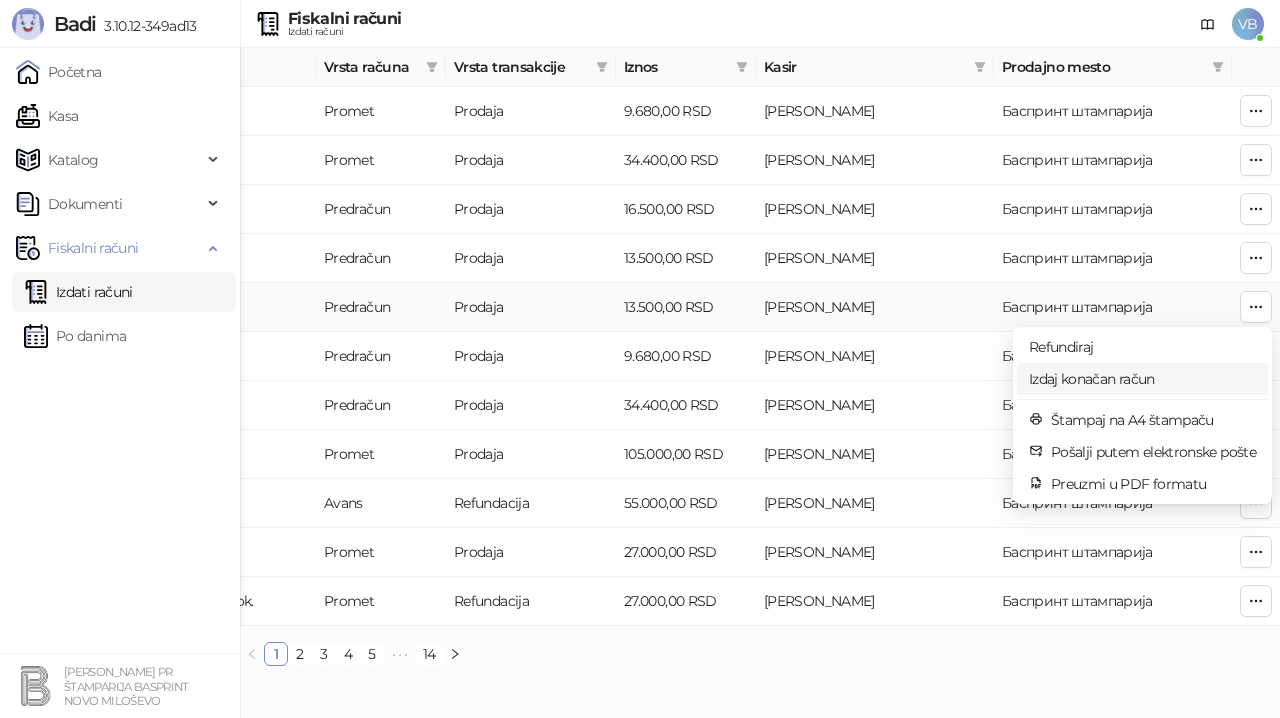 click on "Izdaj konačan račun" at bounding box center [1142, 379] 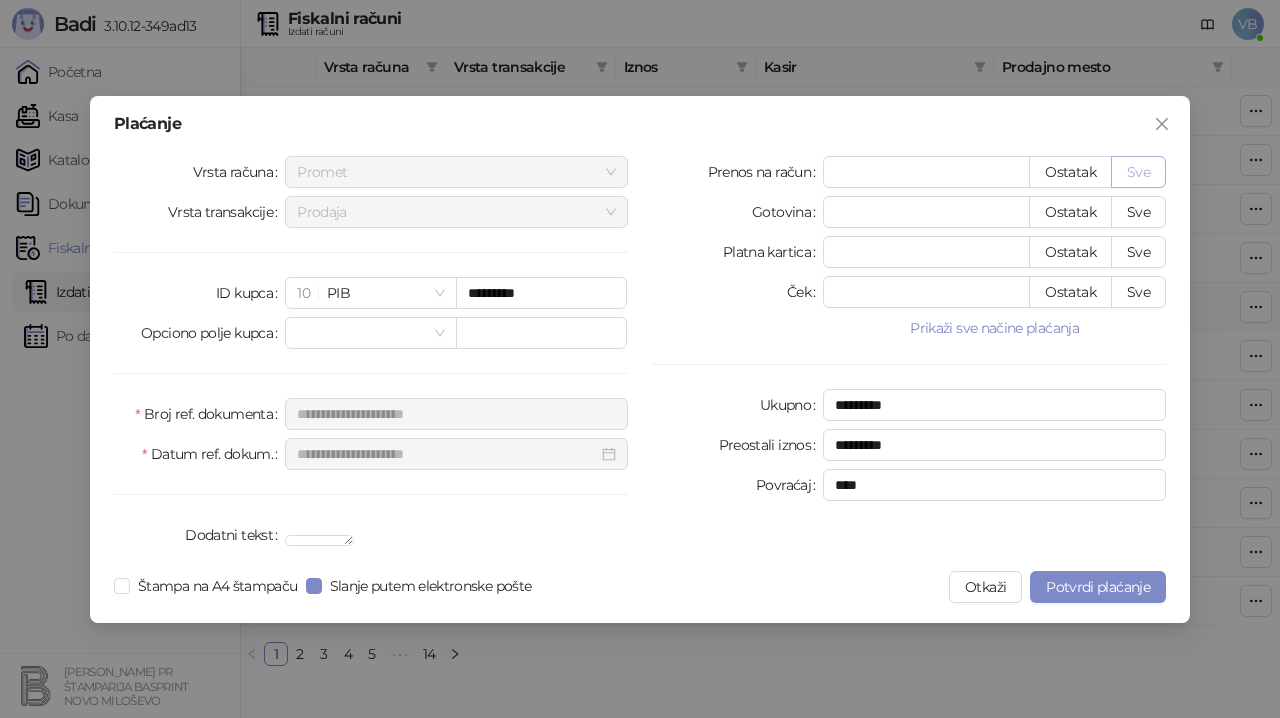 click on "Sve" at bounding box center (1138, 172) 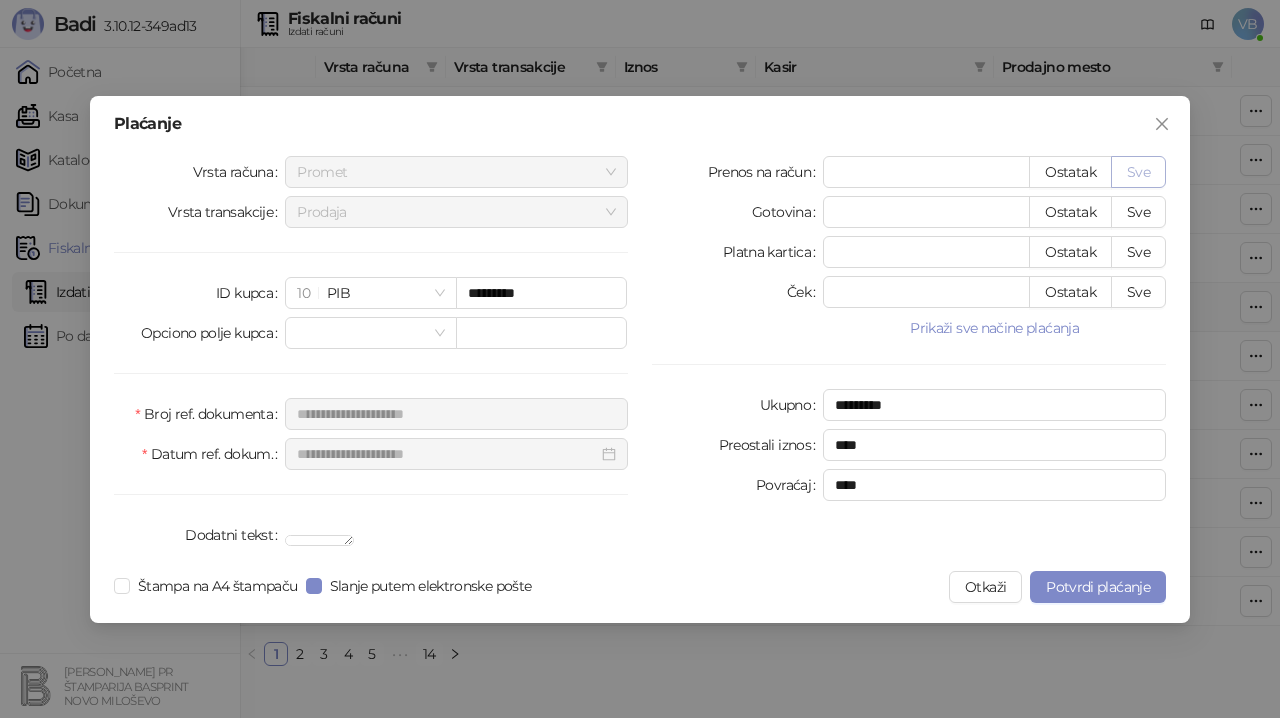 click on "Sve" at bounding box center [1138, 172] 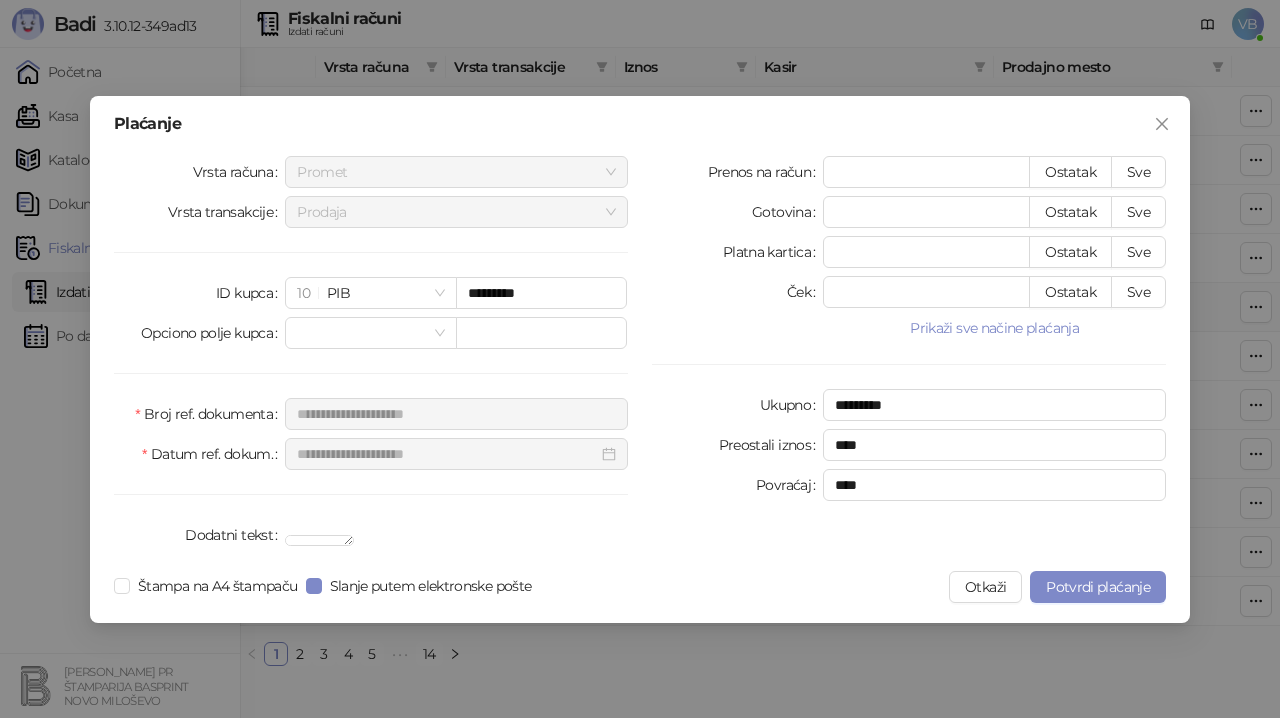 click on "Ukupno" at bounding box center [737, 405] 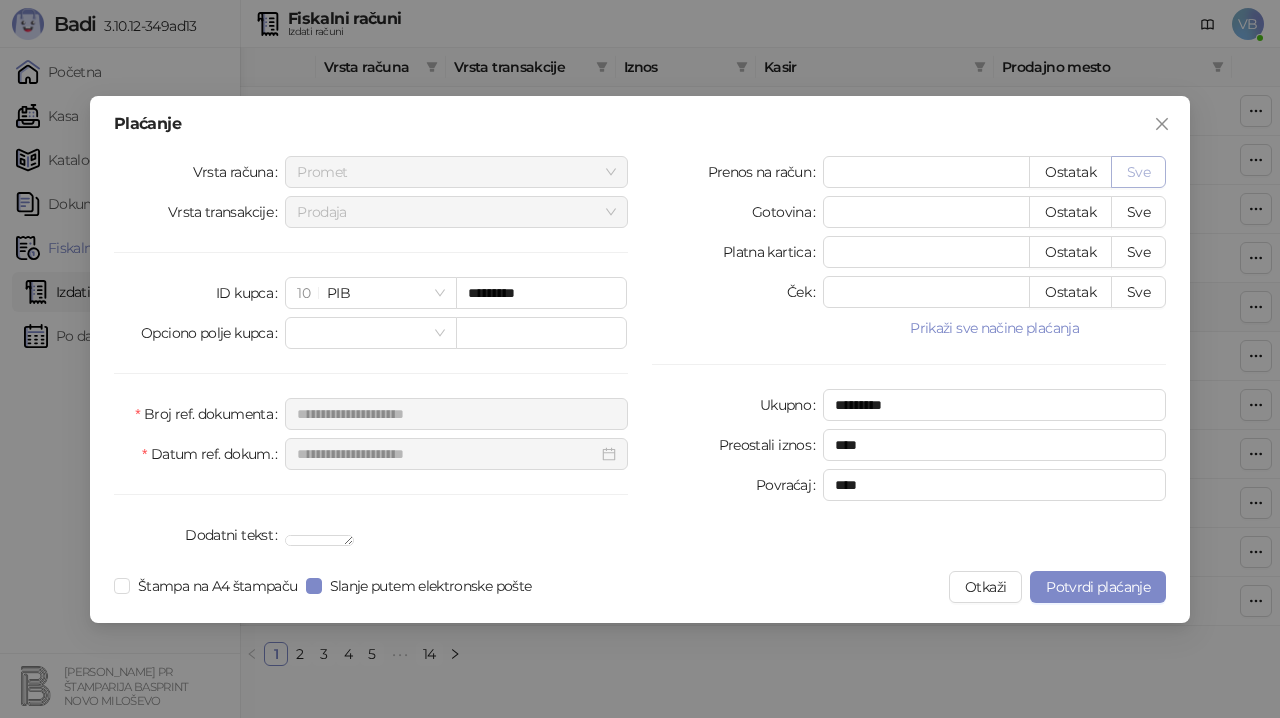 click on "Sve" at bounding box center (1138, 172) 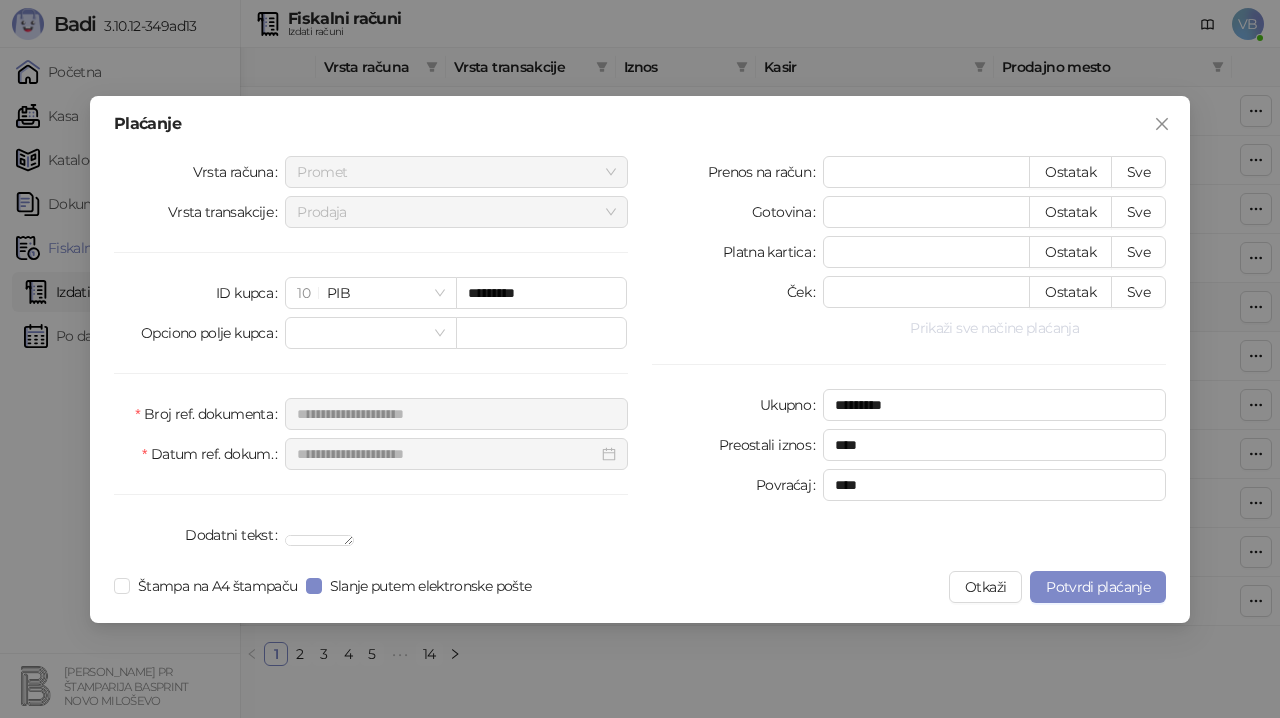 click on "Prikaži sve načine plaćanja" at bounding box center [994, 328] 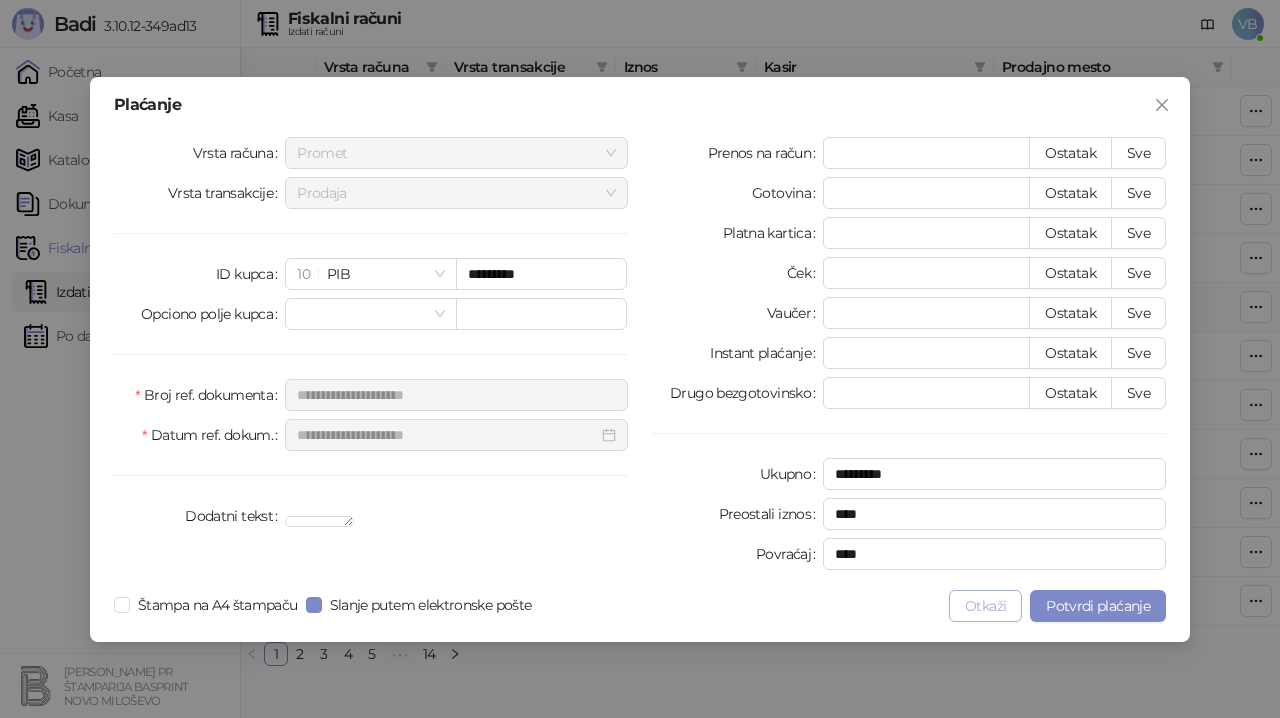 click on "Otkaži" at bounding box center [985, 606] 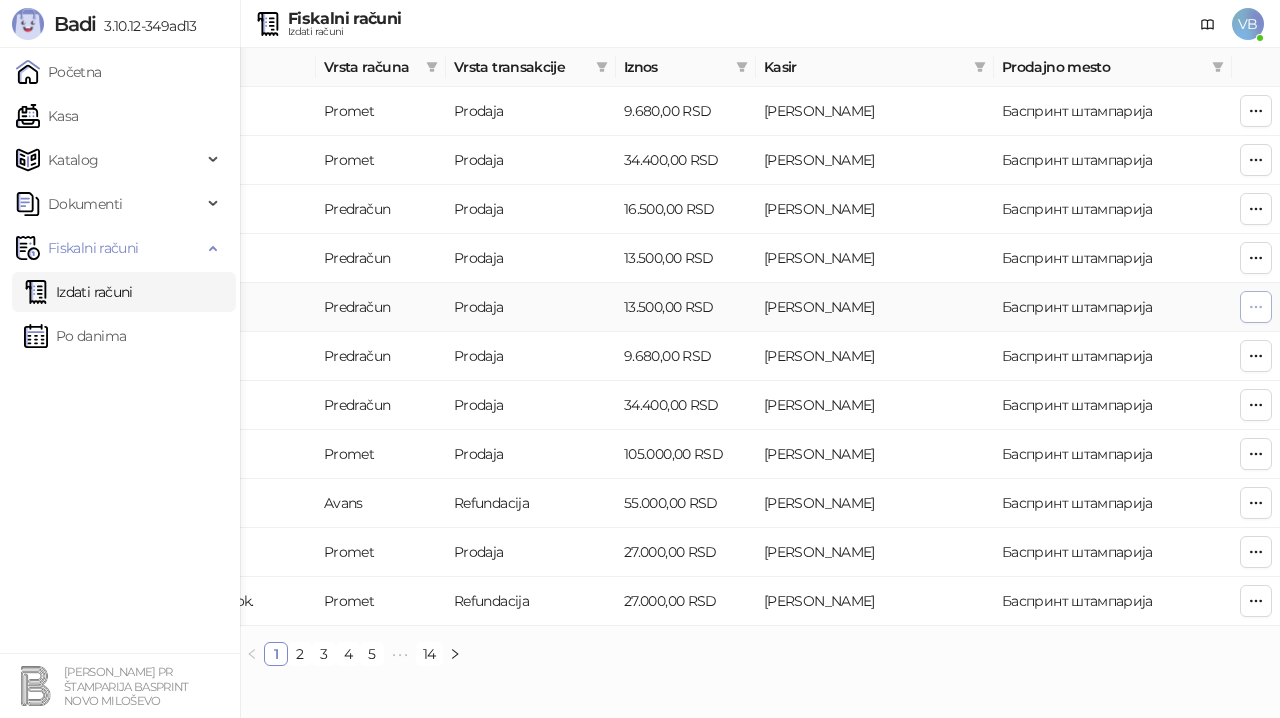 click 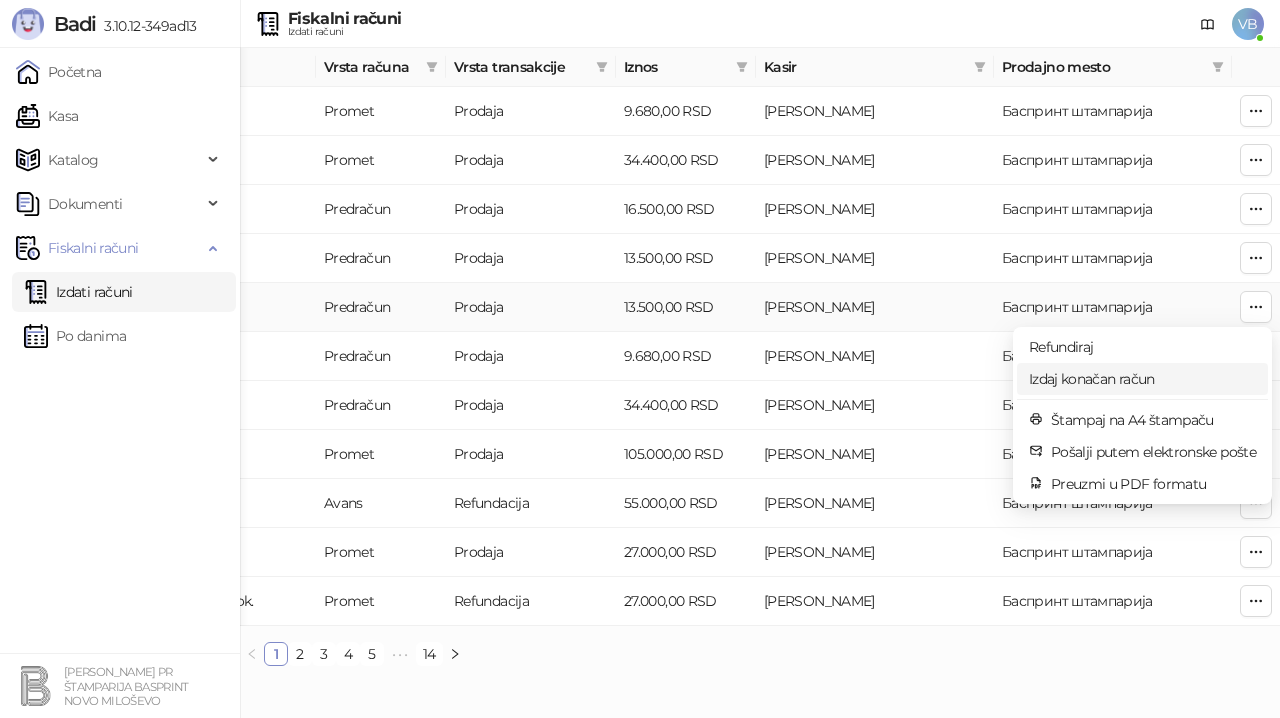 click on "Izdaj konačan račun" at bounding box center [1142, 379] 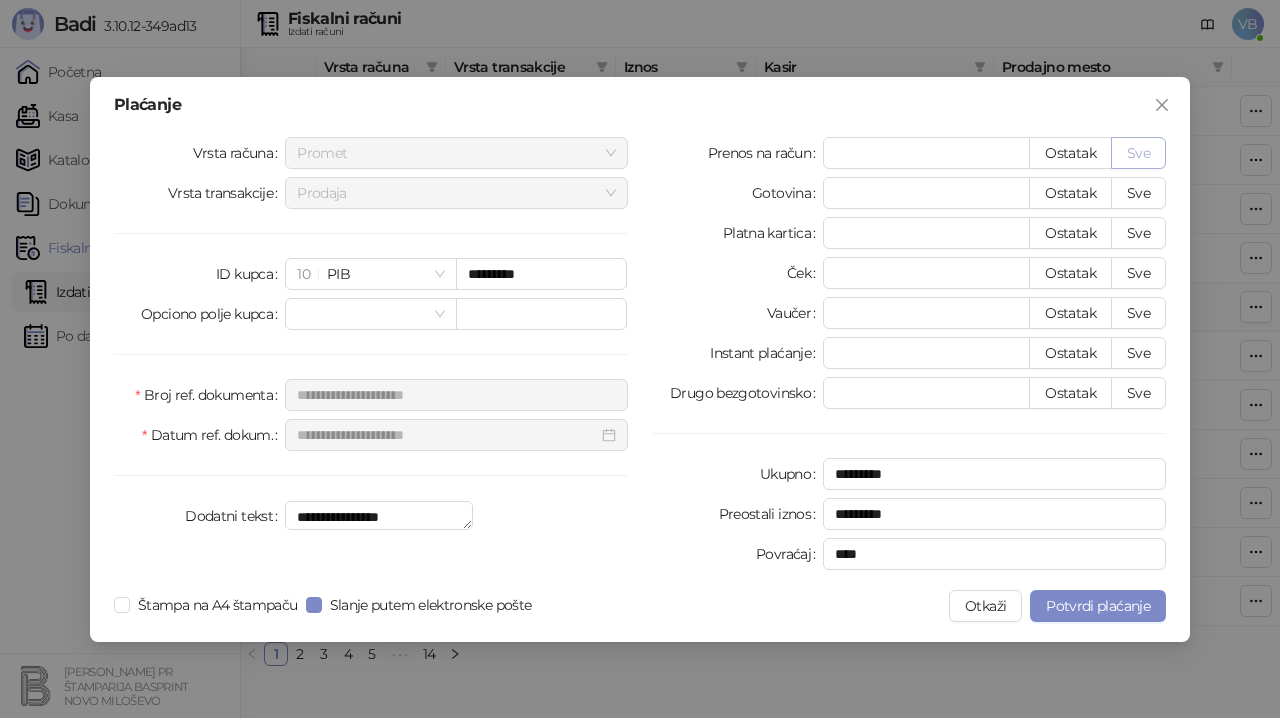 click on "Sve" at bounding box center [1138, 153] 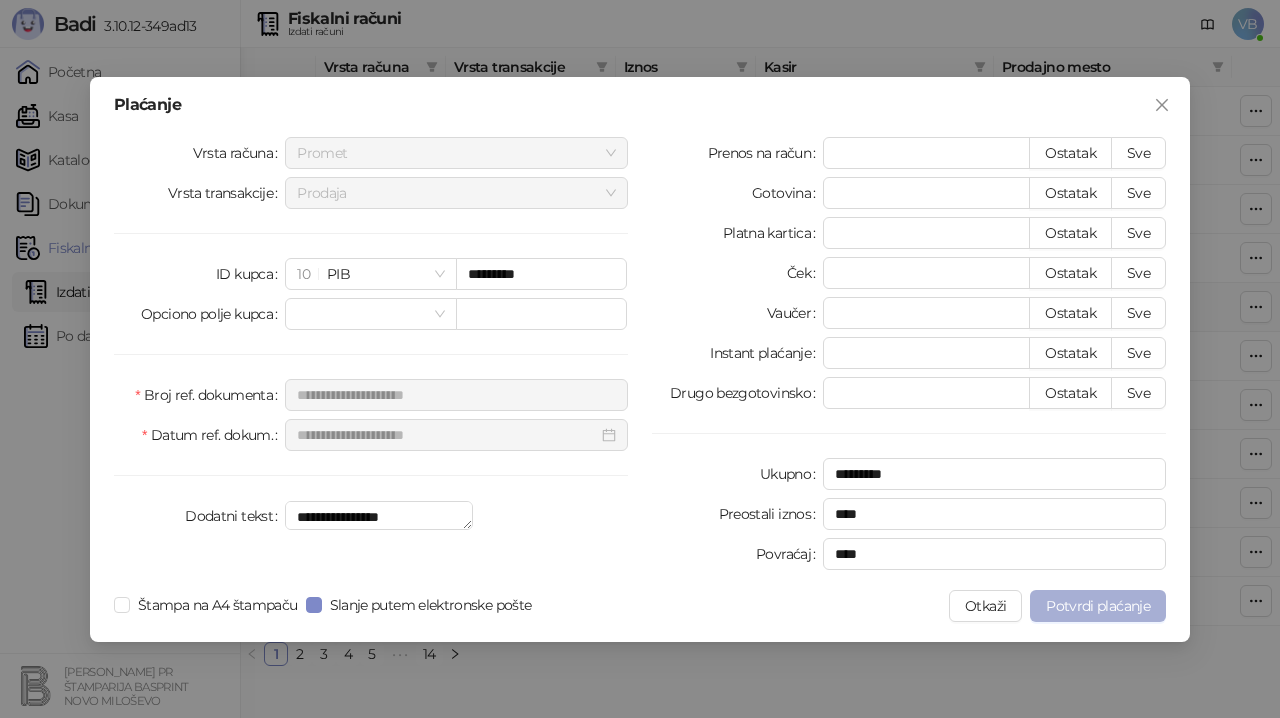 click on "Potvrdi plaćanje" at bounding box center [1098, 606] 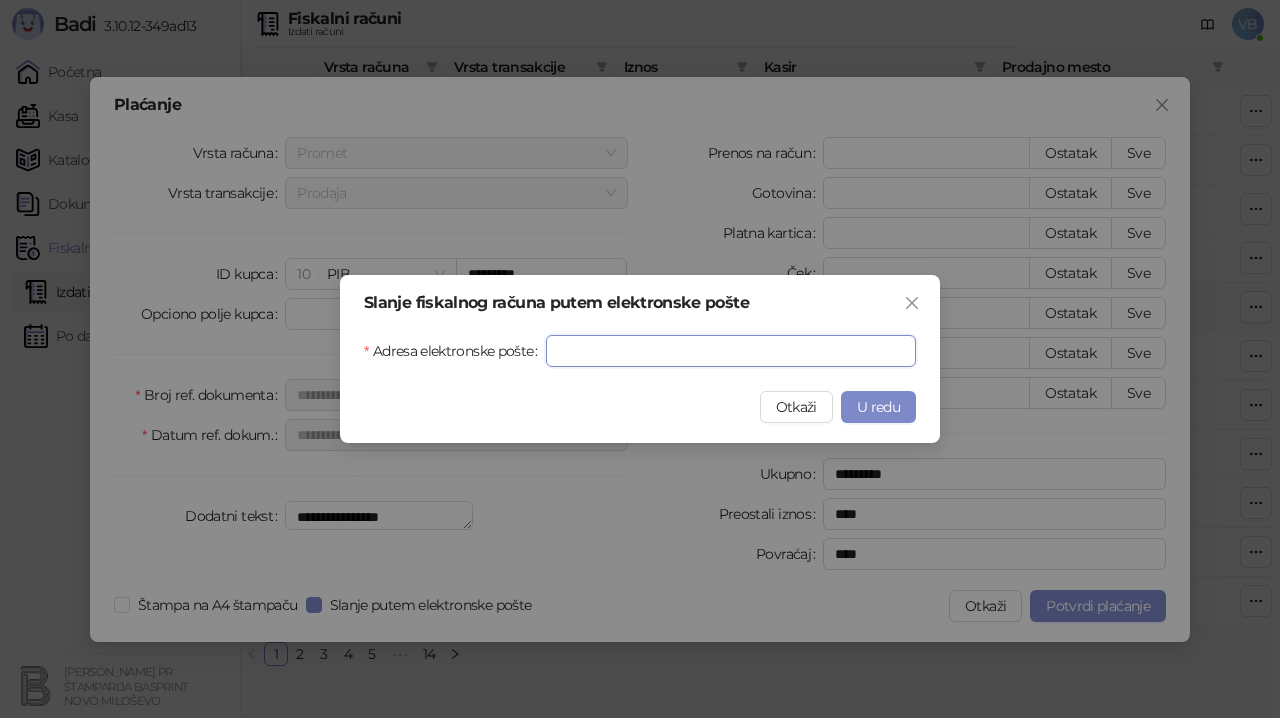 click on "Adresa elektronske pošte" at bounding box center [731, 351] 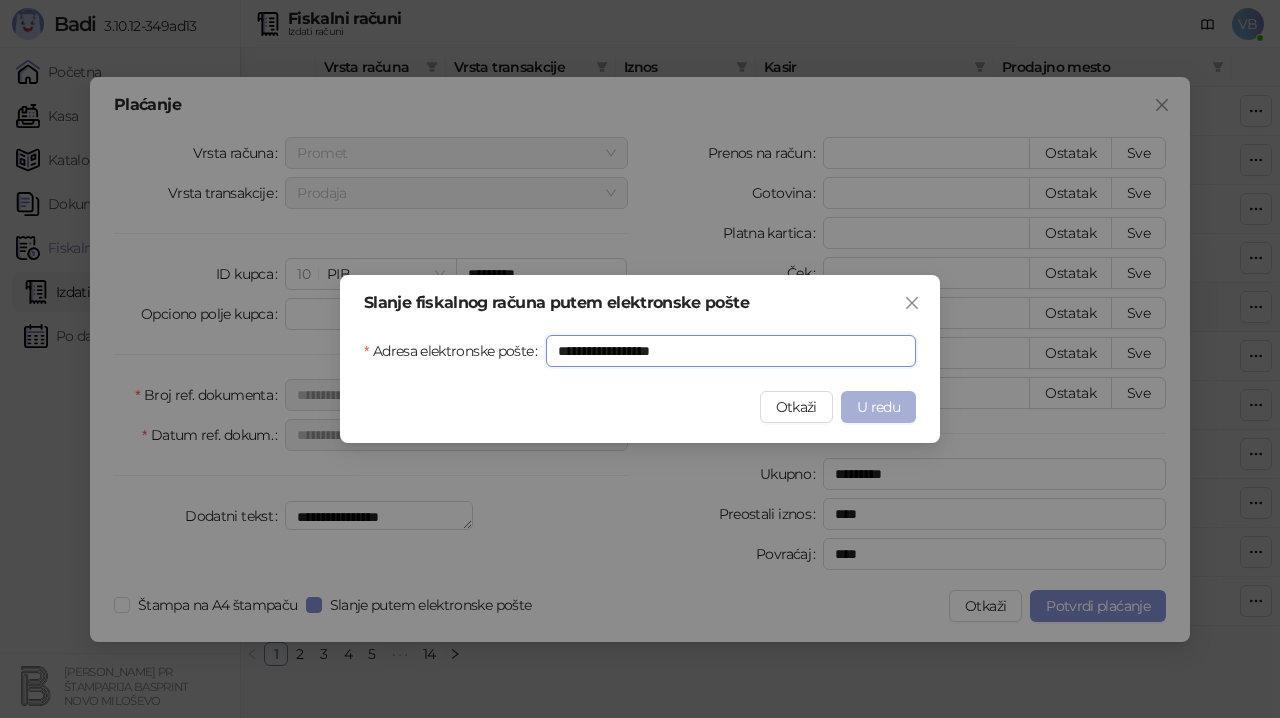 type on "**********" 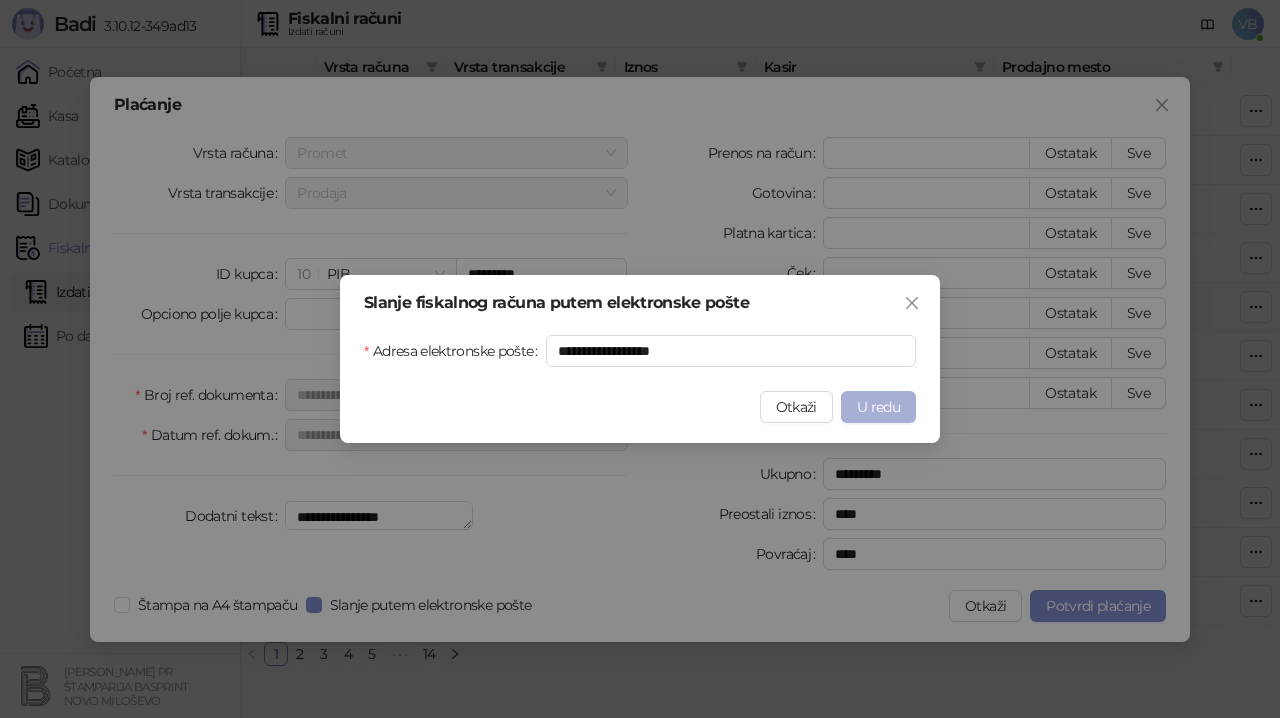 click on "U redu" at bounding box center (878, 407) 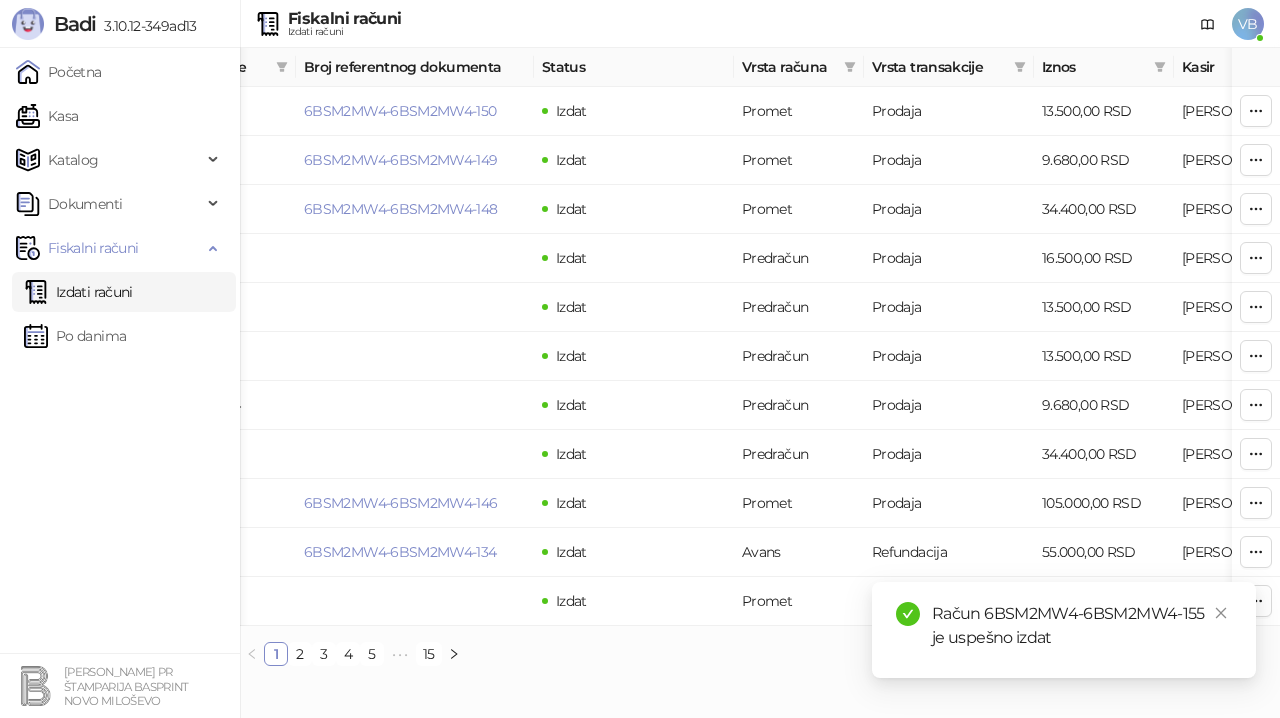scroll, scrollTop: 0, scrollLeft: 282, axis: horizontal 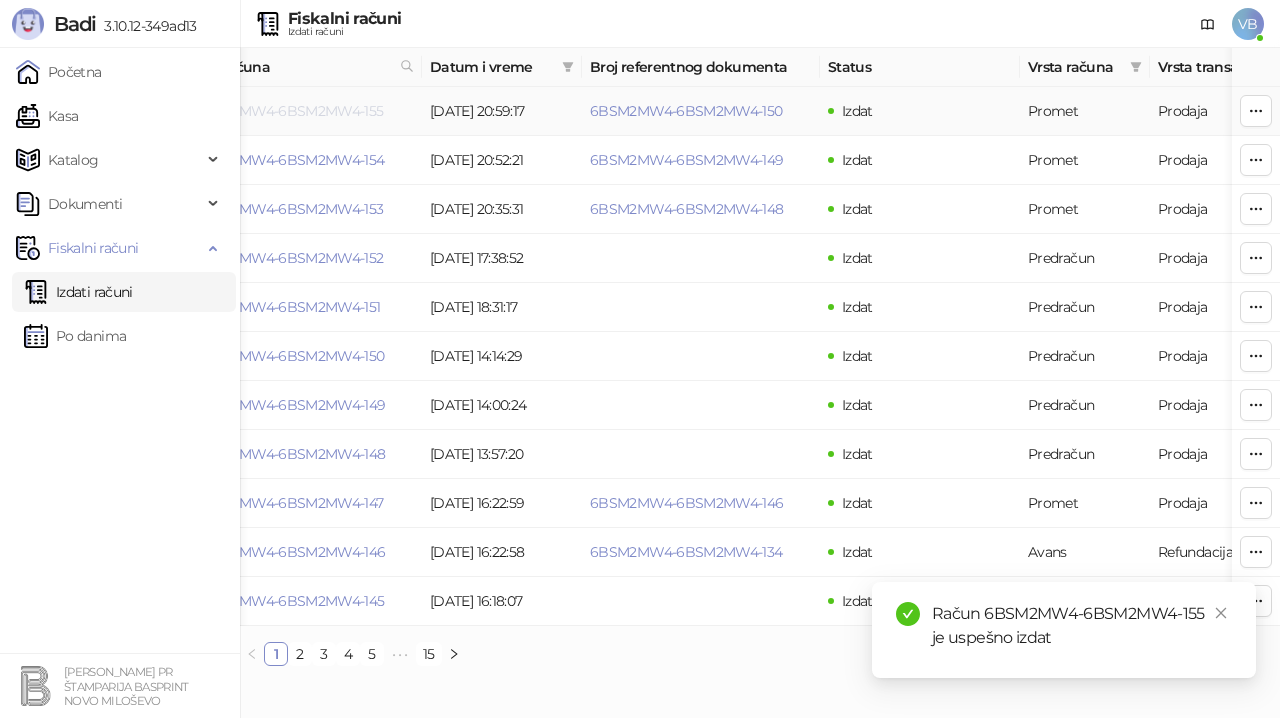 click on "6BSM2MW4-6BSM2MW4-155" at bounding box center (288, 111) 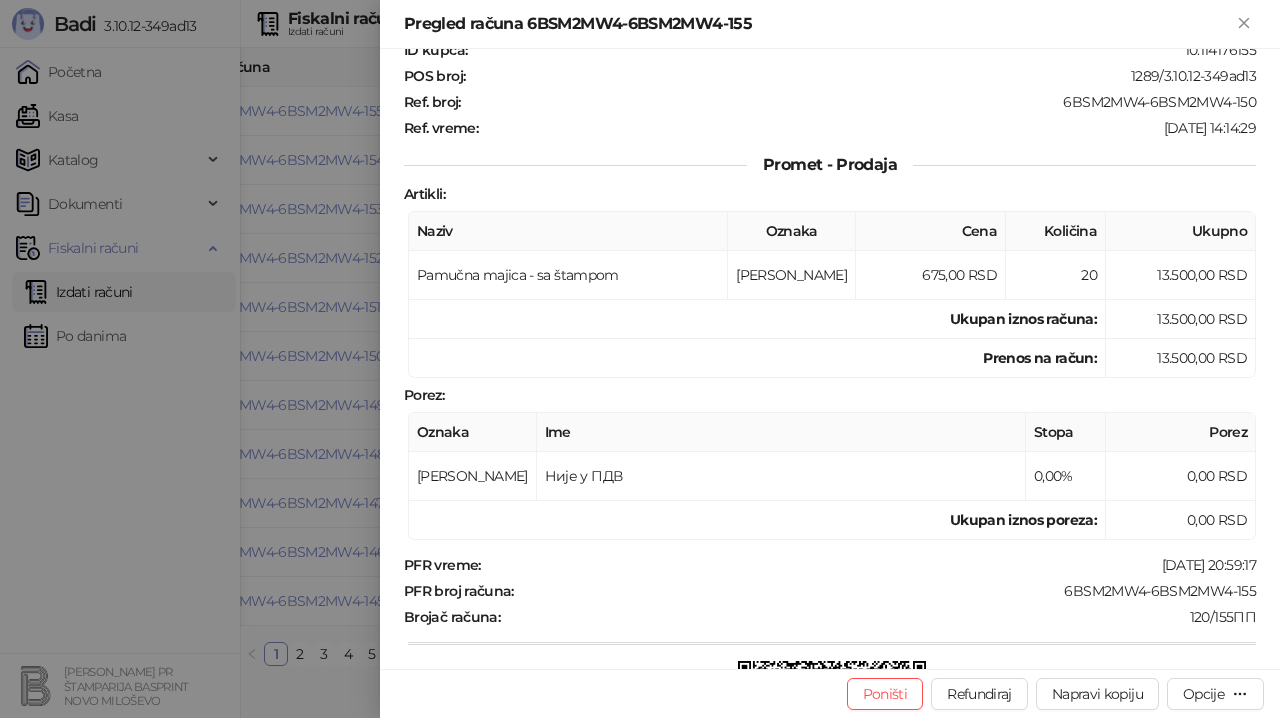 scroll, scrollTop: 178, scrollLeft: 0, axis: vertical 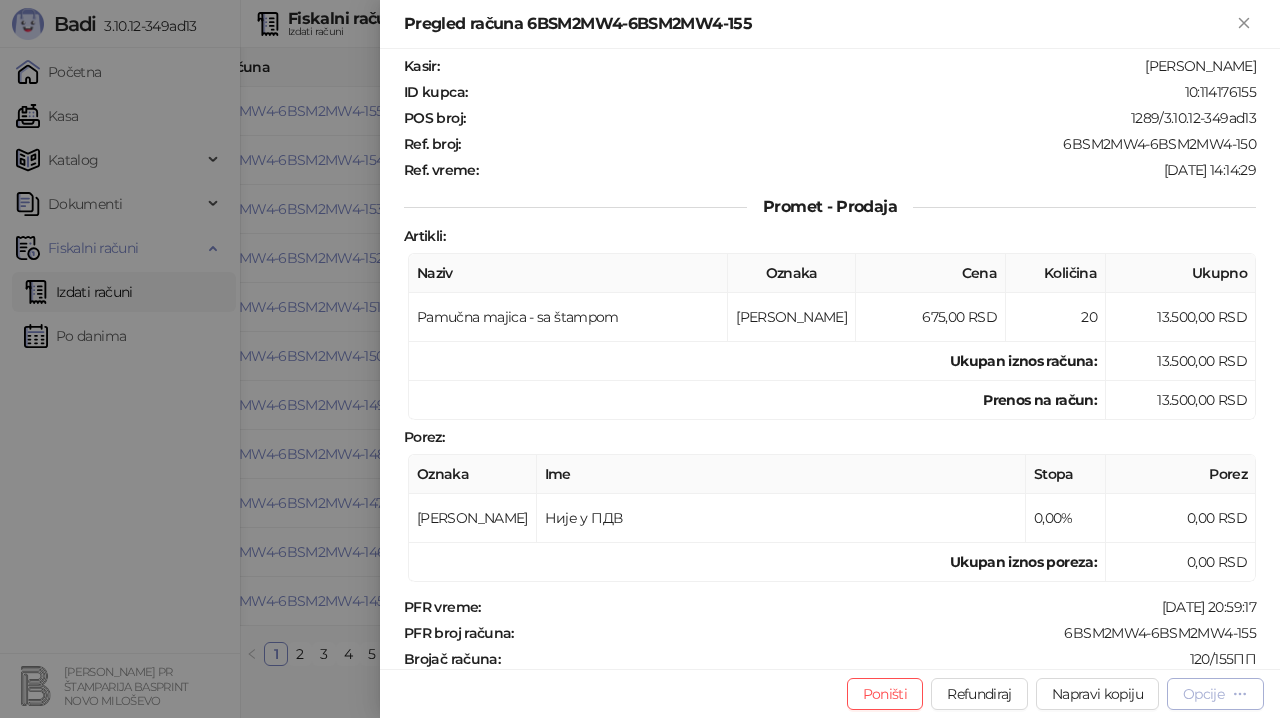 click on "Opcije" at bounding box center (1203, 694) 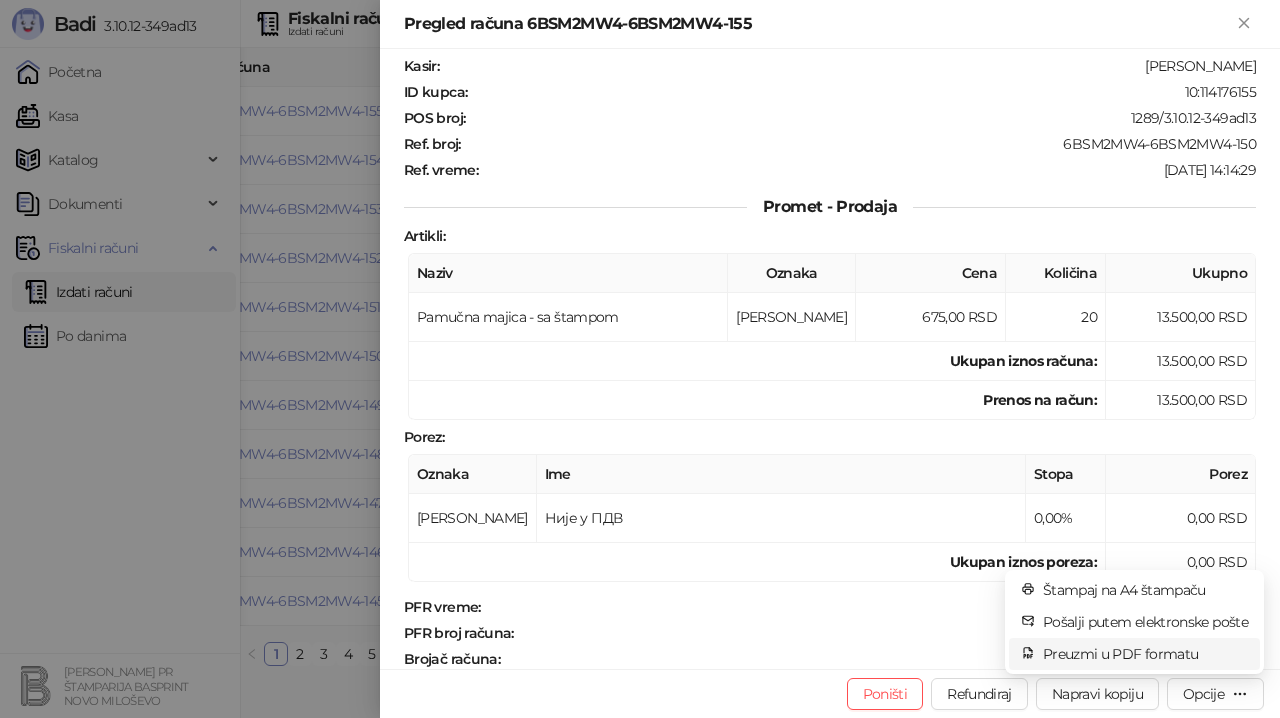 click on "Preuzmi u PDF formatu" at bounding box center [1145, 654] 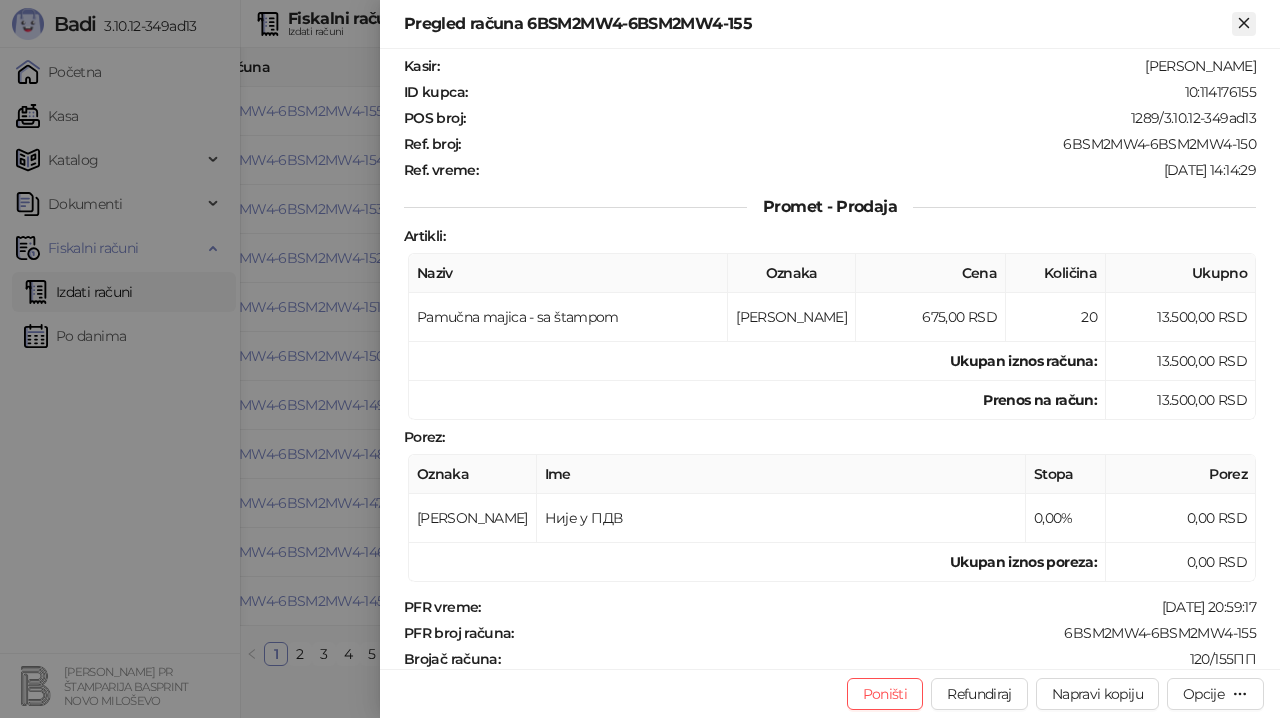 click 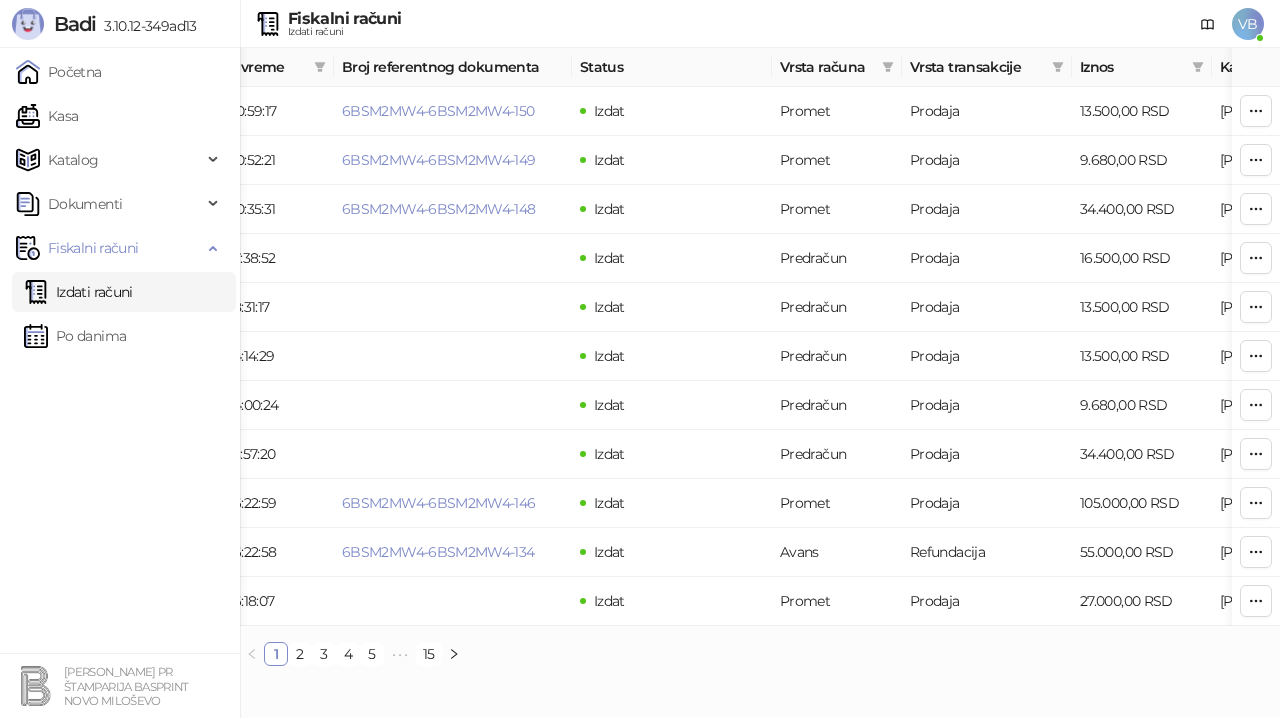 scroll, scrollTop: 0, scrollLeft: 306, axis: horizontal 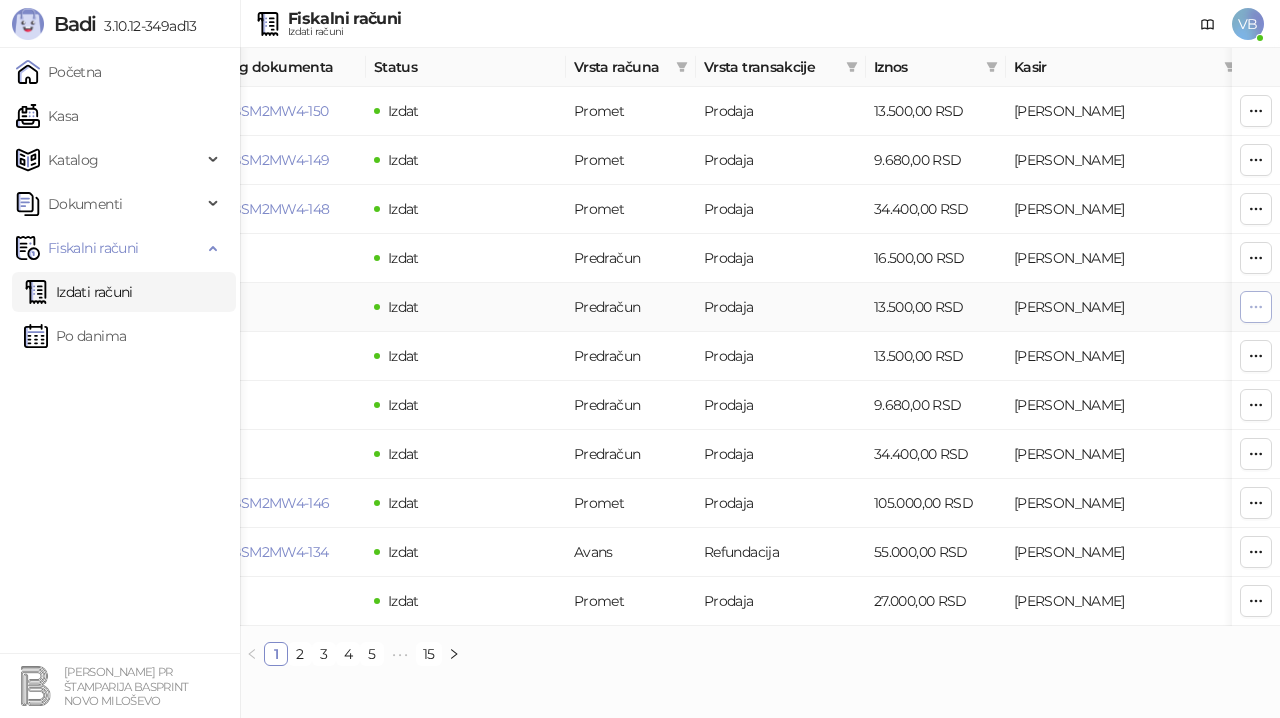 click 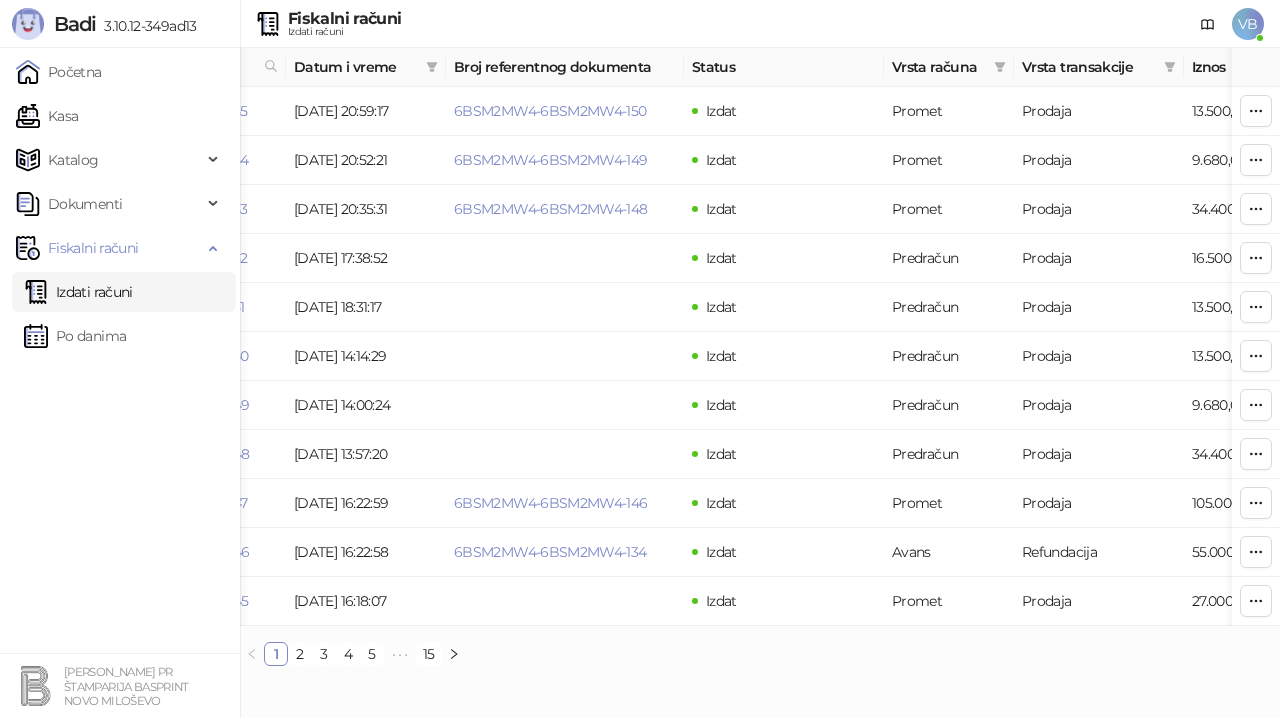 scroll, scrollTop: 0, scrollLeft: 165, axis: horizontal 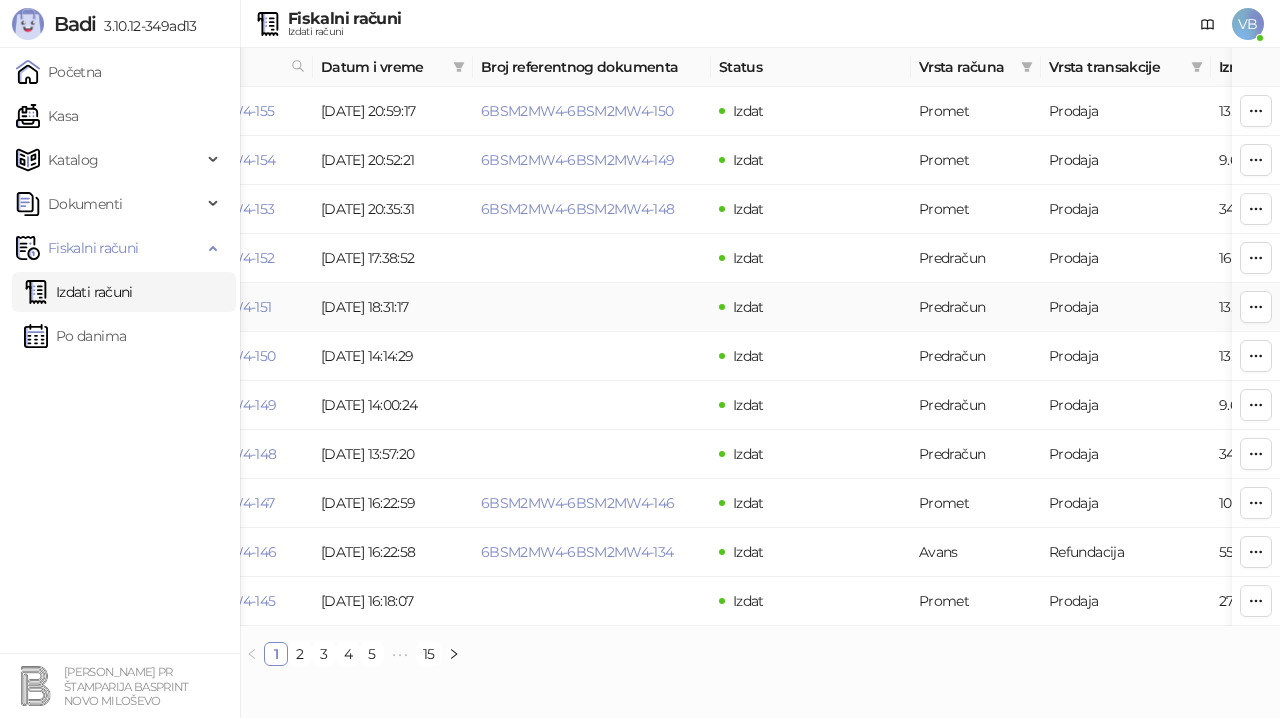 click on "[DATE] 18:31:17" at bounding box center [393, 307] 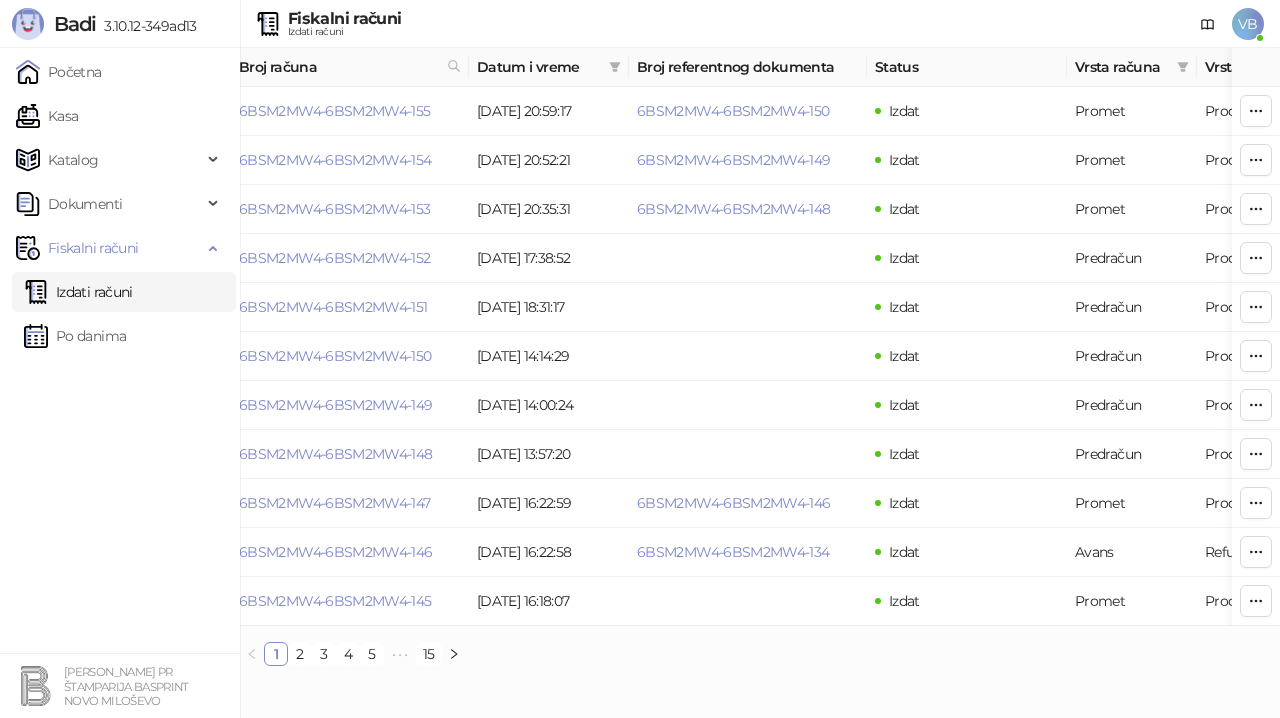 scroll, scrollTop: 0, scrollLeft: 0, axis: both 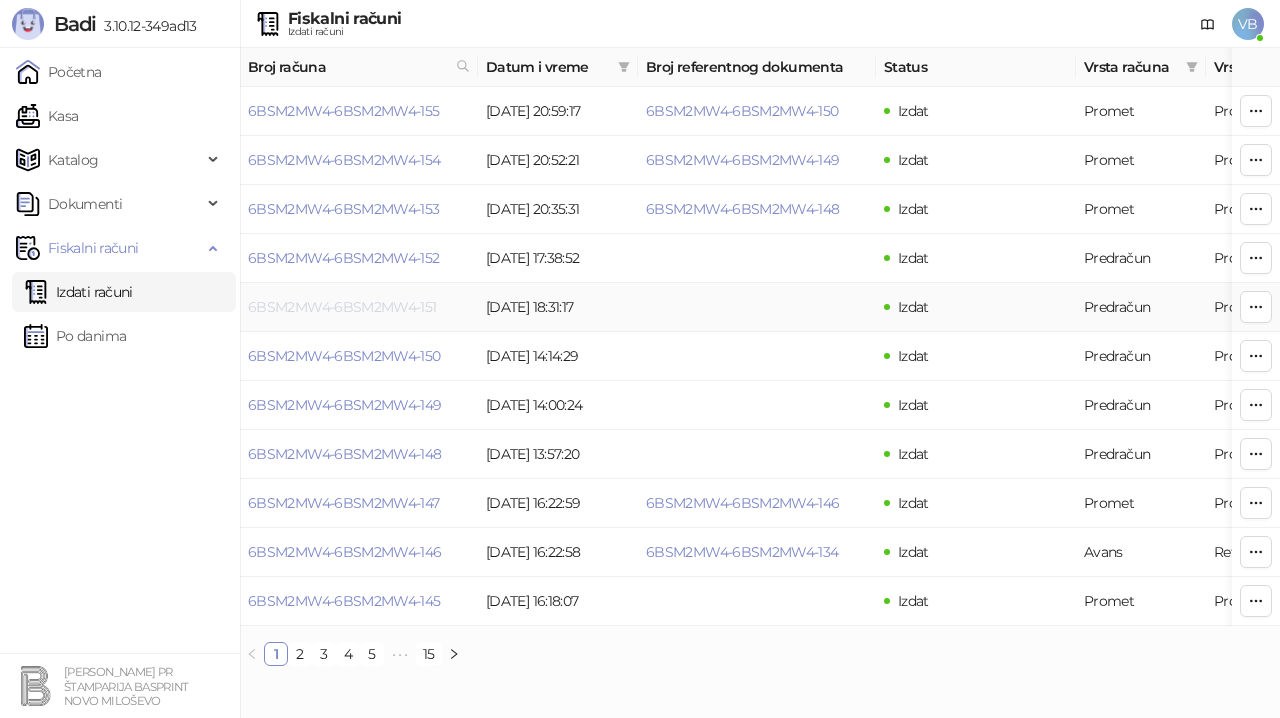 click on "6BSM2MW4-6BSM2MW4-151" at bounding box center [342, 307] 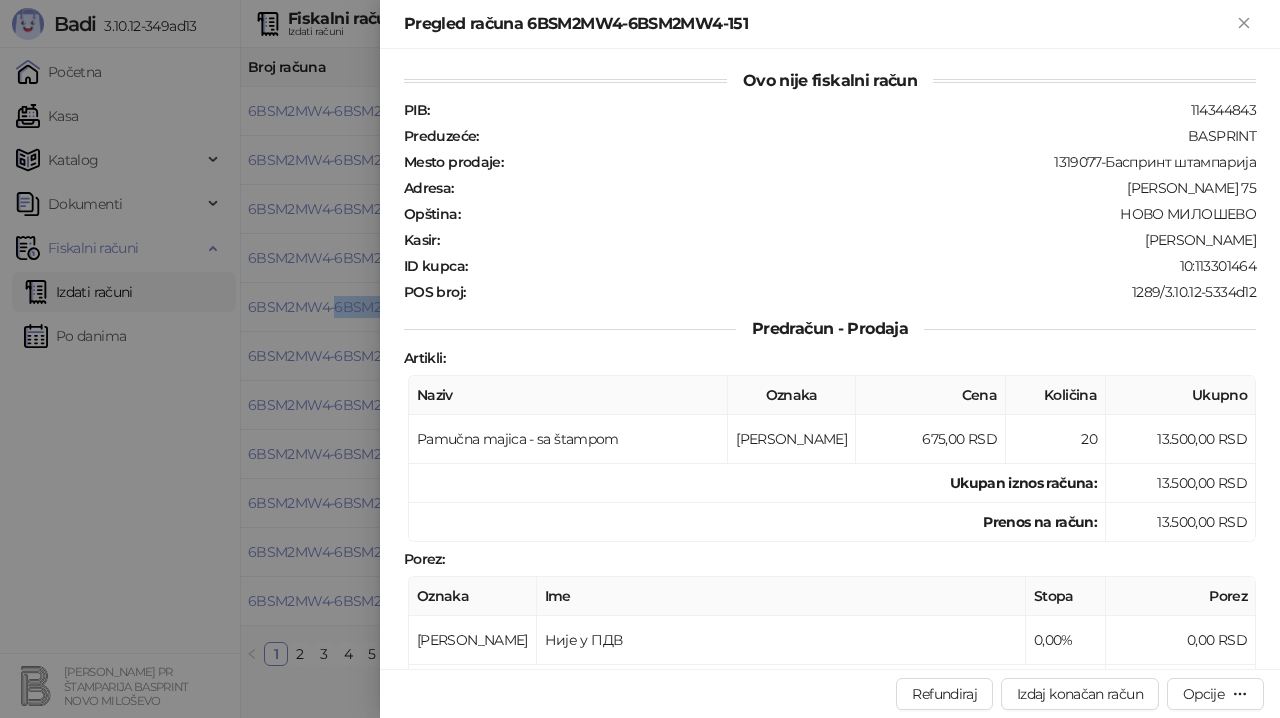 scroll, scrollTop: 0, scrollLeft: 0, axis: both 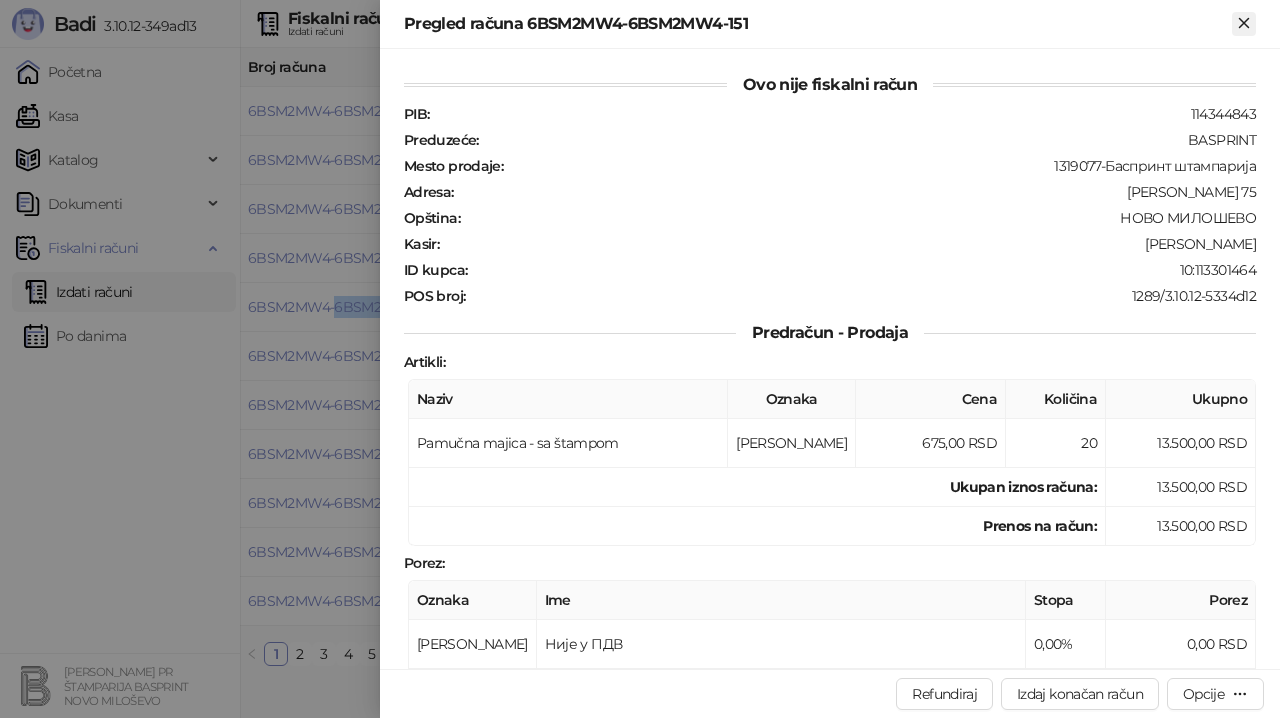click 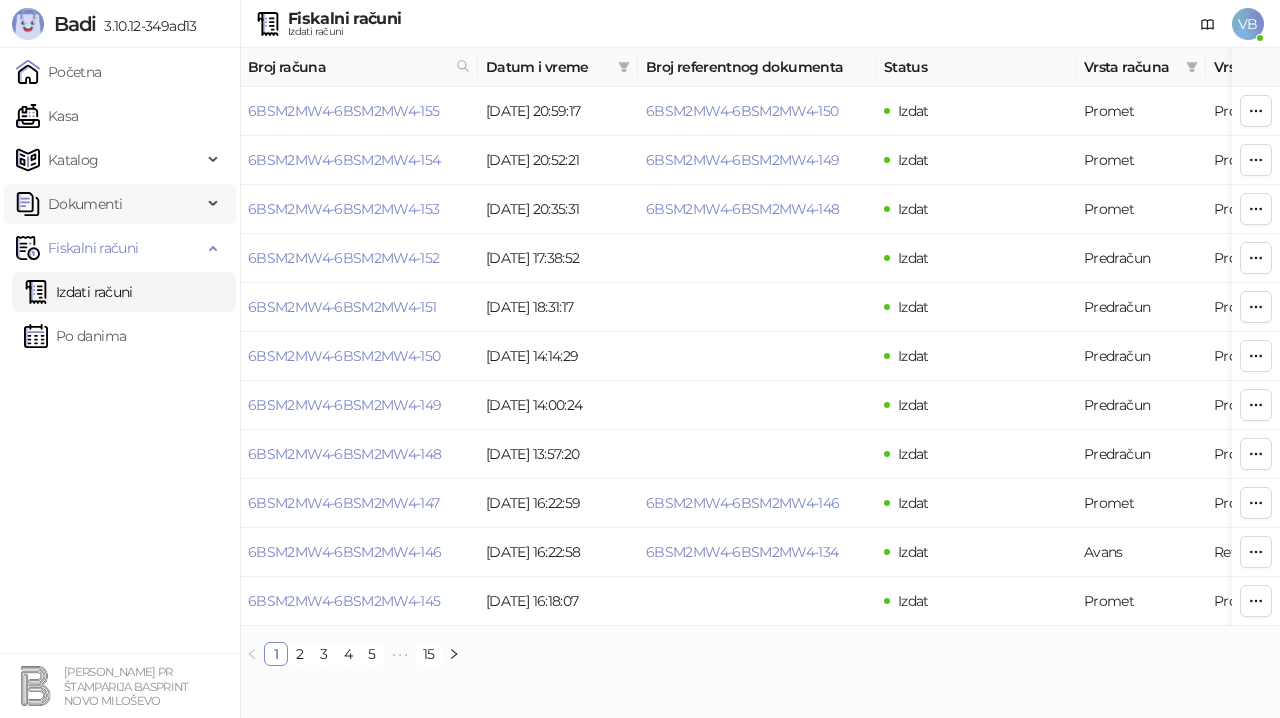 click on "Dokumenti" at bounding box center [85, 204] 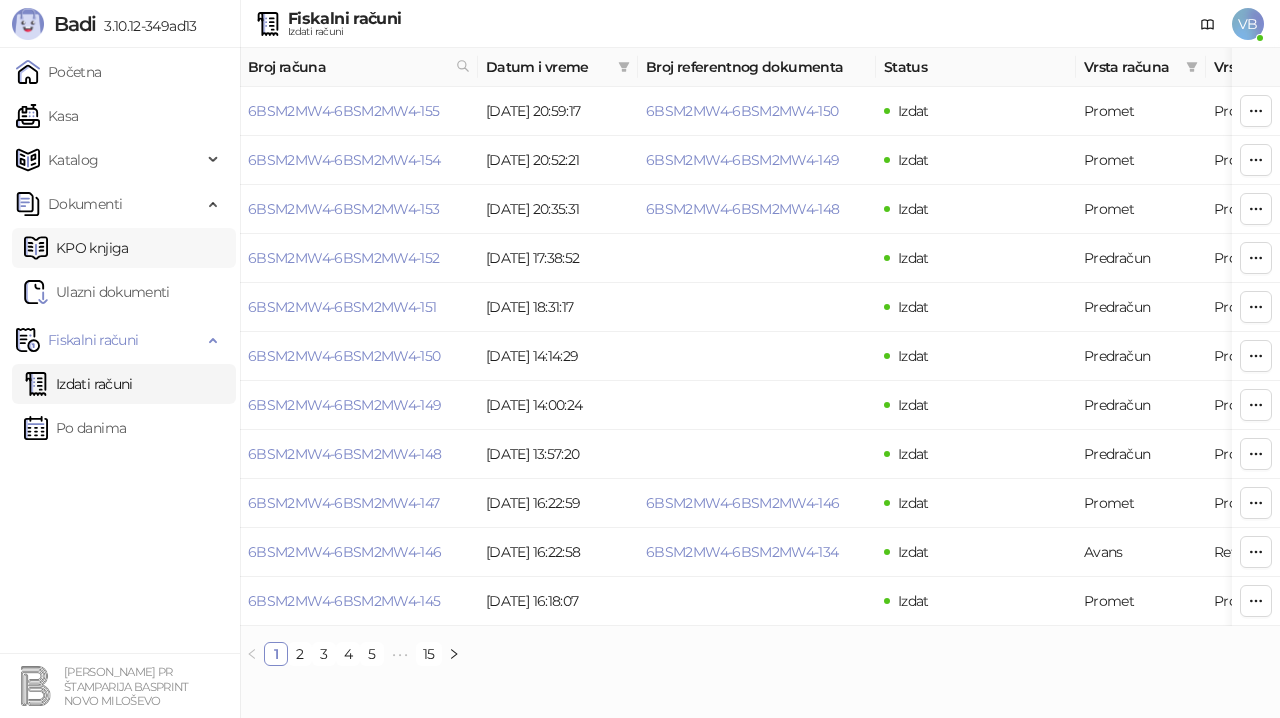 click on "KPO knjiga" at bounding box center [76, 248] 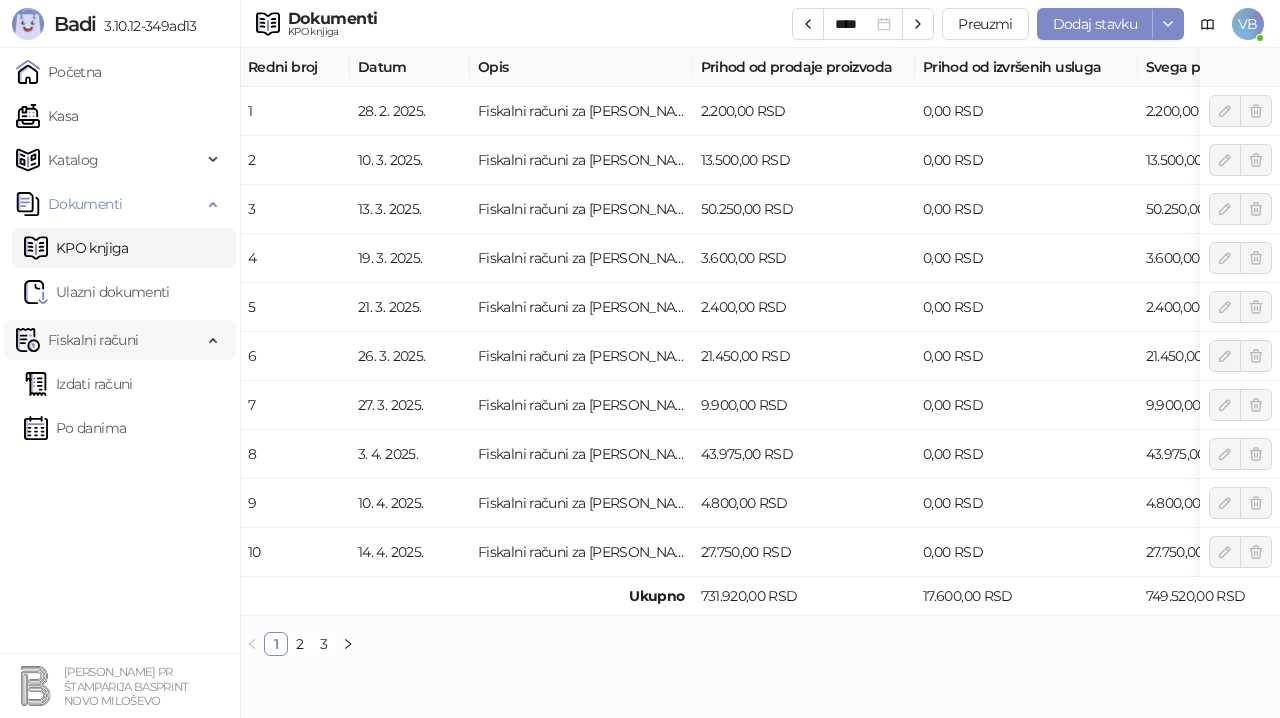 click on "Fiskalni računi" at bounding box center [93, 340] 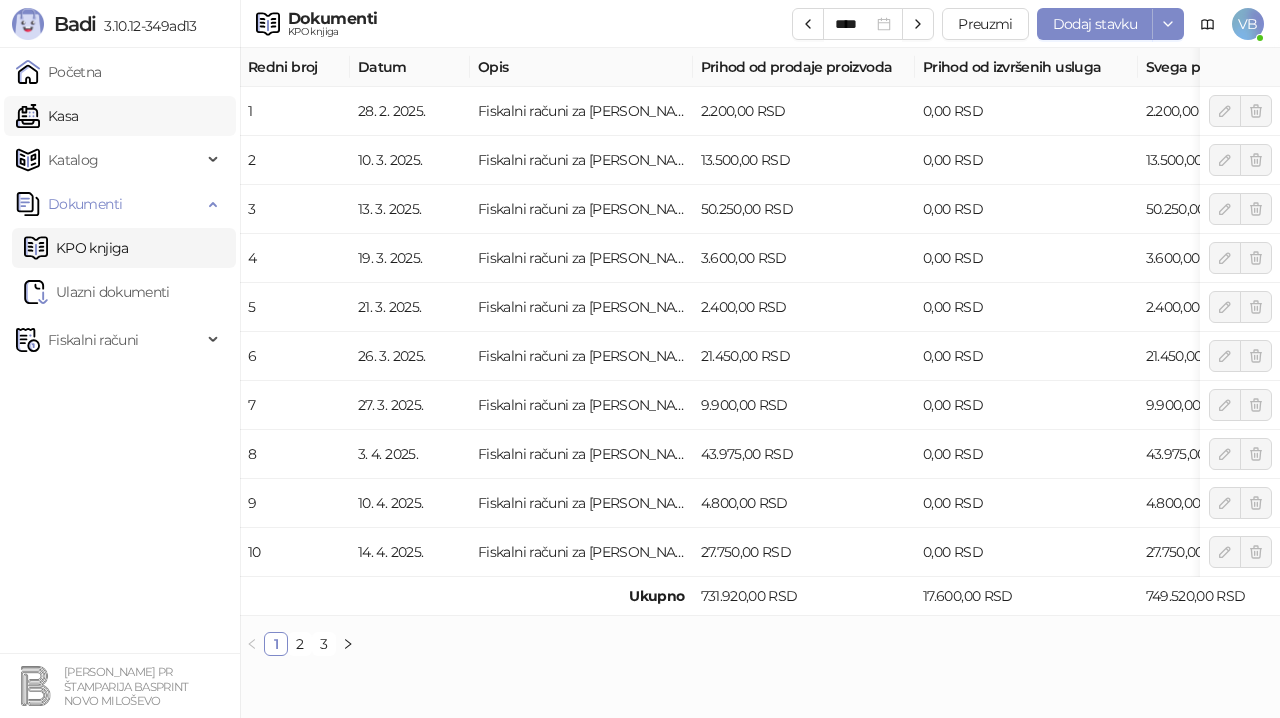 click on "Kasa" at bounding box center [47, 116] 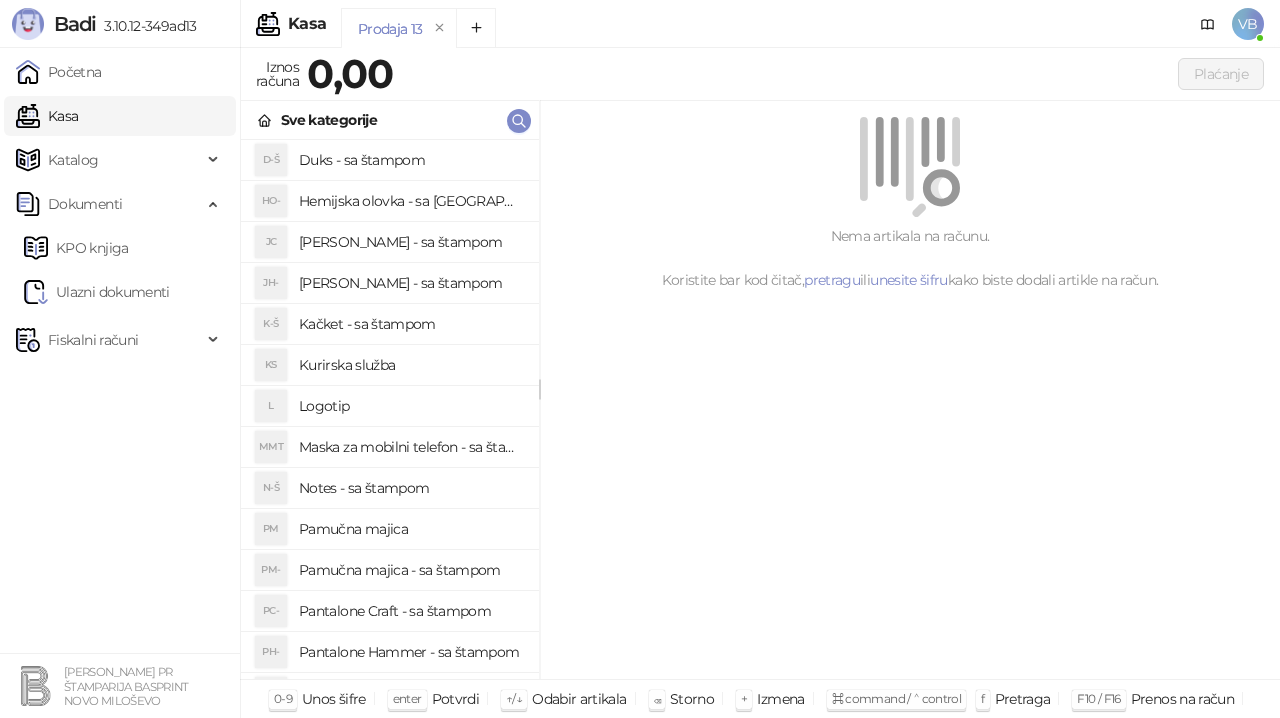 click on "Kasa" at bounding box center [47, 116] 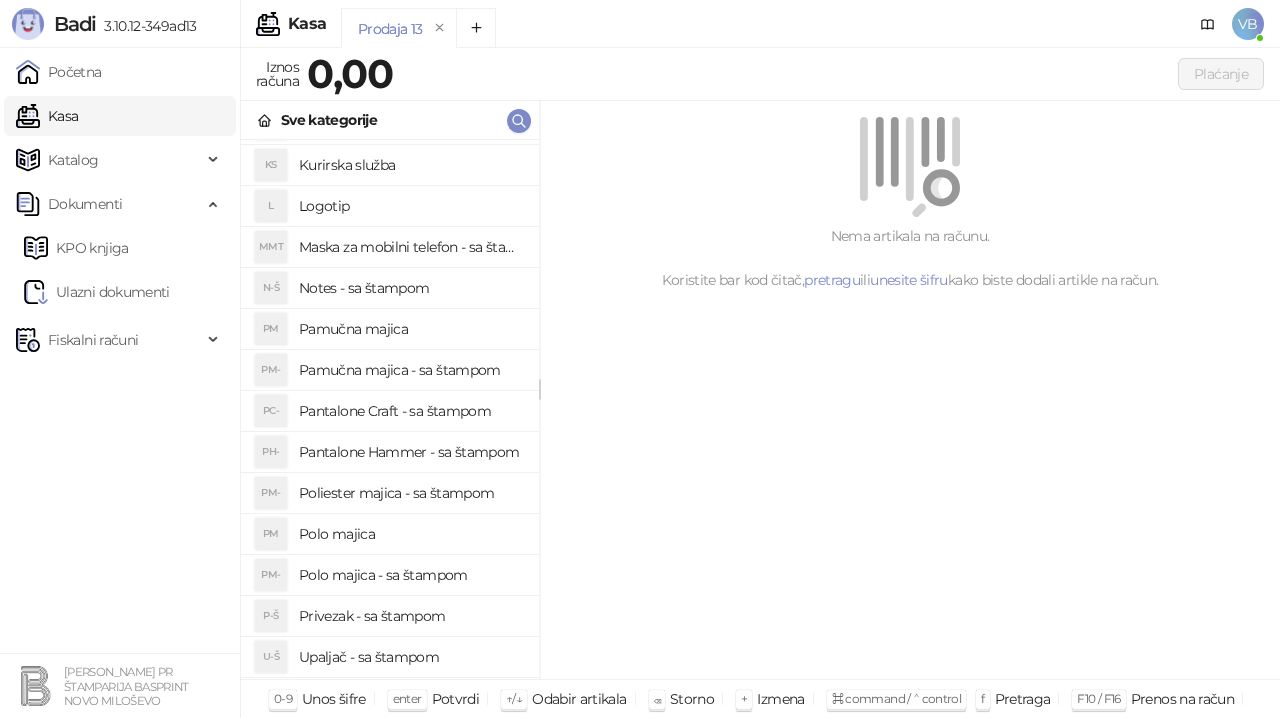 scroll, scrollTop: 240, scrollLeft: 0, axis: vertical 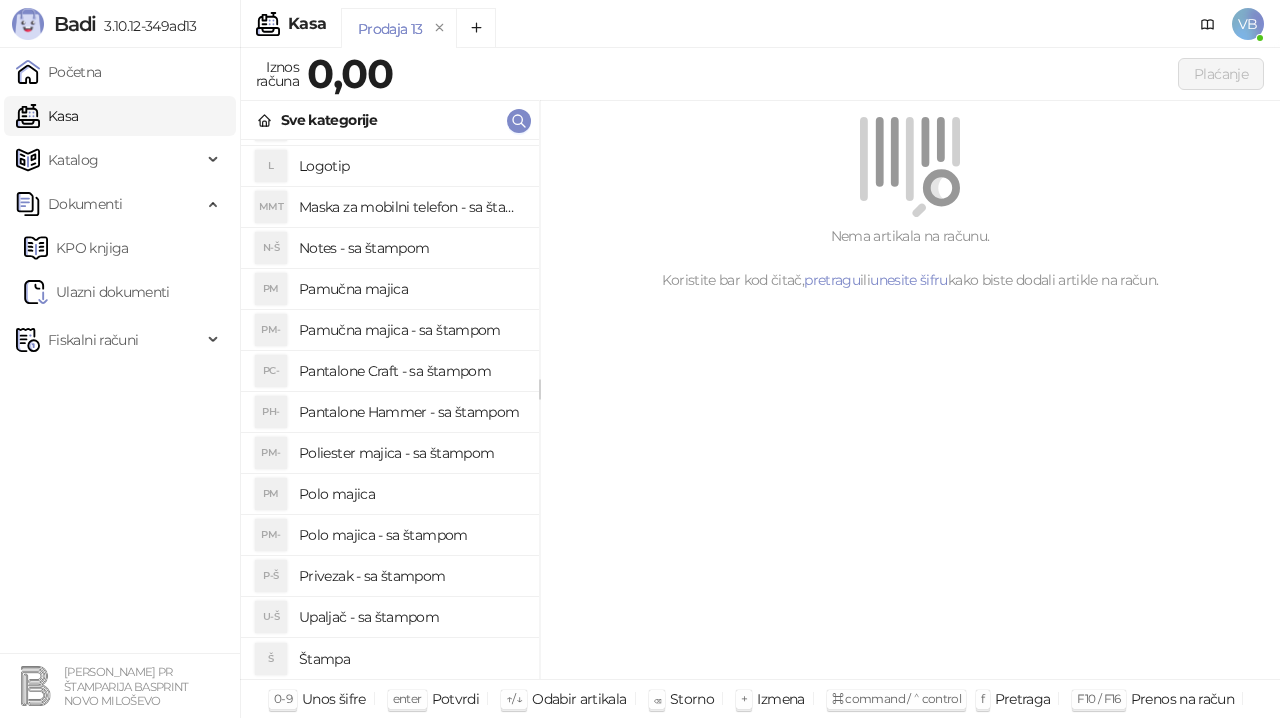 click on "Polo majica - sa štampom" at bounding box center [411, 535] 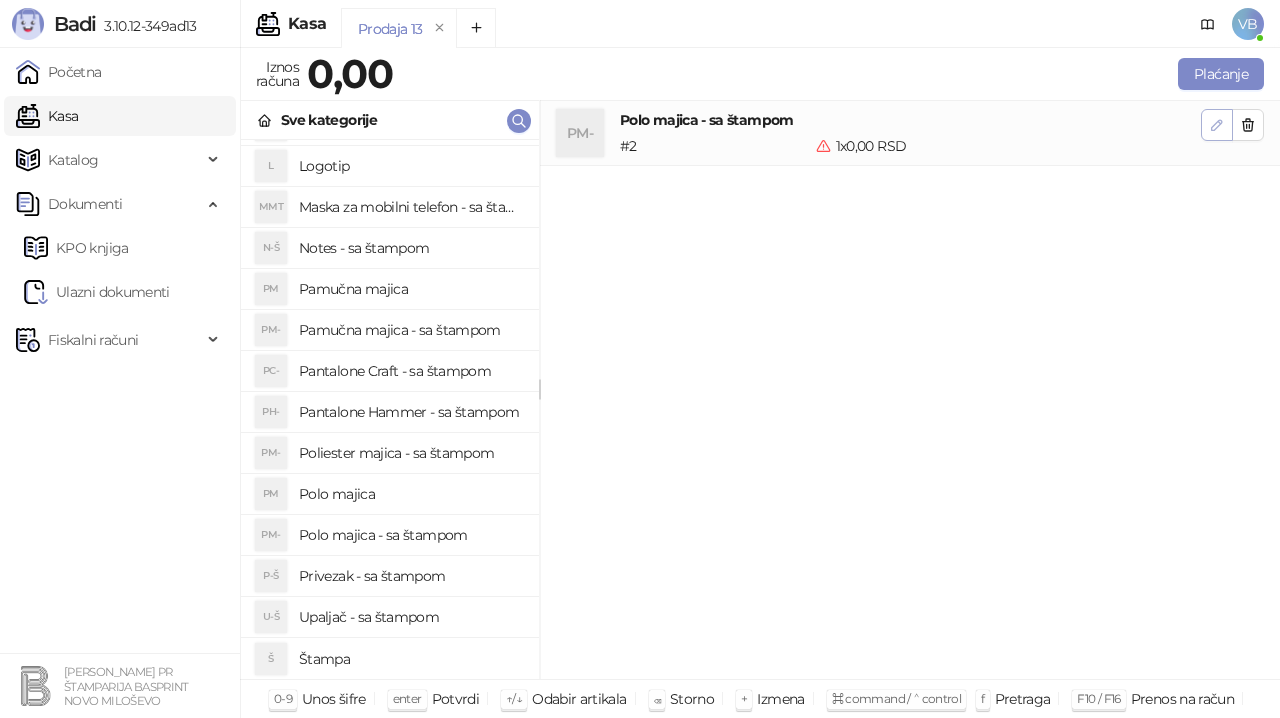 click 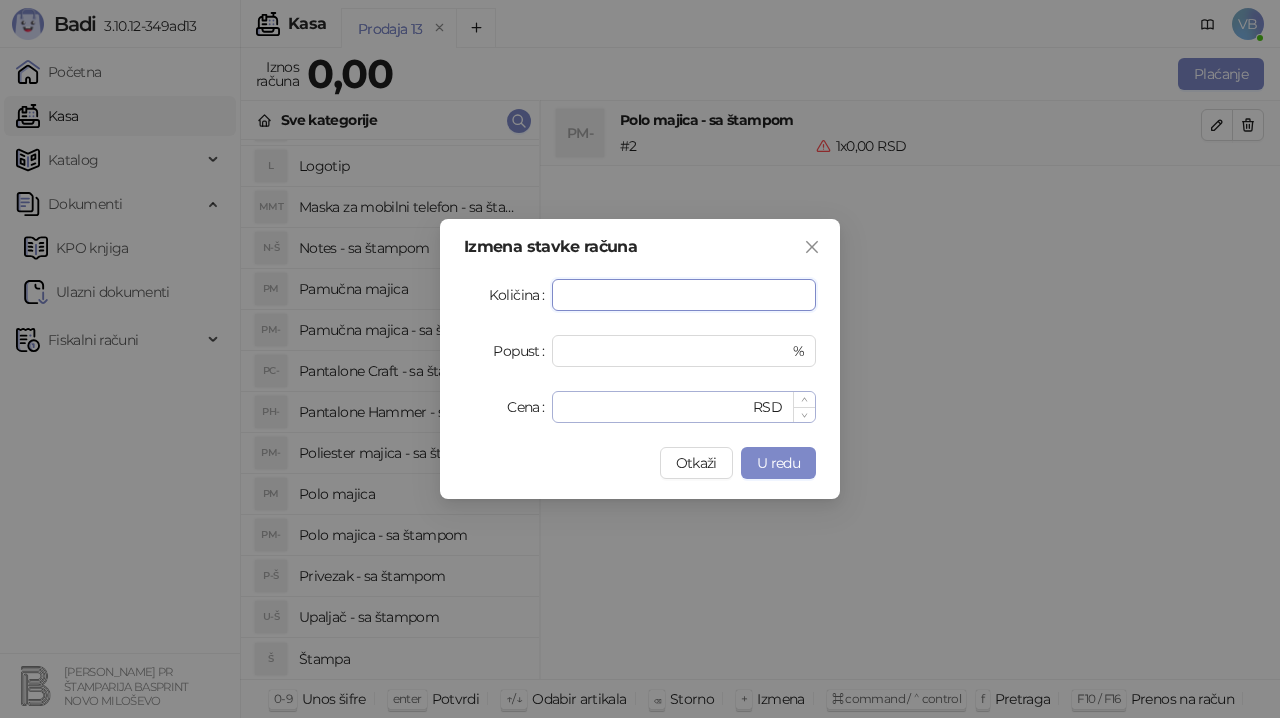 type on "**" 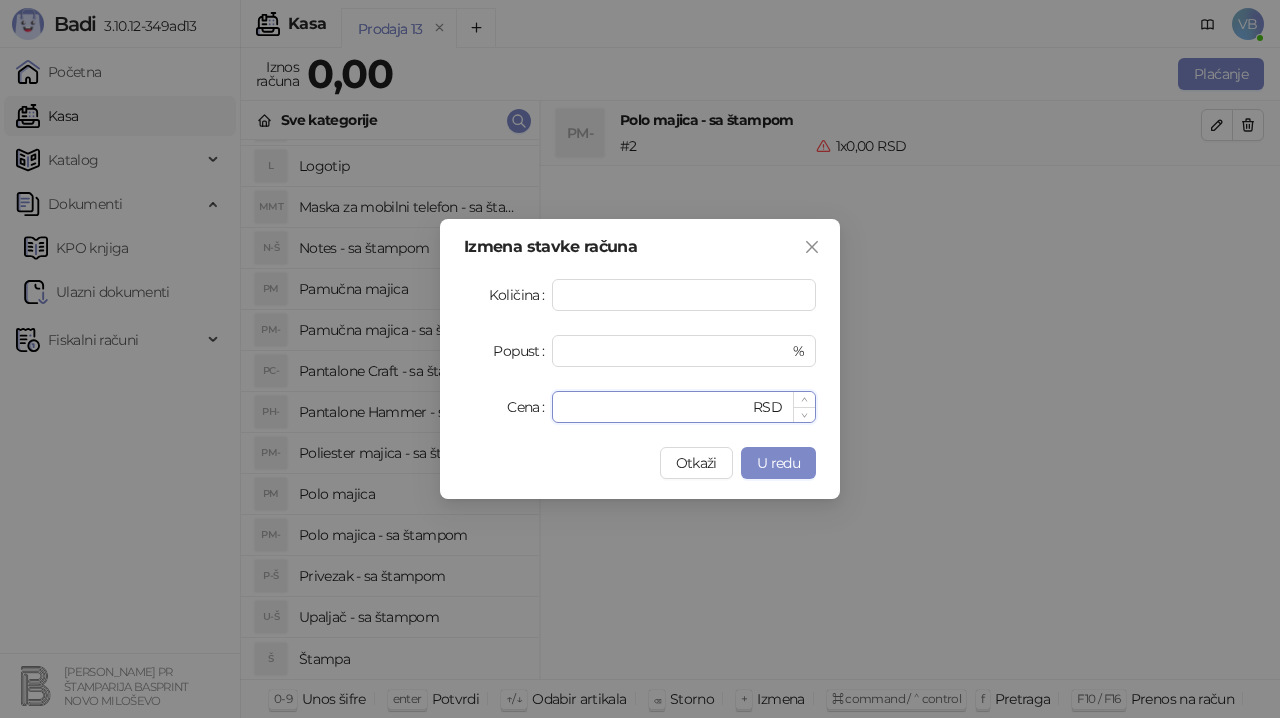 click on "*" at bounding box center (656, 407) 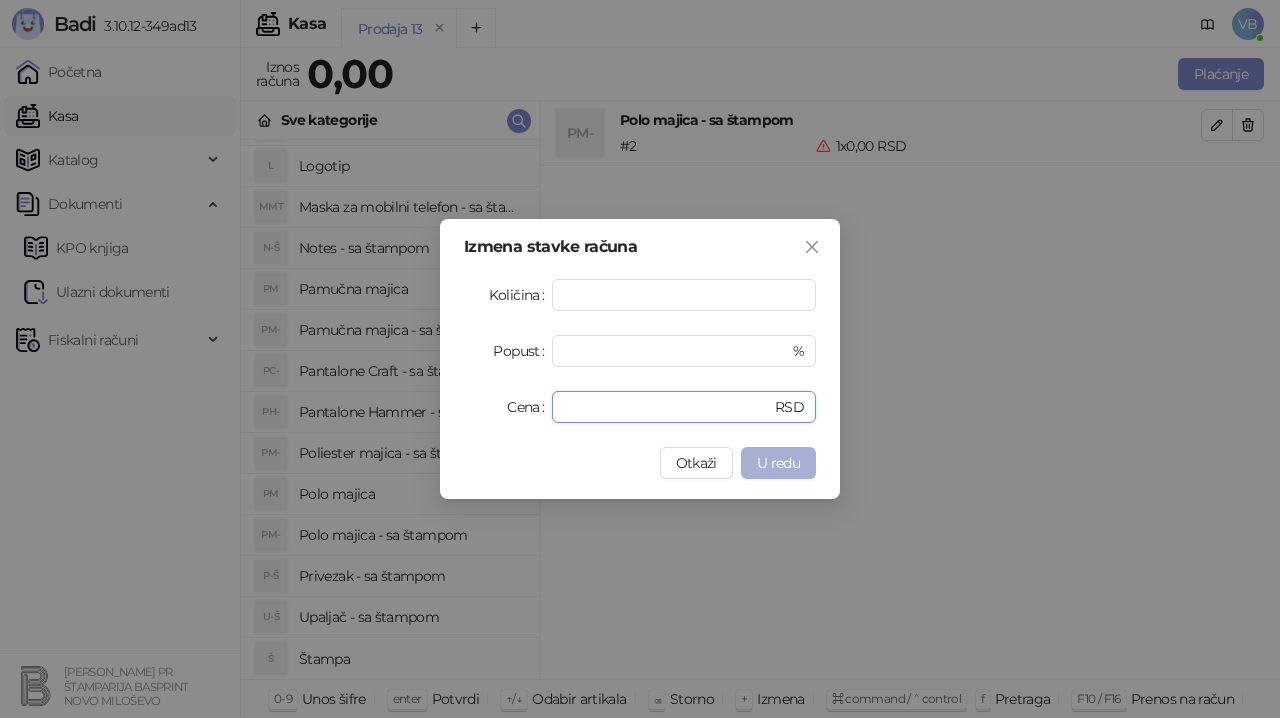 type on "***" 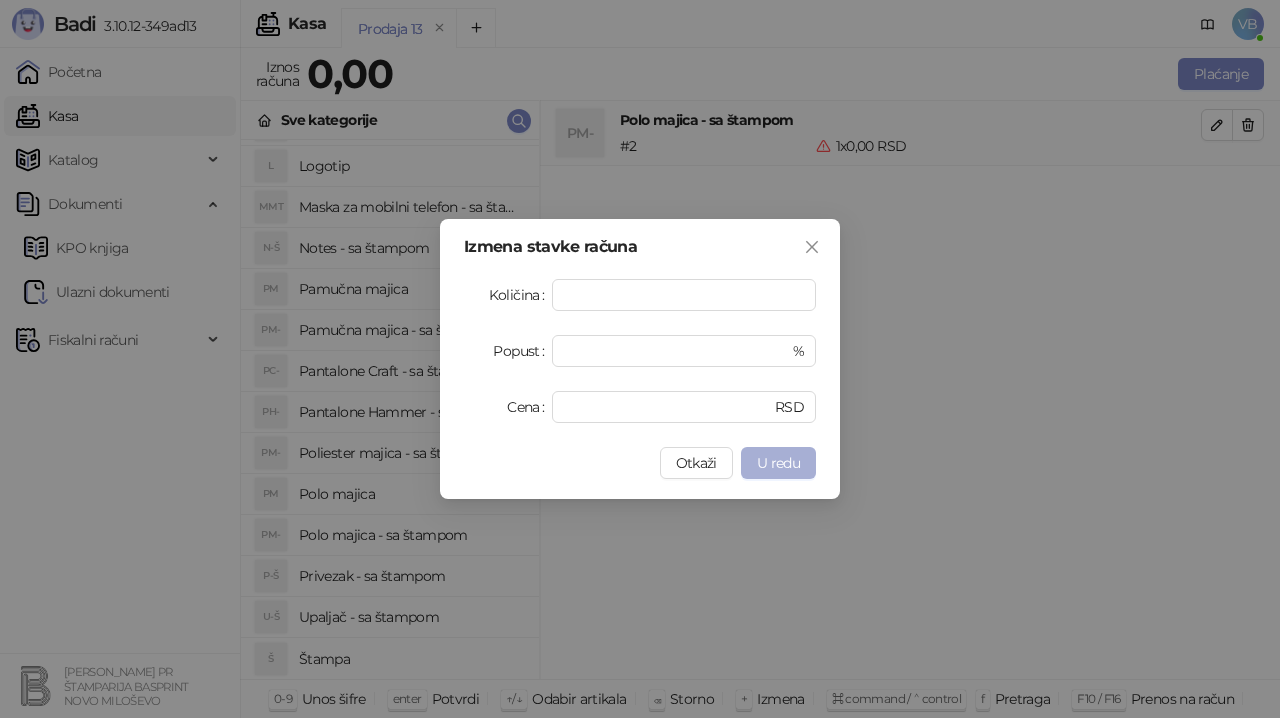 click on "U redu" at bounding box center [778, 463] 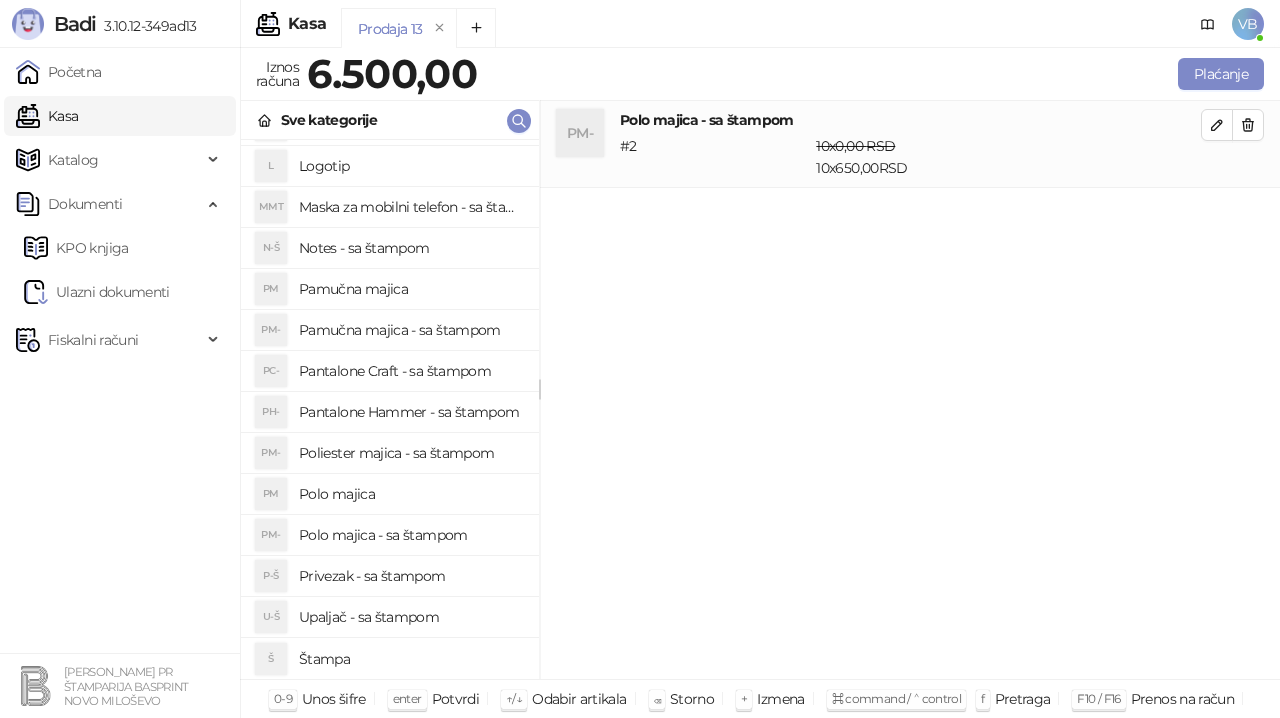 click on "Upaljač - sa štampom" at bounding box center [411, 617] 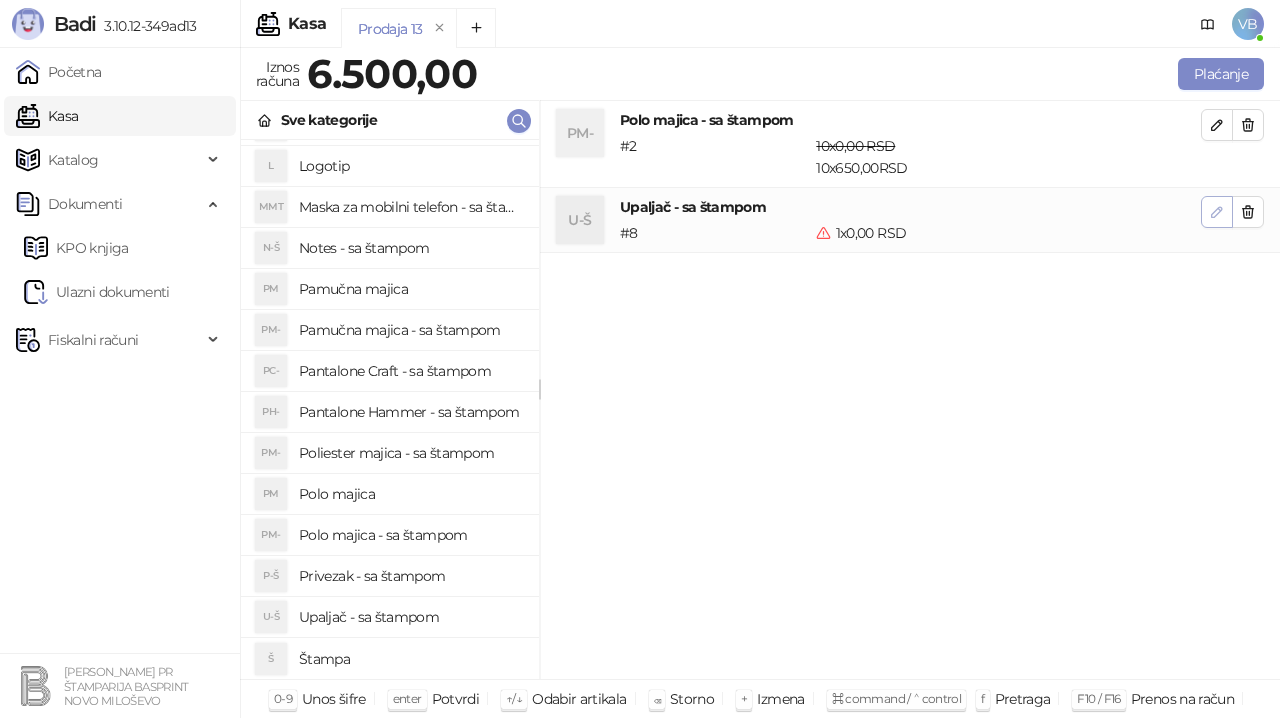 click 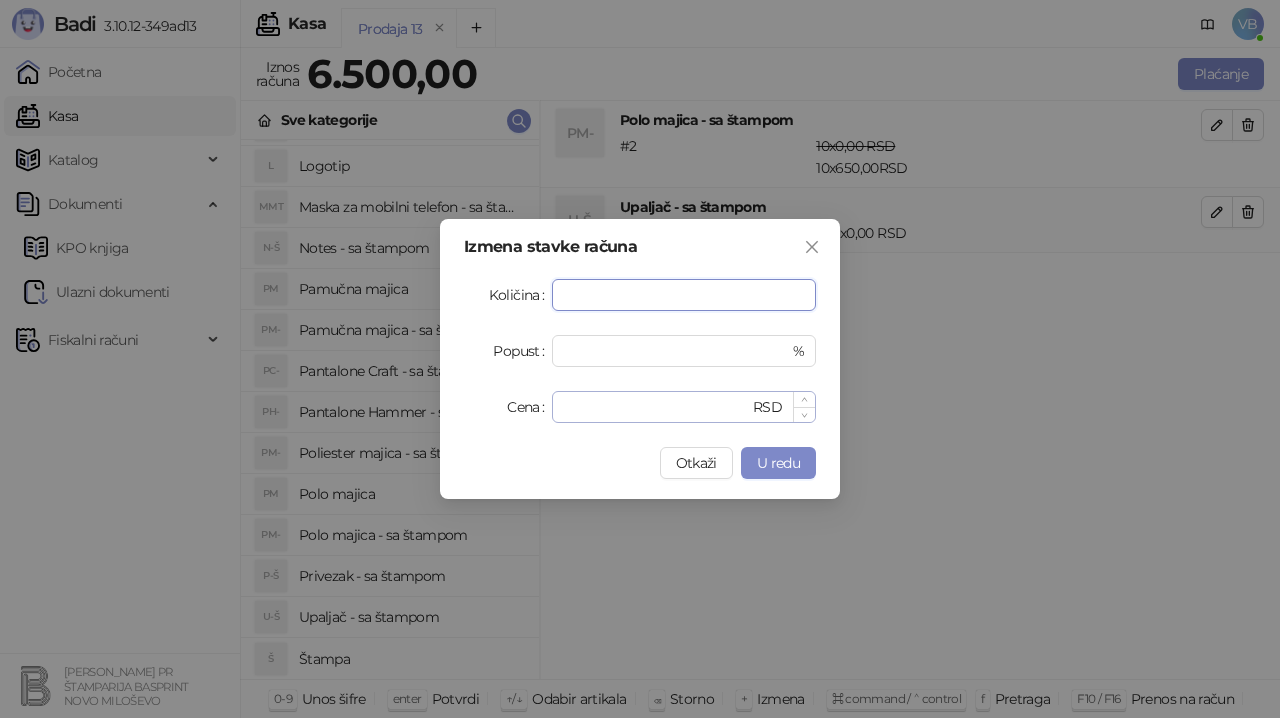 type on "***" 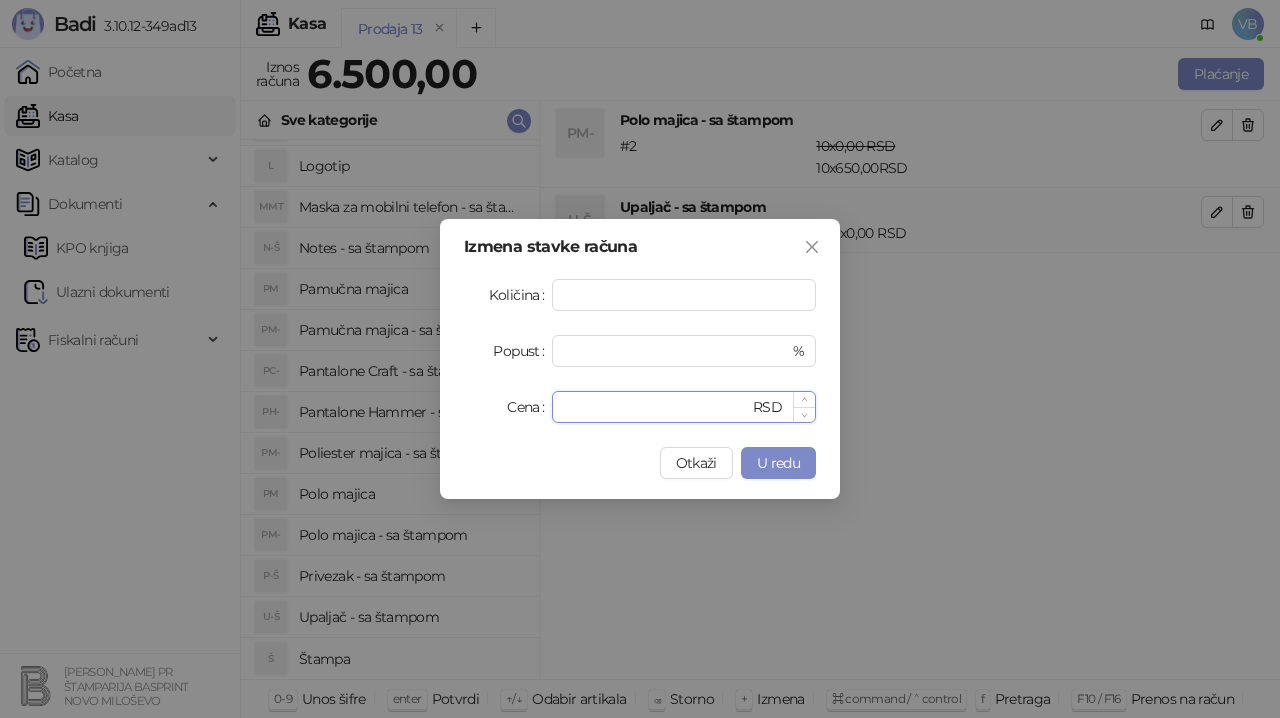 click on "*" at bounding box center [656, 407] 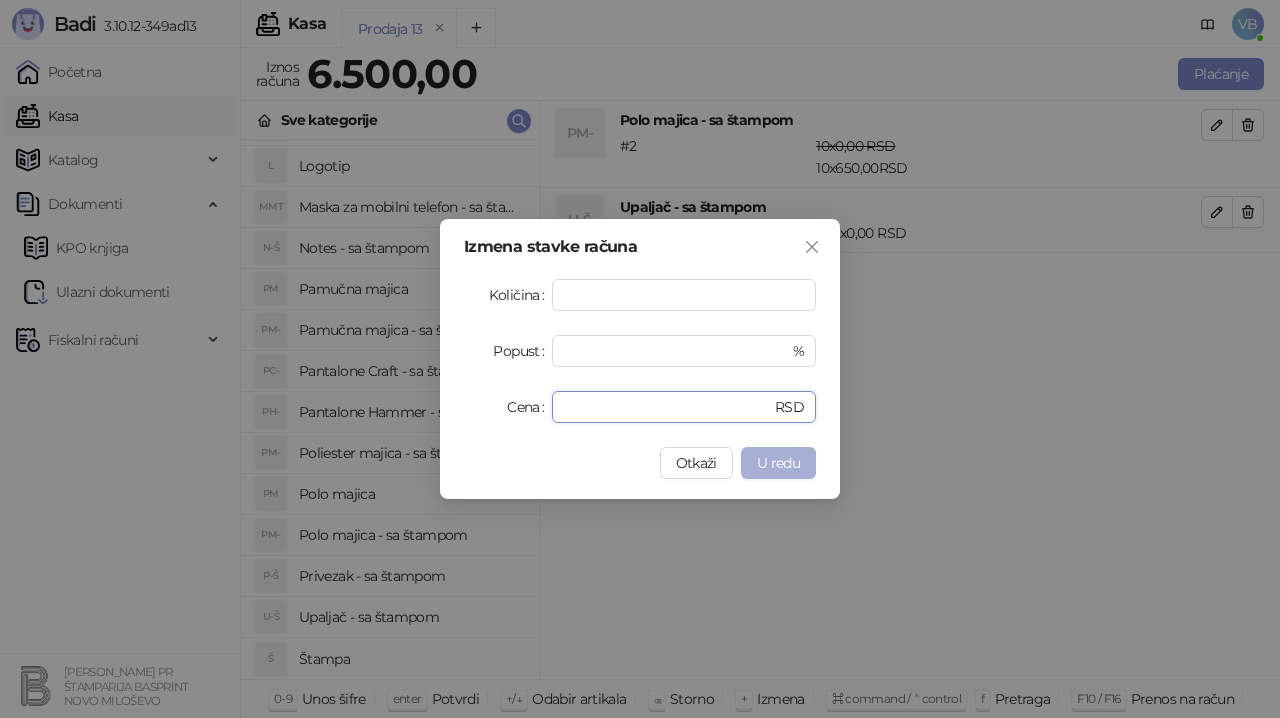 type on "**" 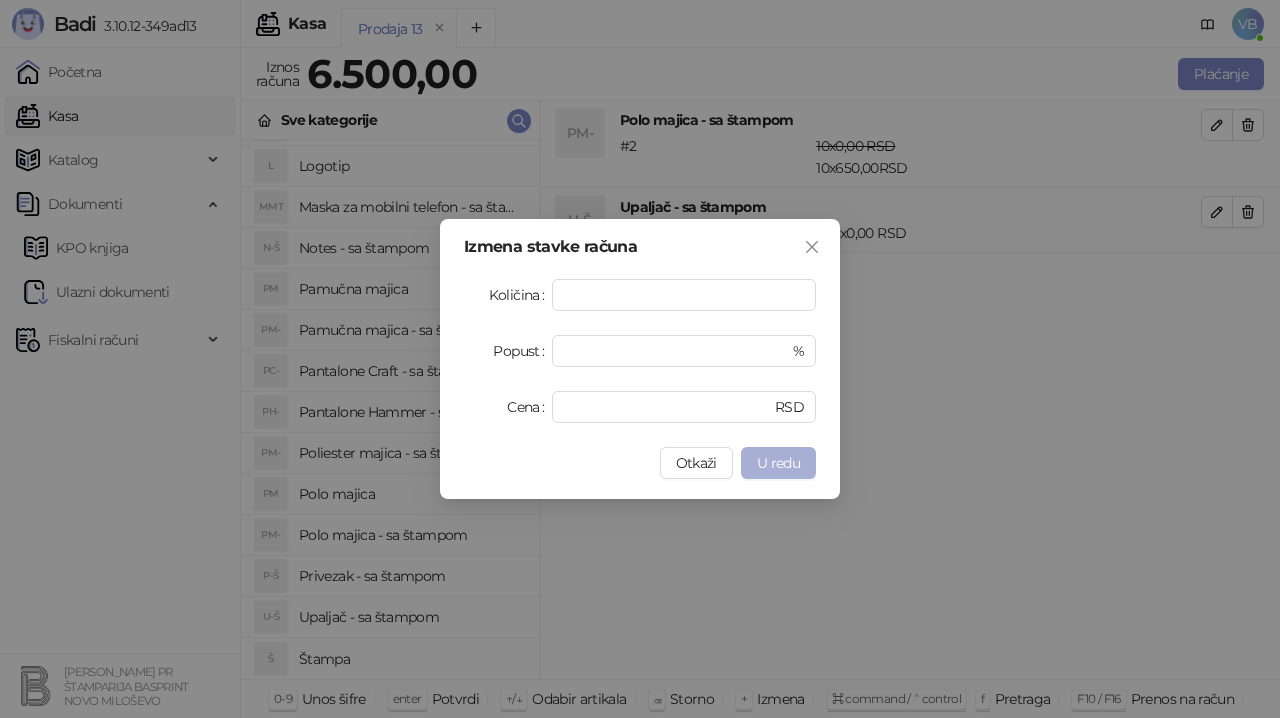click on "U redu" at bounding box center (778, 463) 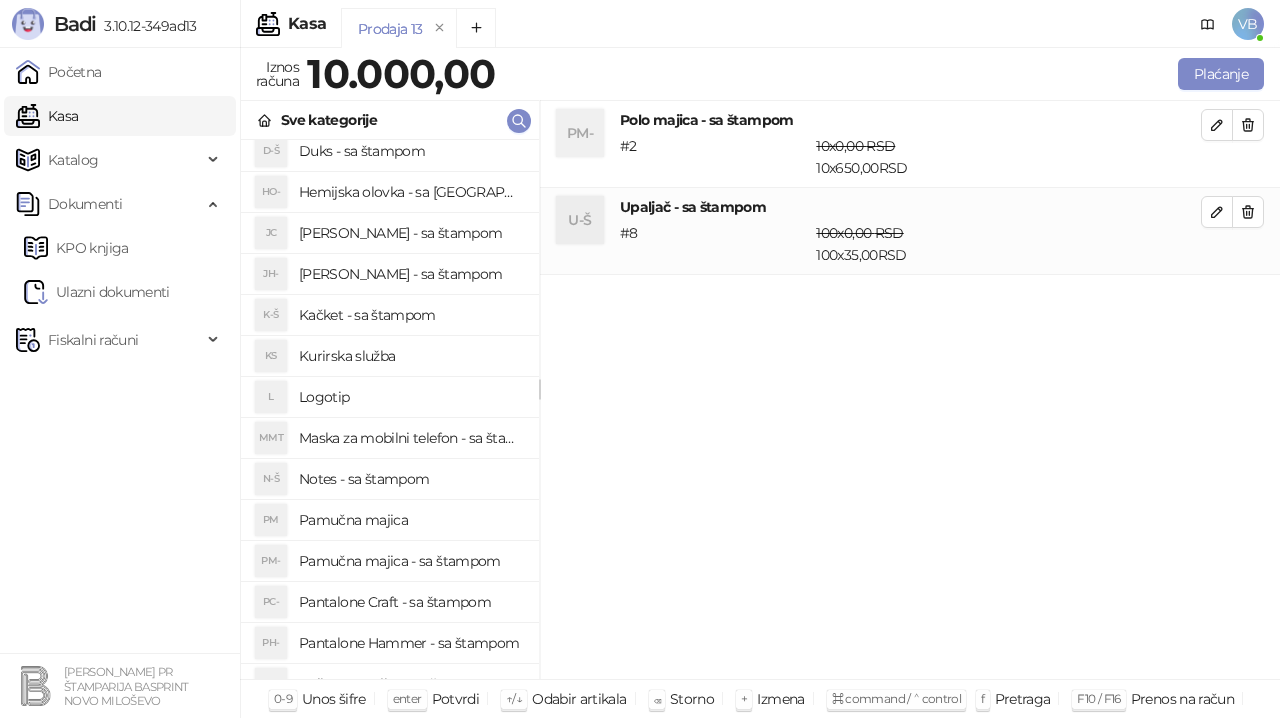scroll, scrollTop: 0, scrollLeft: 0, axis: both 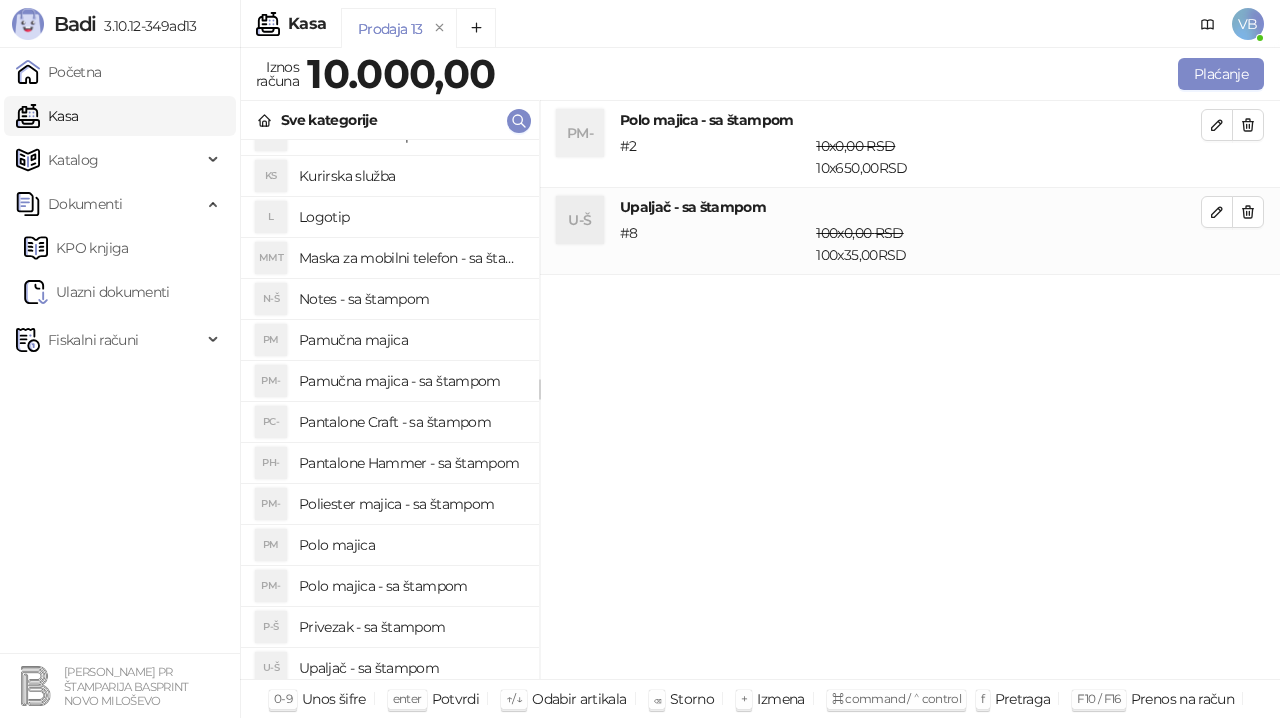 click on "Notes - sa štampom" at bounding box center [411, 299] 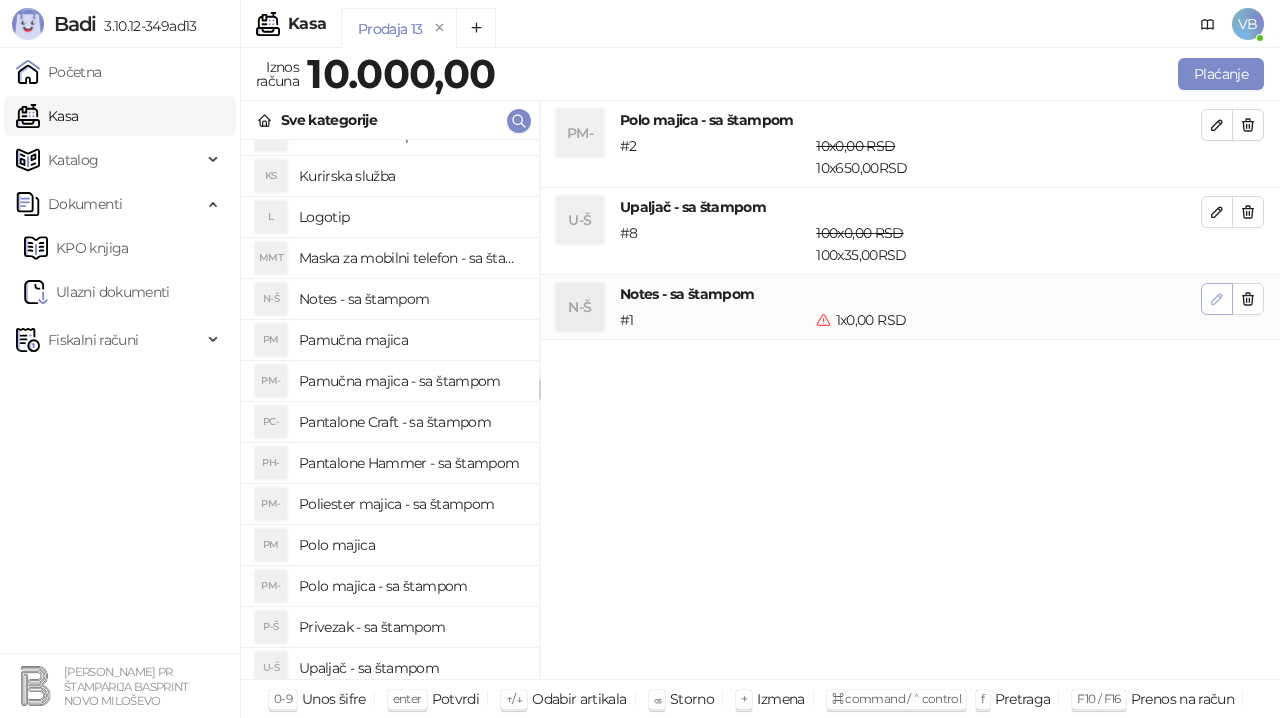 click 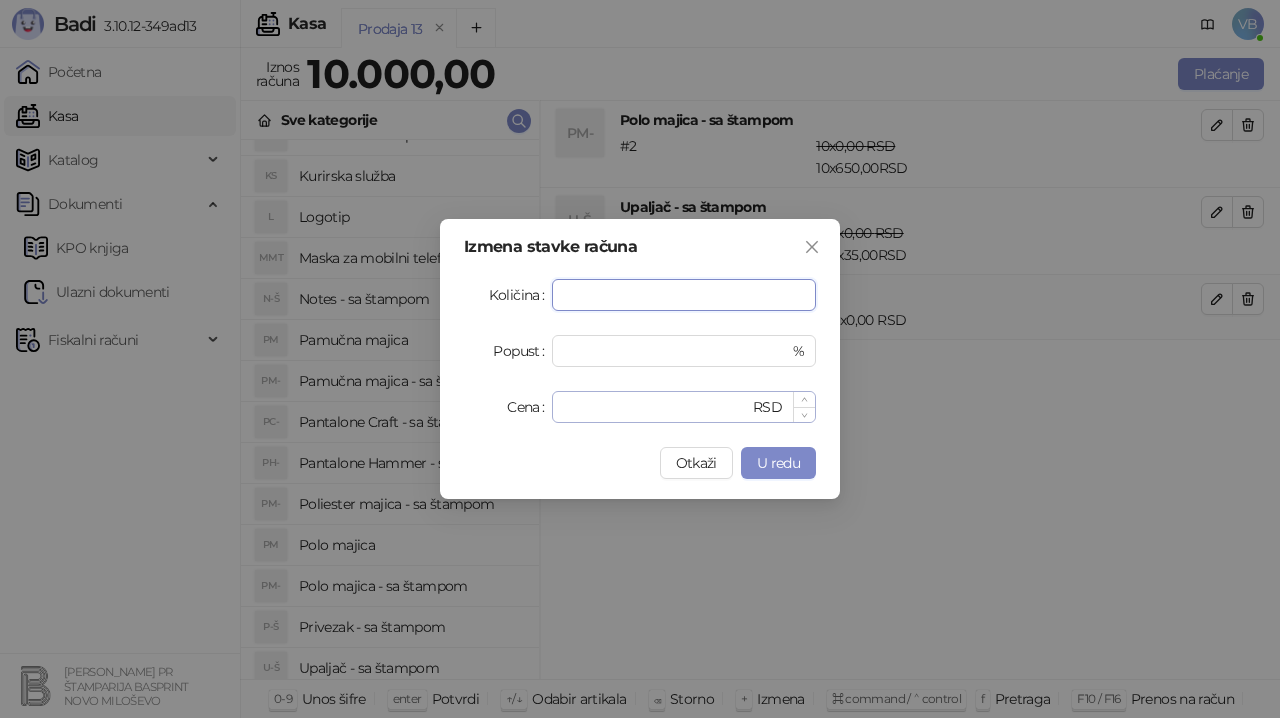 type on "**" 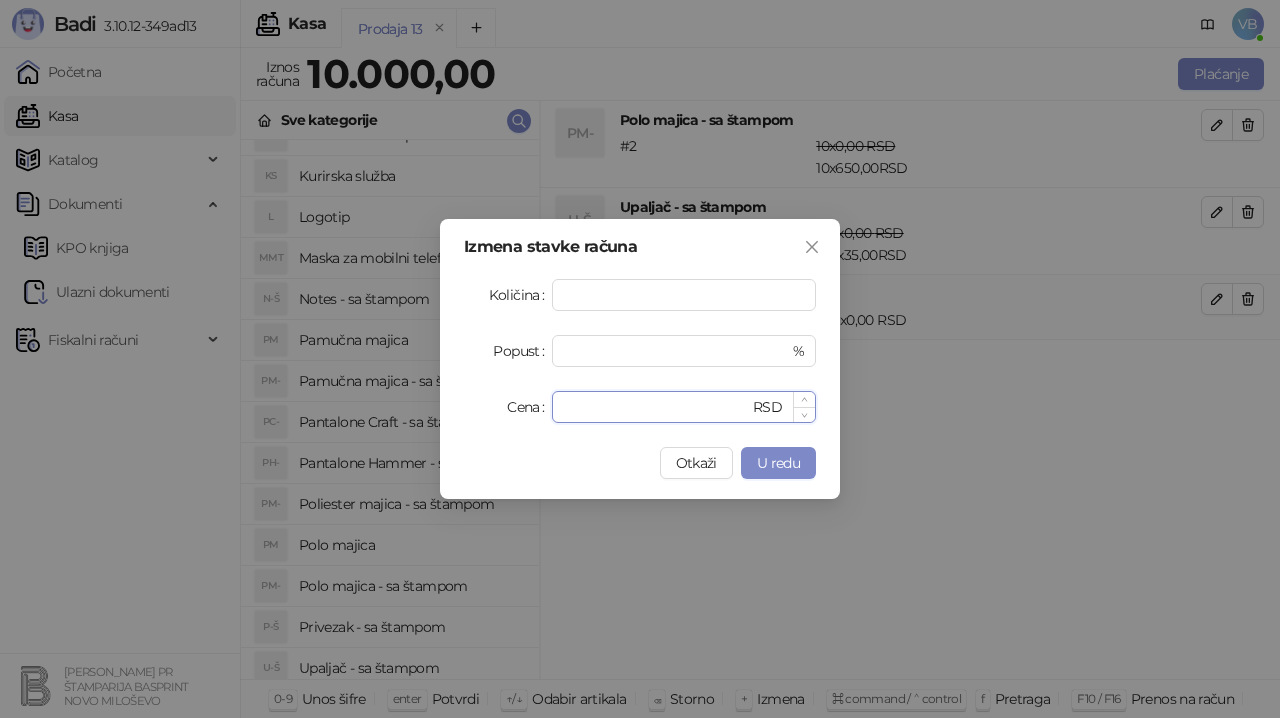 click on "*" at bounding box center [656, 407] 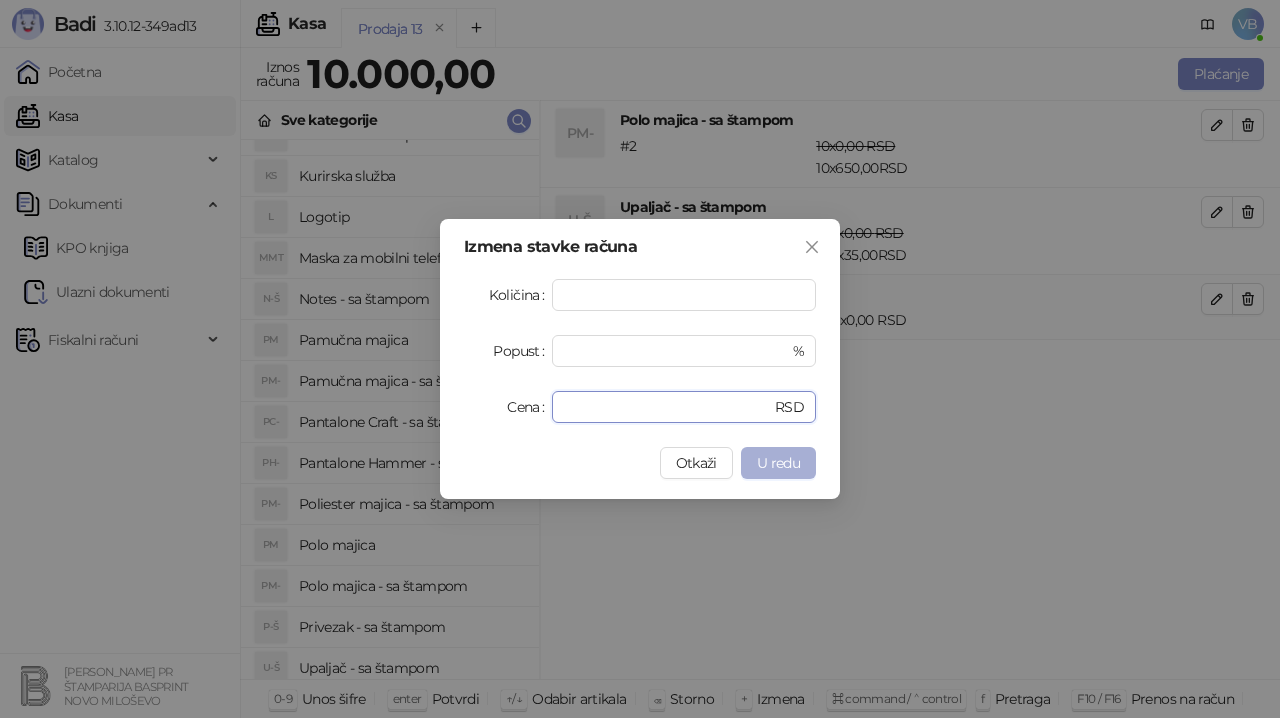 type on "***" 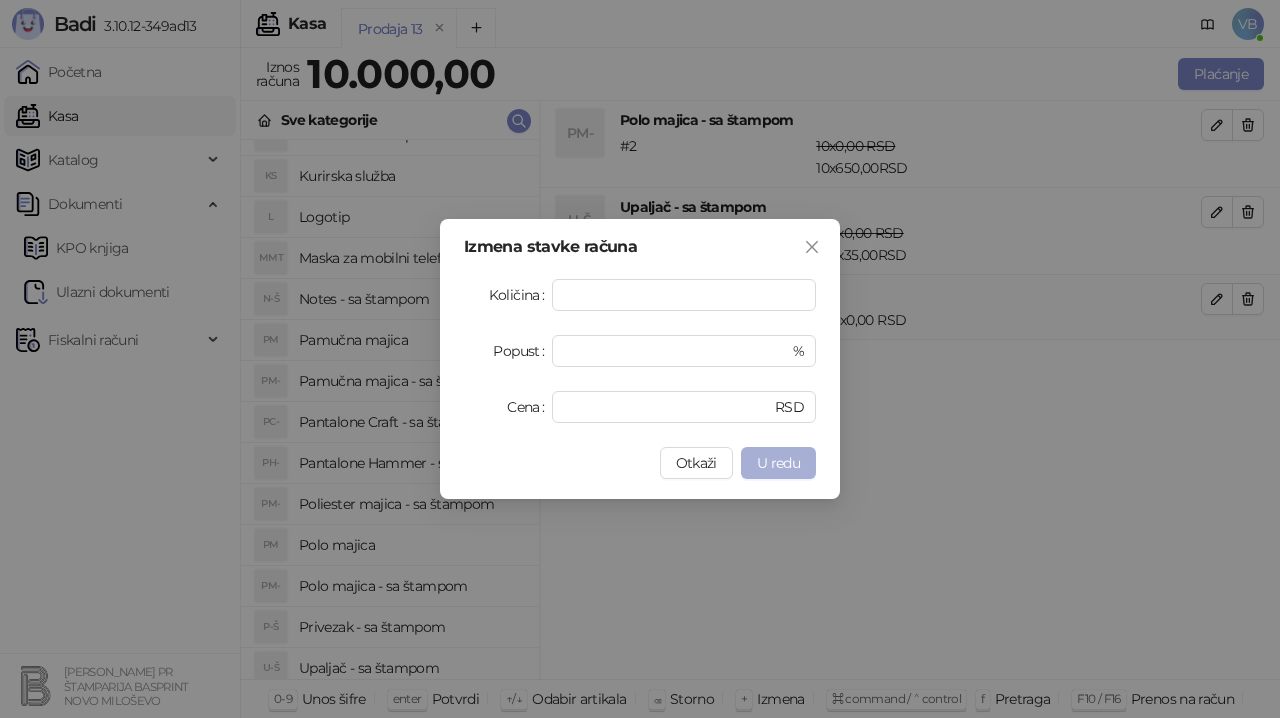 click on "U redu" at bounding box center (778, 463) 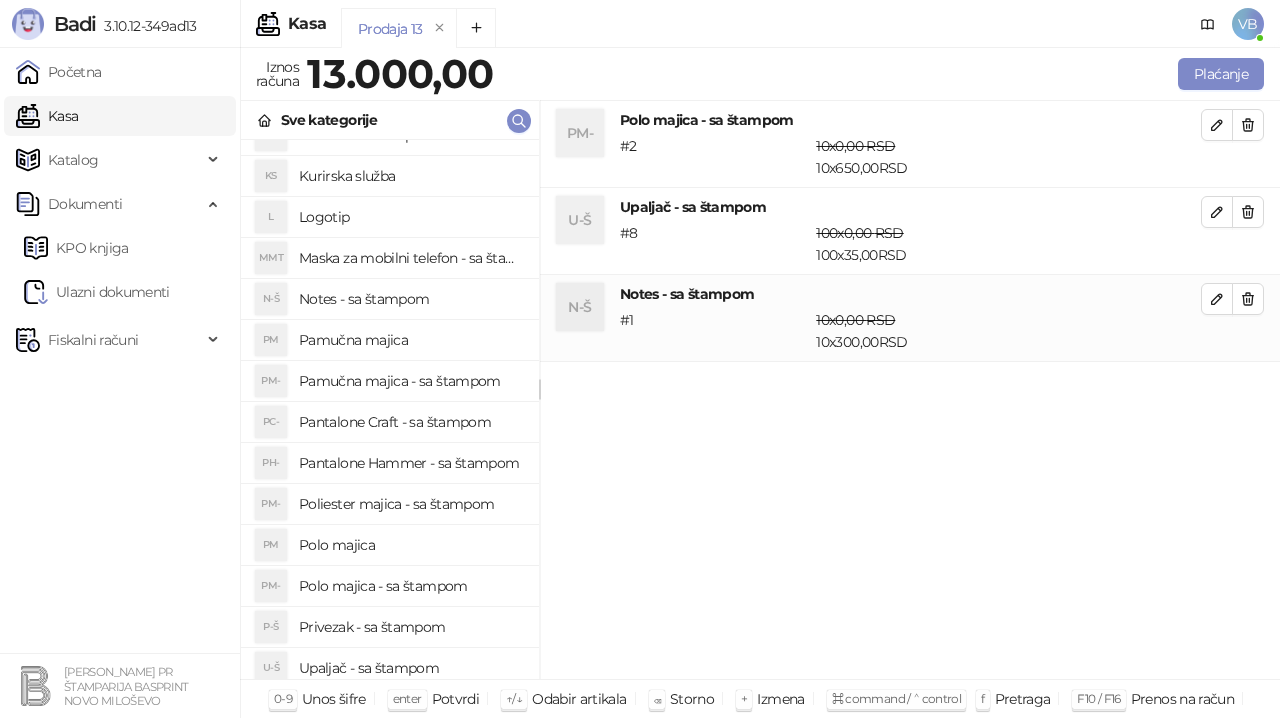 click on "PM- Polo majica - sa štampom    # 2 10  x  0,00   RSD 10  x  650,00  RSD  0,00   RSD 6.500,00  RSD  U-Š Upaljač - sa štampom    # 8 100  x  0,00   RSD 100  x  35,00  RSD  0,00   RSD 3.500,00  RSD  N-Š Notes - sa štampom    # 1 10  x  0,00   RSD 10  x  300,00  RSD  0,00   RSD 3.000,00  RSD" at bounding box center [910, 390] 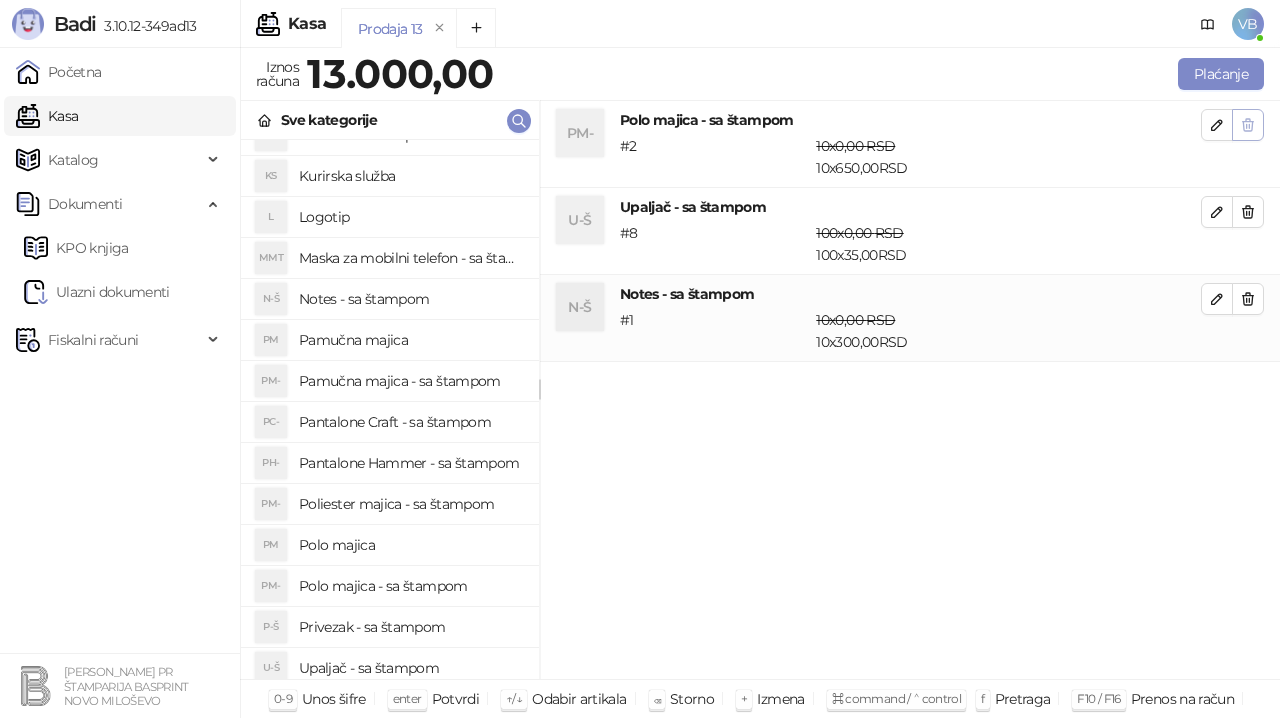 click 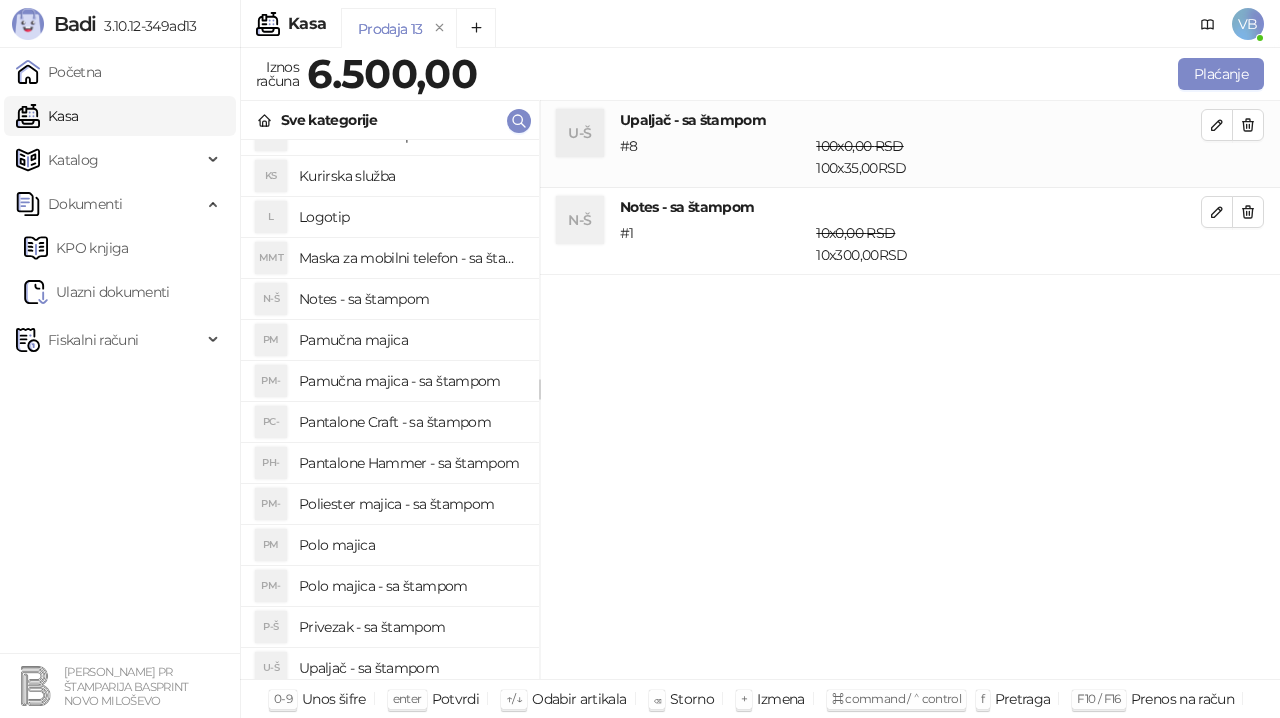 click on "Polo majica - sa štampom" at bounding box center [411, 586] 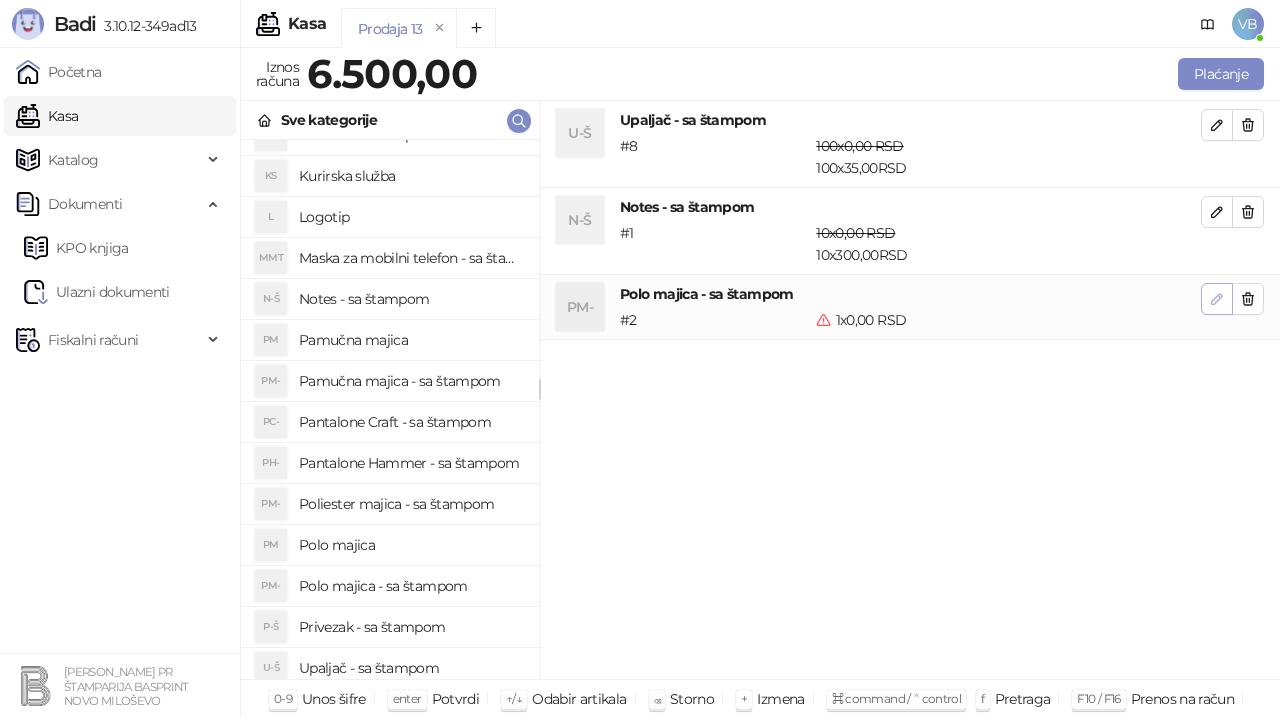 click 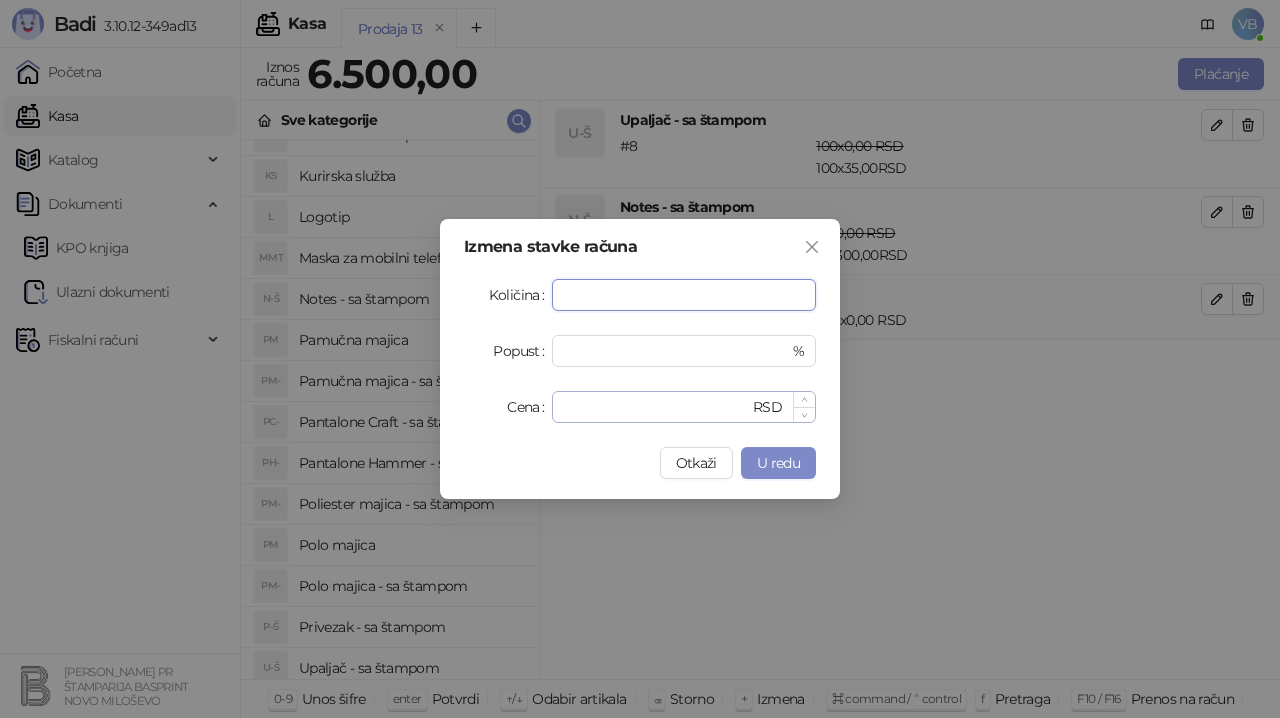type on "**" 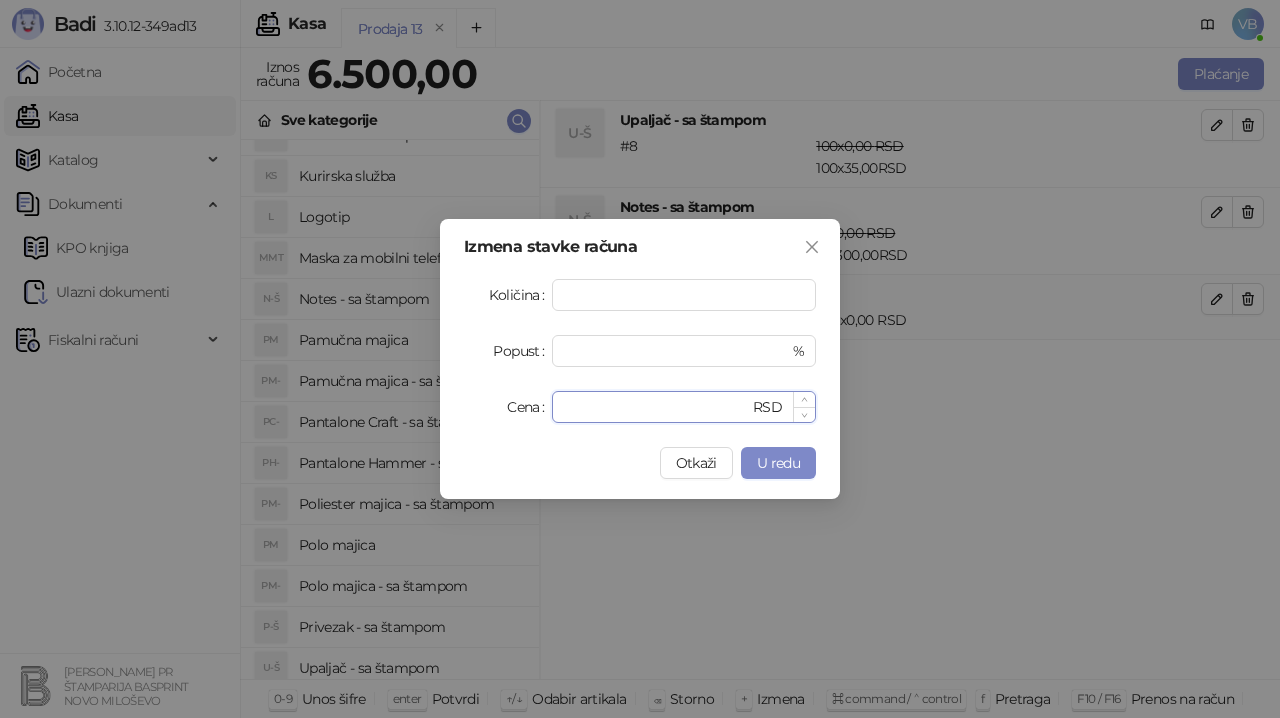 click on "*" at bounding box center [656, 407] 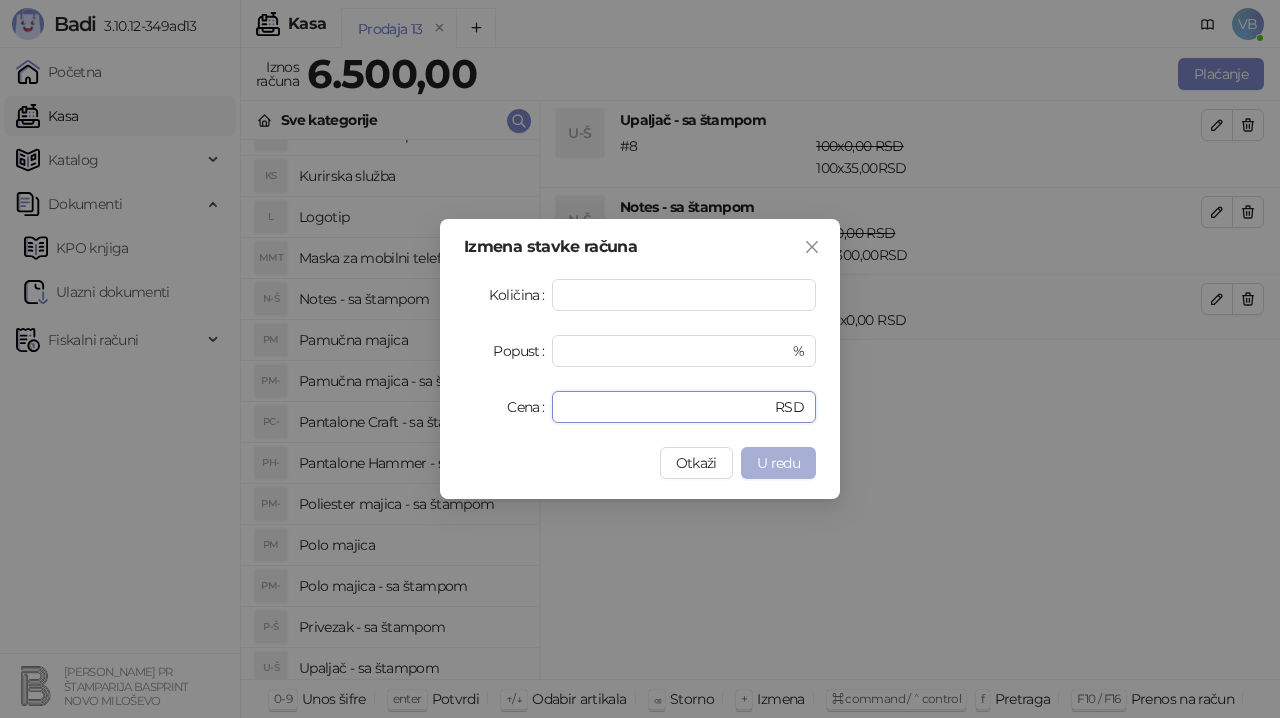 type on "****" 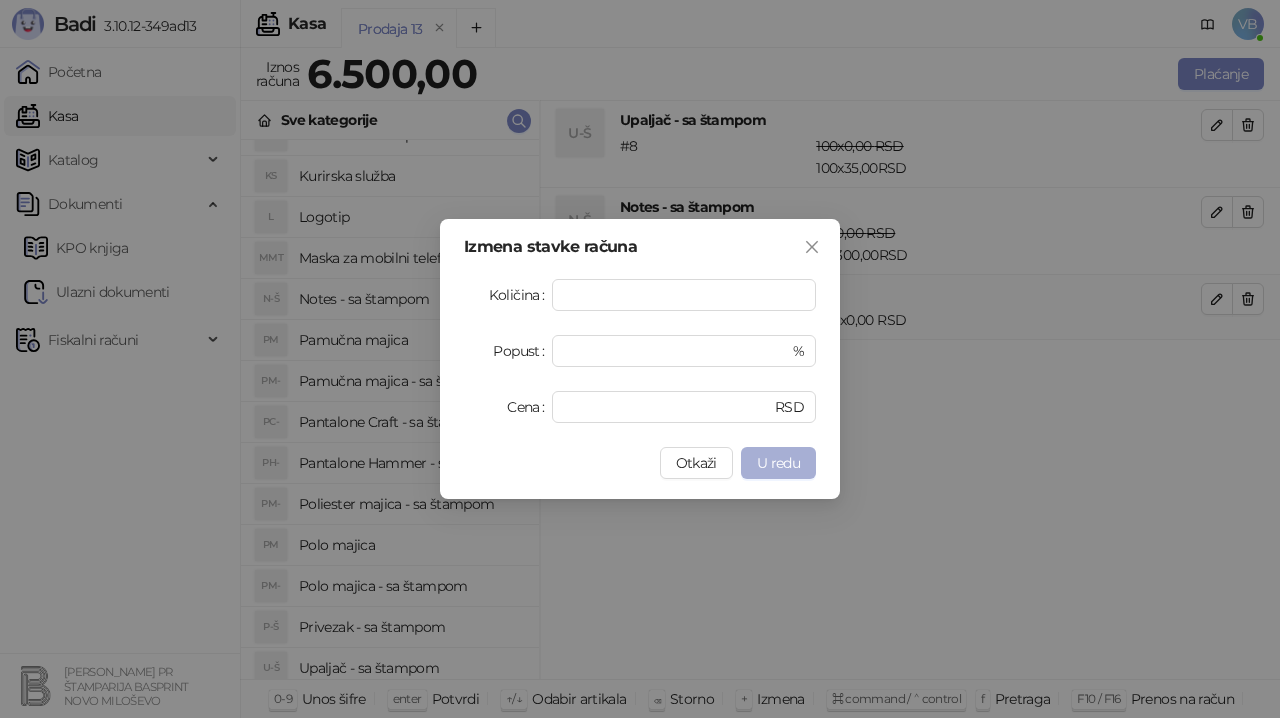 click on "U redu" at bounding box center [778, 463] 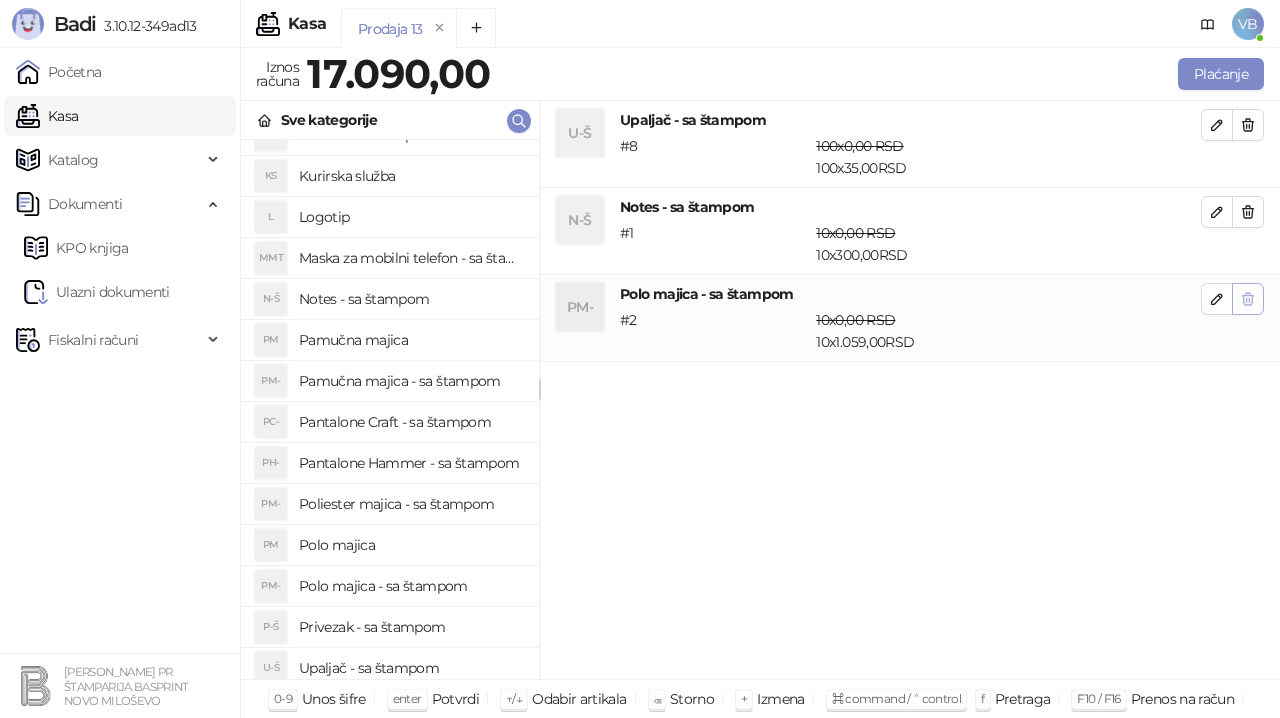 click 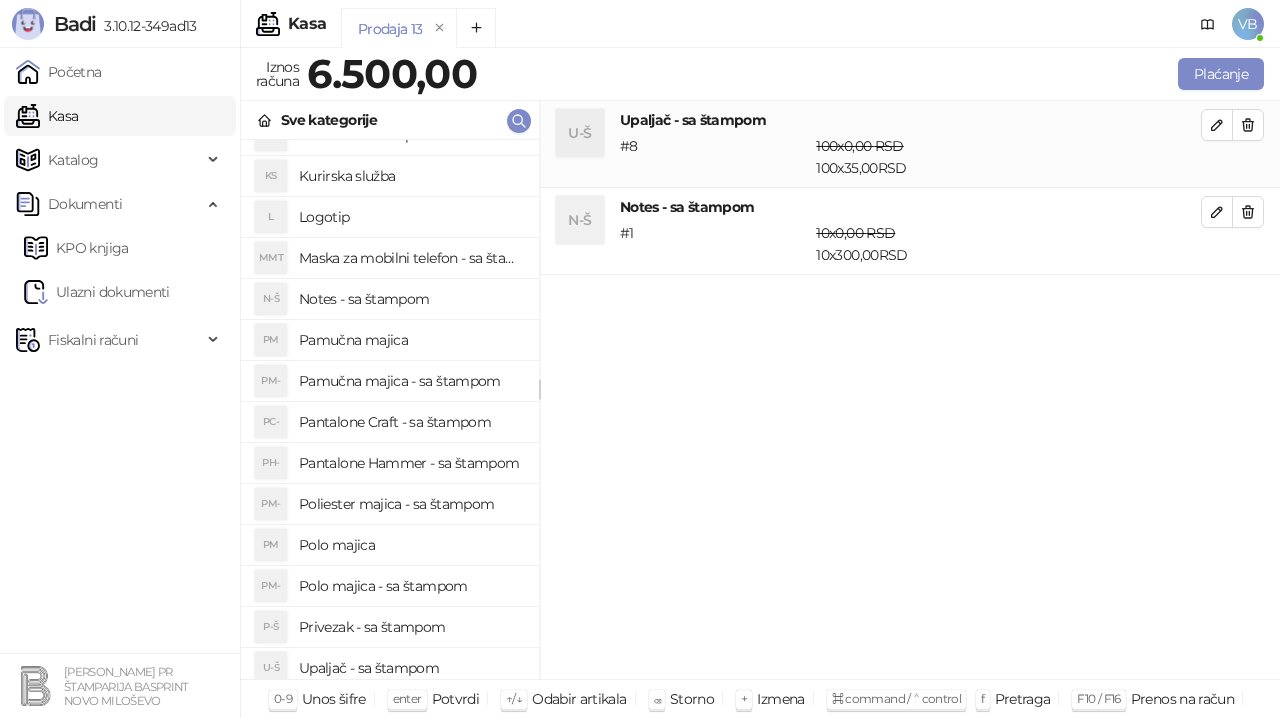 click on "Polo majica - sa štampom" at bounding box center [411, 586] 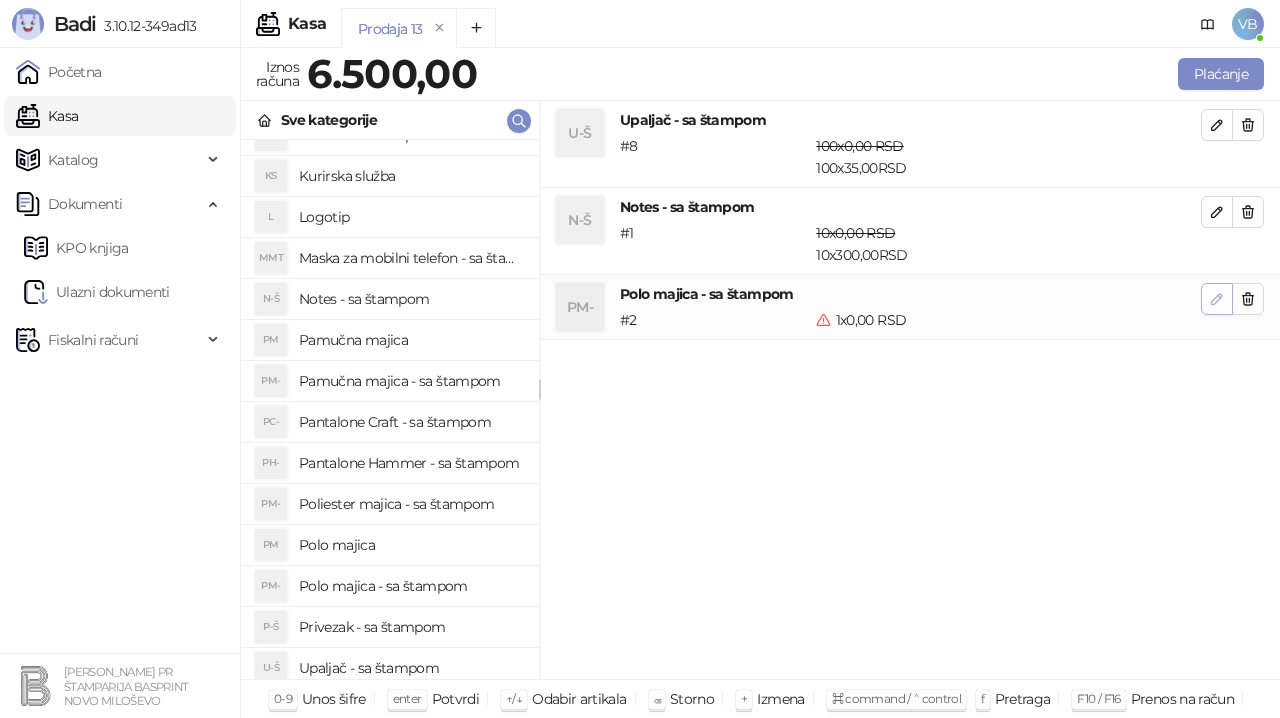 click 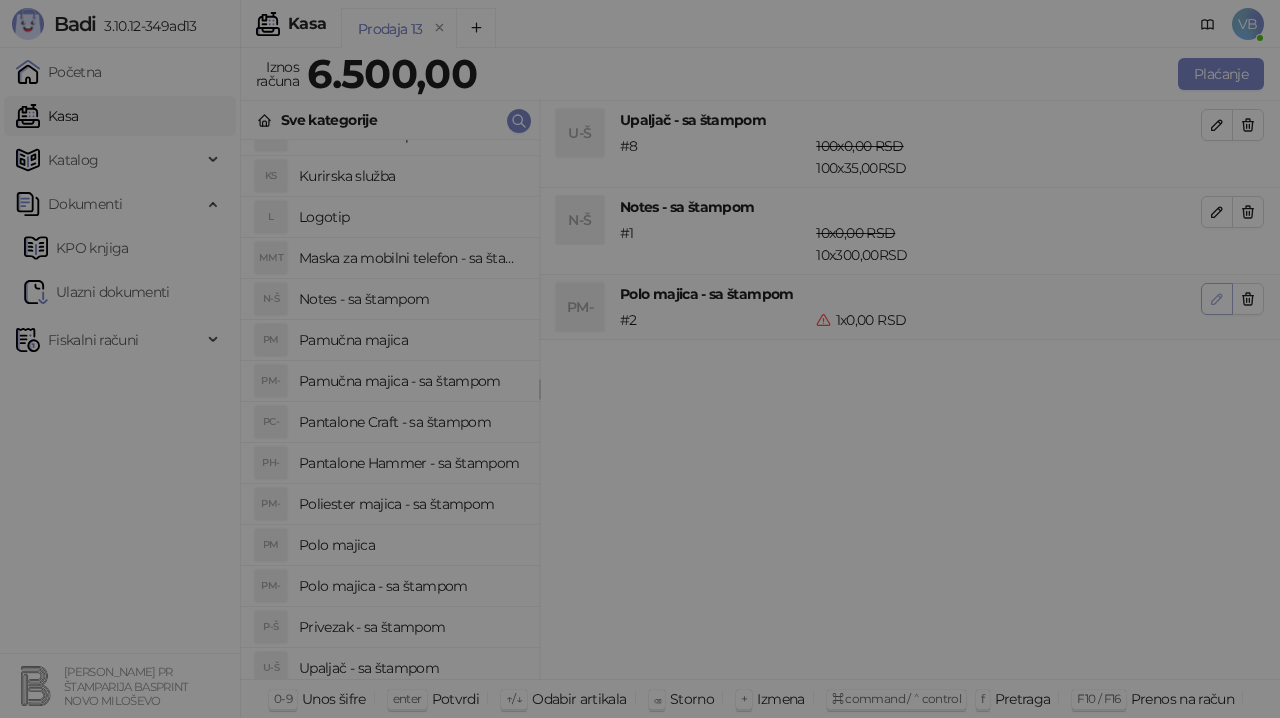 type on "*" 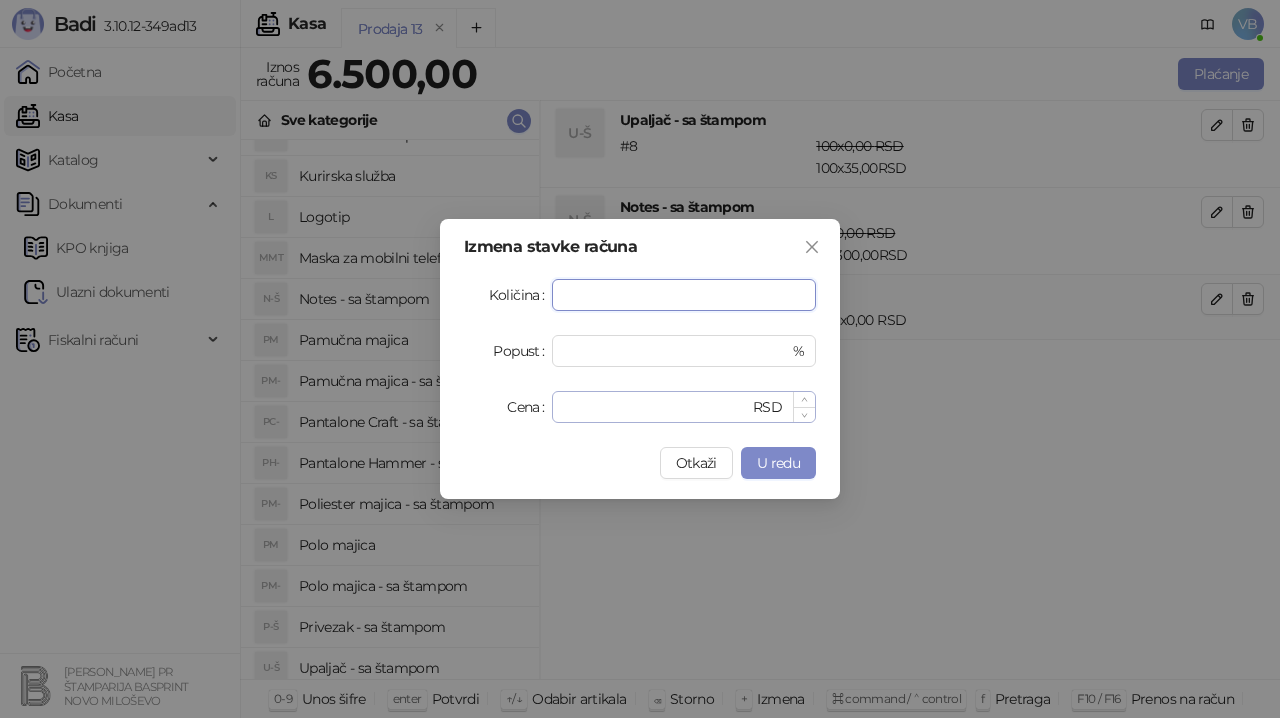 type on "**" 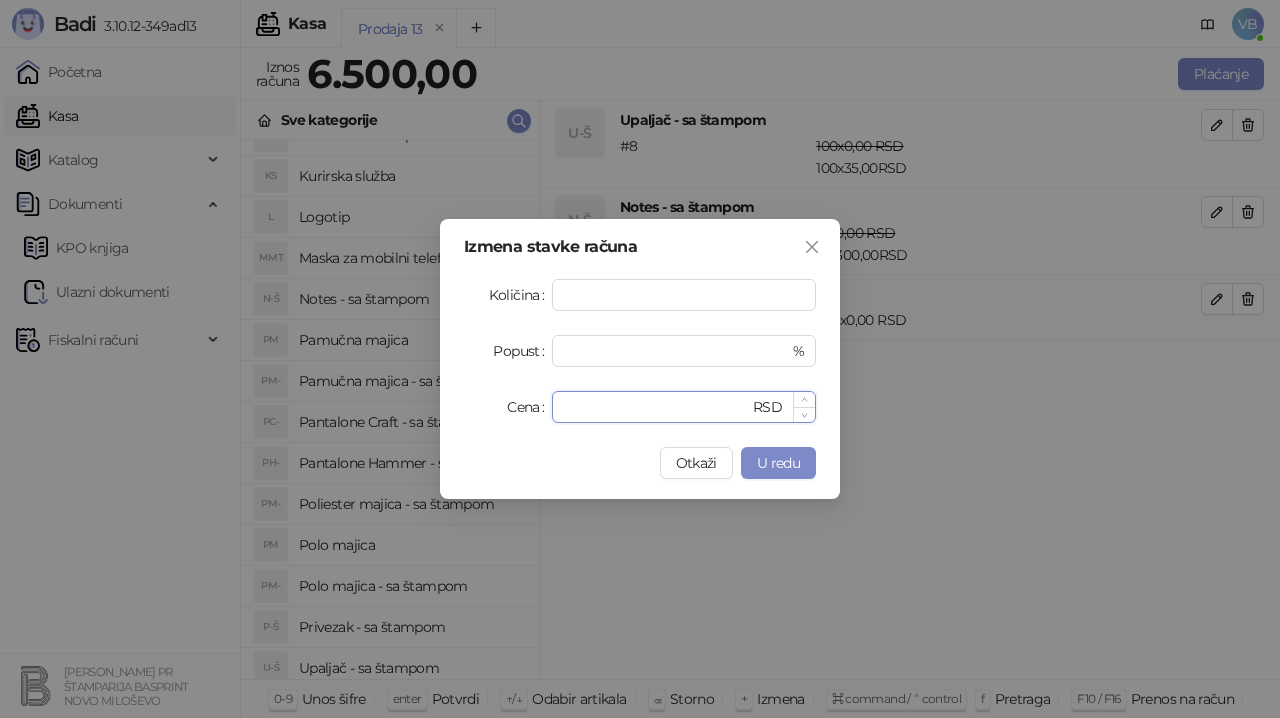 click on "*" at bounding box center [656, 407] 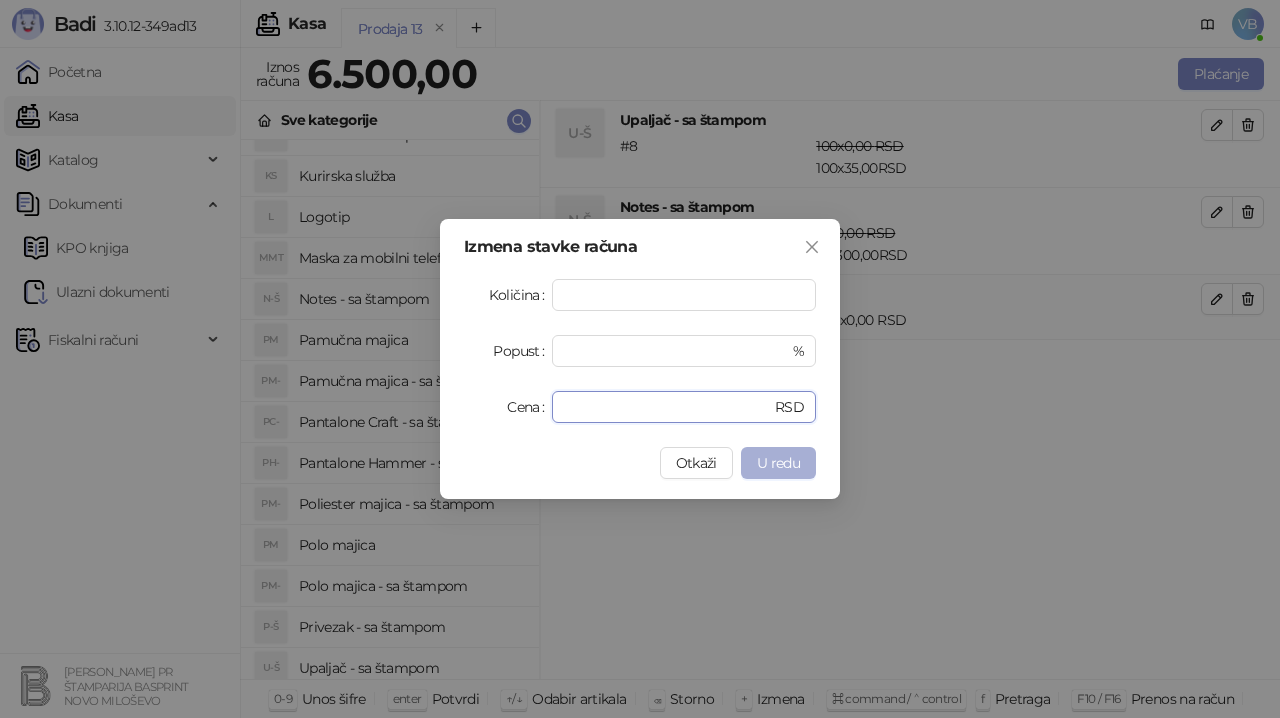 type on "****" 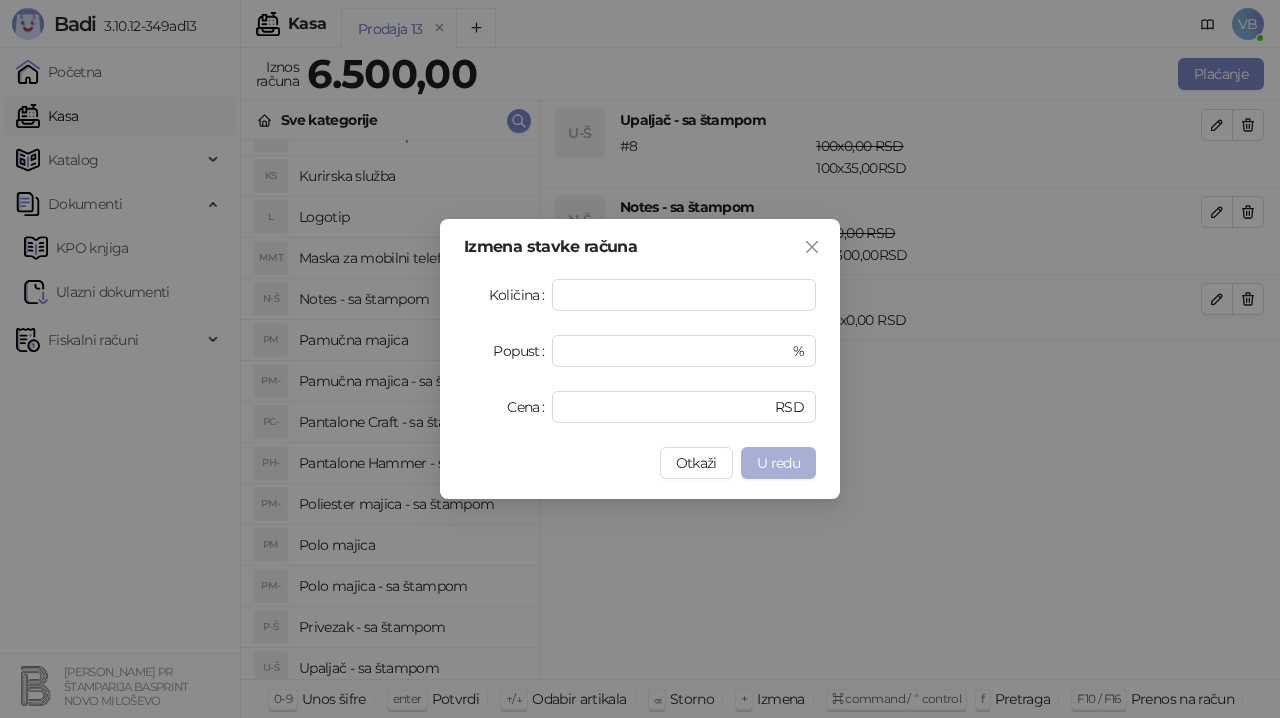 click on "U redu" at bounding box center (778, 463) 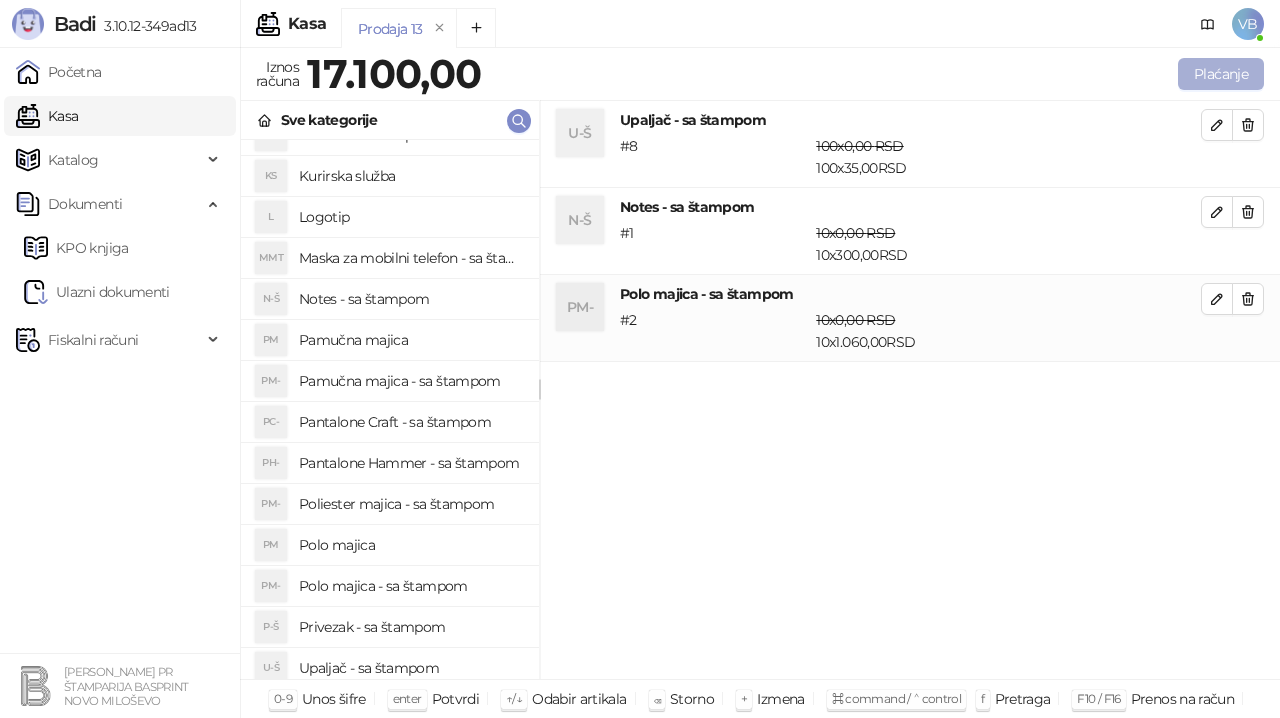 click on "Plaćanje" at bounding box center (1221, 74) 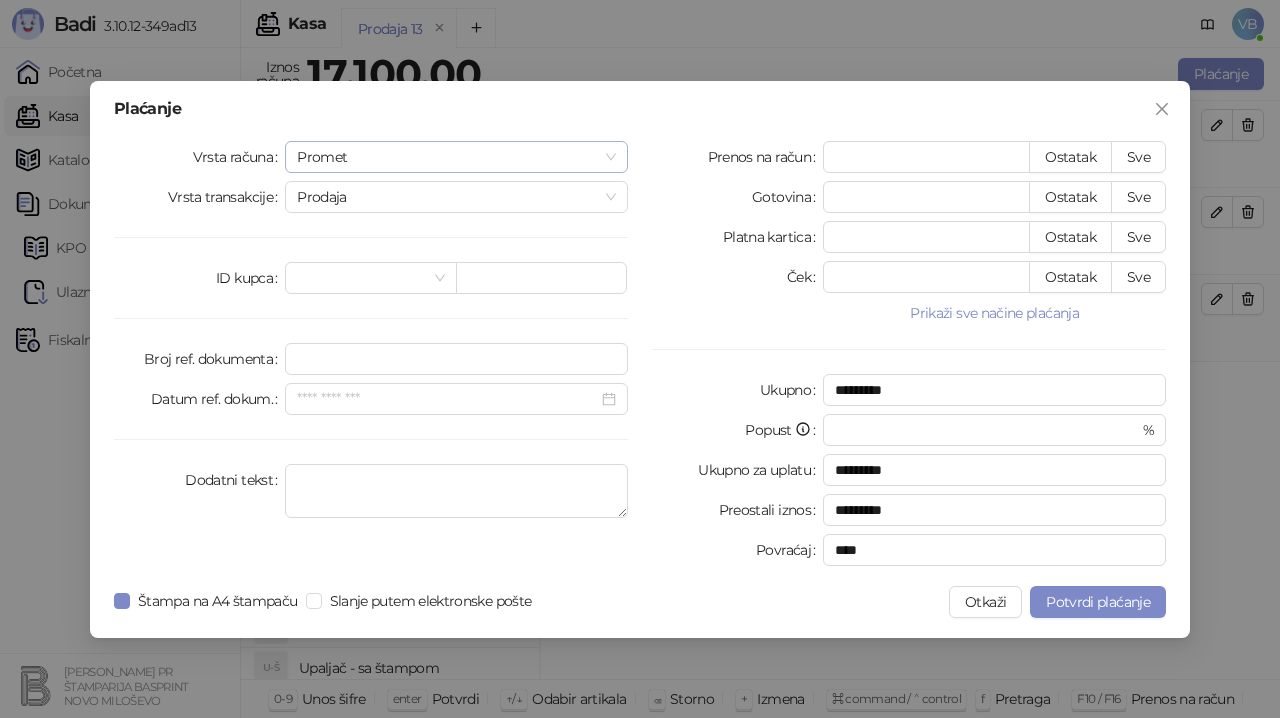 click on "Promet" at bounding box center [456, 157] 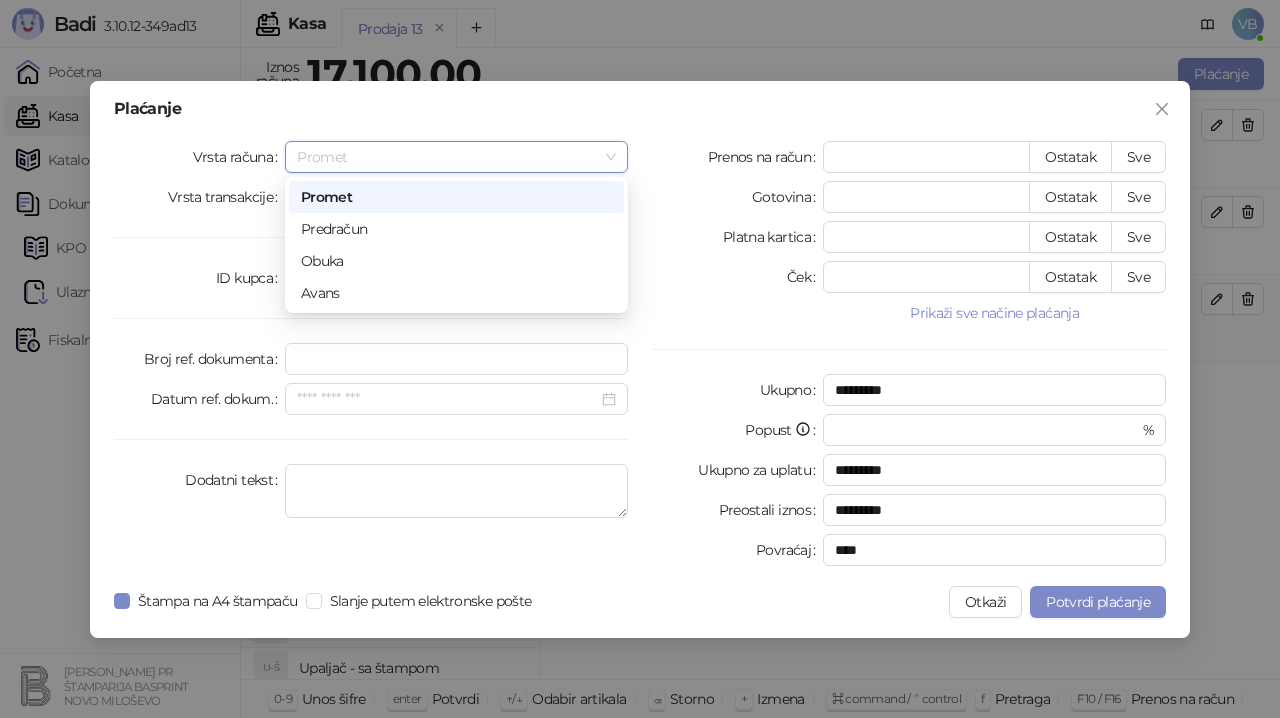 click on "Promet" at bounding box center (456, 197) 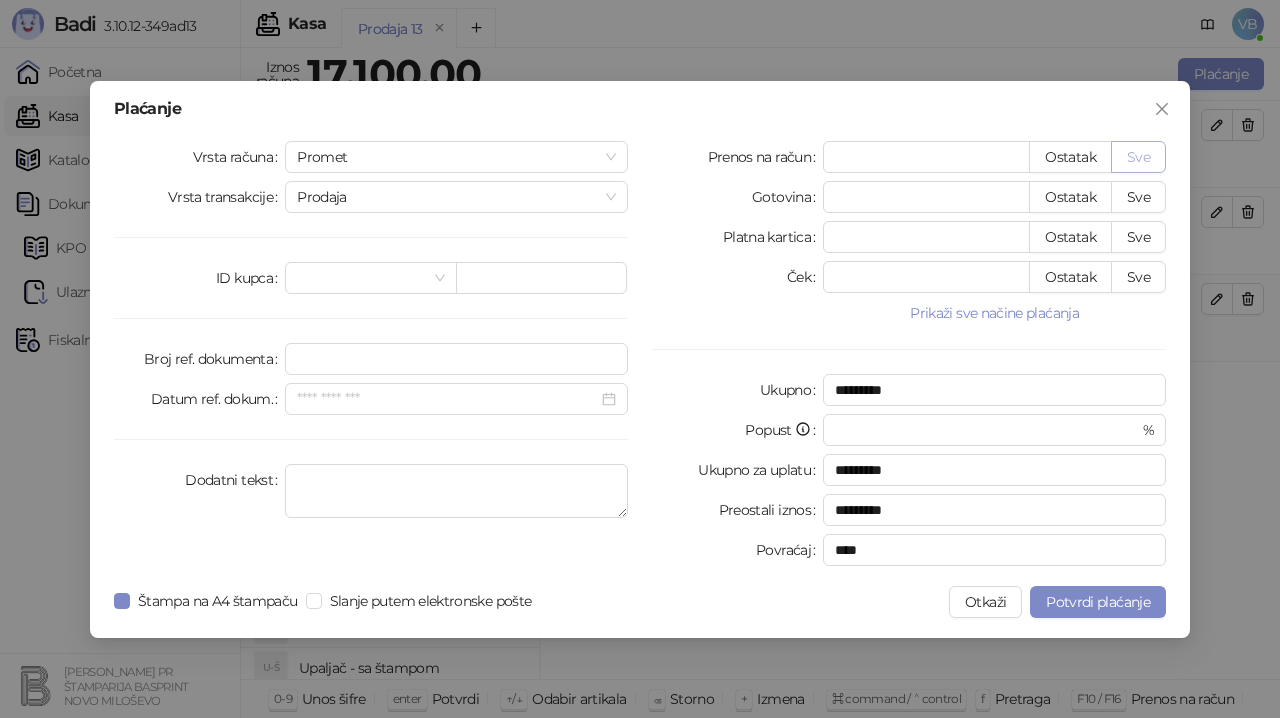 click on "Sve" at bounding box center [1138, 157] 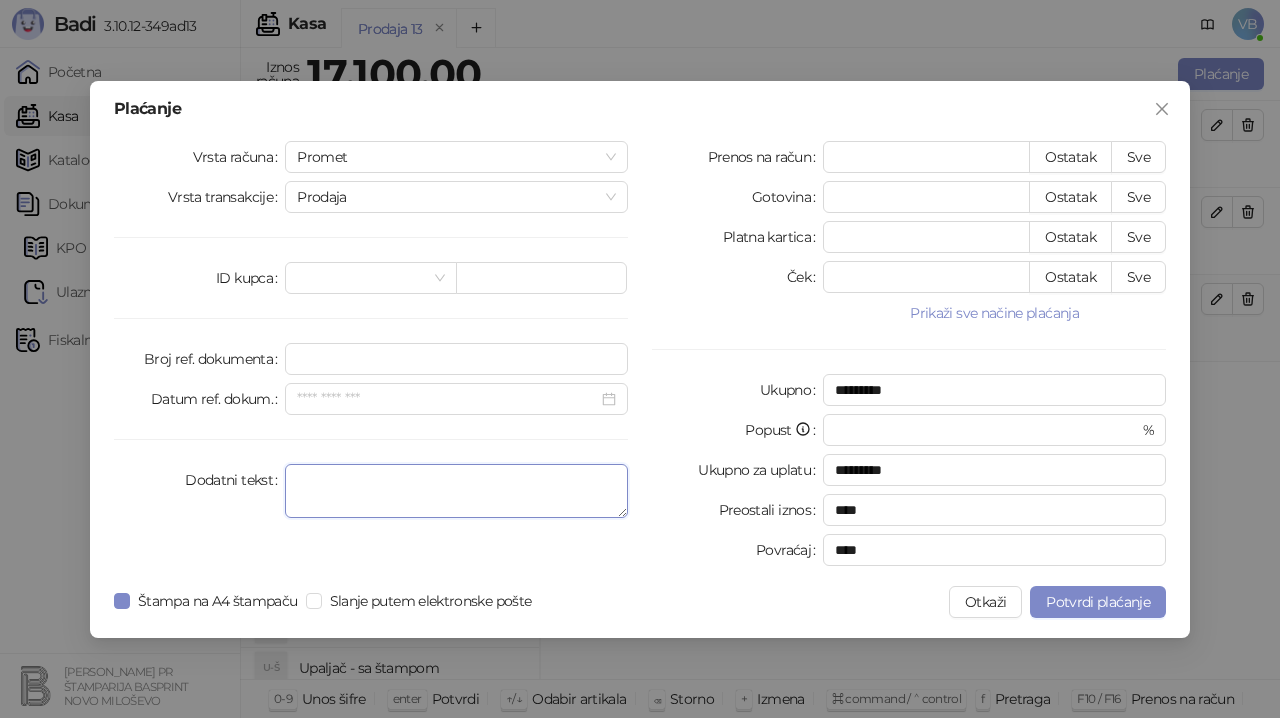 click on "Dodatni tekst" at bounding box center [456, 491] 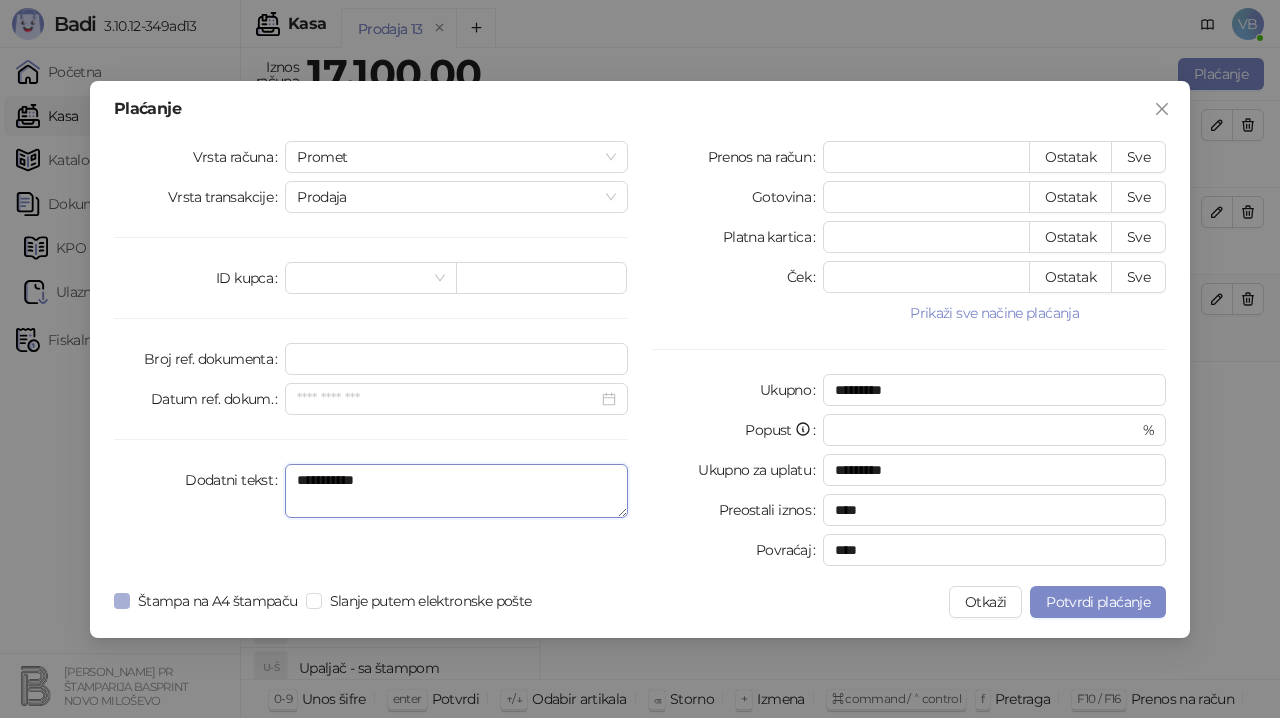 type on "**********" 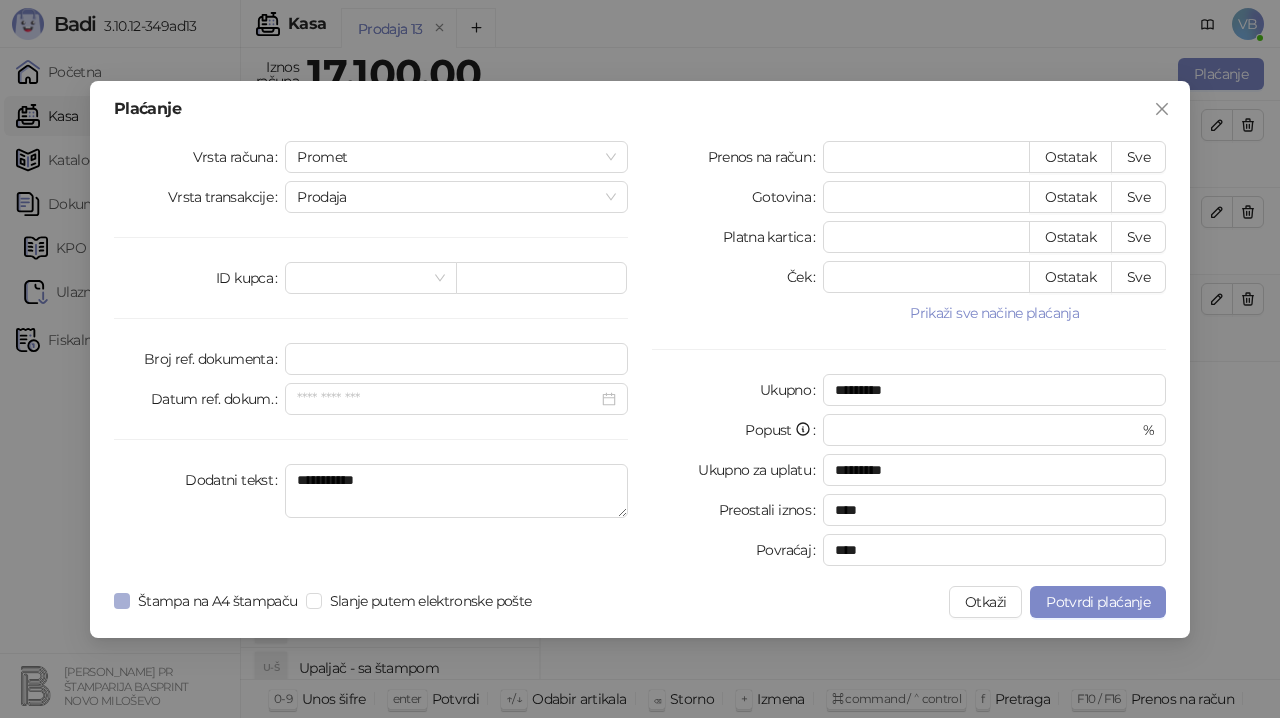 click on "Štampa na A4 štampaču" at bounding box center [210, 601] 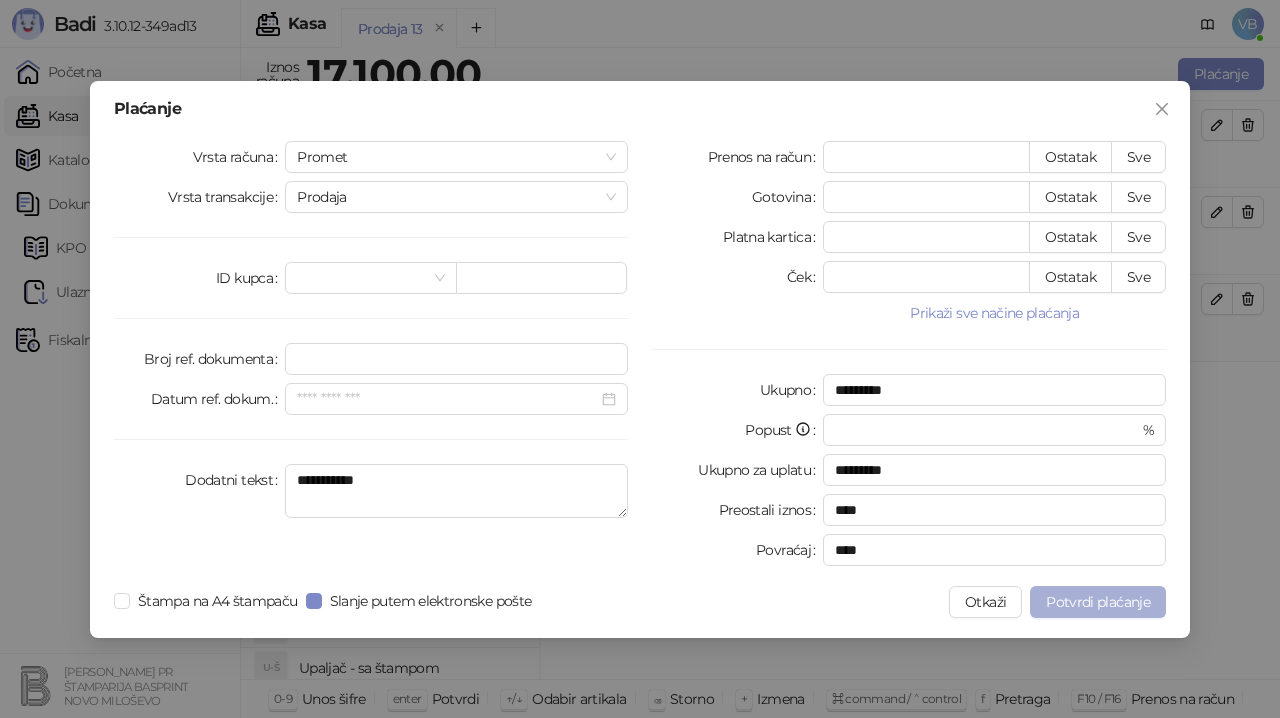 click on "Potvrdi plaćanje" at bounding box center (1098, 602) 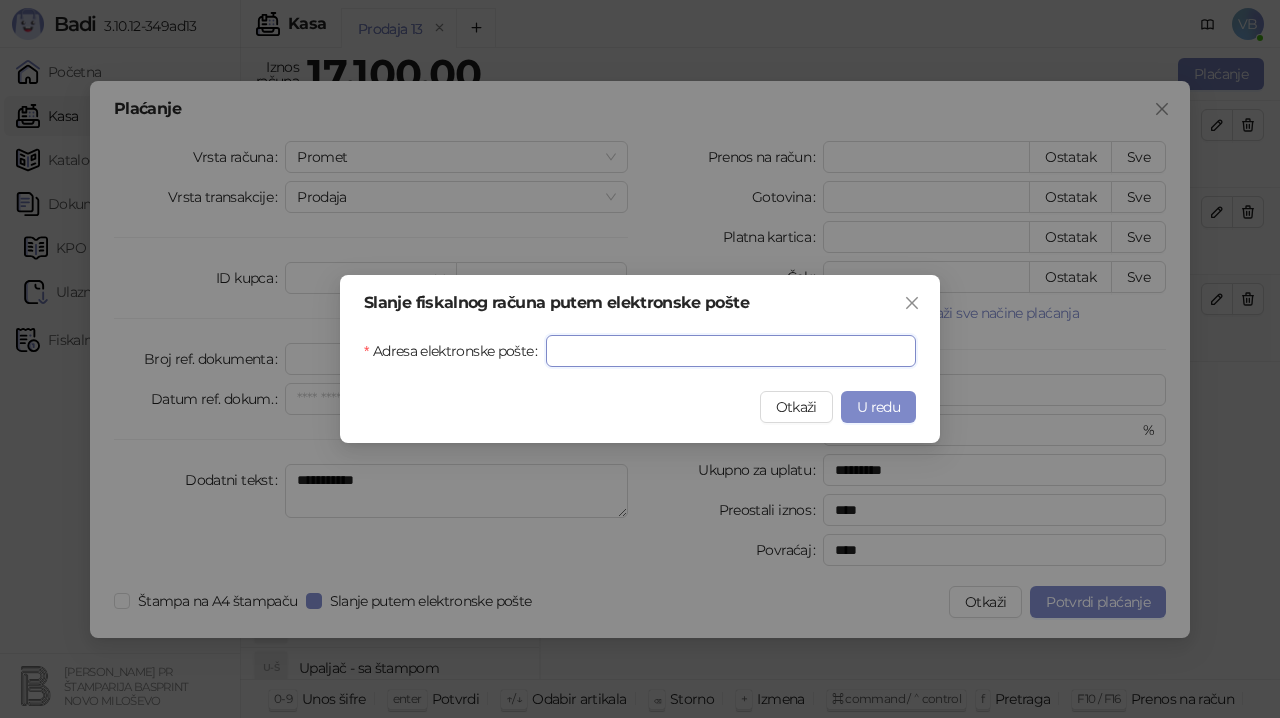 click on "Adresa elektronske pošte" at bounding box center [731, 351] 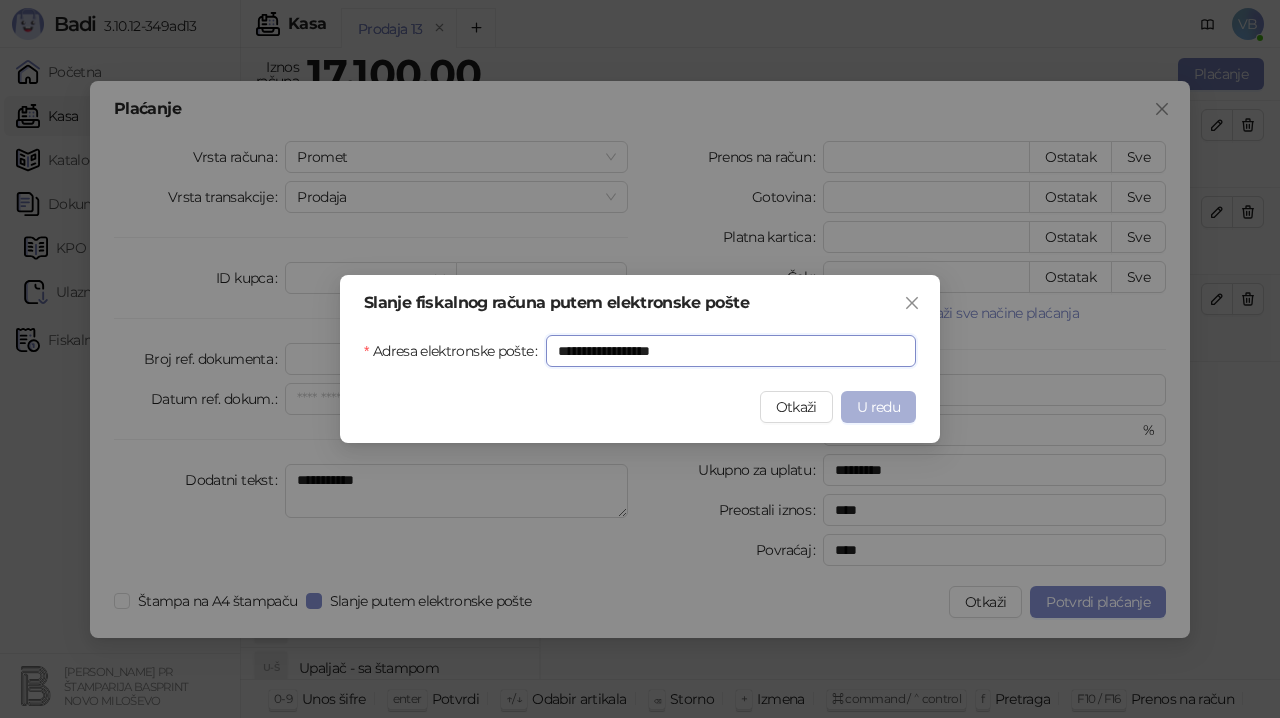 type on "**********" 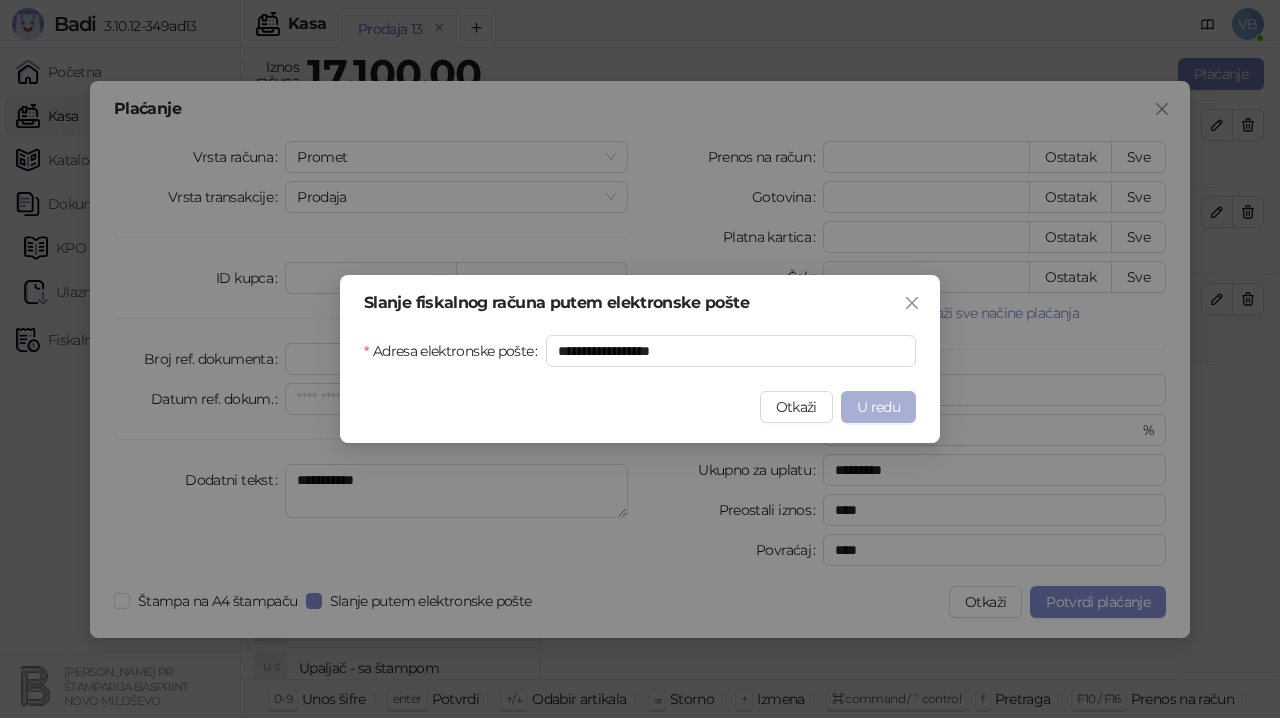 click on "U redu" at bounding box center (878, 407) 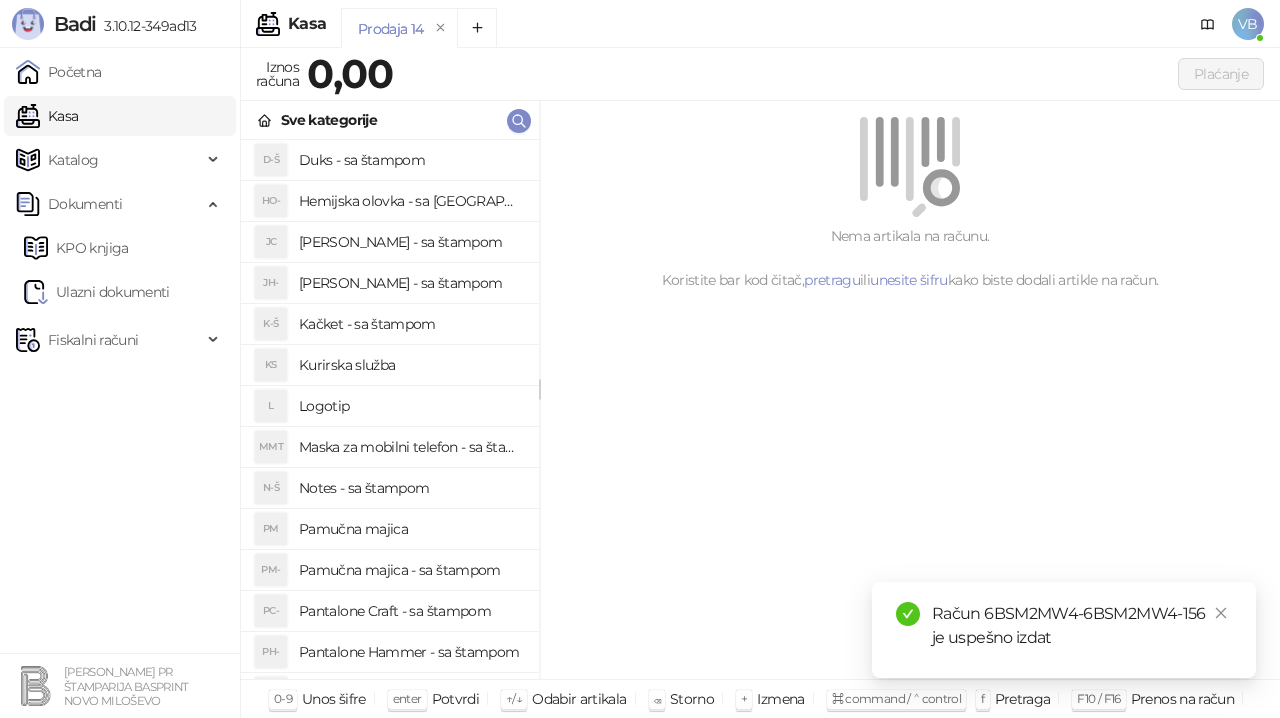 click on "Račun 6BSM2MW4-6BSM2MW4-156 je uspešno izdat" at bounding box center (1082, 626) 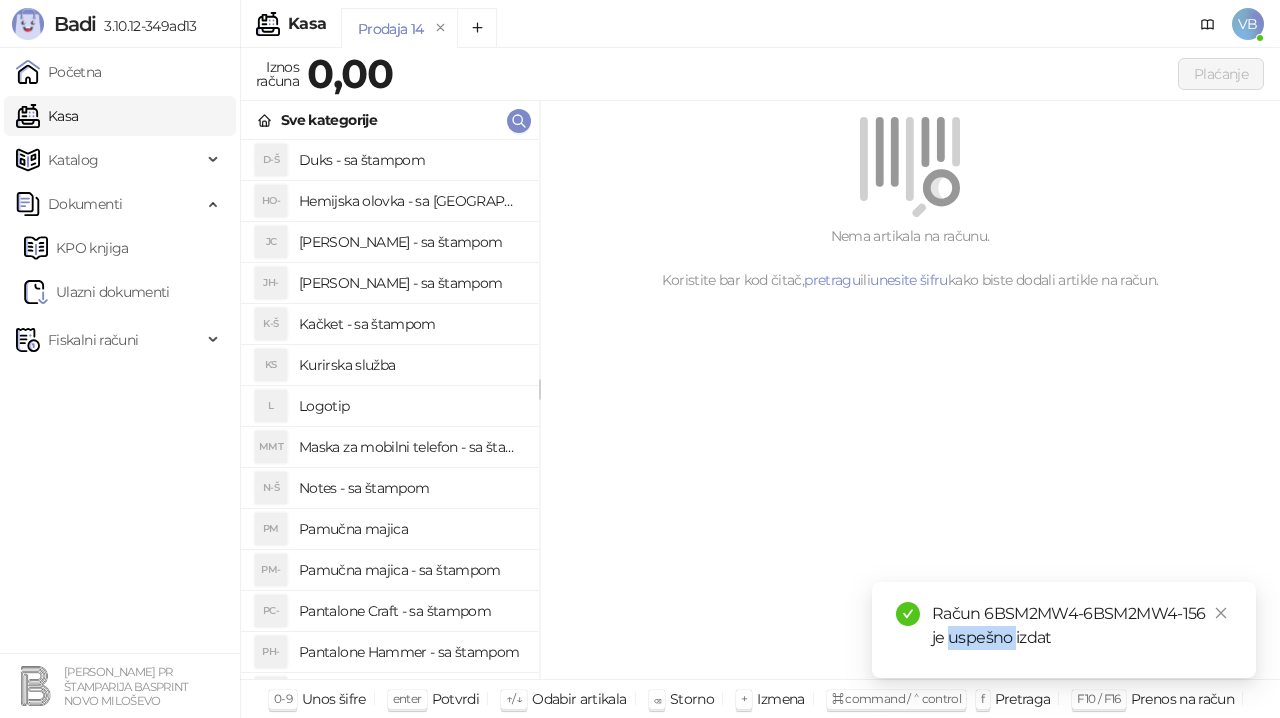 click on "Račun 6BSM2MW4-6BSM2MW4-156 je uspešno izdat" at bounding box center [1082, 626] 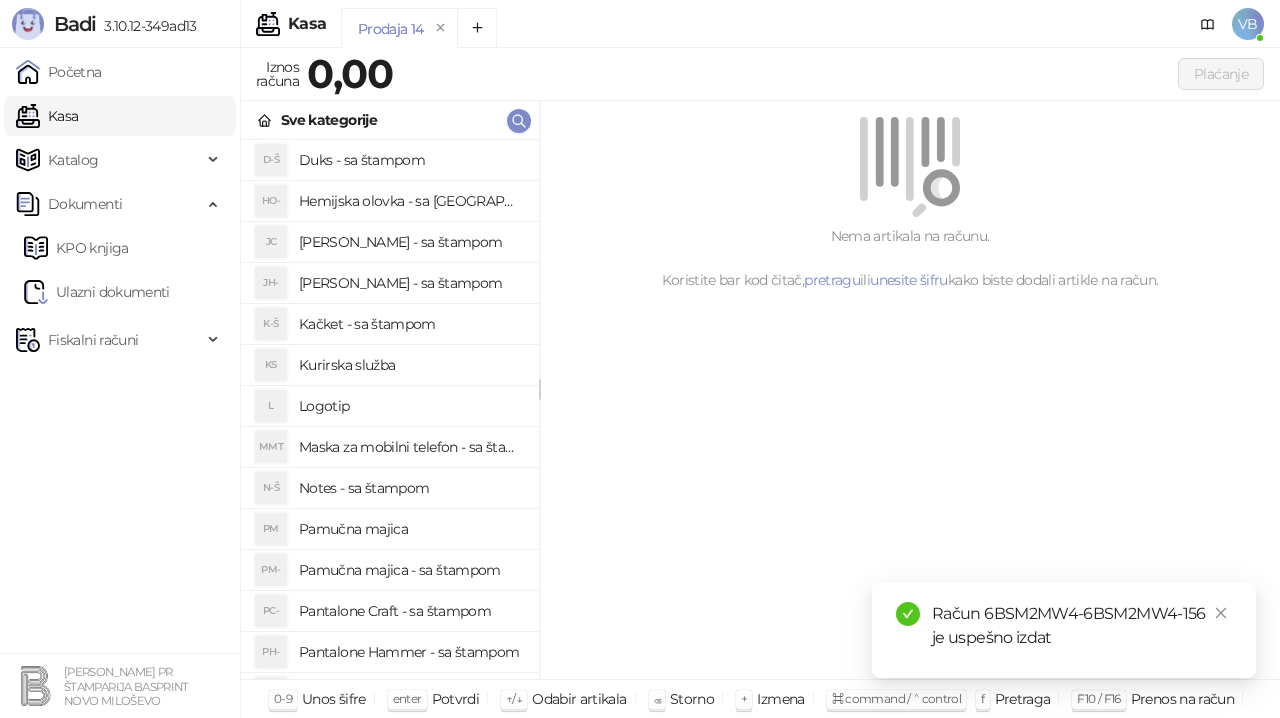 click on "Račun 6BSM2MW4-6BSM2MW4-156 je uspešno izdat" at bounding box center [1064, 630] 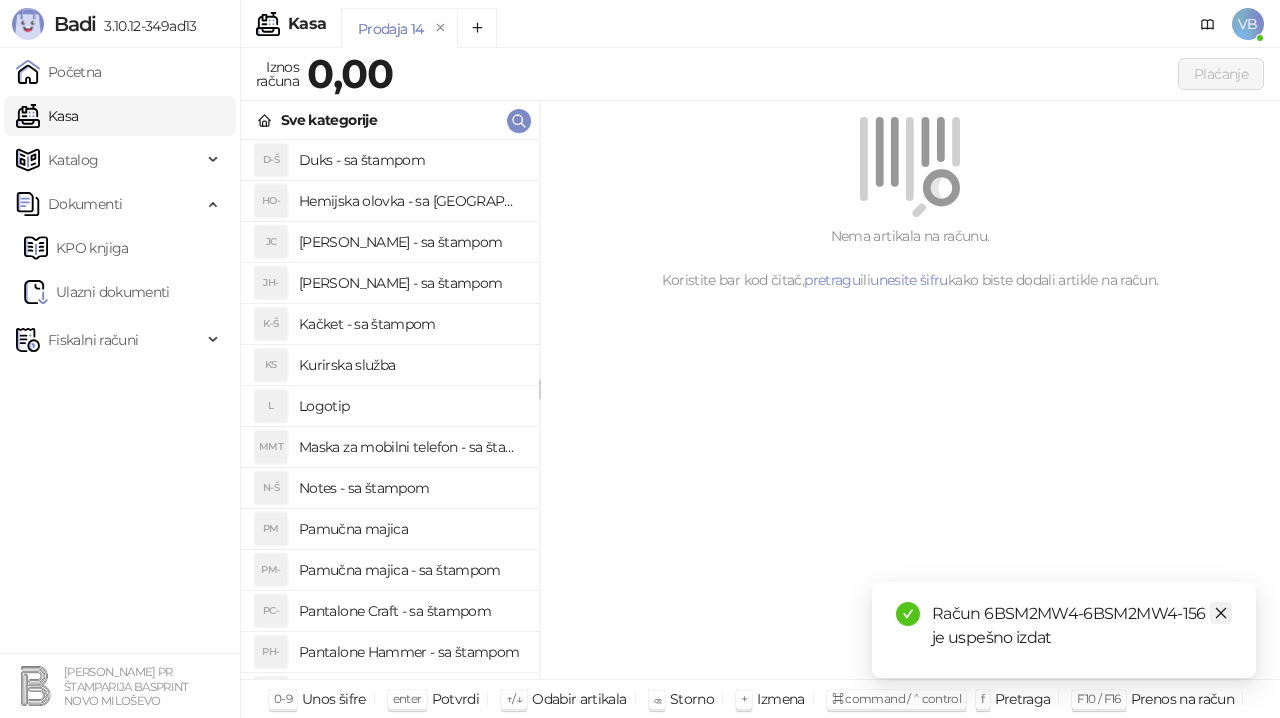 click 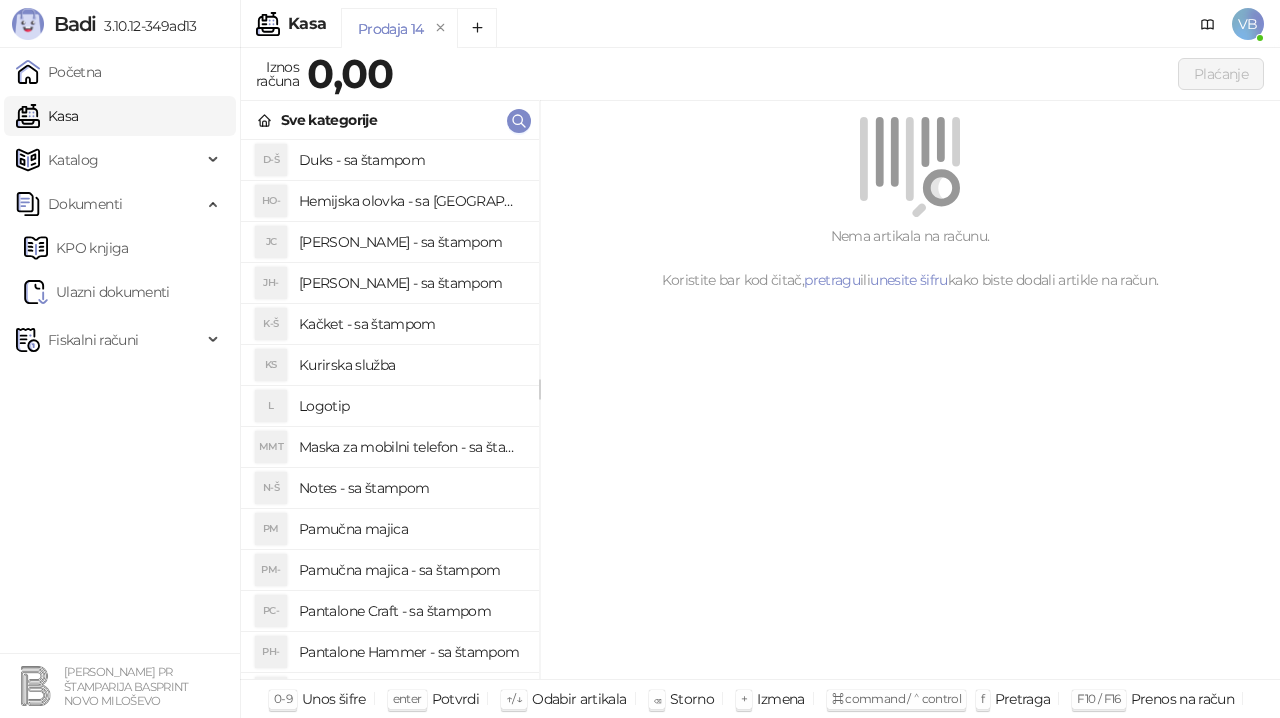 click on "Kasa" at bounding box center (47, 116) 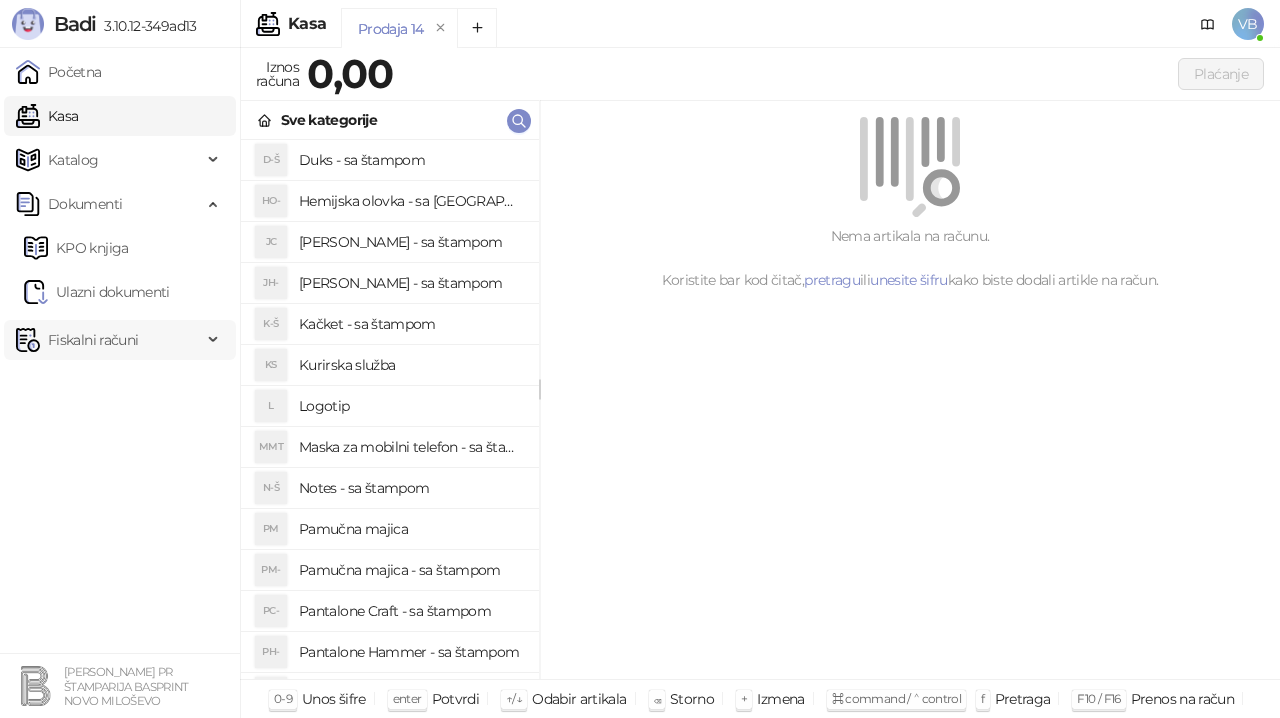 click on "Fiskalni računi" at bounding box center (93, 340) 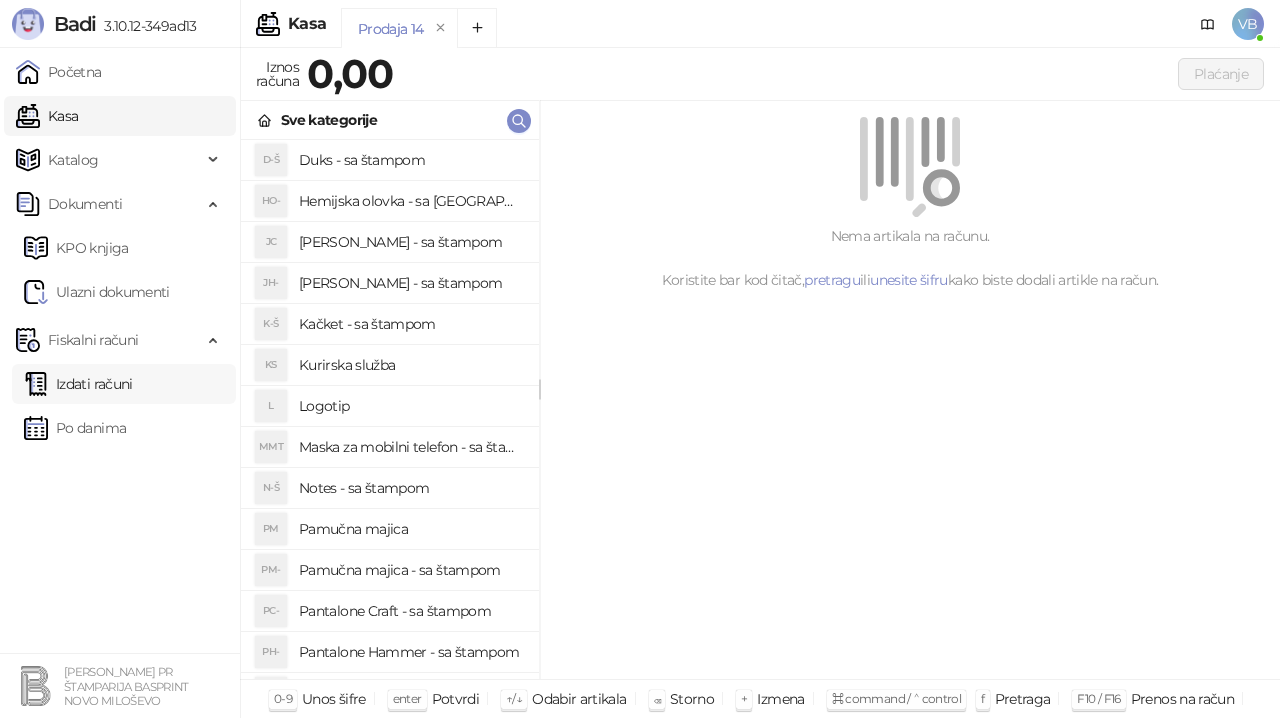 click on "Izdati računi" at bounding box center (78, 384) 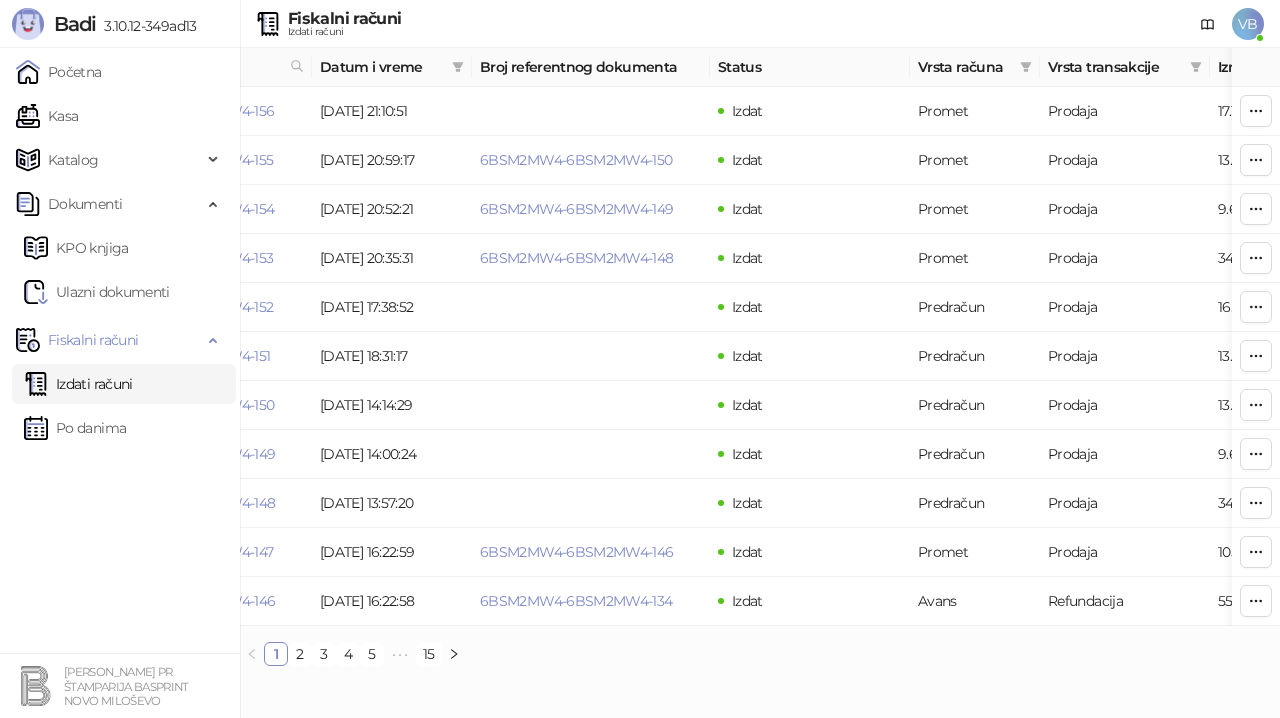 scroll, scrollTop: 0, scrollLeft: 0, axis: both 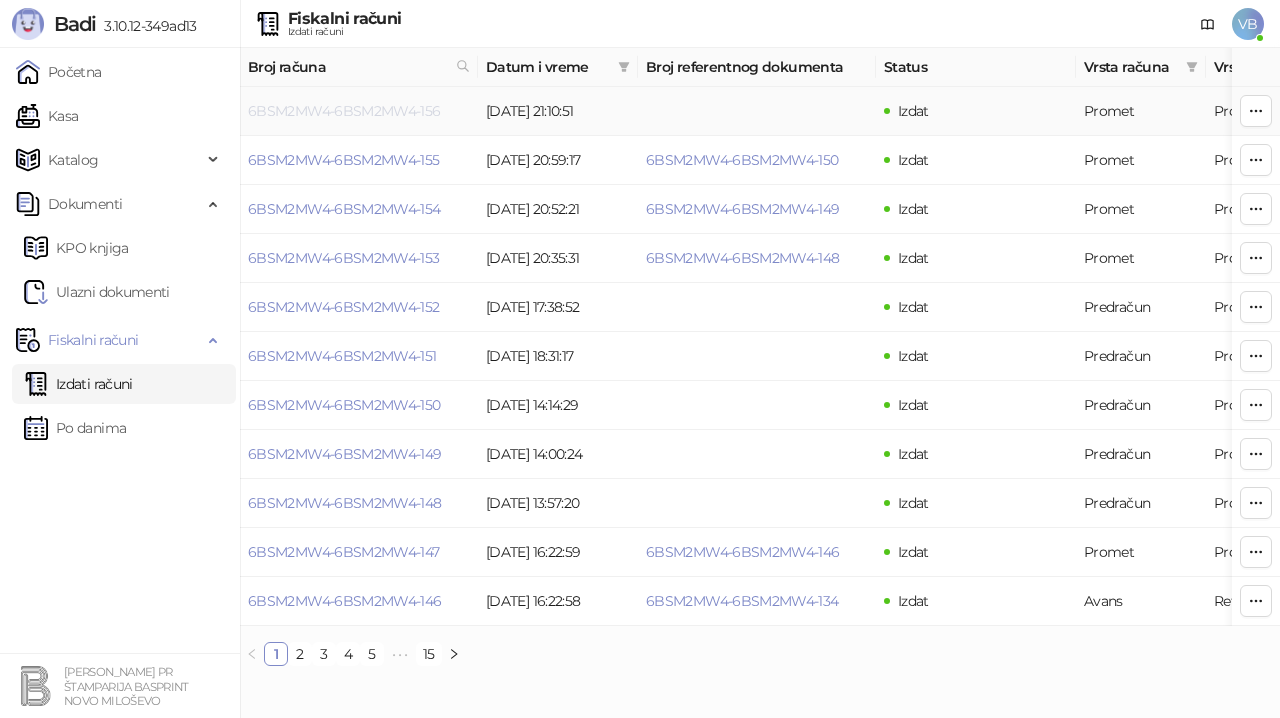 click on "6BSM2MW4-6BSM2MW4-156" at bounding box center [344, 111] 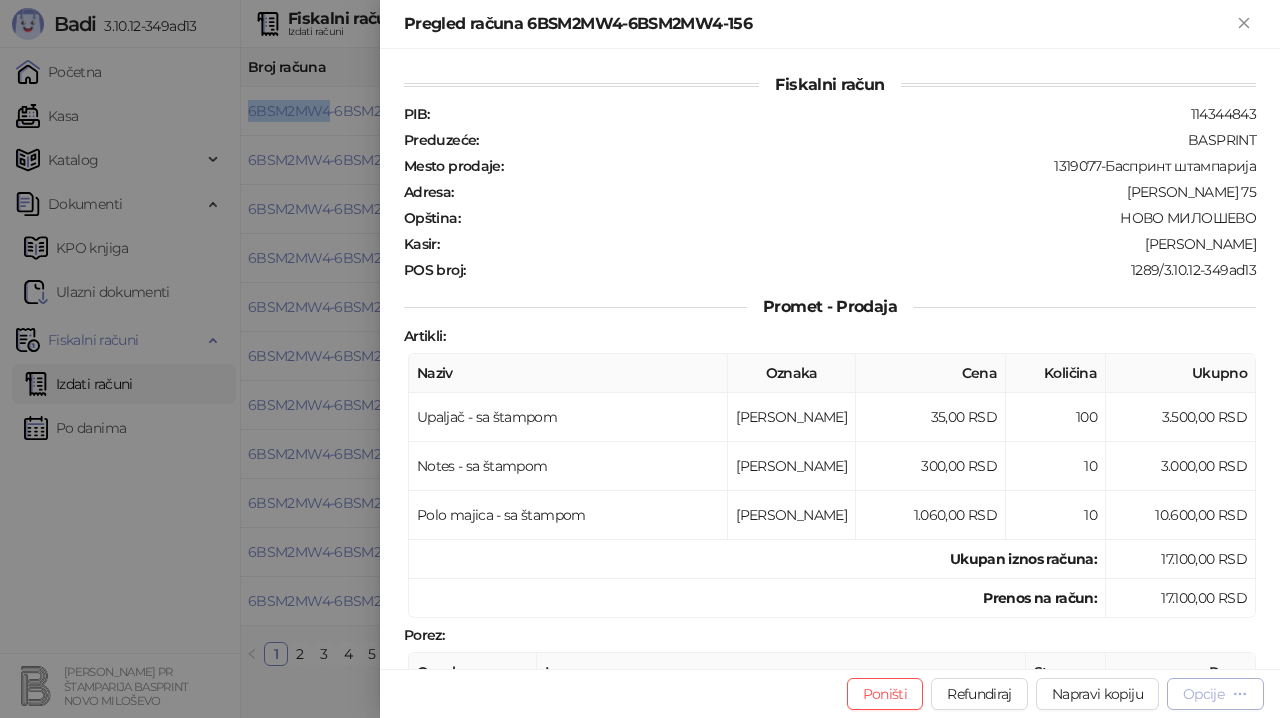 click on "Opcije" at bounding box center (1203, 694) 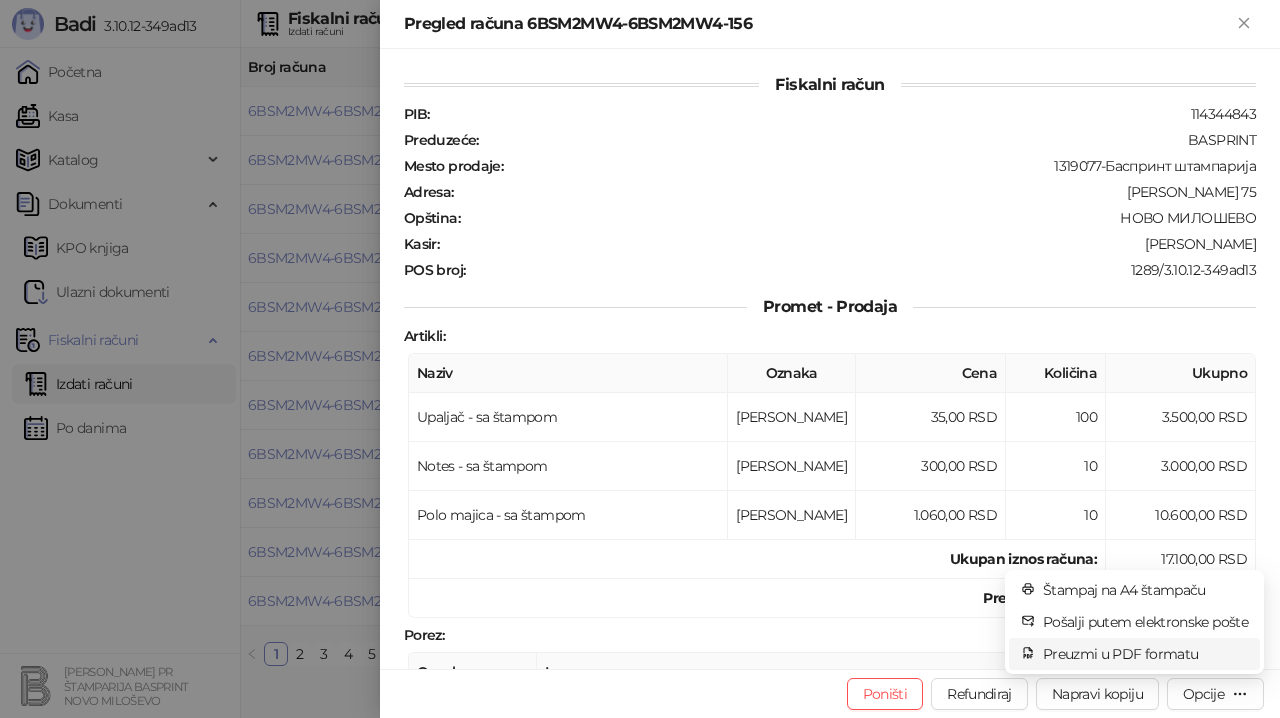 click on "Preuzmi u PDF formatu" at bounding box center [1145, 654] 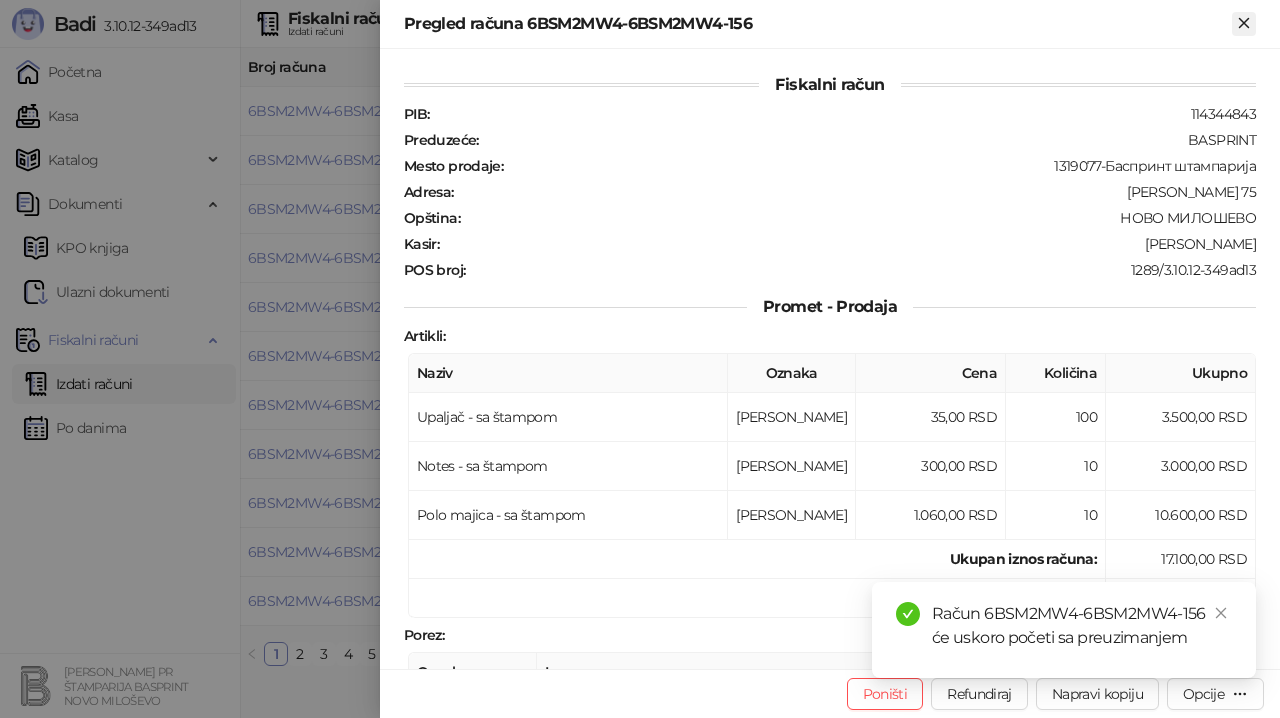 click 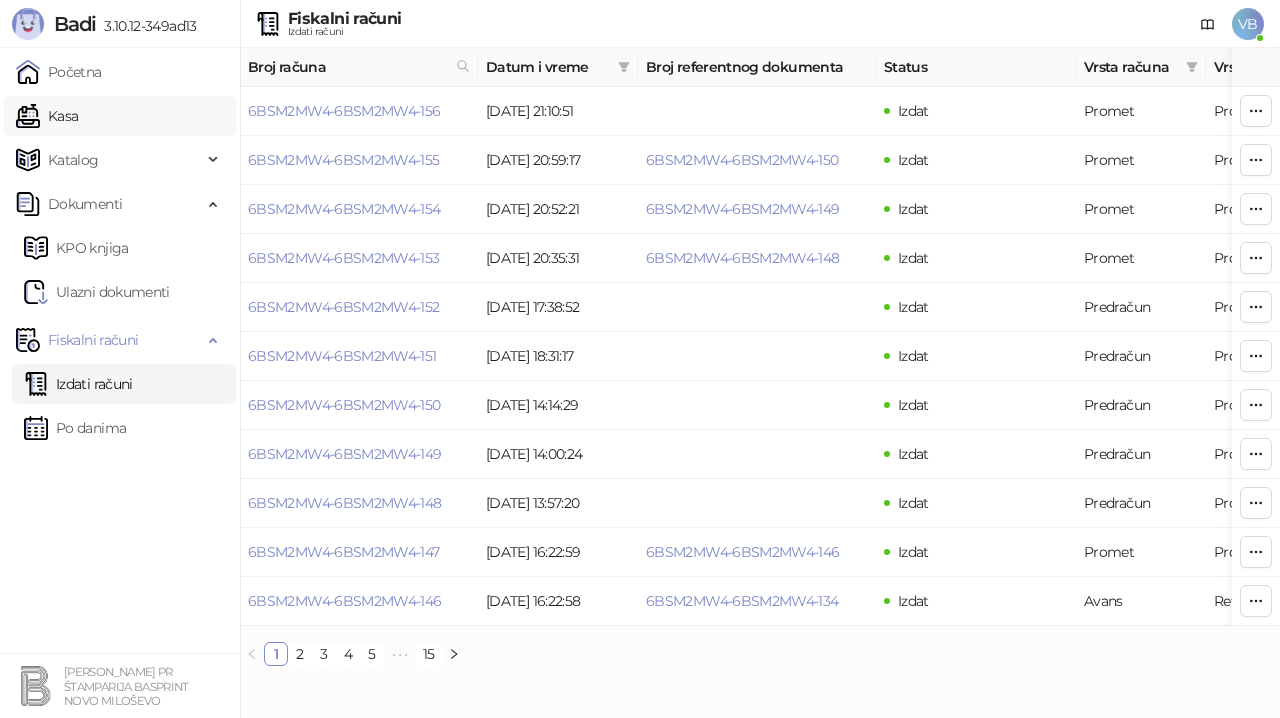click on "Kasa" at bounding box center (47, 116) 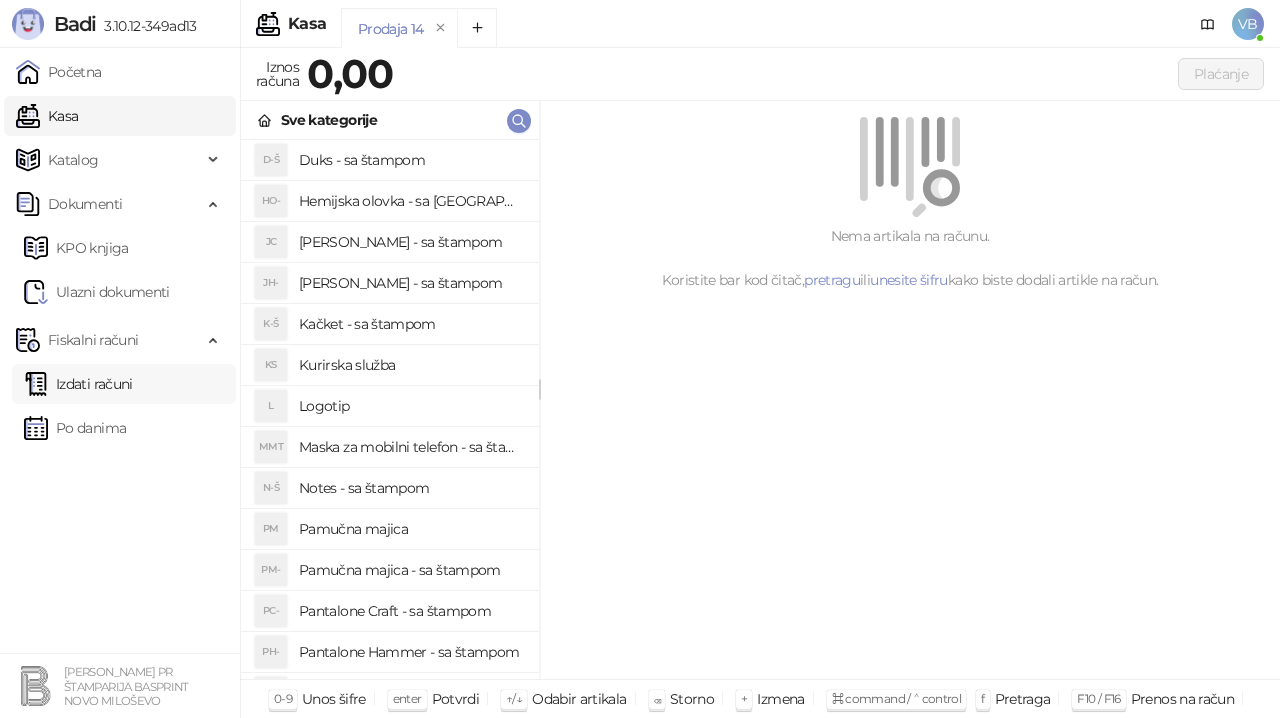 click on "Izdati računi" at bounding box center [78, 384] 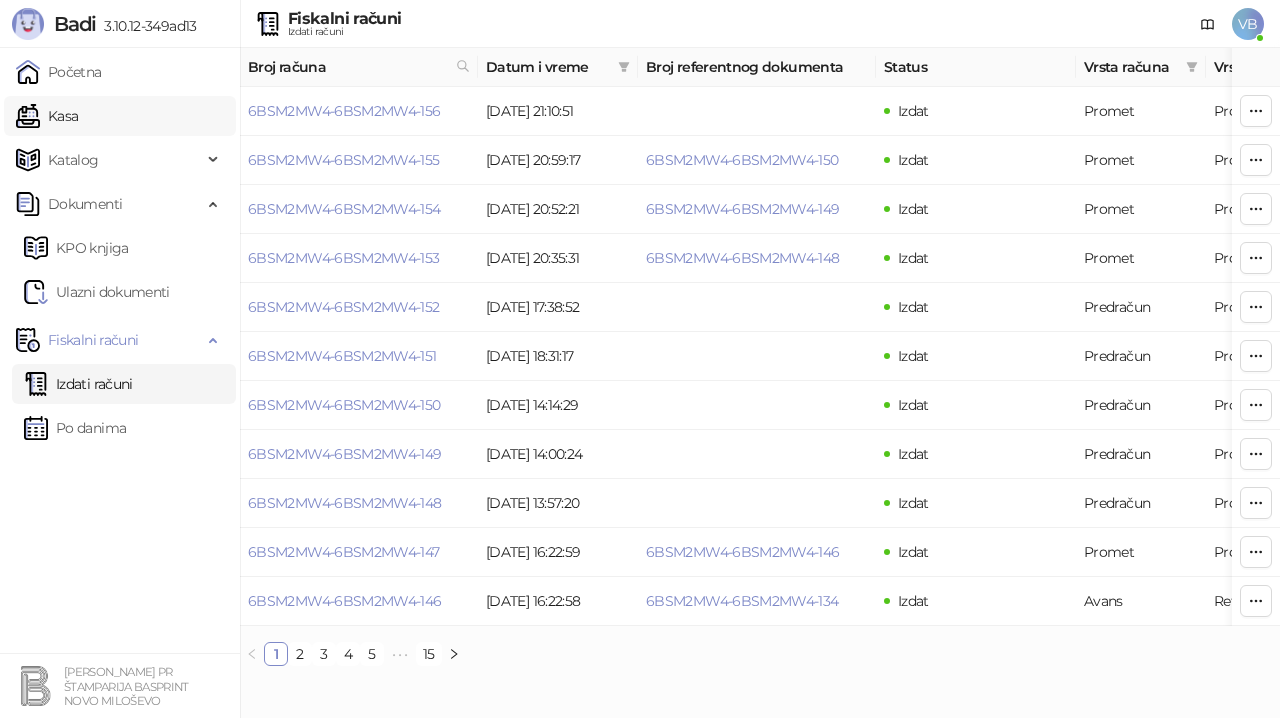 click on "Kasa" at bounding box center [47, 116] 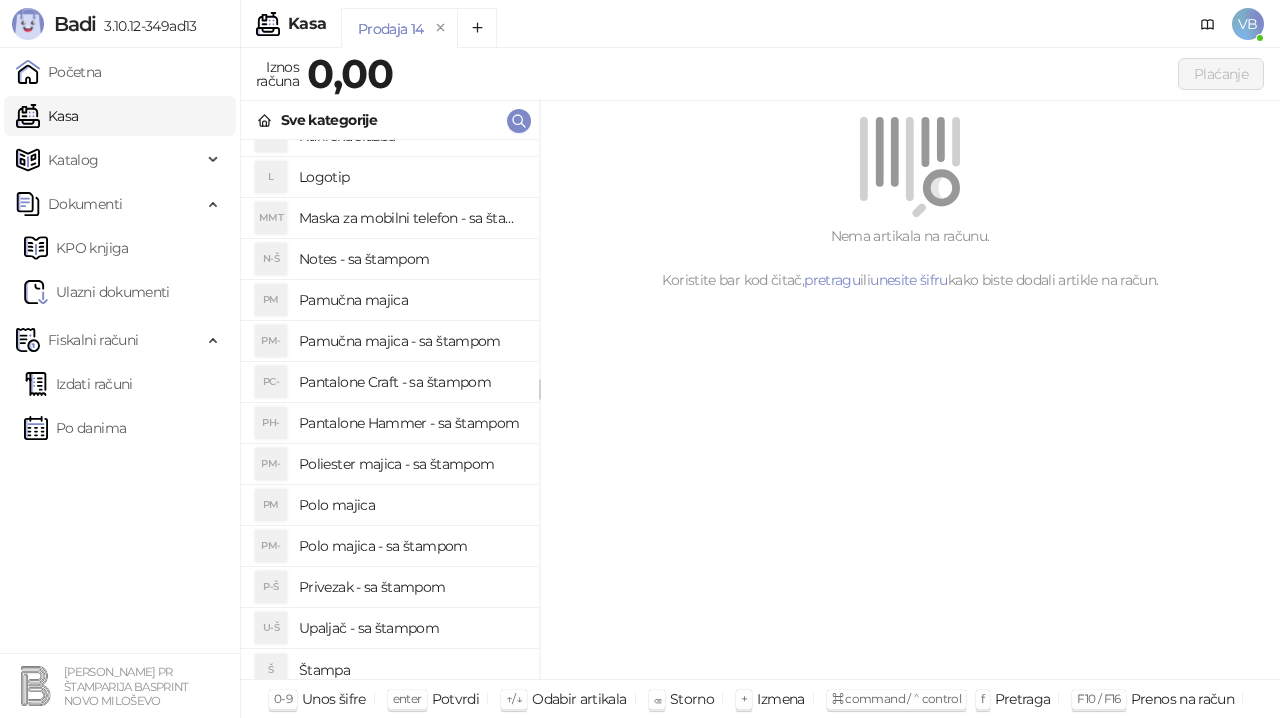 scroll, scrollTop: 240, scrollLeft: 0, axis: vertical 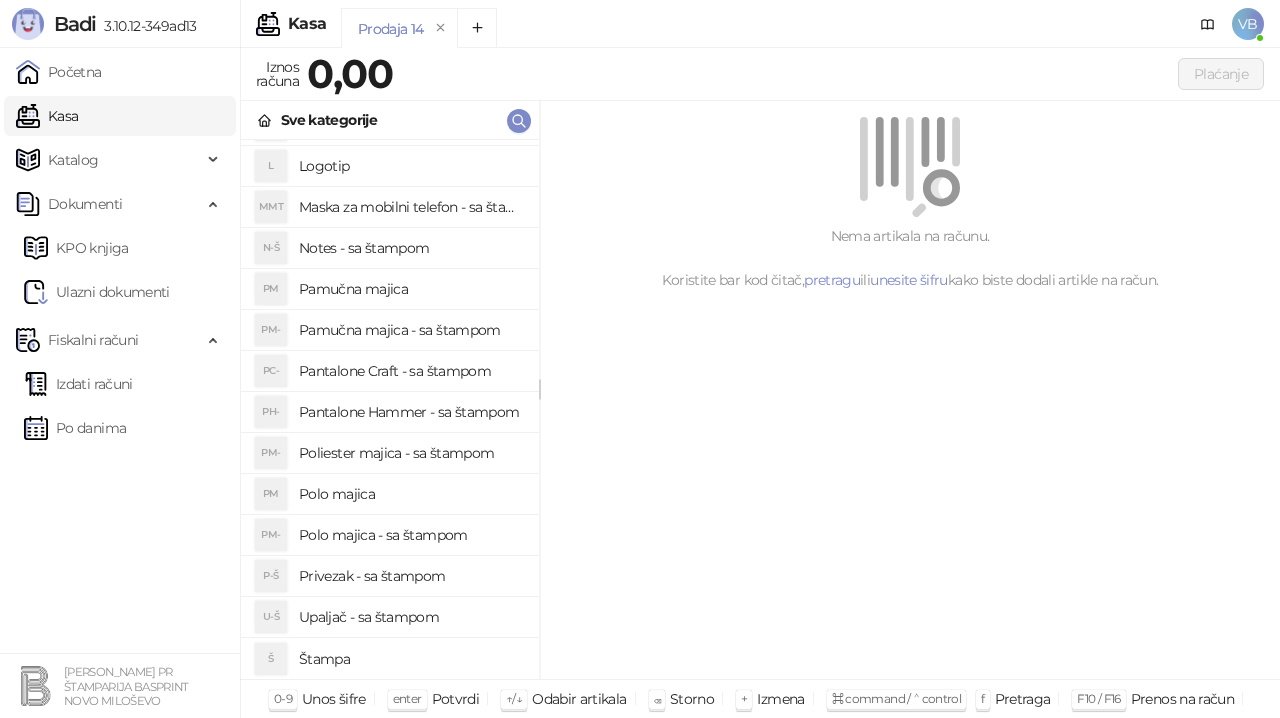 click on "Polo majica - sa štampom" at bounding box center (411, 535) 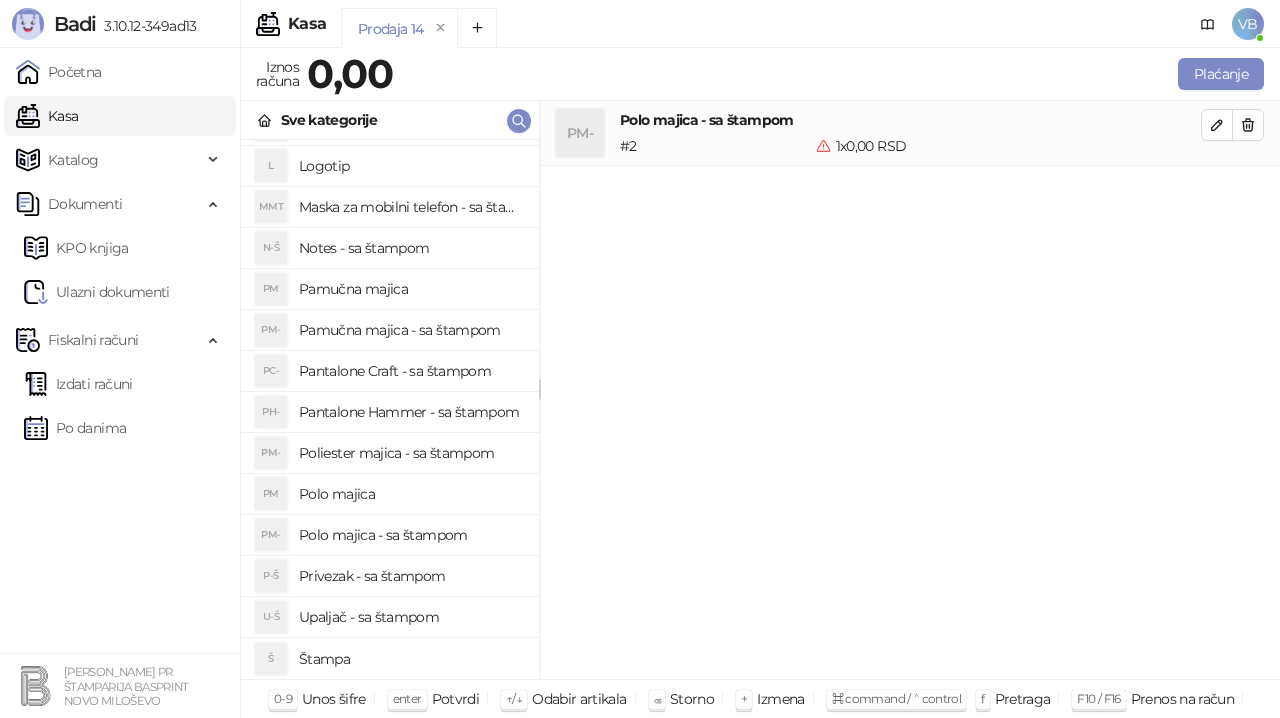 click on "Polo majica - sa štampom" at bounding box center [411, 535] 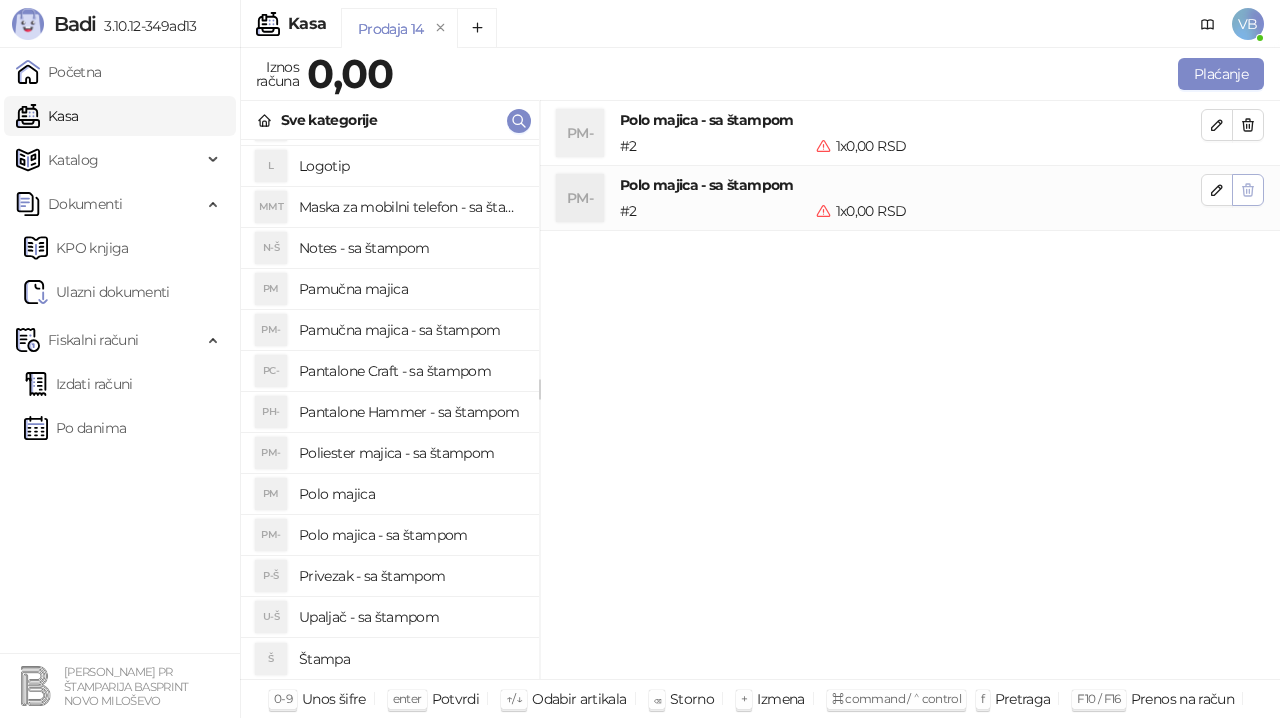 click 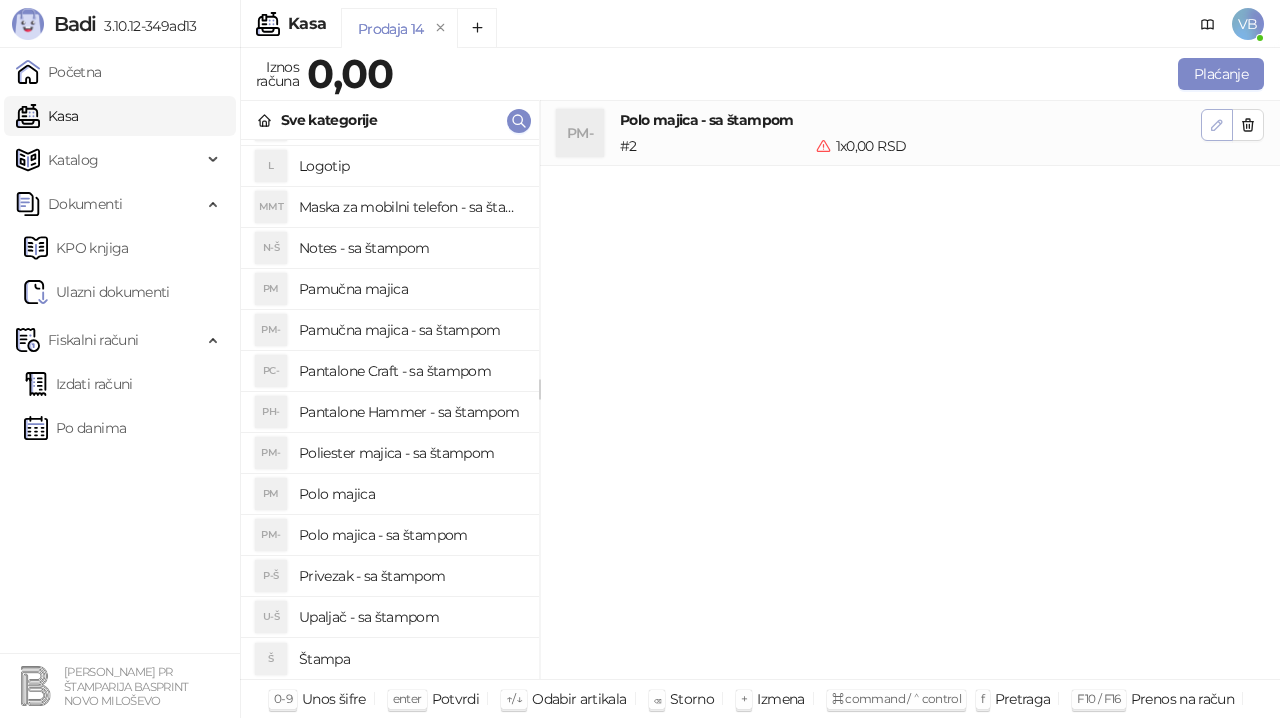 click 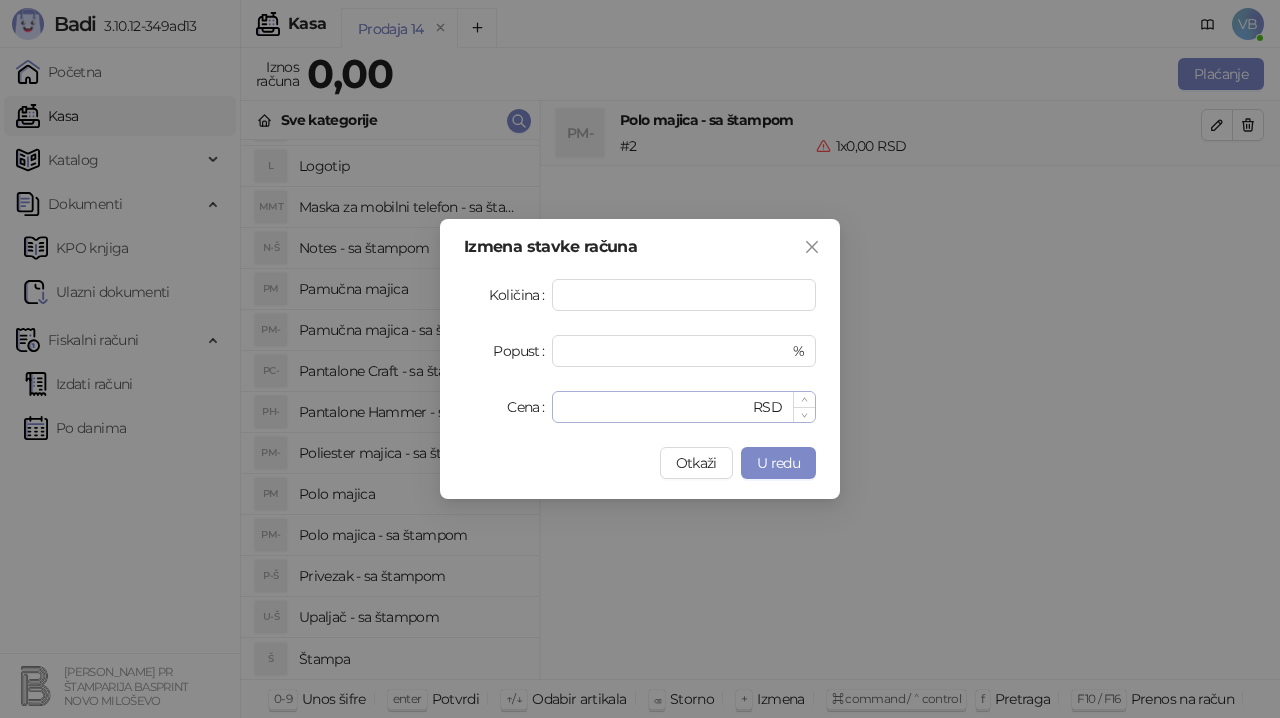 type on "*" 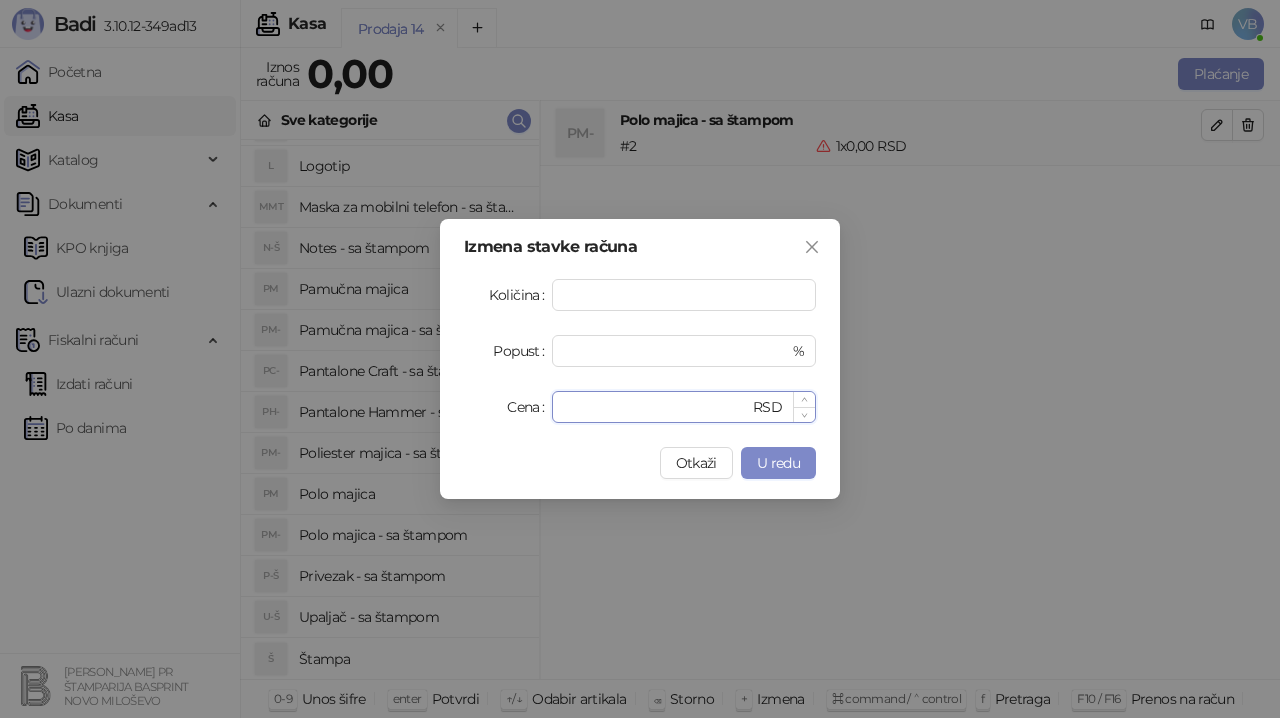 click on "*" at bounding box center [656, 407] 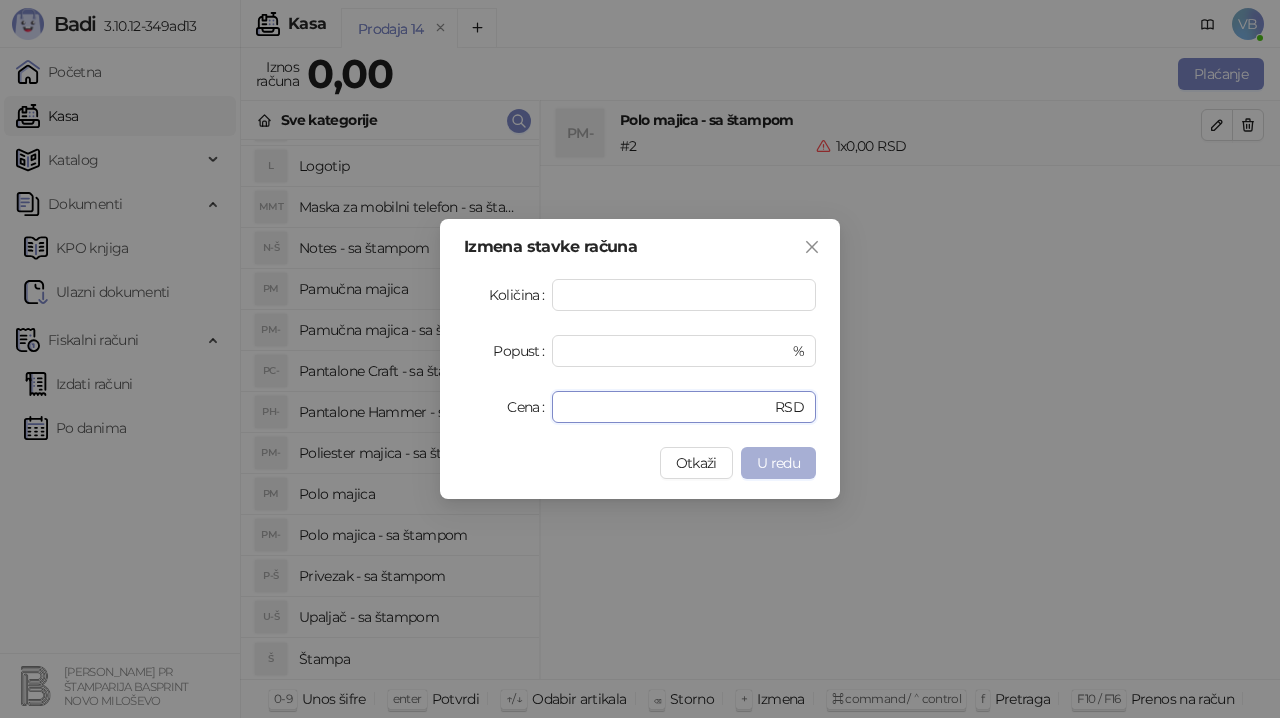 type on "****" 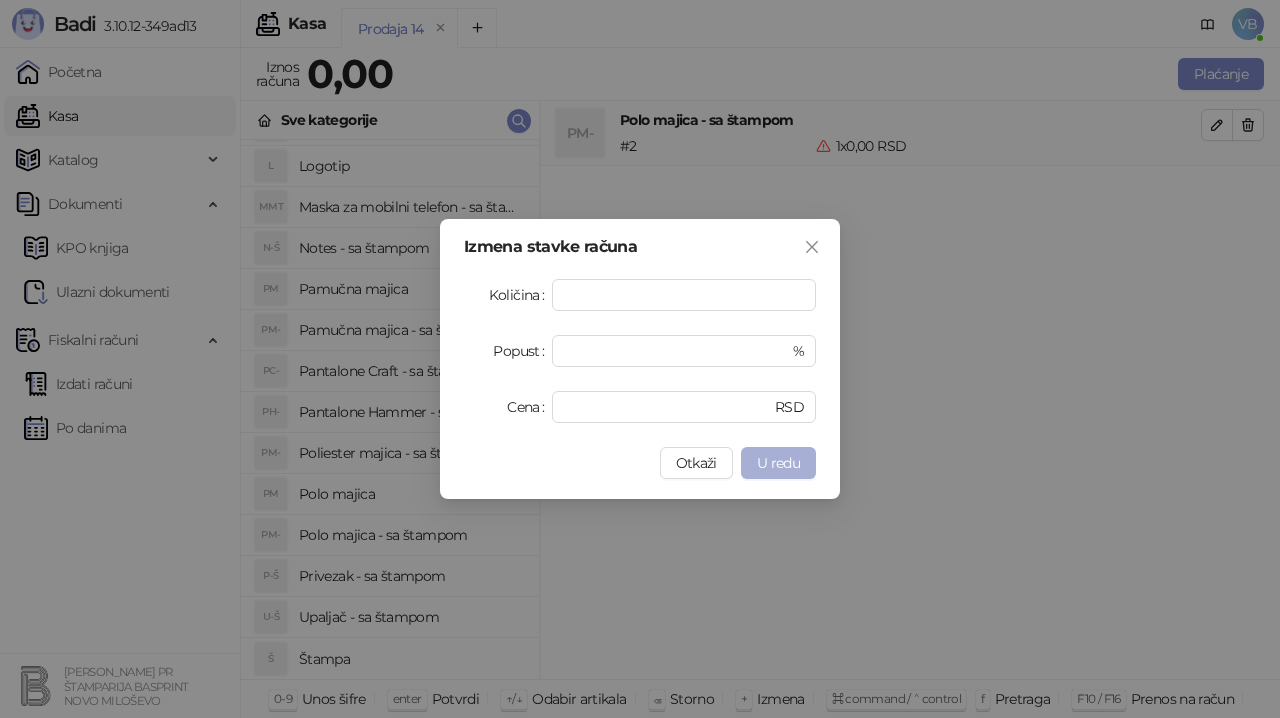 click on "U redu" at bounding box center (778, 463) 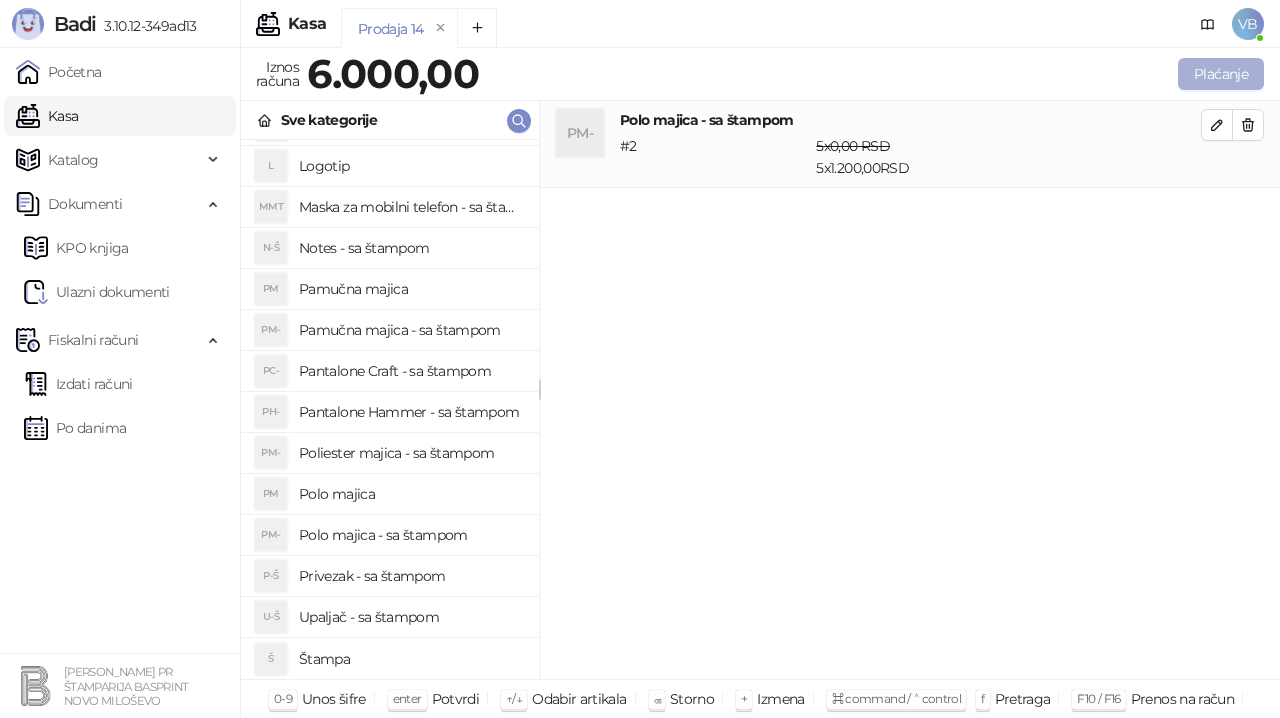 click on "Plaćanje" at bounding box center (1221, 74) 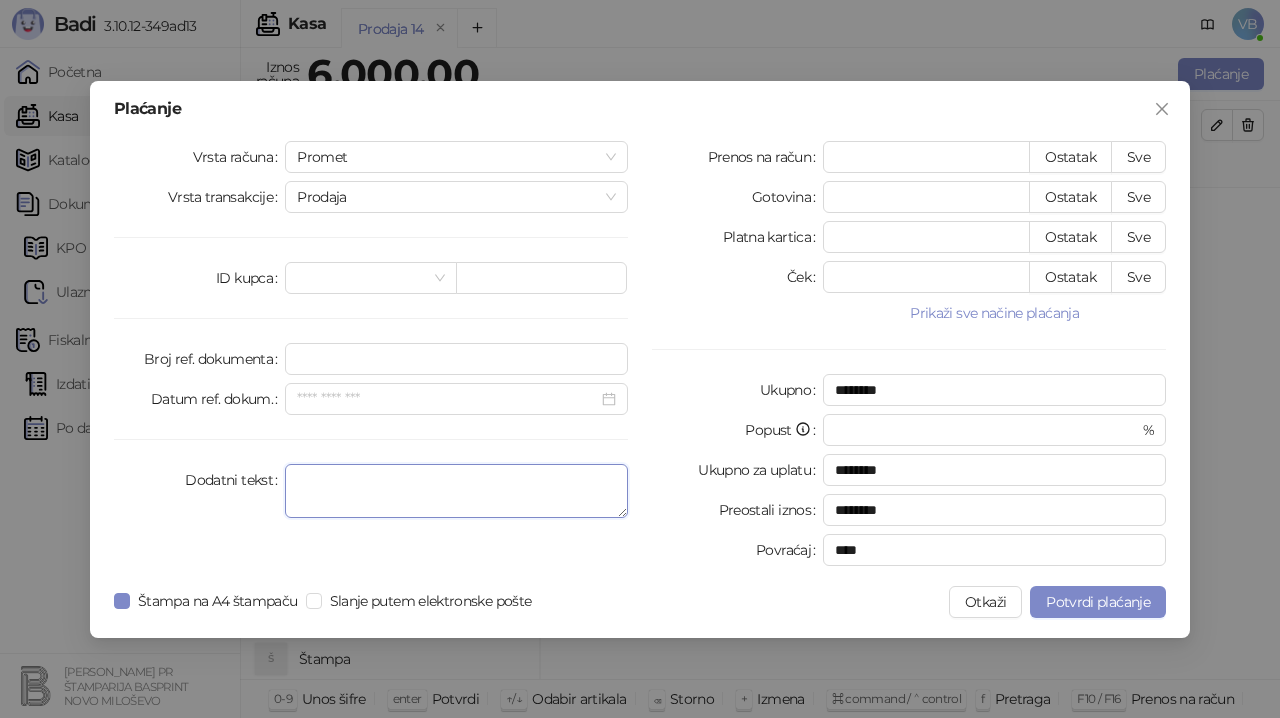 click on "Dodatni tekst" at bounding box center [456, 491] 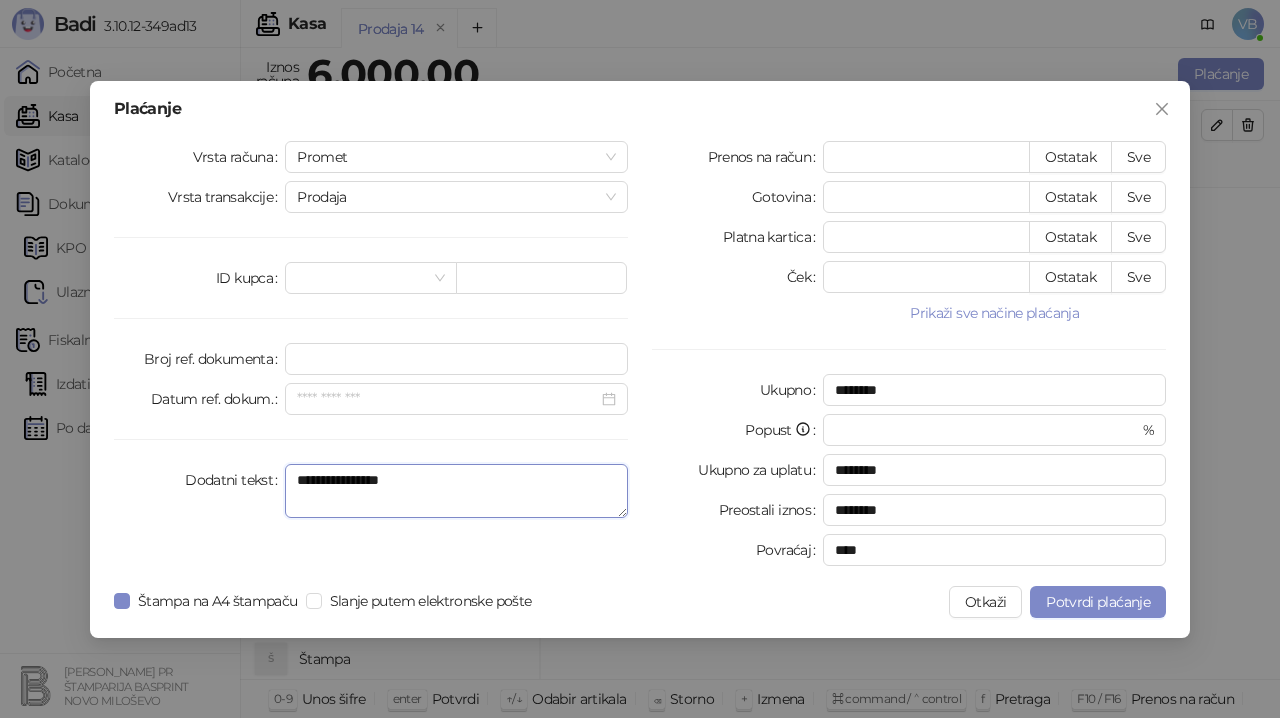 click on "**********" at bounding box center [456, 491] 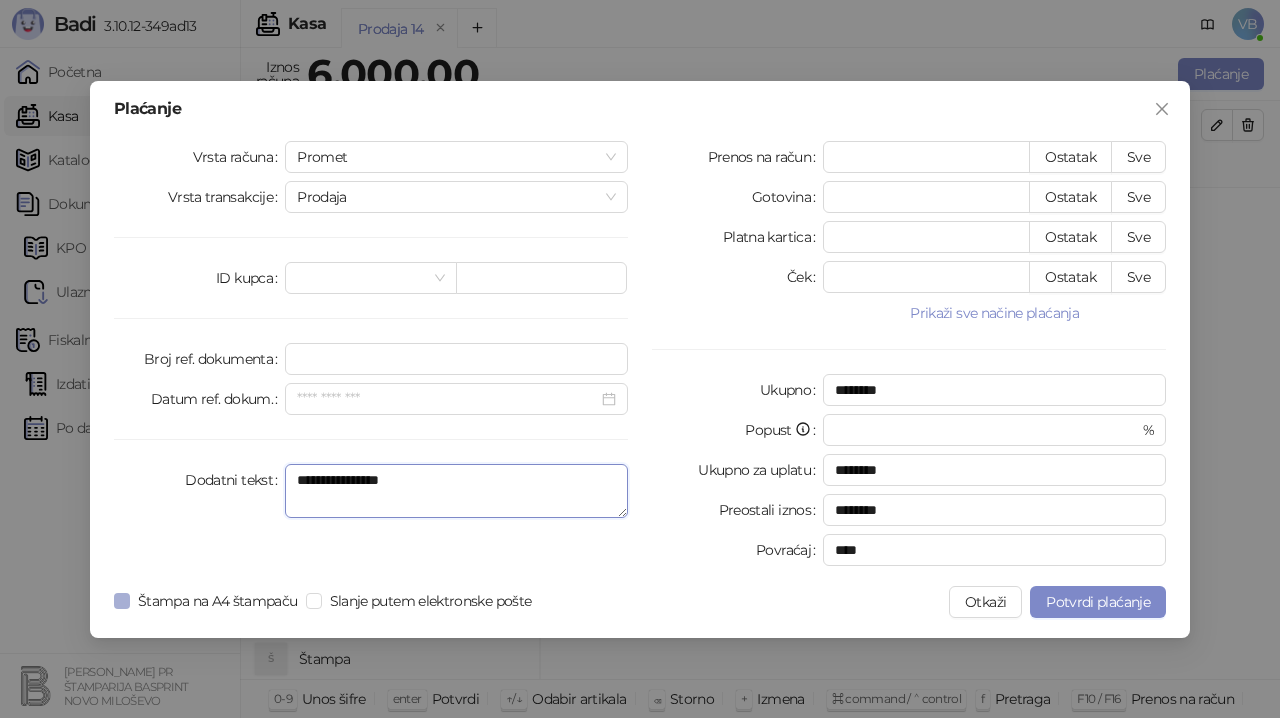 type on "**********" 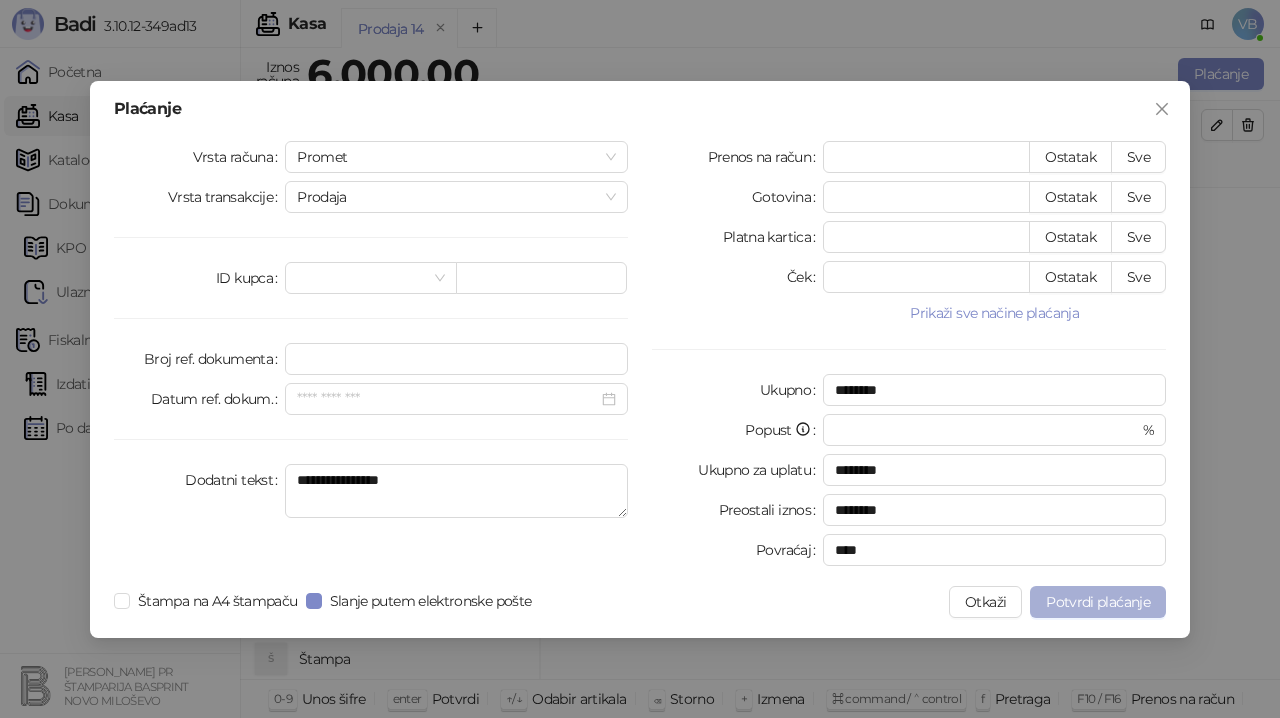 click on "Potvrdi plaćanje" at bounding box center (1098, 602) 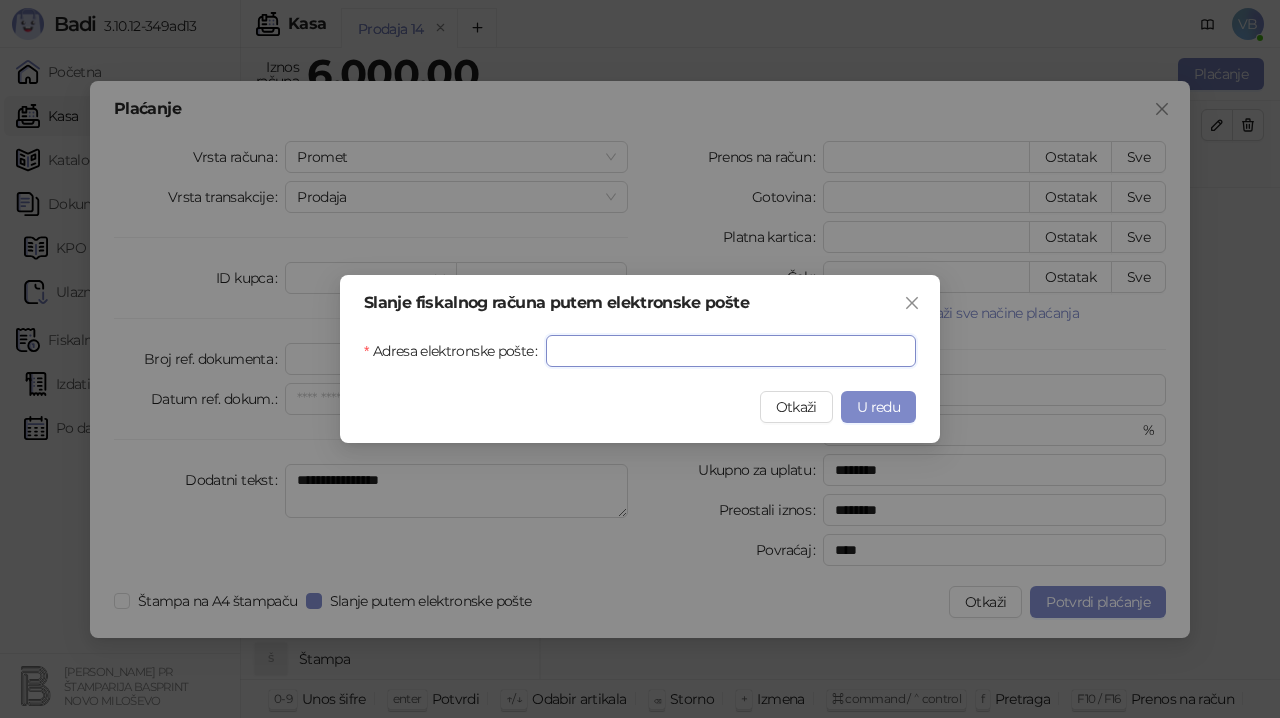 click on "Adresa elektronske pošte" at bounding box center (731, 351) 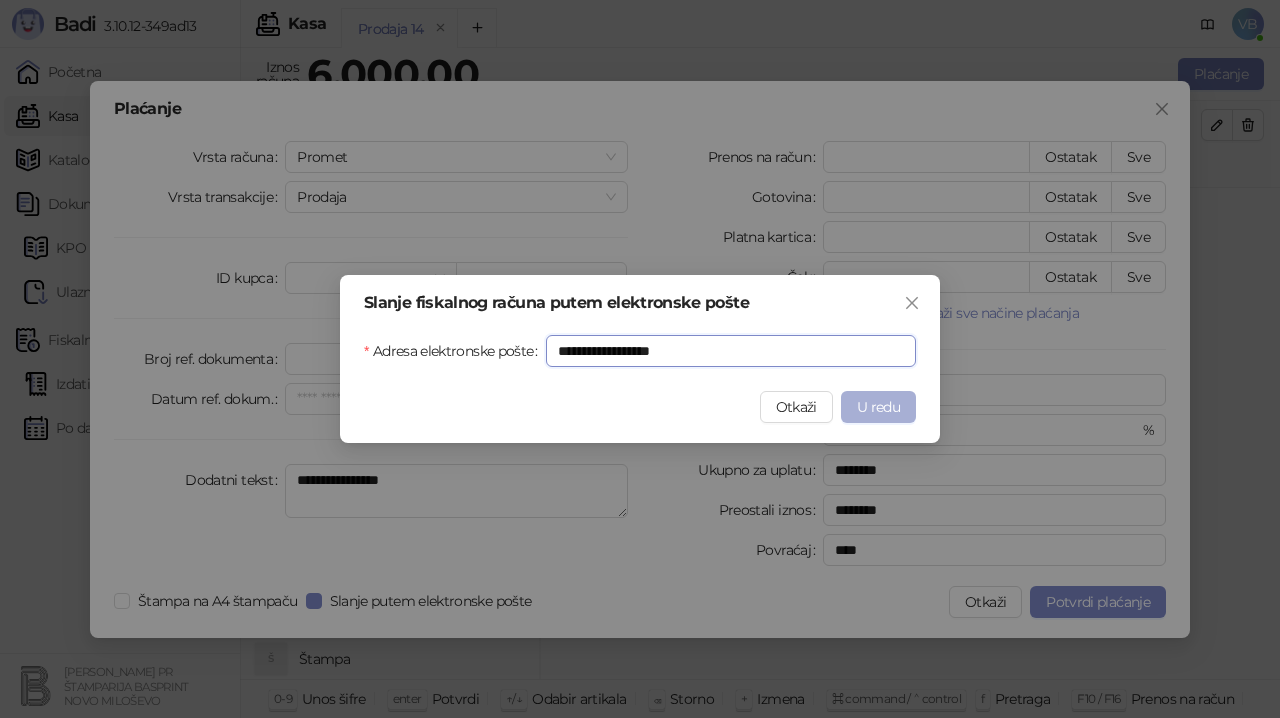 type on "**********" 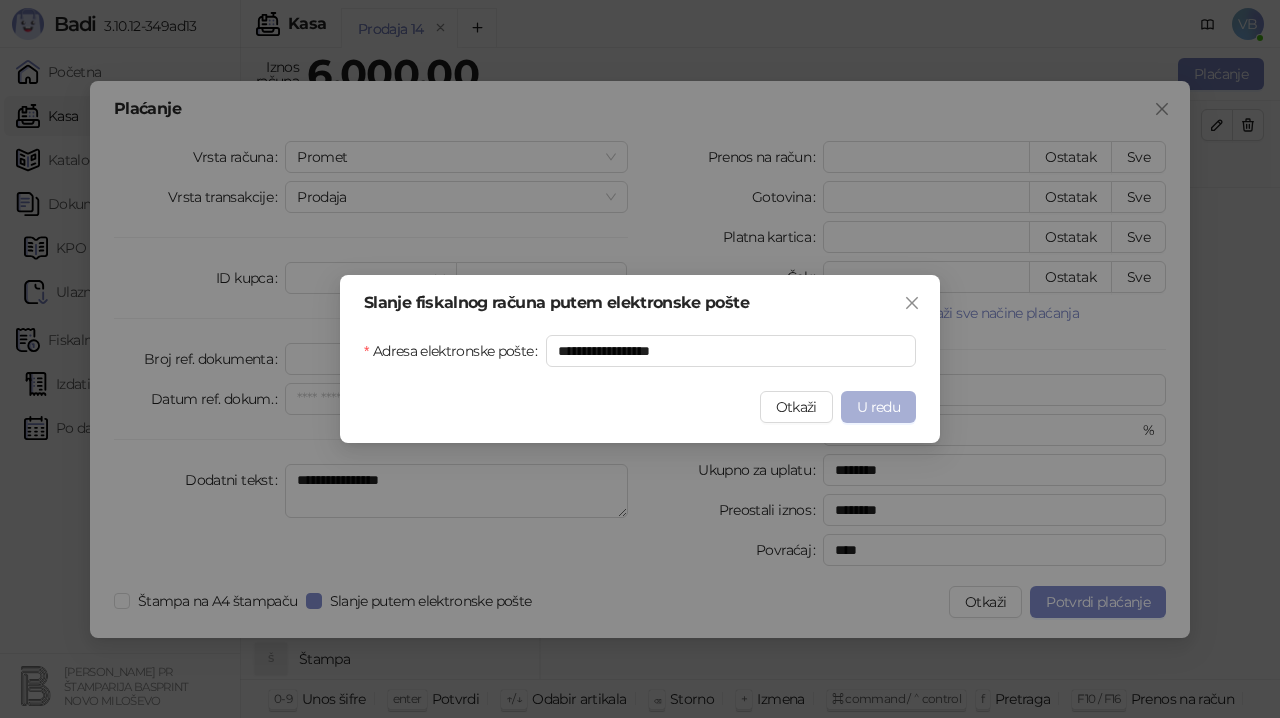 click on "U redu" at bounding box center (878, 407) 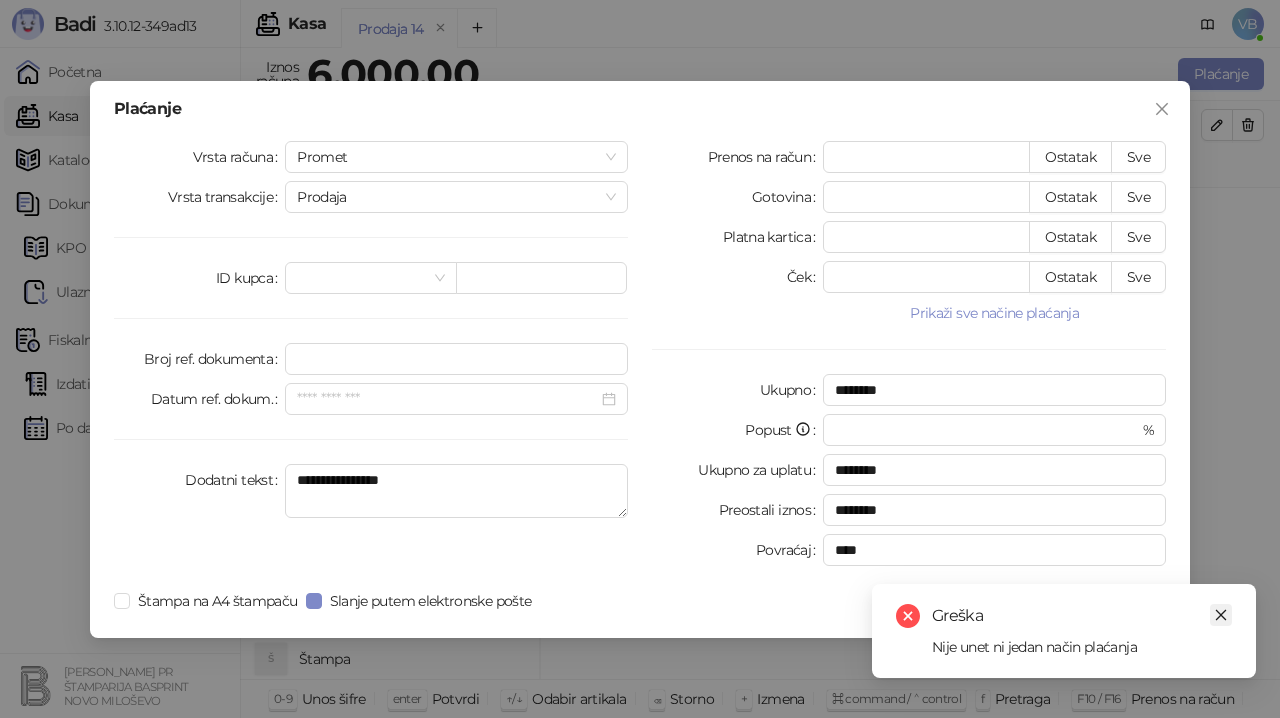 click at bounding box center [1221, 615] 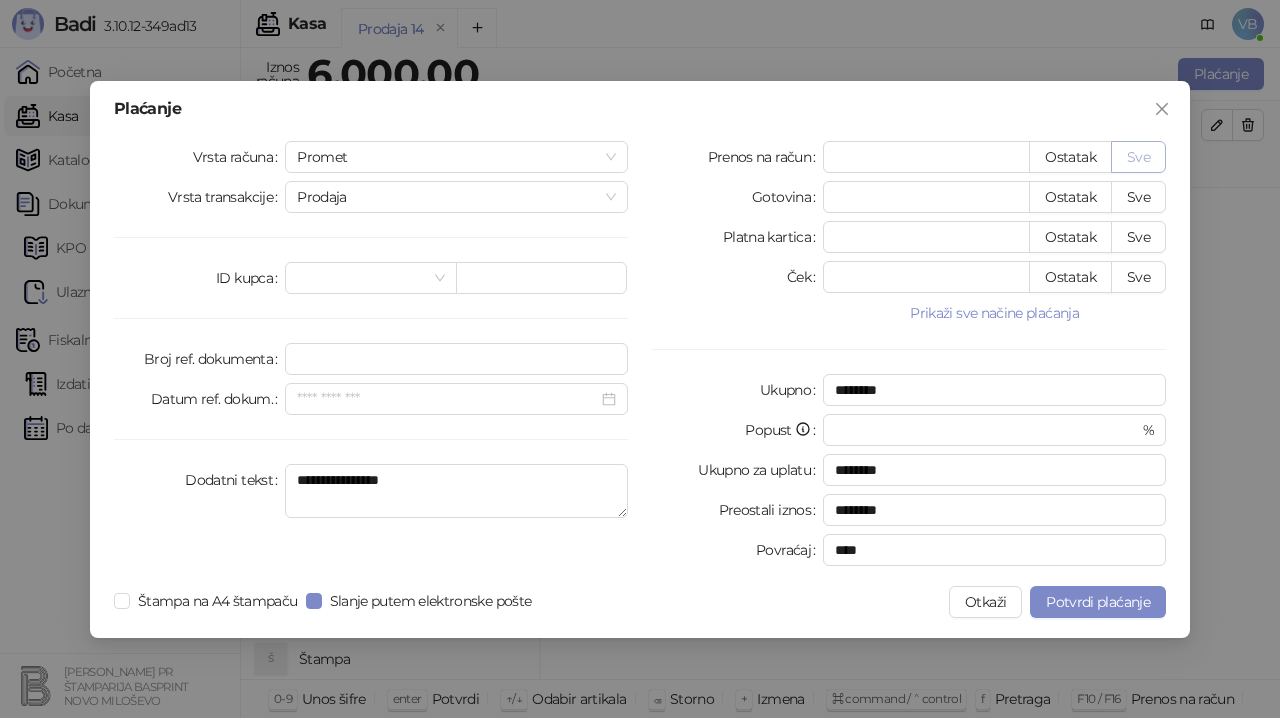 click on "Sve" at bounding box center [1138, 157] 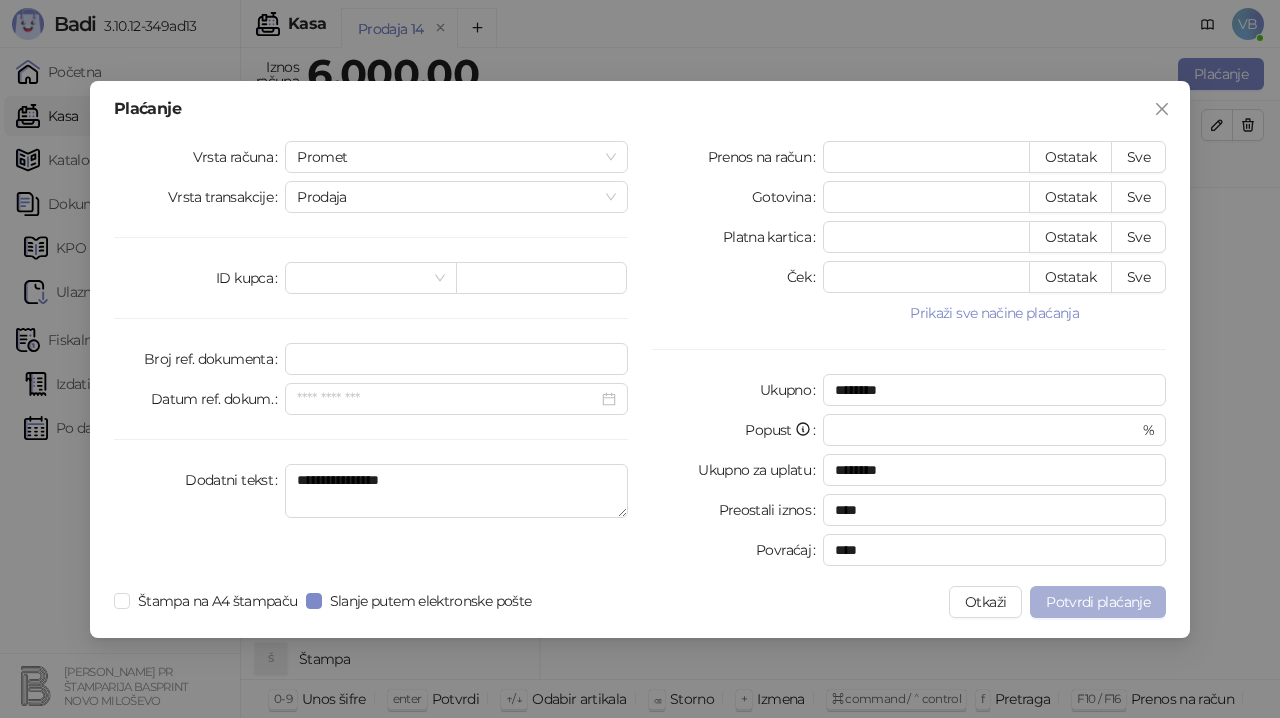 click on "Potvrdi plaćanje" at bounding box center (1098, 602) 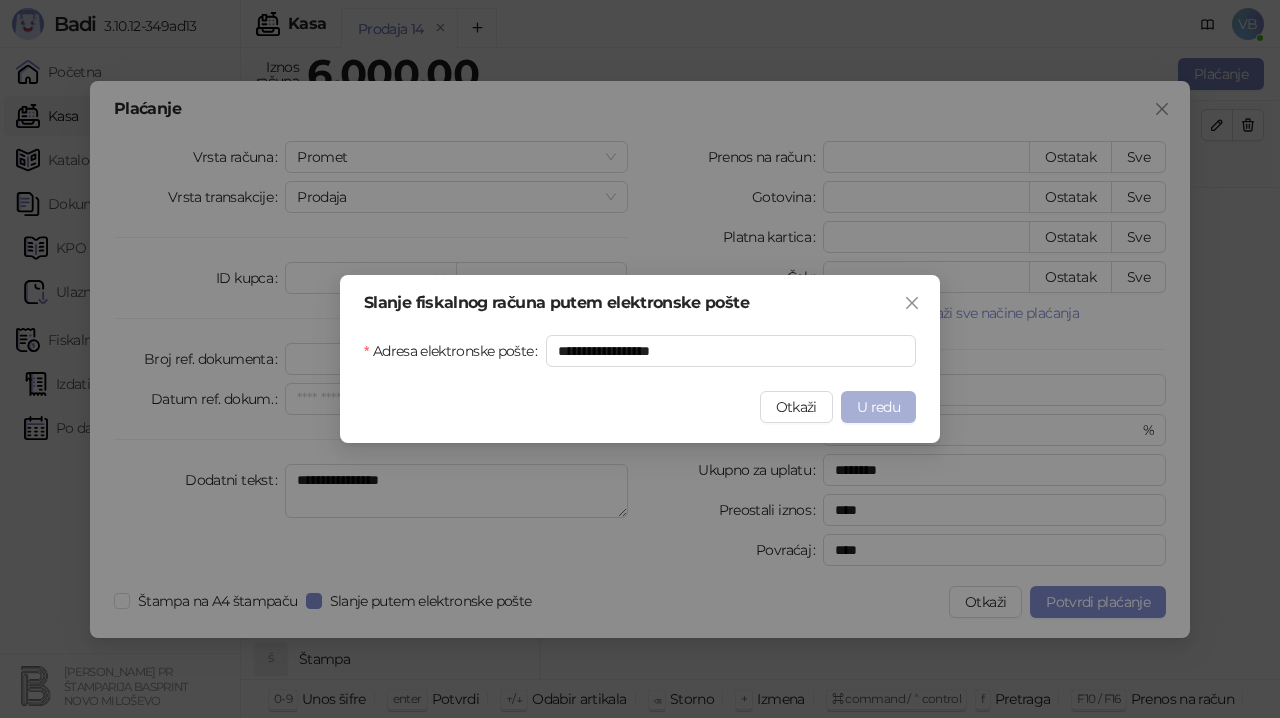 click on "U redu" at bounding box center [878, 407] 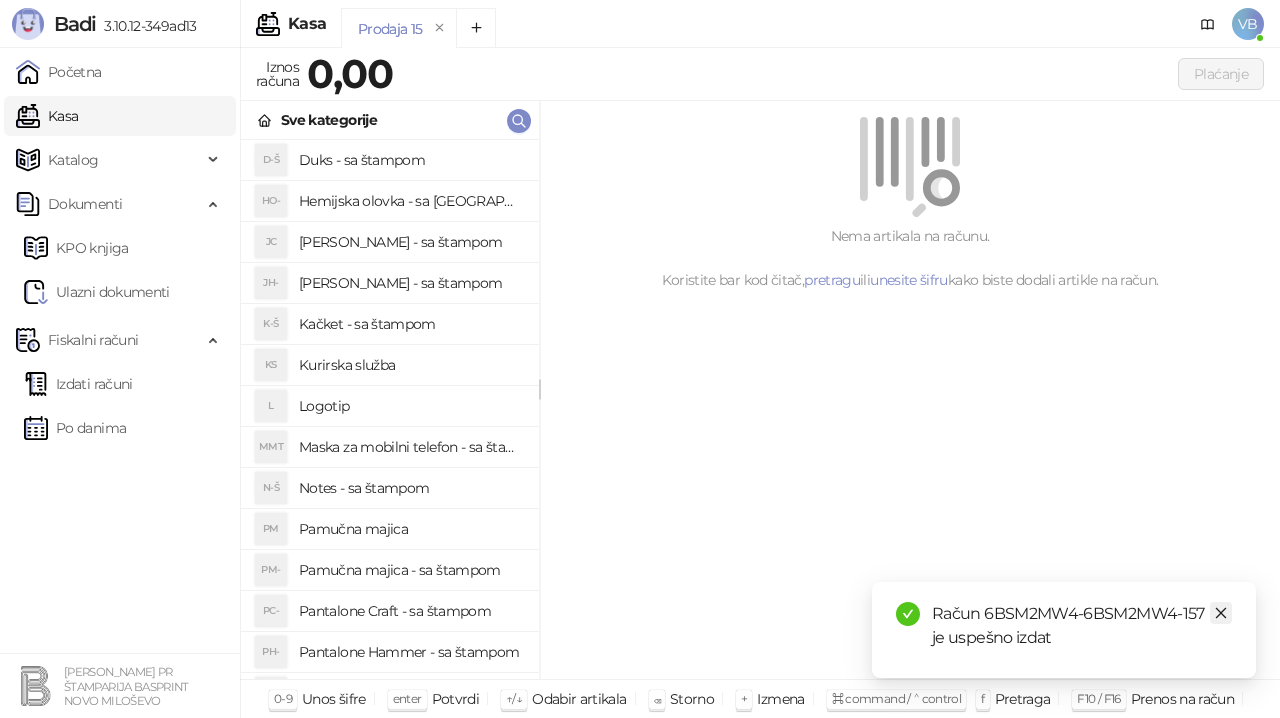 click 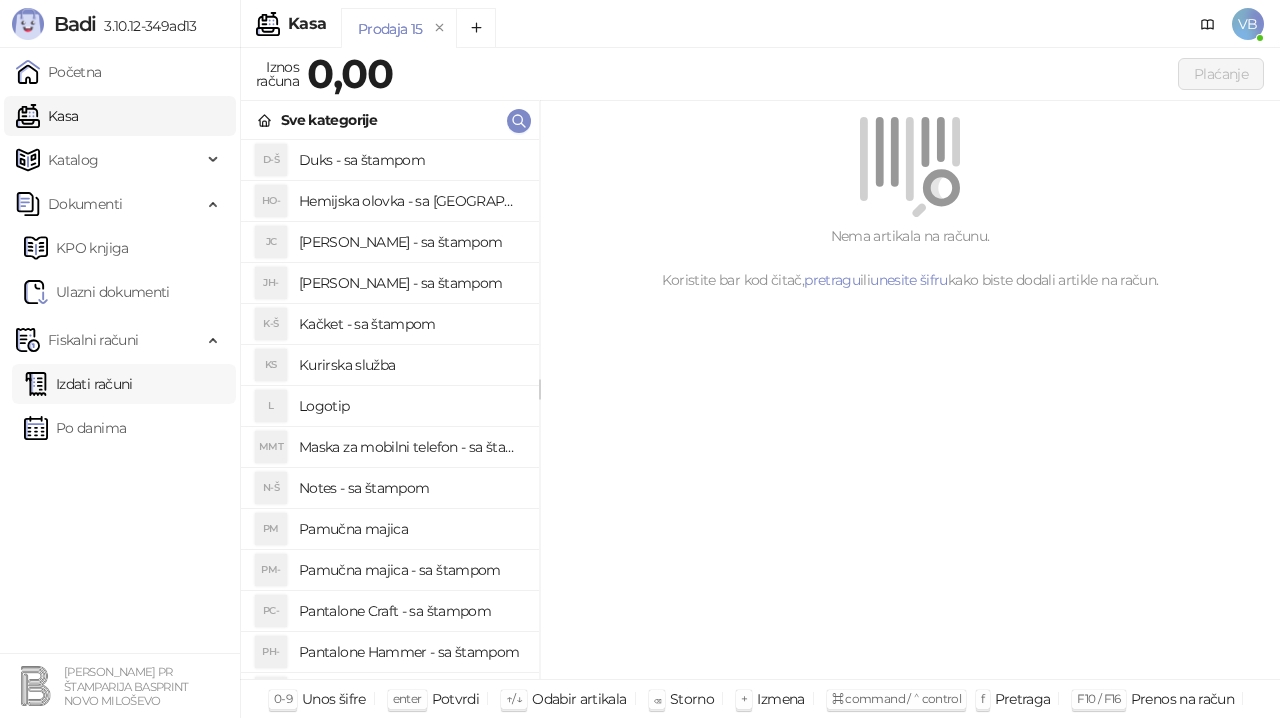 click on "Izdati računi" at bounding box center [78, 384] 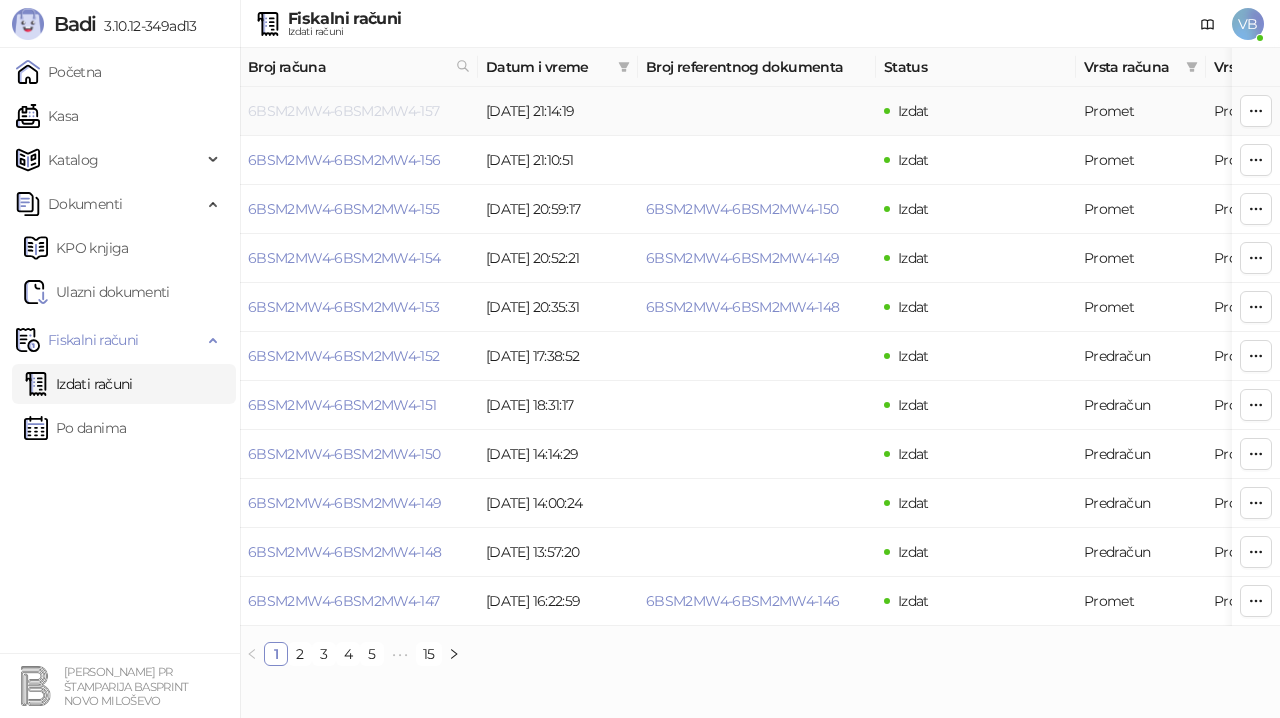 click on "6BSM2MW4-6BSM2MW4-157" at bounding box center (344, 111) 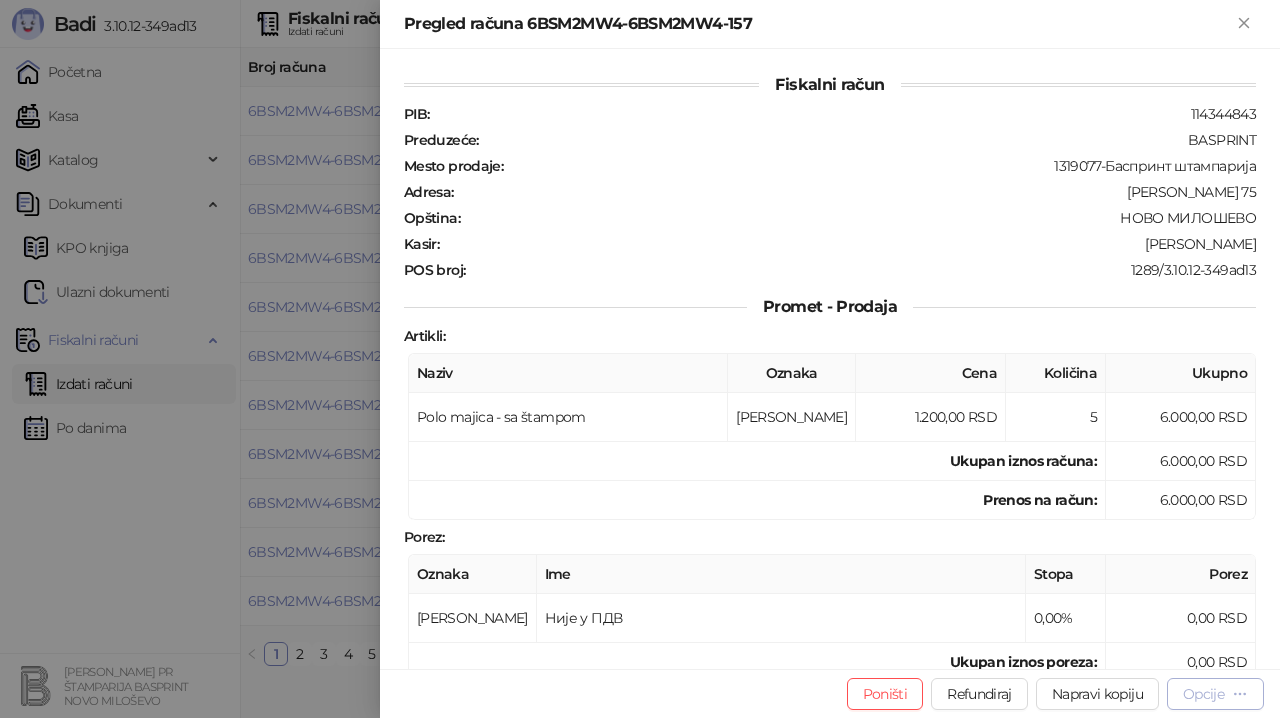 click on "Opcije" at bounding box center [1203, 694] 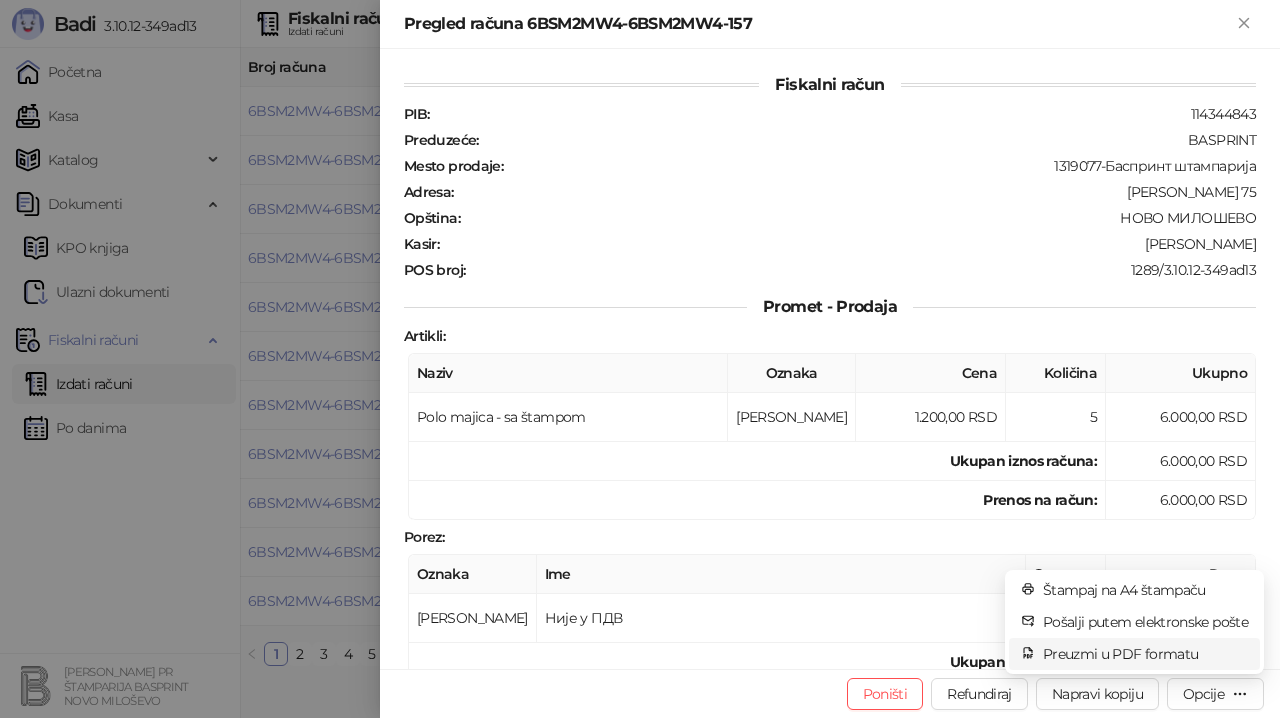 click on "Preuzmi u PDF formatu" at bounding box center [1145, 654] 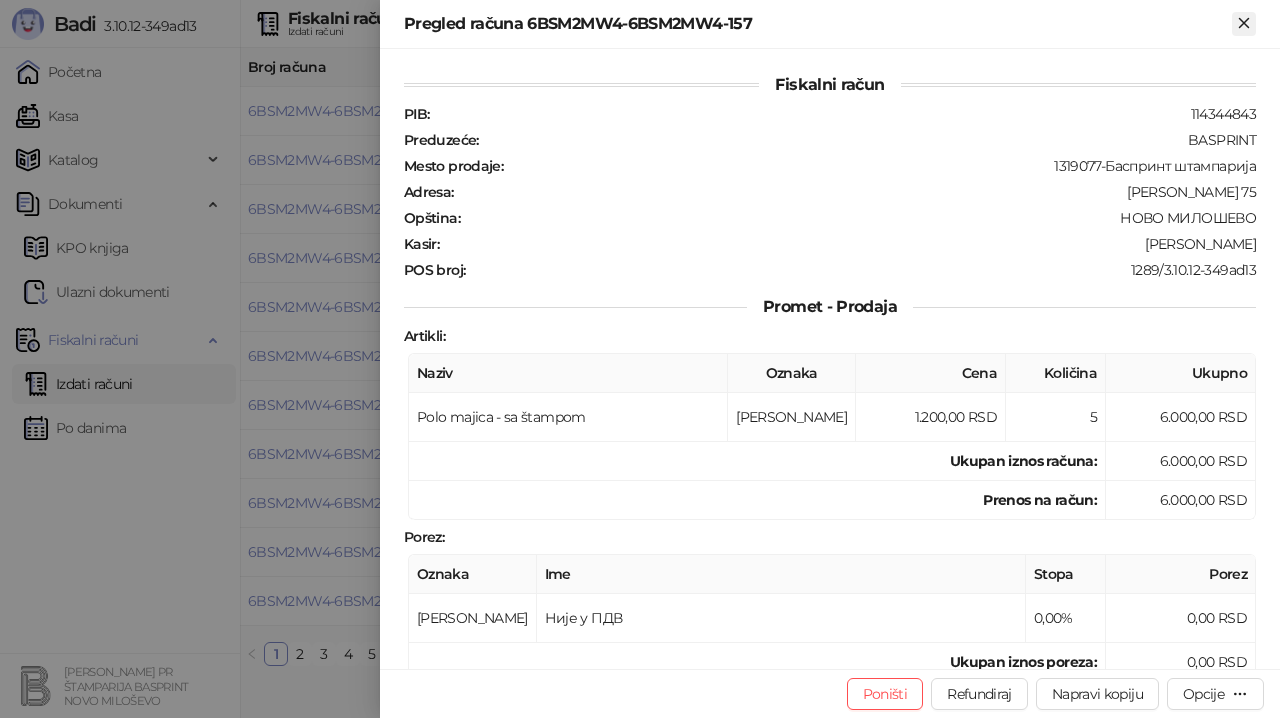click 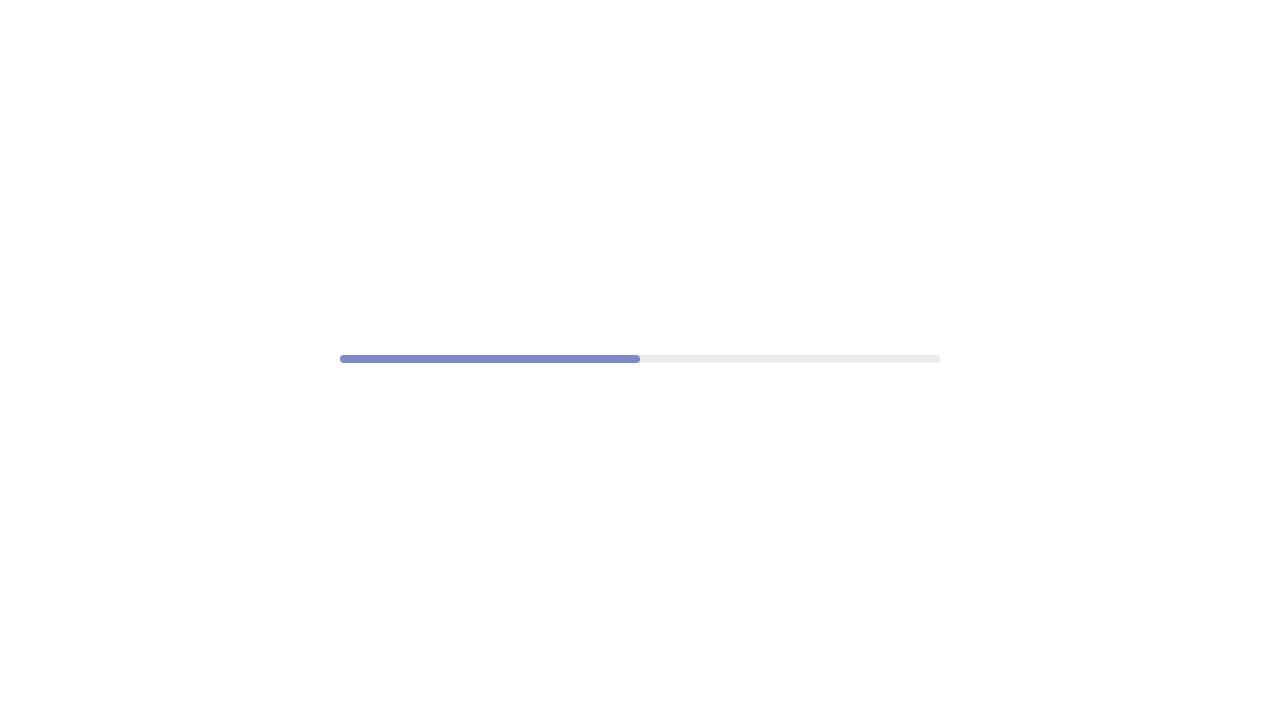 scroll, scrollTop: 0, scrollLeft: 0, axis: both 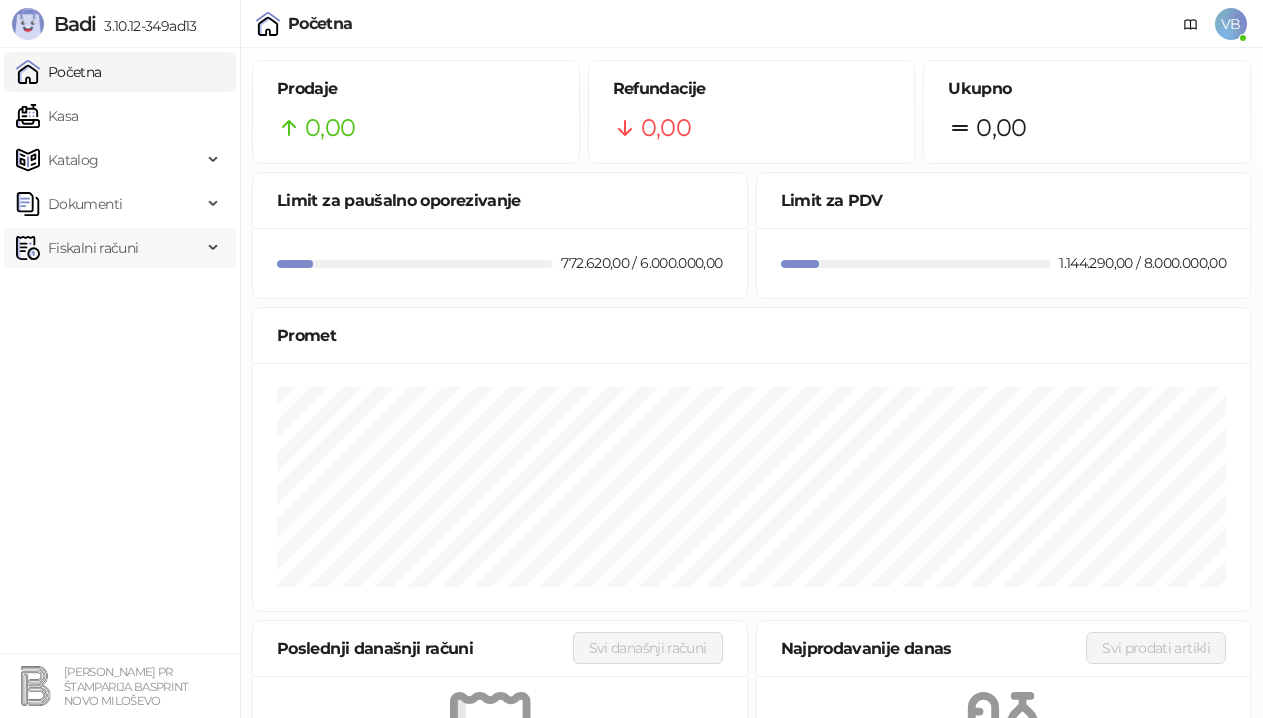 click on "Fiskalni računi" at bounding box center [93, 248] 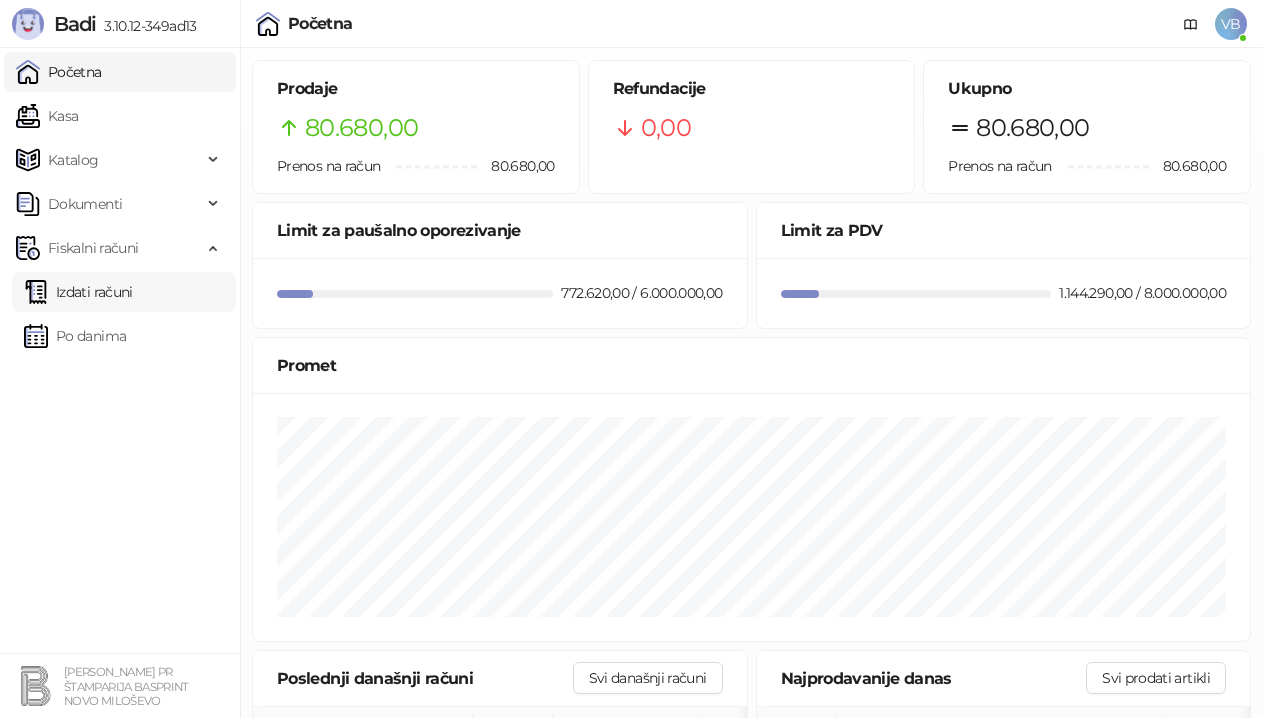 click on "Izdati računi" at bounding box center [78, 292] 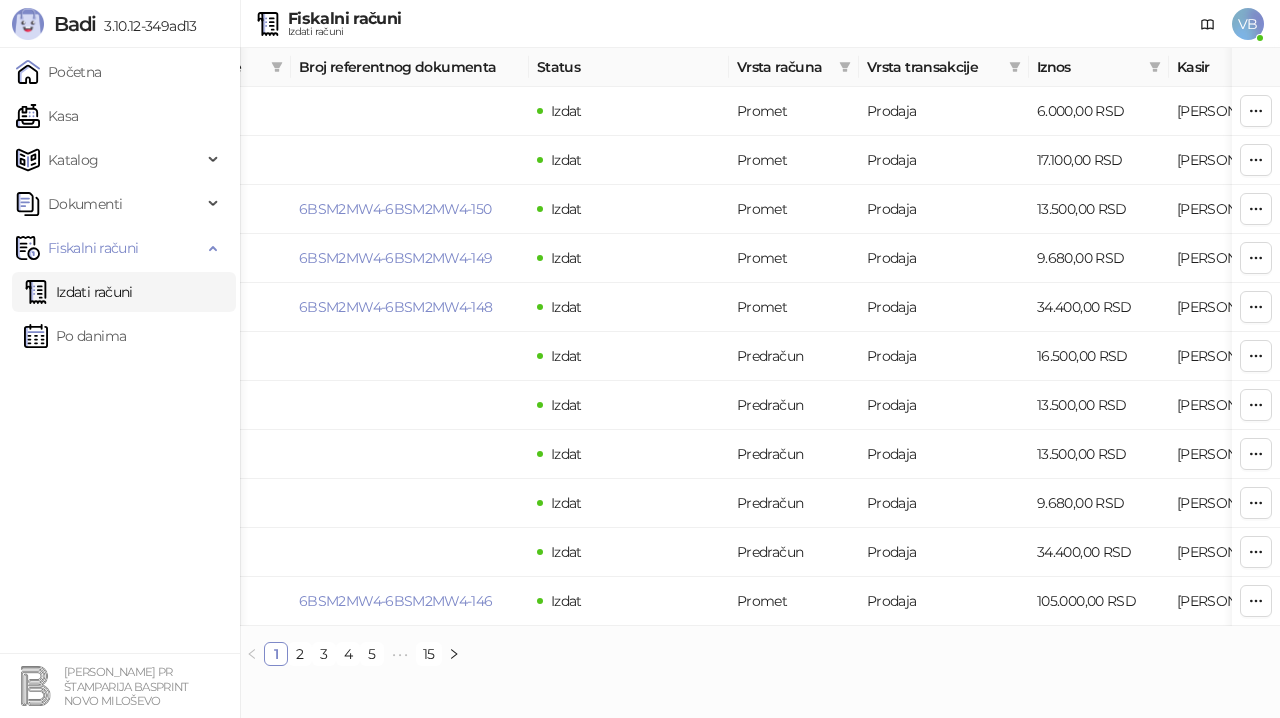 scroll, scrollTop: 0, scrollLeft: 357, axis: horizontal 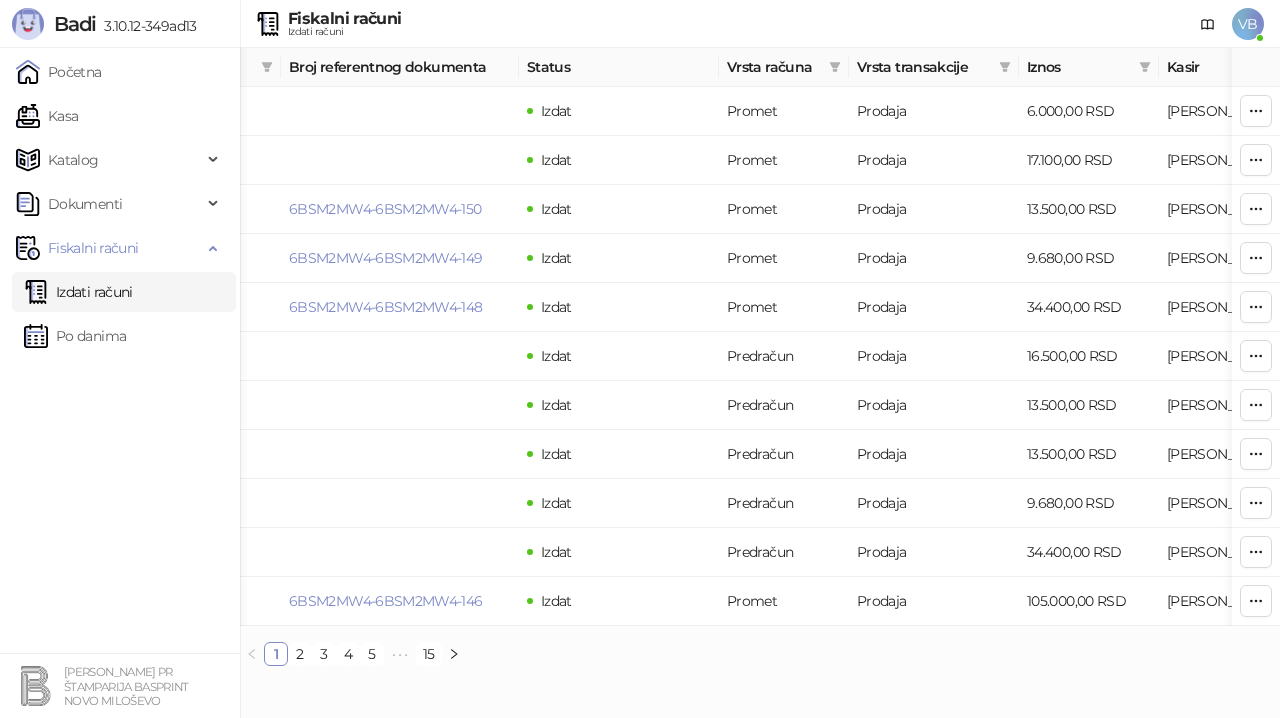 click on "1 2 3 4 5 ••• 15" at bounding box center [760, 654] 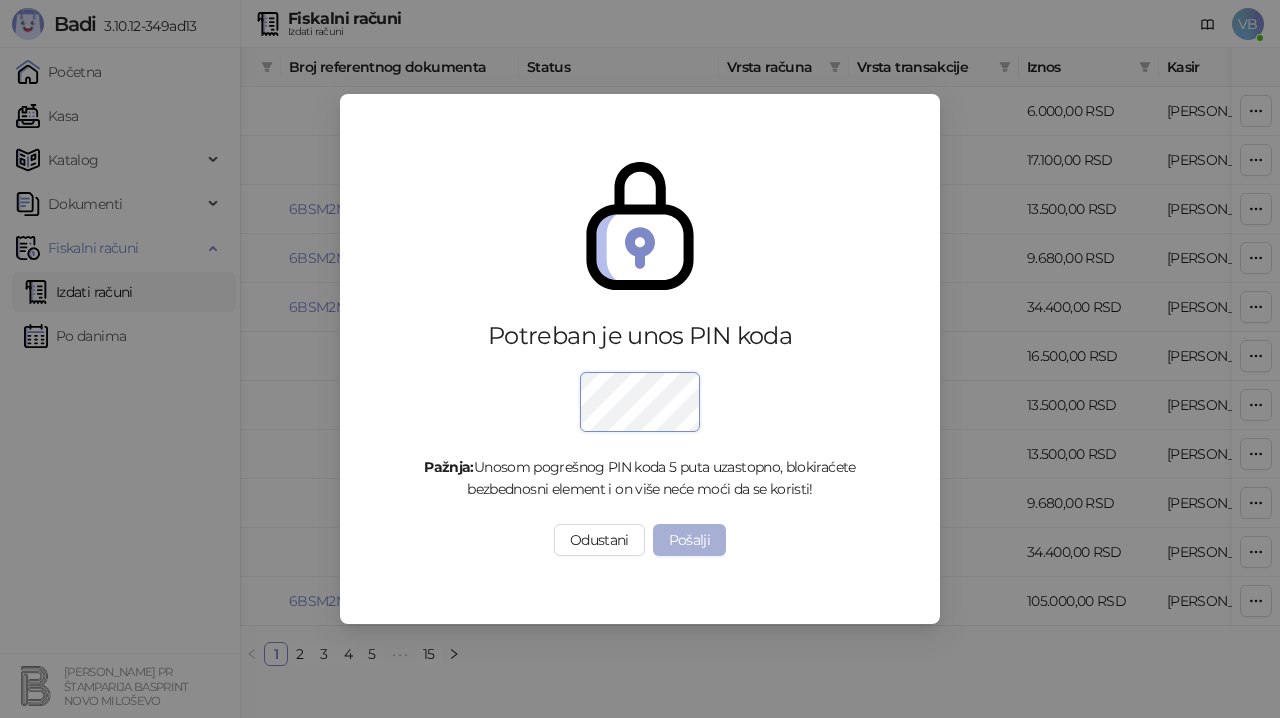 click on "Pošalji" at bounding box center (690, 540) 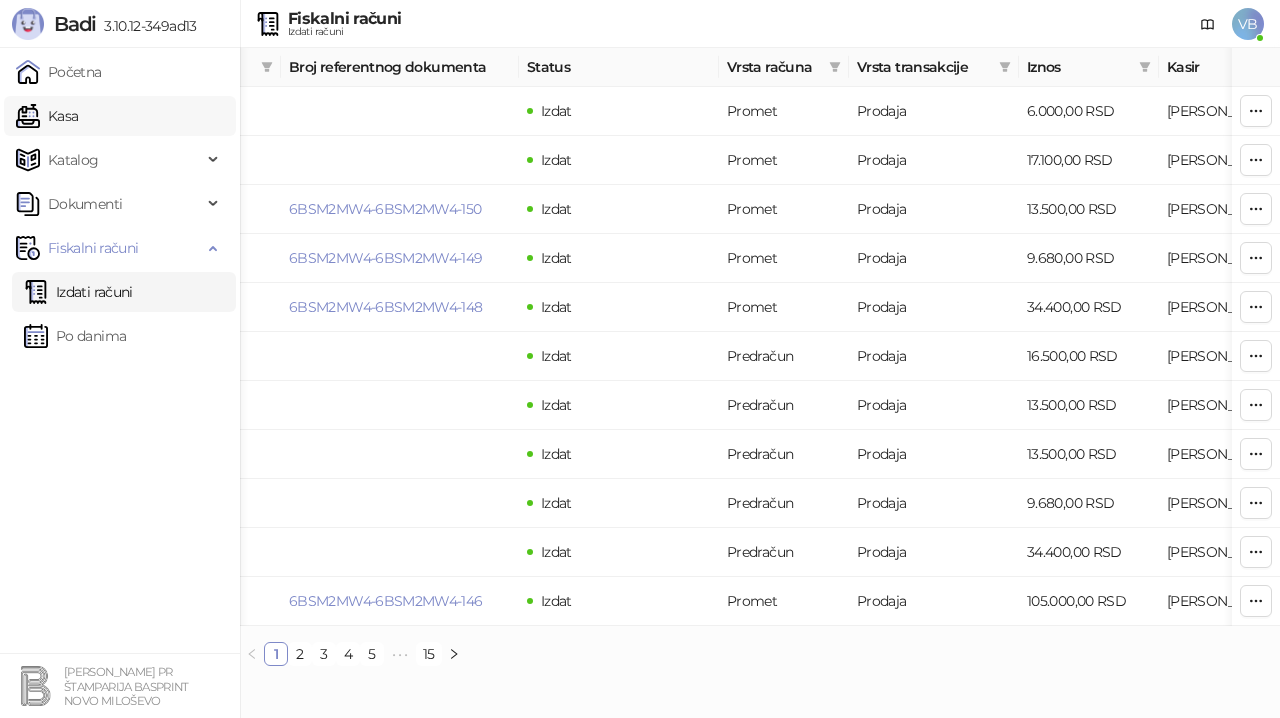 click on "Kasa" at bounding box center (47, 116) 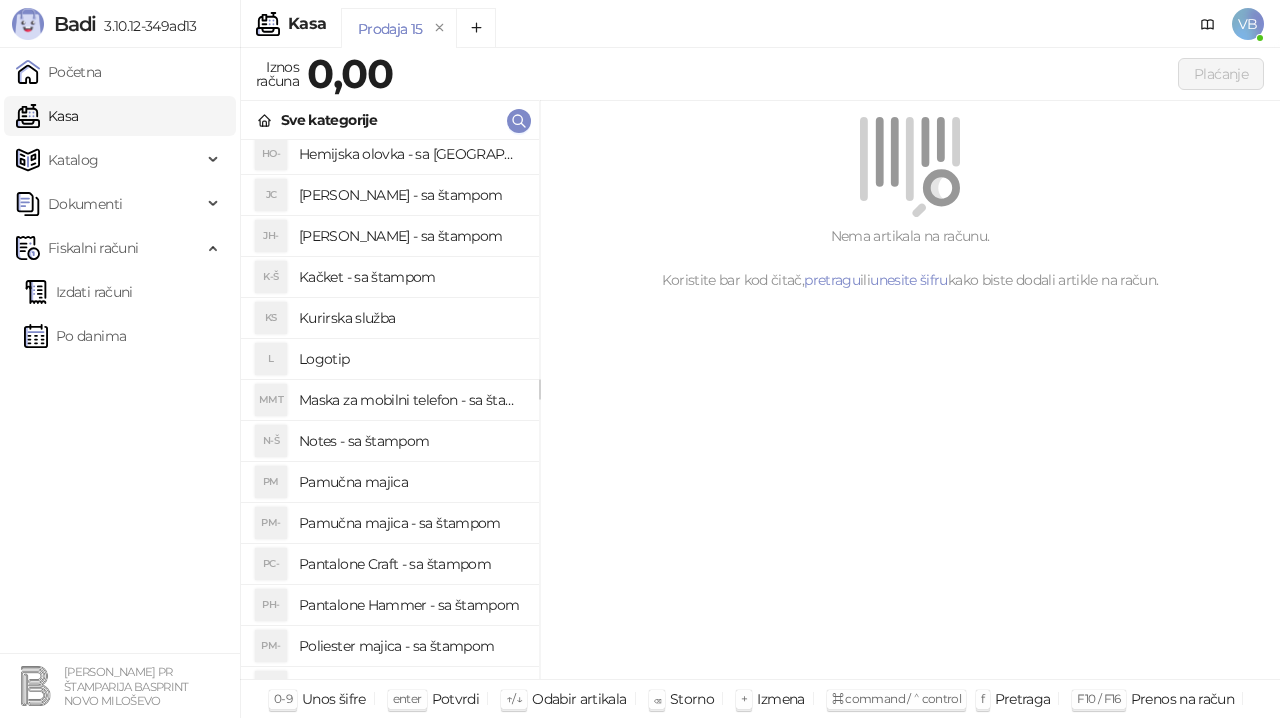 scroll, scrollTop: 48, scrollLeft: 0, axis: vertical 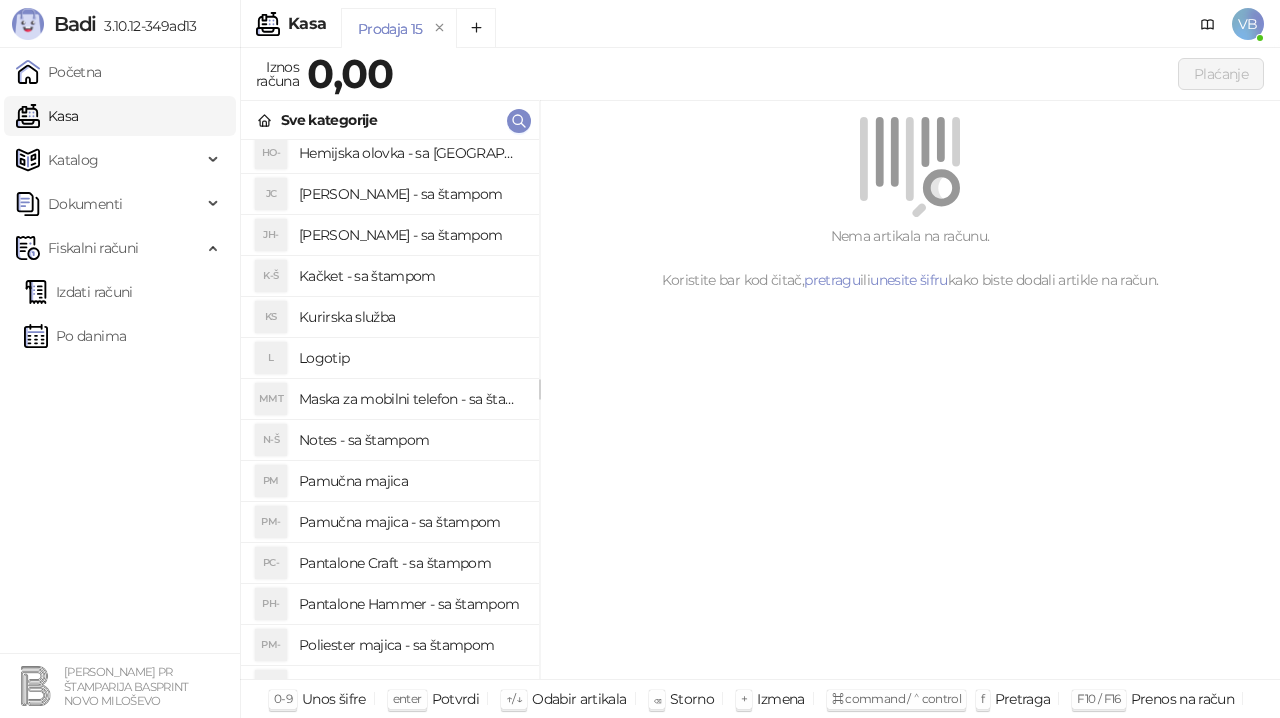 click on "Pamučna majica - sa štampom" at bounding box center [411, 522] 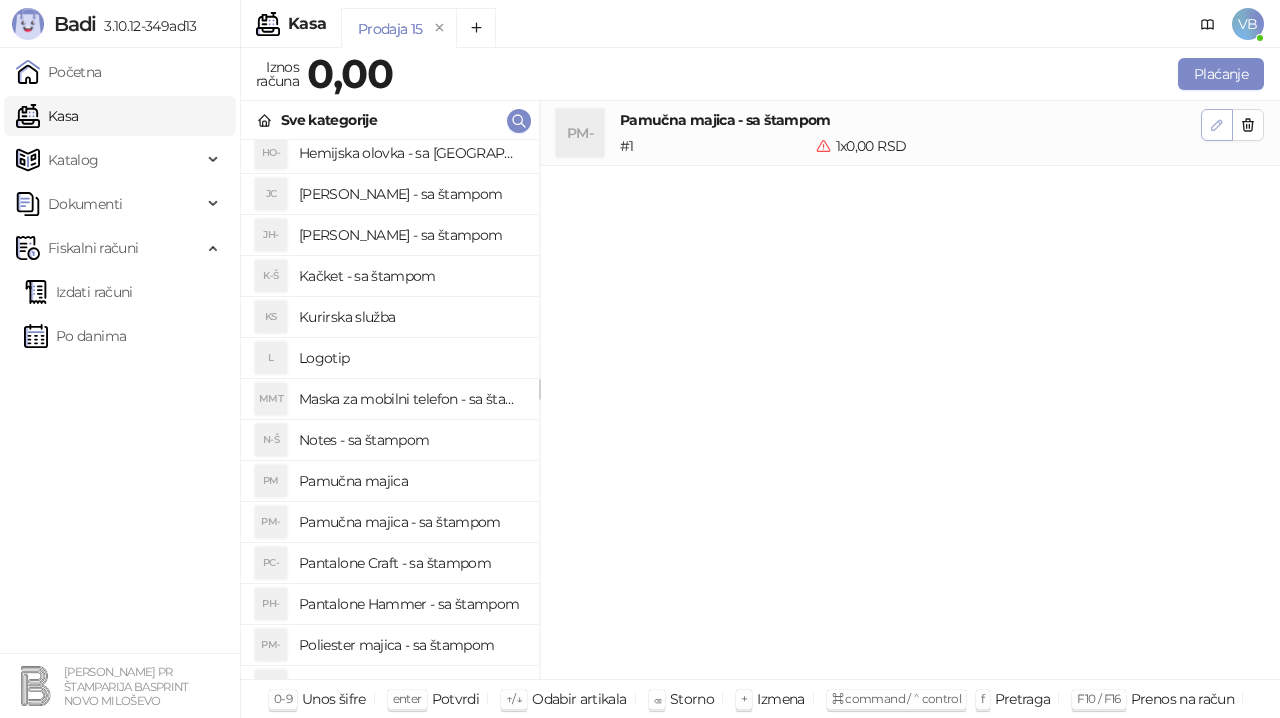 click 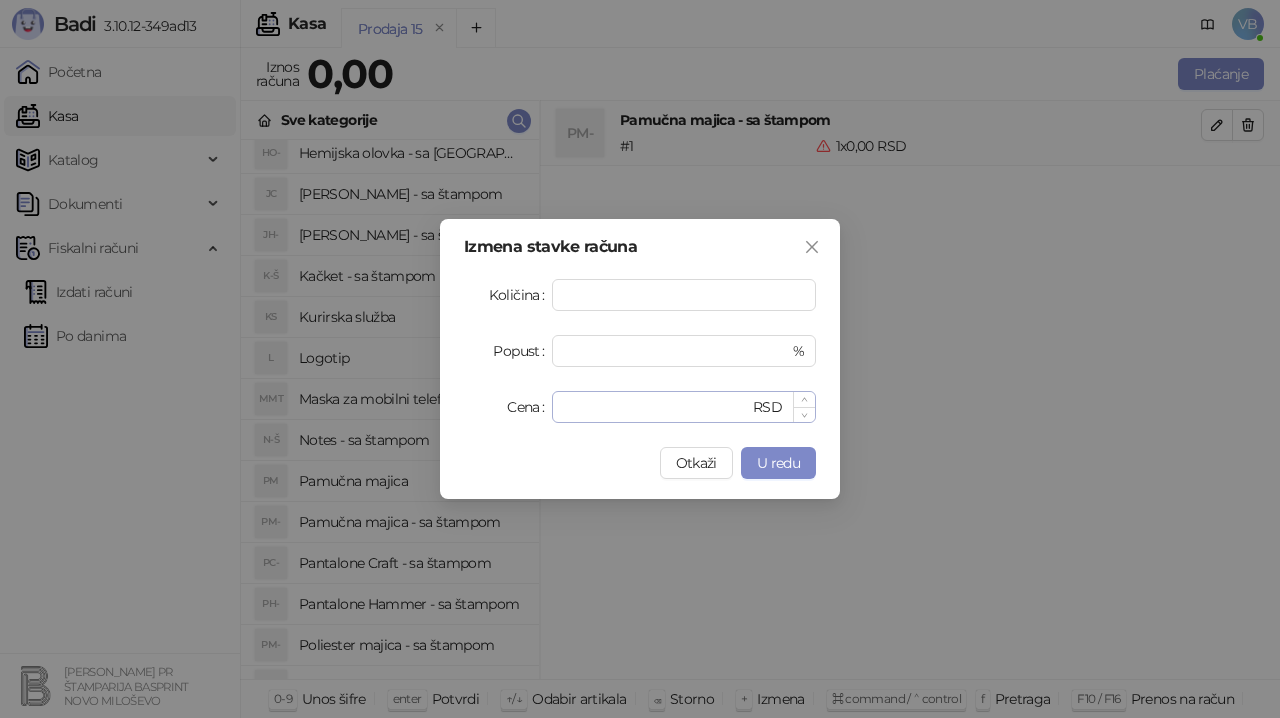 type on "*" 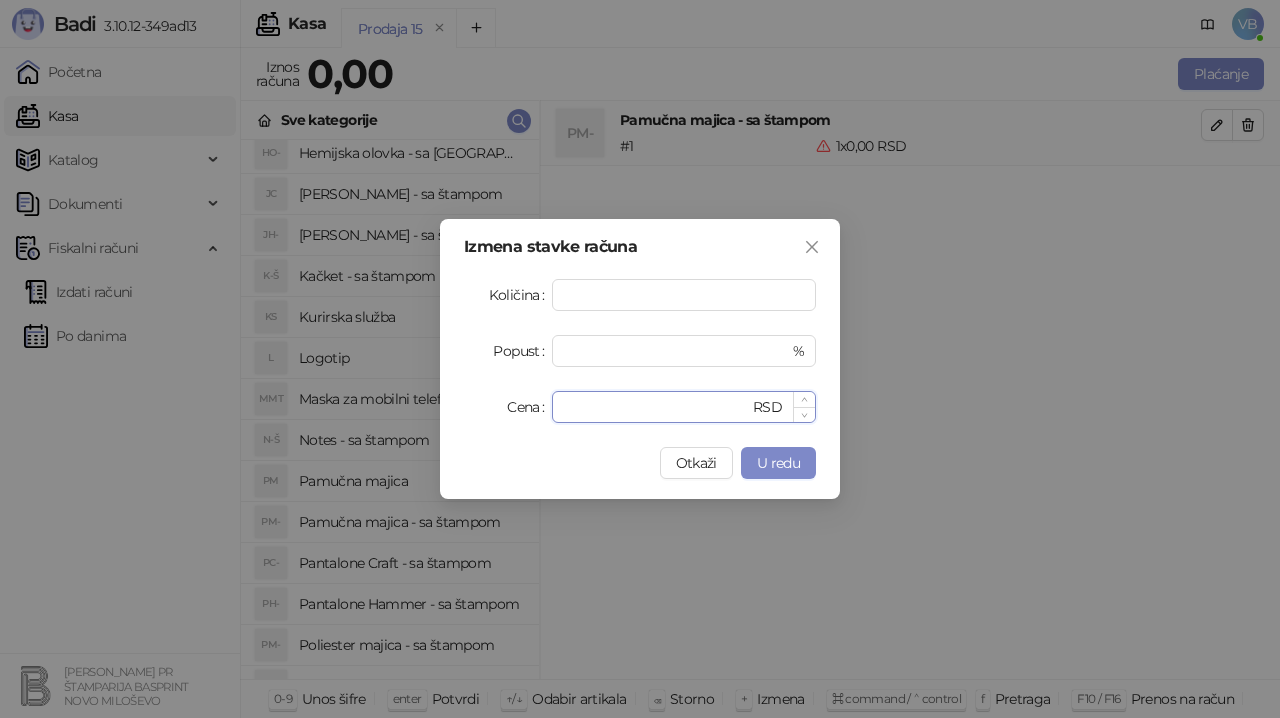 click on "*" at bounding box center (656, 407) 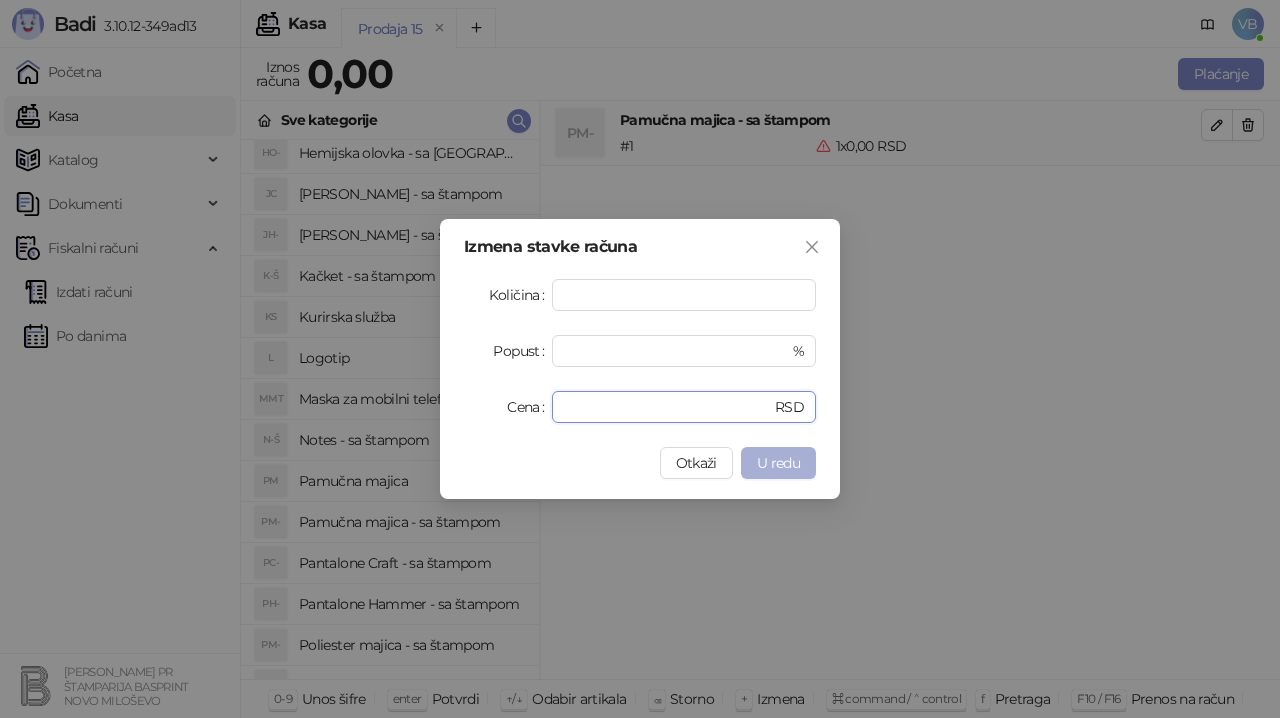 type on "***" 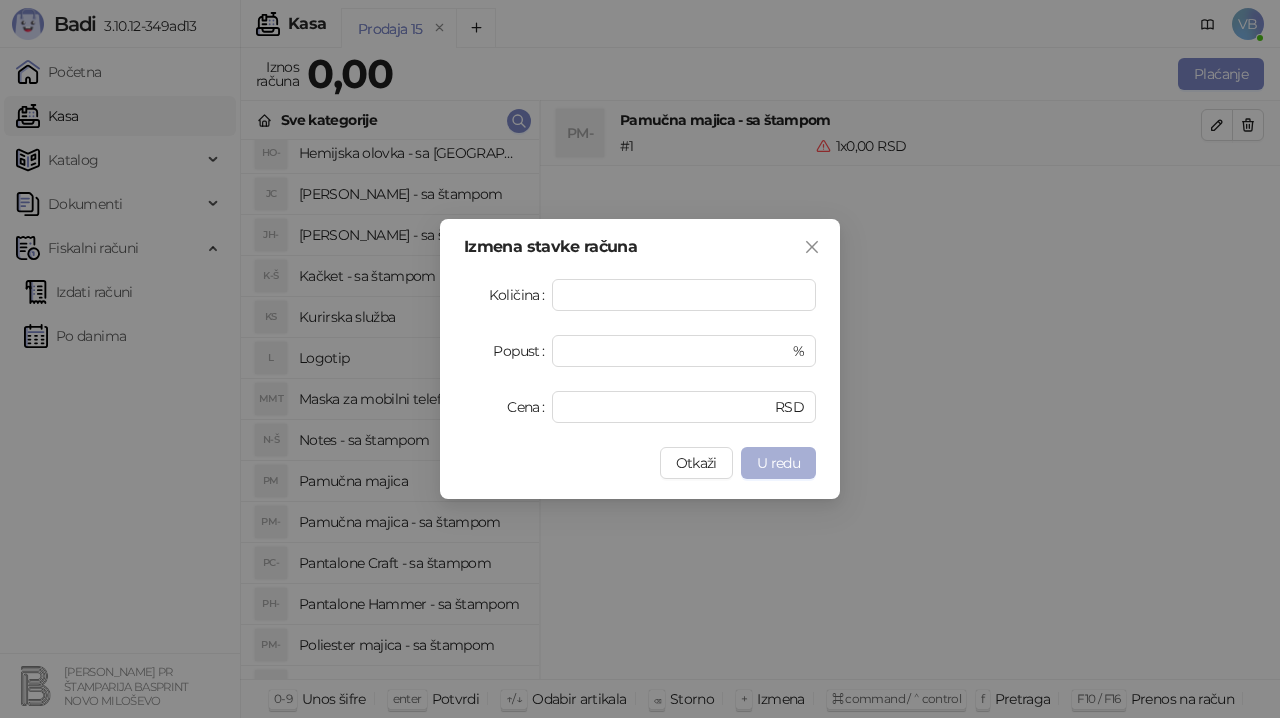 click on "U redu" at bounding box center [778, 463] 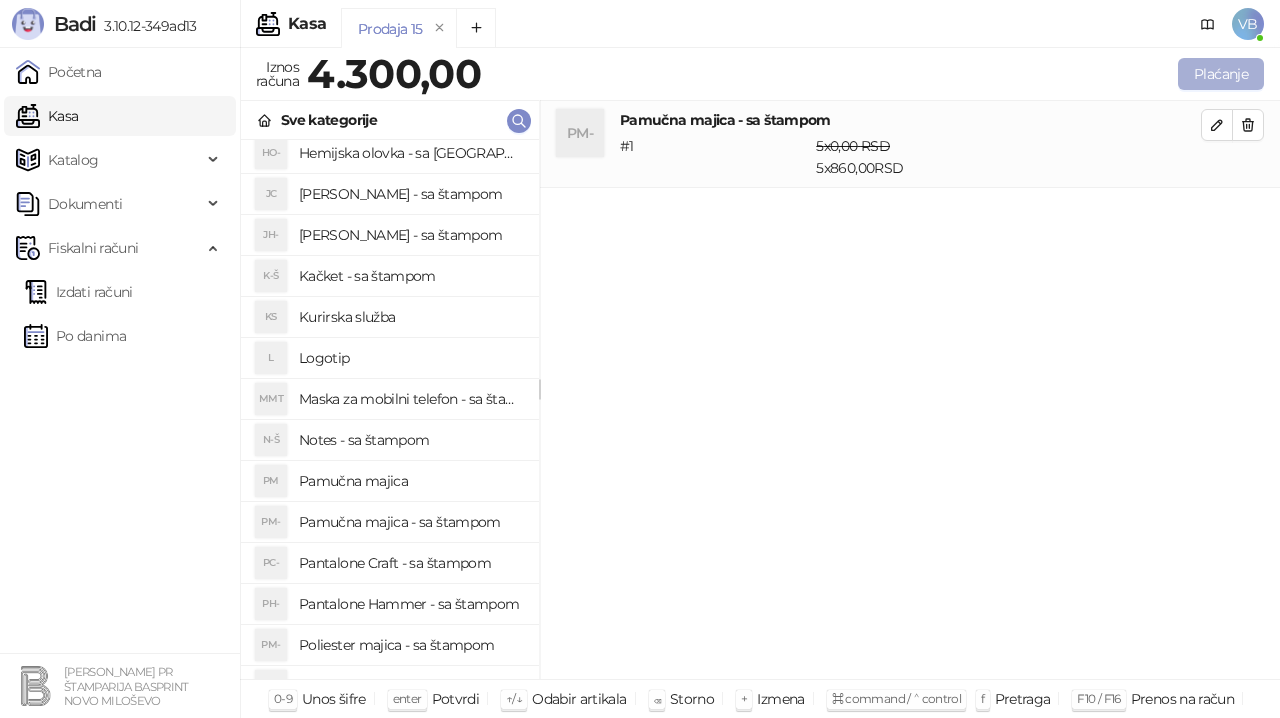 click on "Plaćanje" at bounding box center [1221, 74] 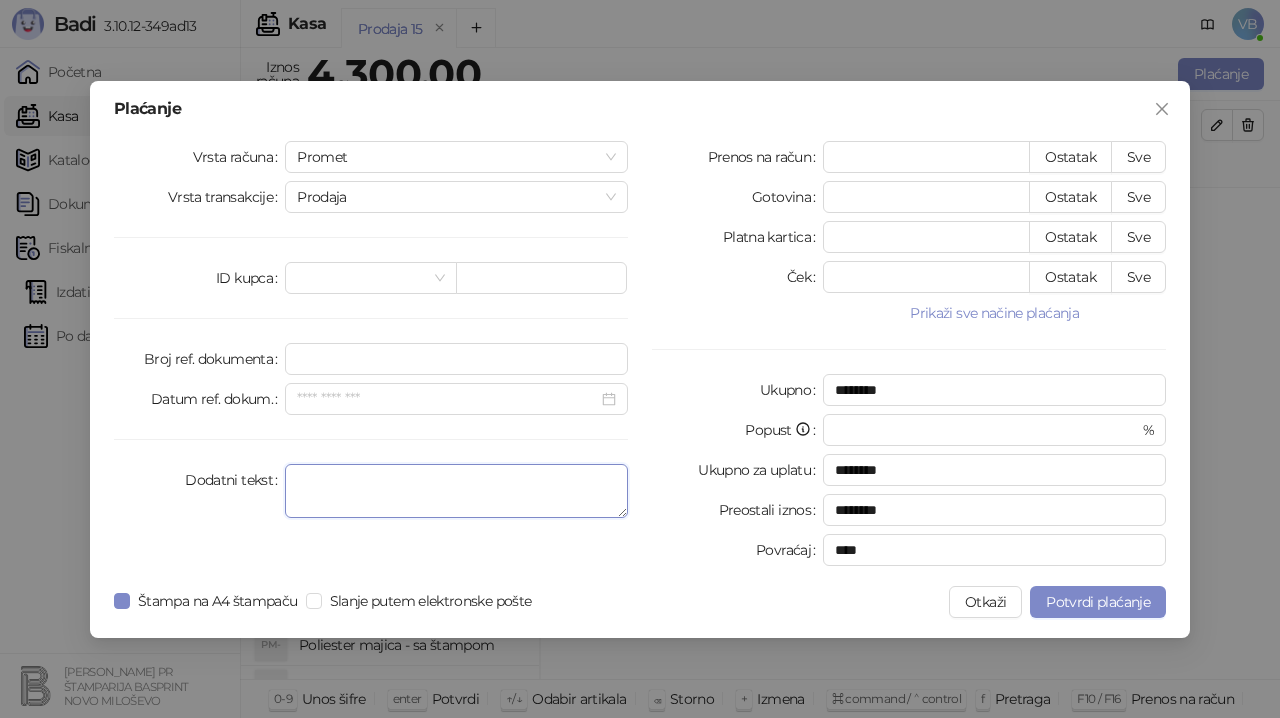 click on "Dodatni tekst" at bounding box center (456, 491) 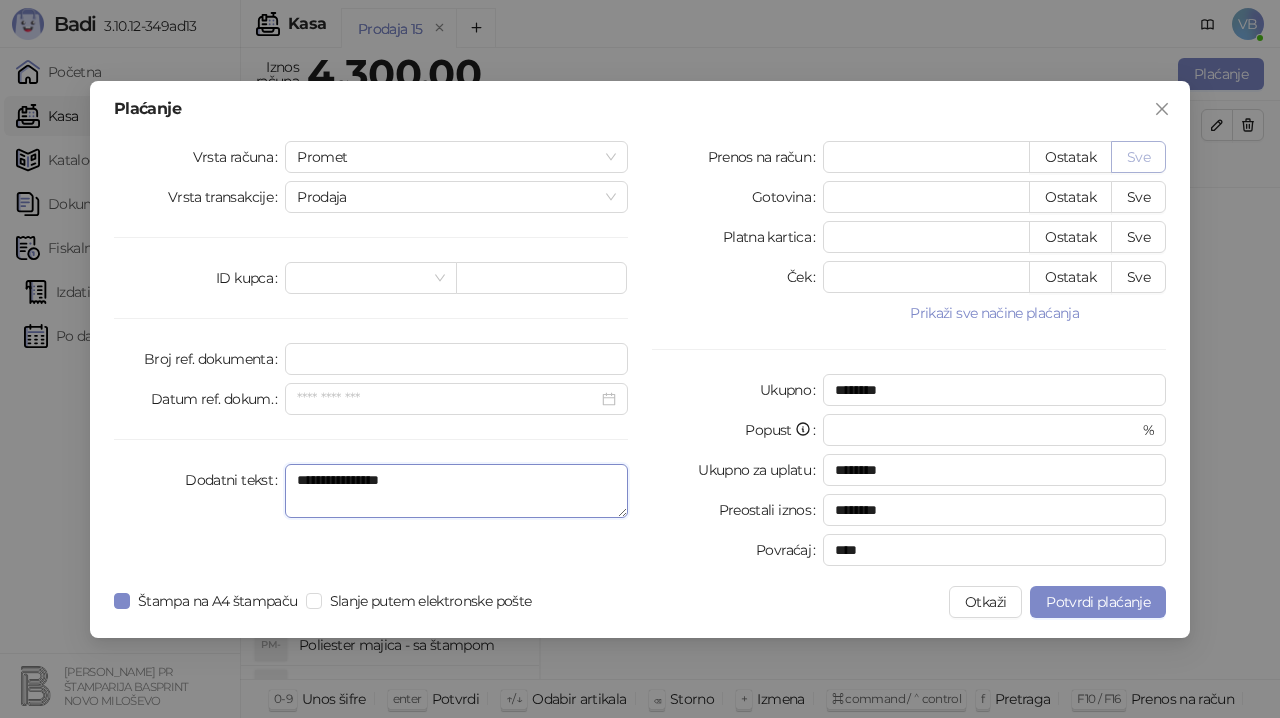 type on "**********" 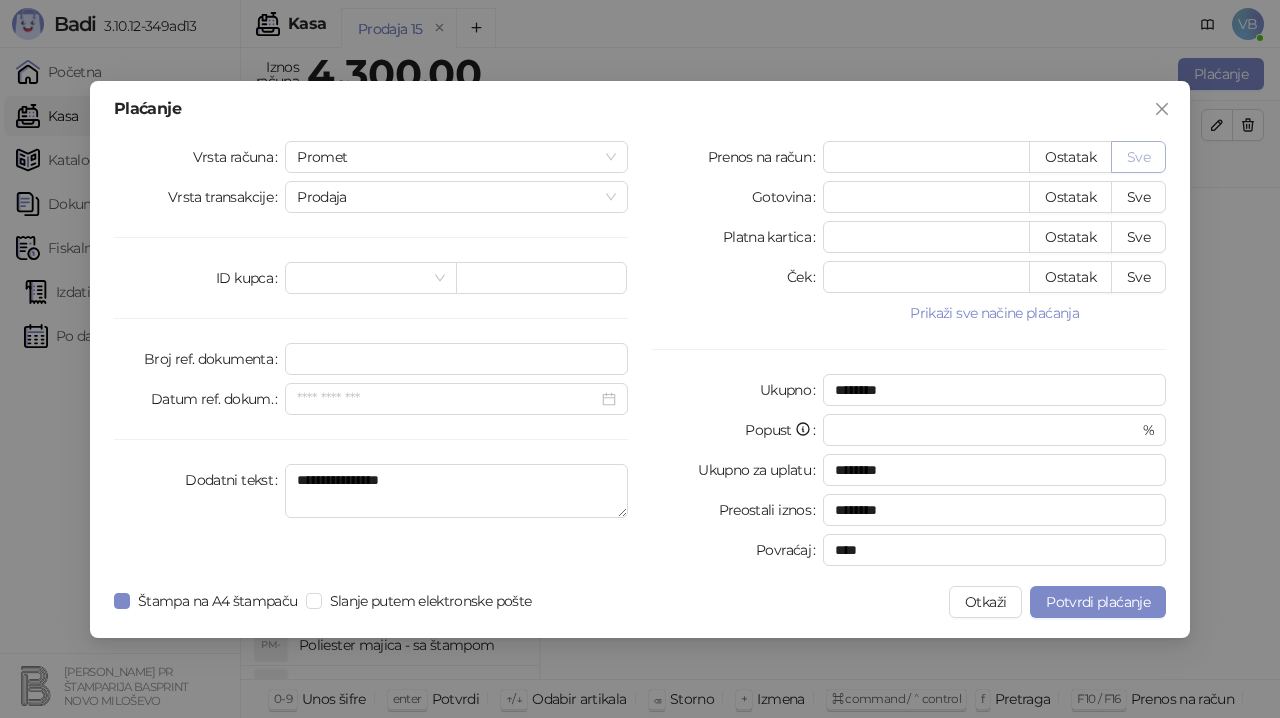 click on "Sve" at bounding box center [1138, 157] 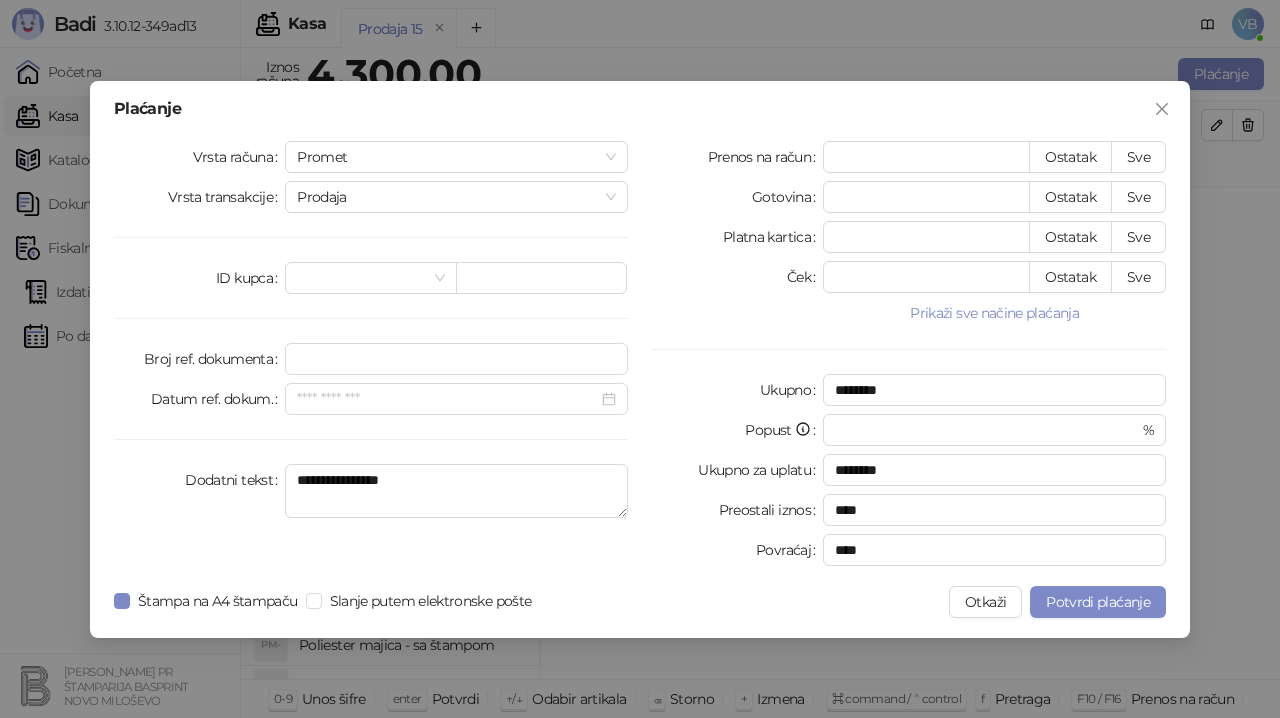 drag, startPoint x: 1086, startPoint y: 601, endPoint x: 790, endPoint y: 575, distance: 297.1397 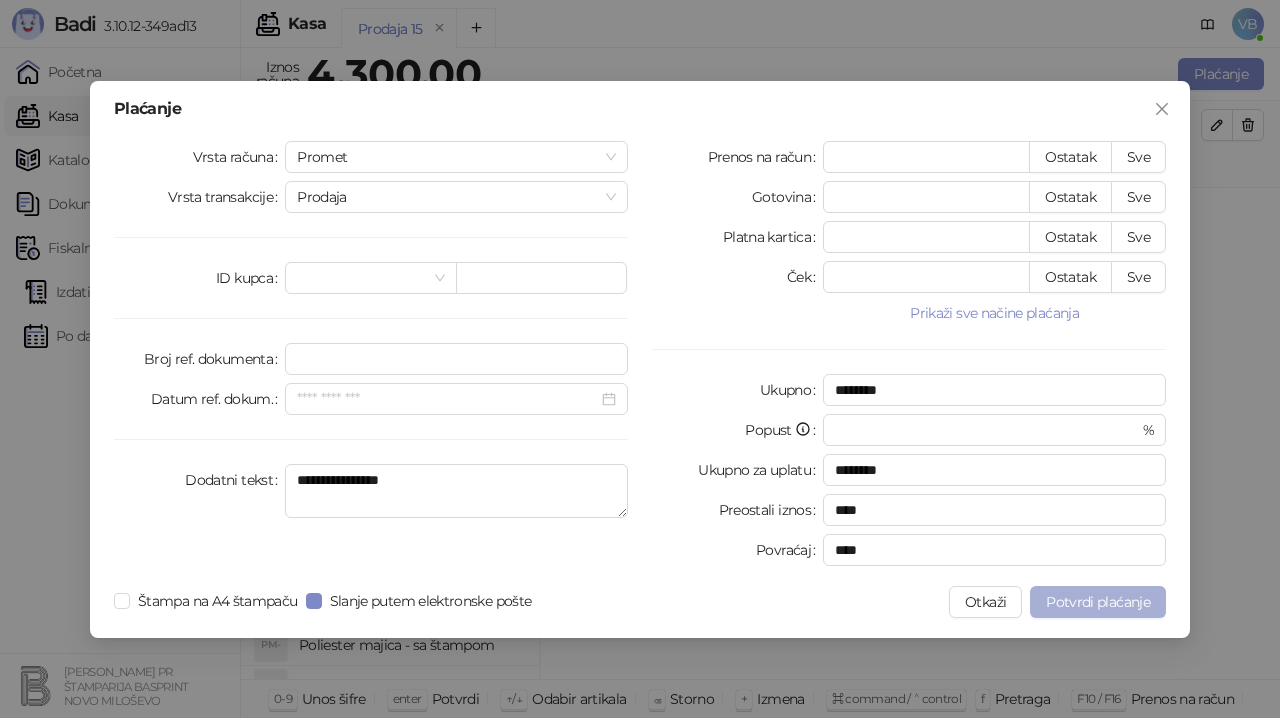click on "Potvrdi plaćanje" at bounding box center [1098, 602] 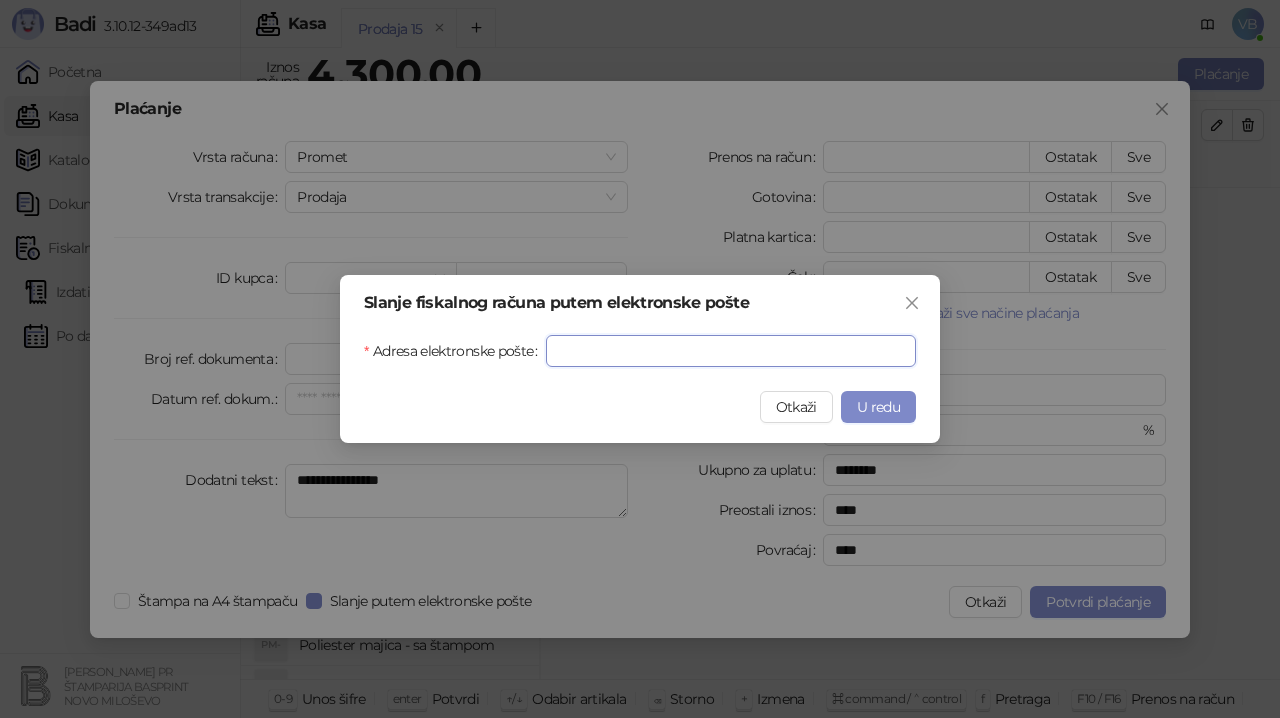 click on "Adresa elektronske pošte" at bounding box center (731, 351) 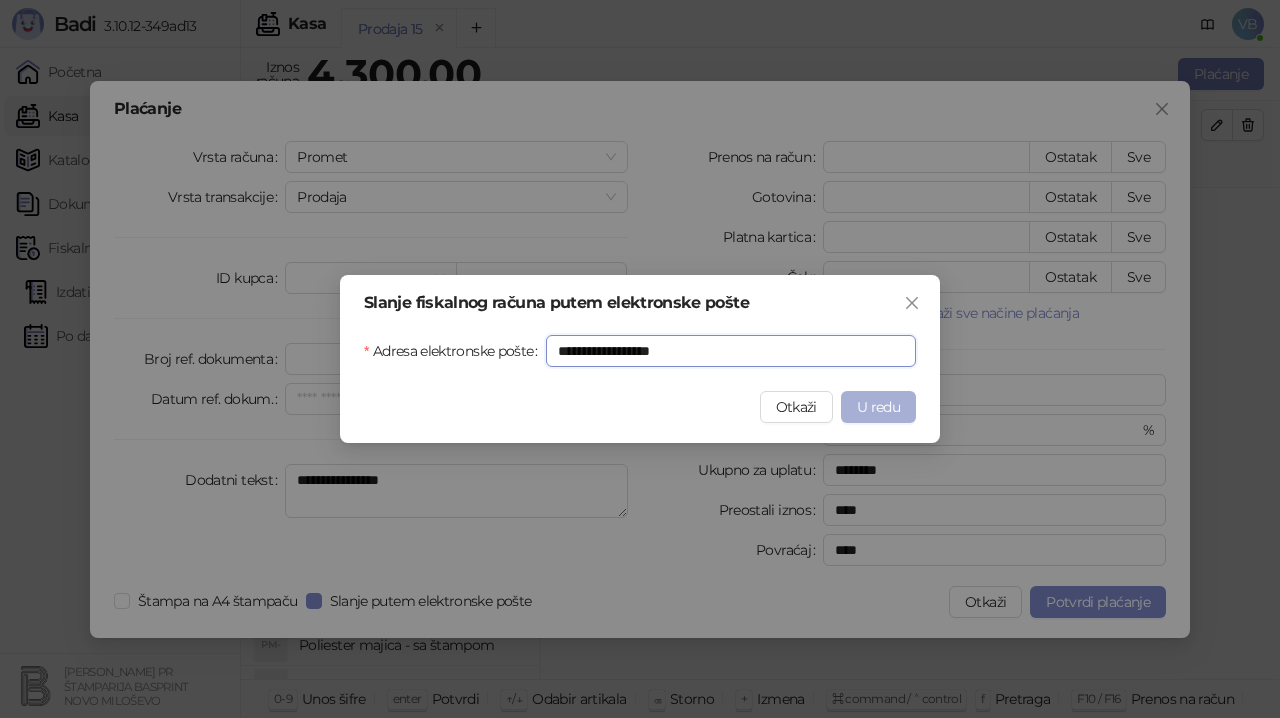 type on "**********" 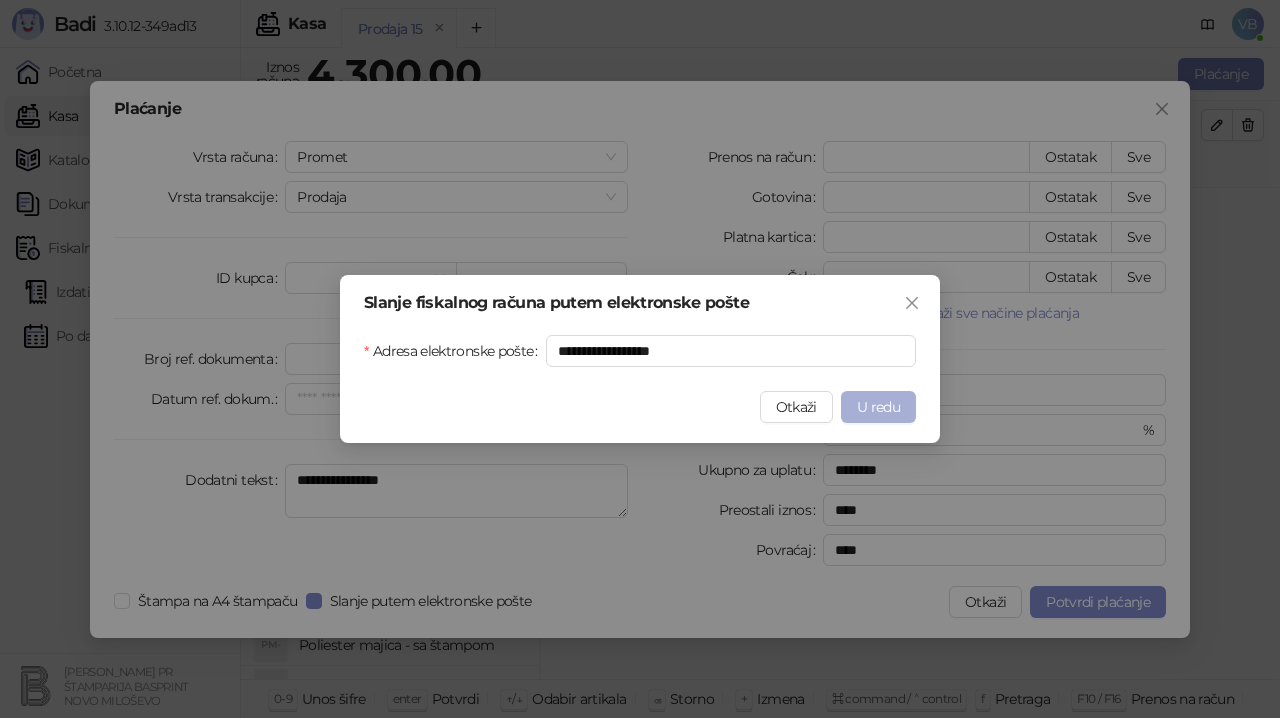 click on "U redu" at bounding box center (878, 407) 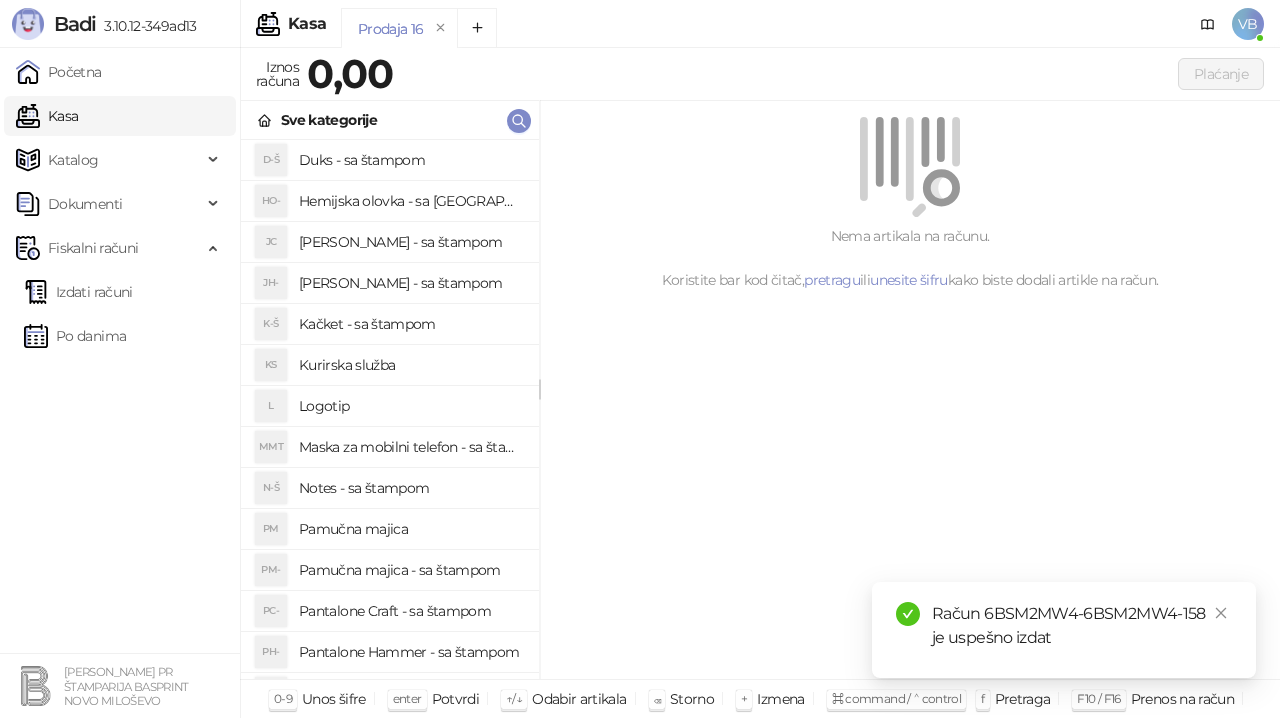 click on "Račun 6BSM2MW4-6BSM2MW4-158 je uspešno izdat" at bounding box center (1082, 626) 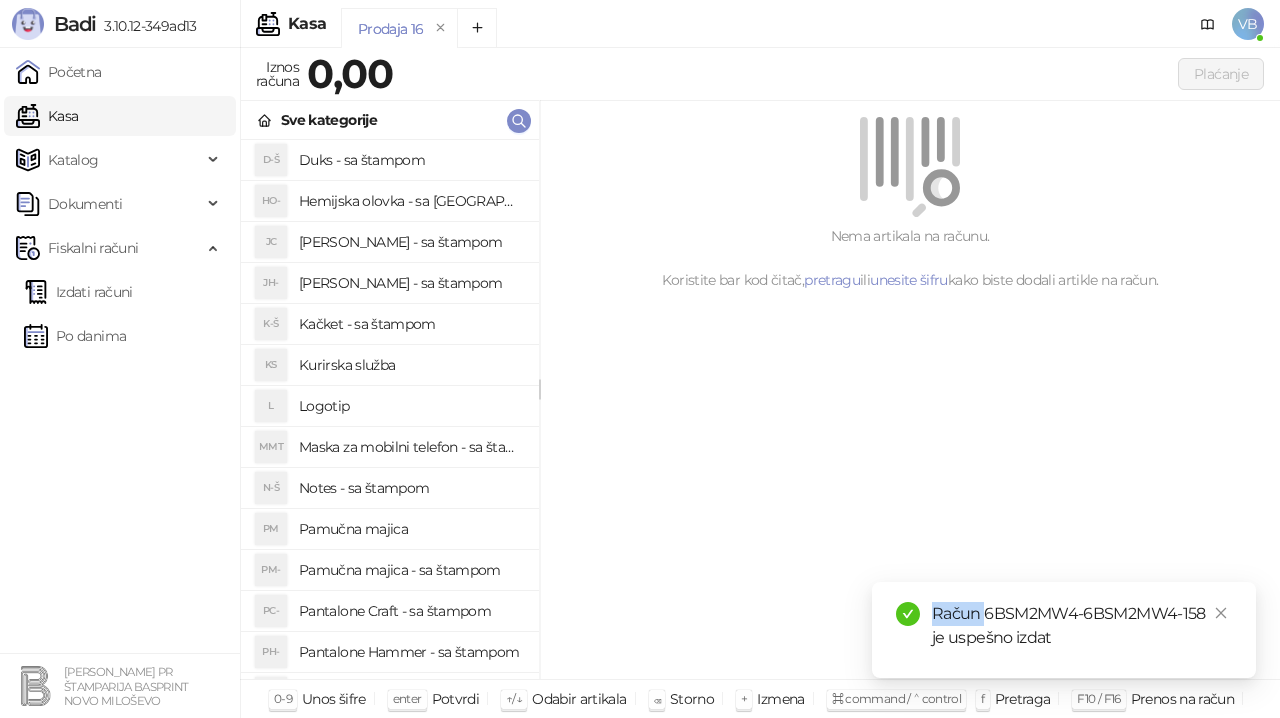 click on "Račun 6BSM2MW4-6BSM2MW4-158 je uspešno izdat" at bounding box center [1082, 626] 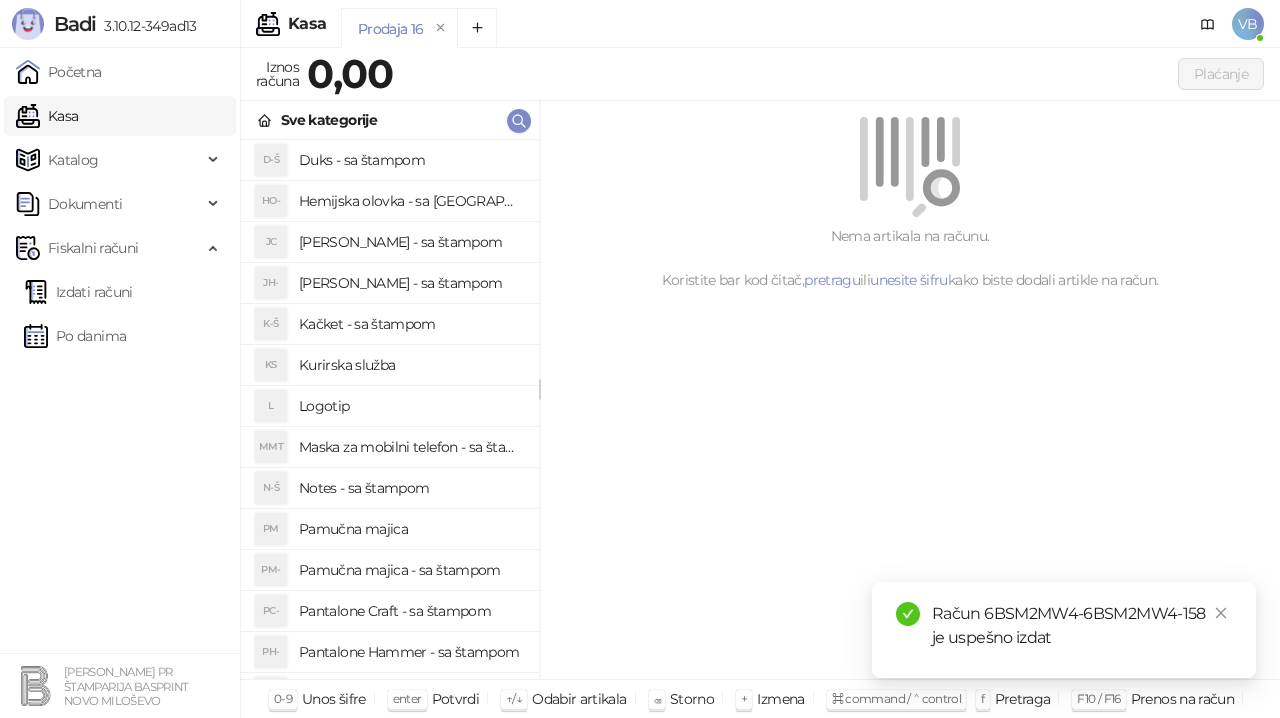 click on "Nema artikala na računu.  Koristite bar kod čitač,  pretragu  ili  unesite šifru  kako biste dodali artikle na račun." at bounding box center (910, 390) 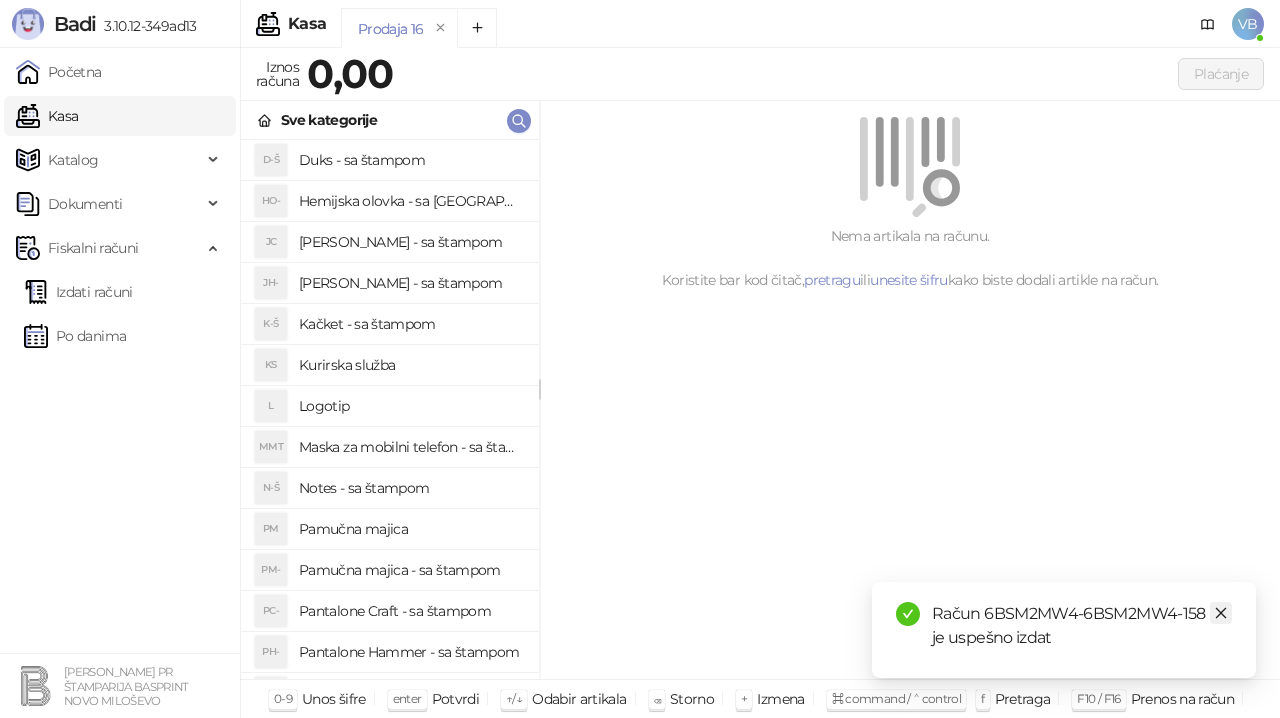 click 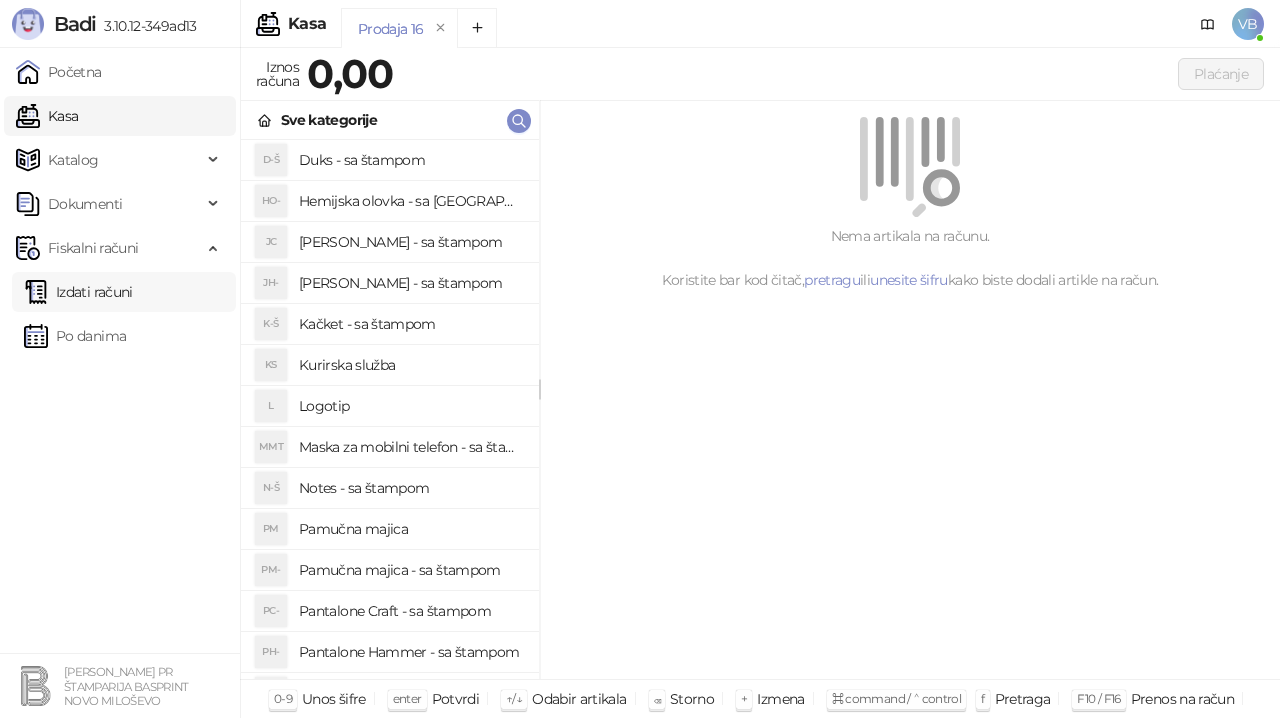 click on "Izdati računi" at bounding box center (78, 292) 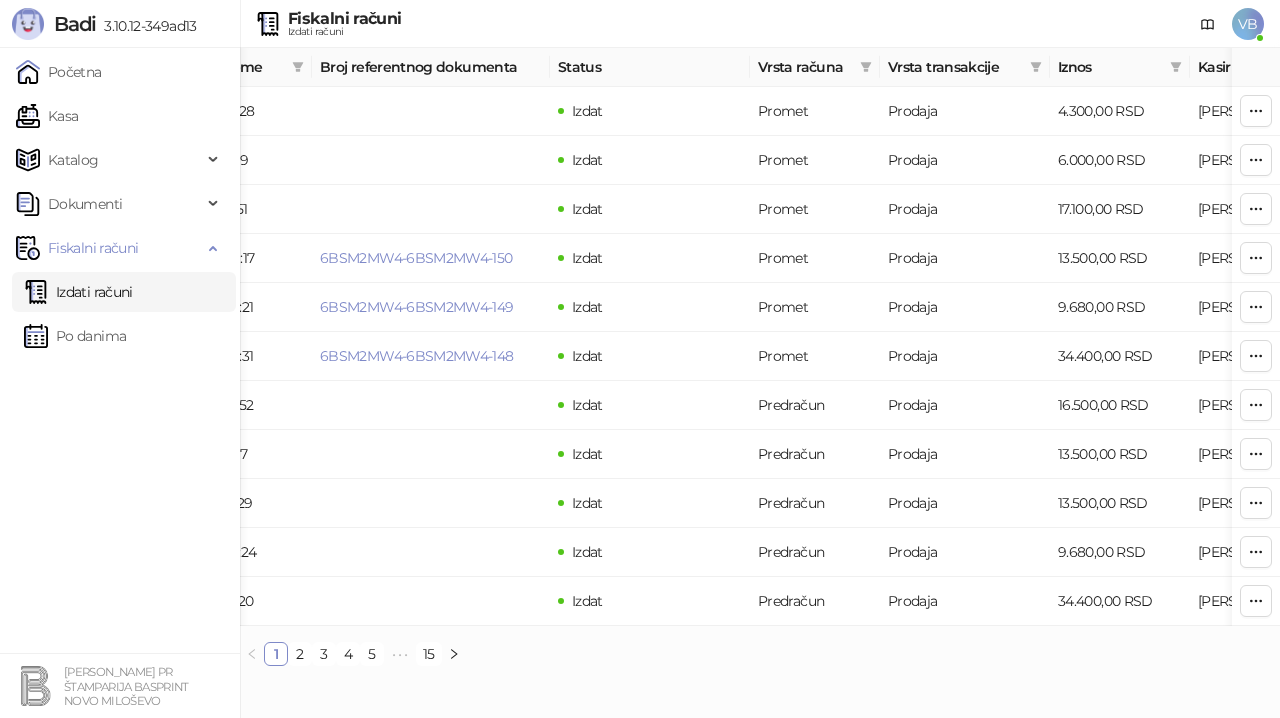 scroll, scrollTop: 0, scrollLeft: 0, axis: both 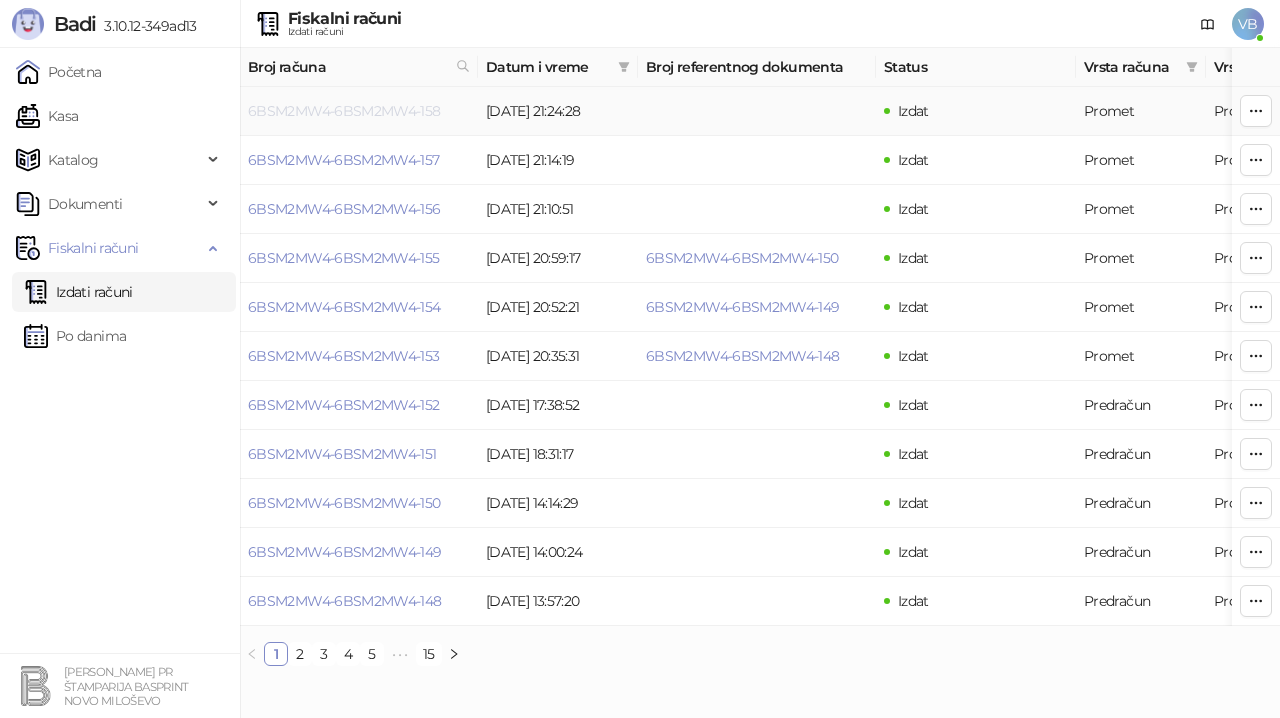 click on "6BSM2MW4-6BSM2MW4-158" at bounding box center [344, 111] 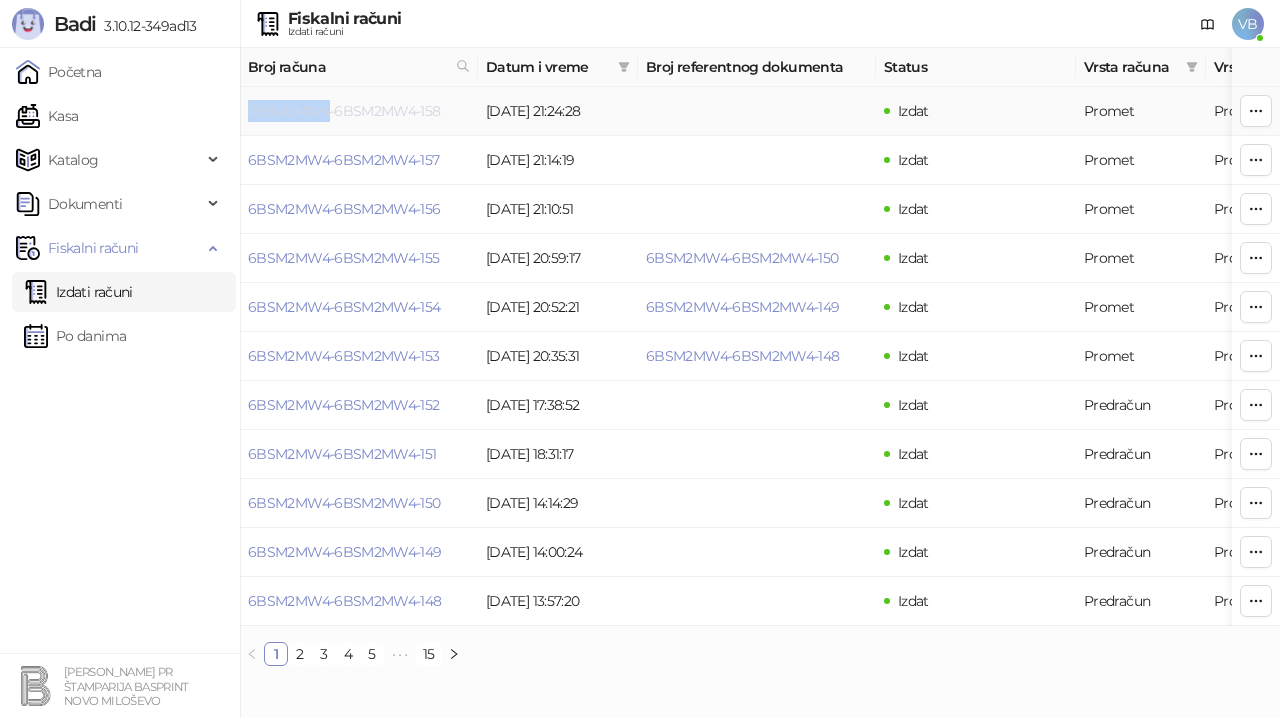 click on "6BSM2MW4-6BSM2MW4-158" at bounding box center (344, 111) 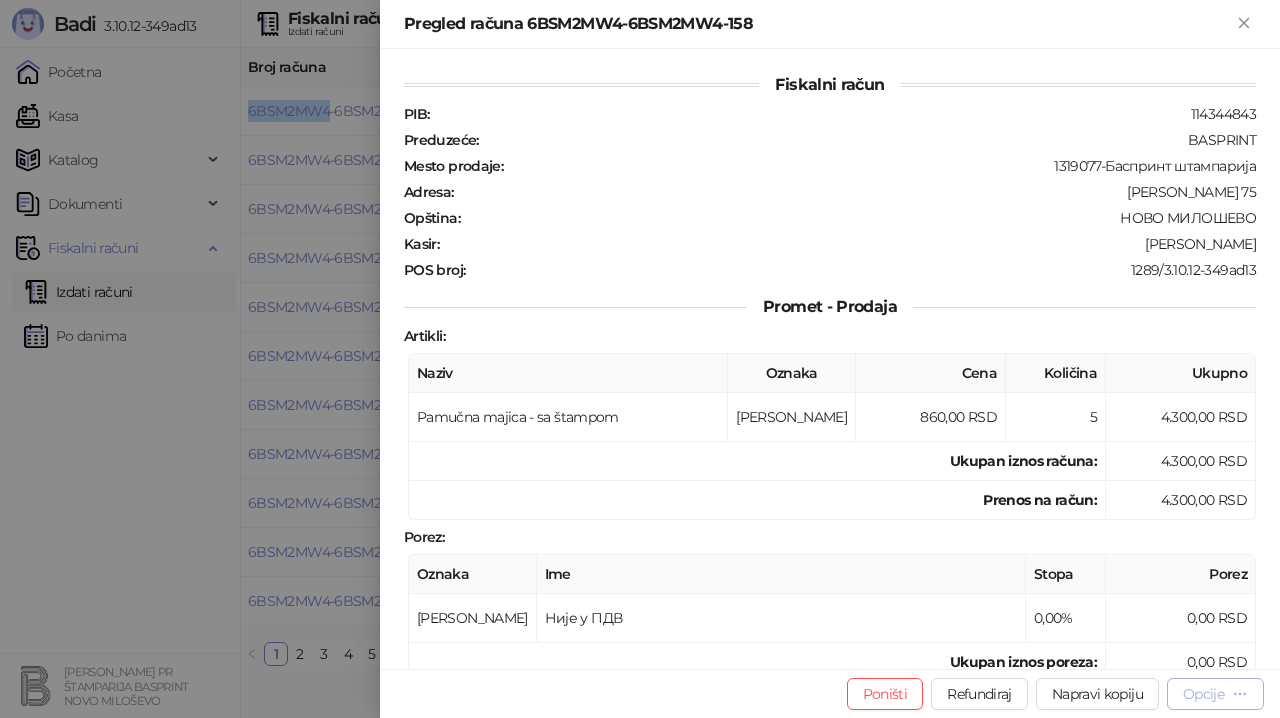 click on "Opcije" at bounding box center [1203, 694] 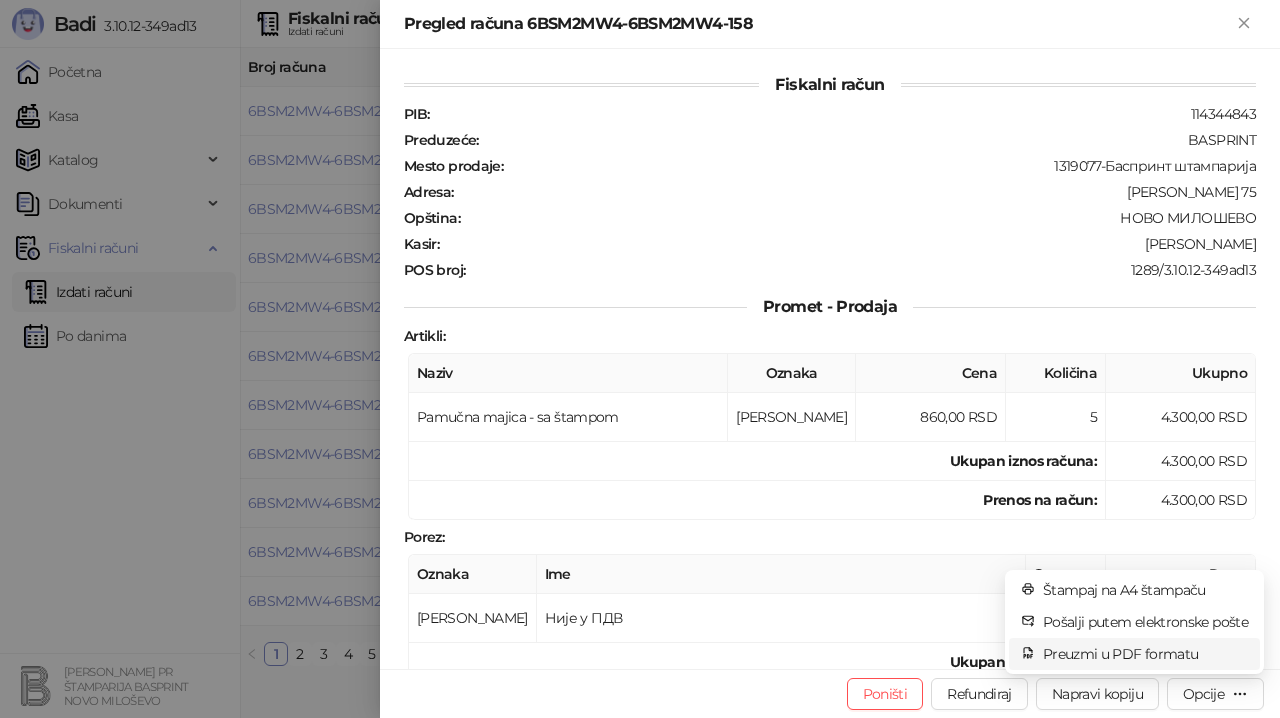 click on "Preuzmi u PDF formatu" at bounding box center [1145, 654] 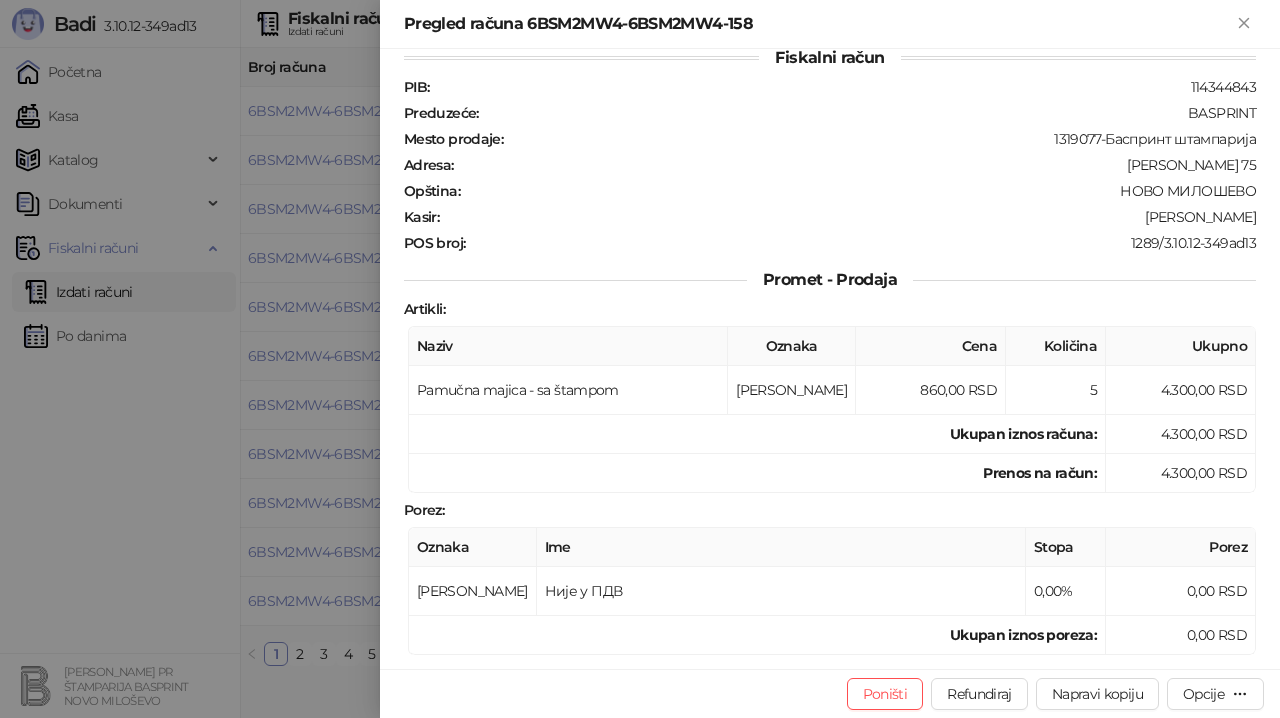scroll, scrollTop: 3, scrollLeft: 0, axis: vertical 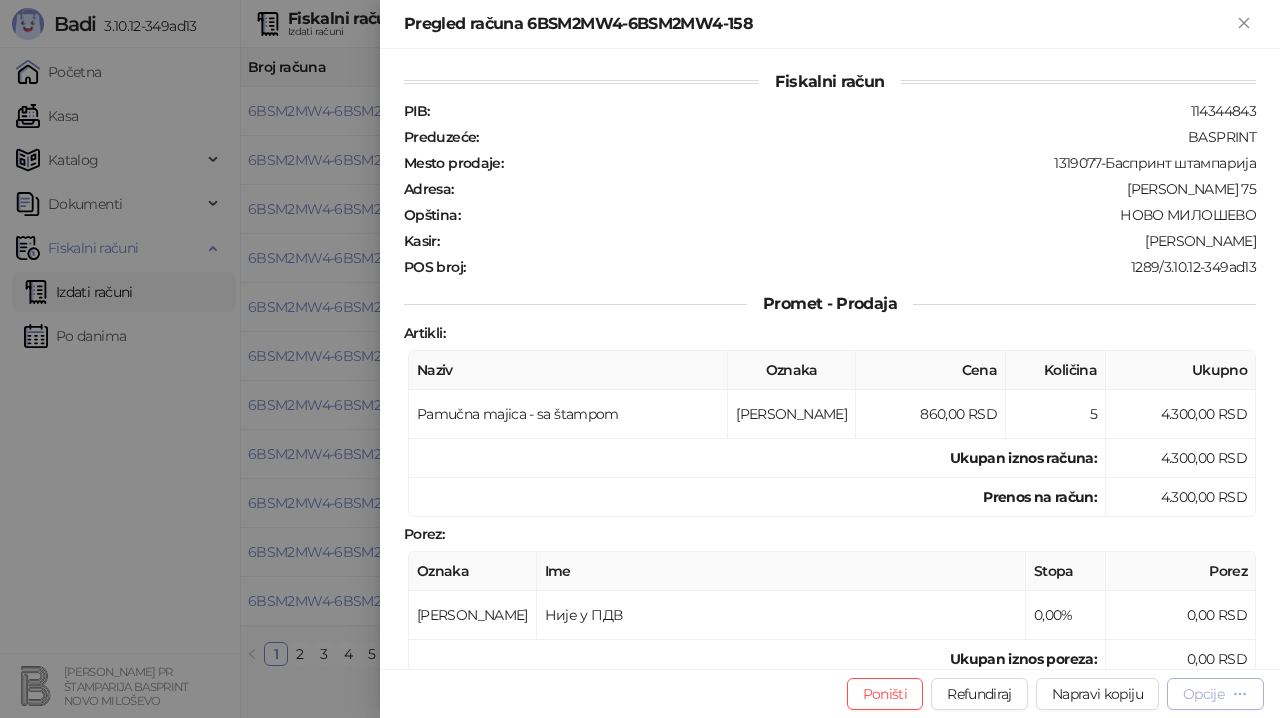click on "Opcije" at bounding box center [1203, 694] 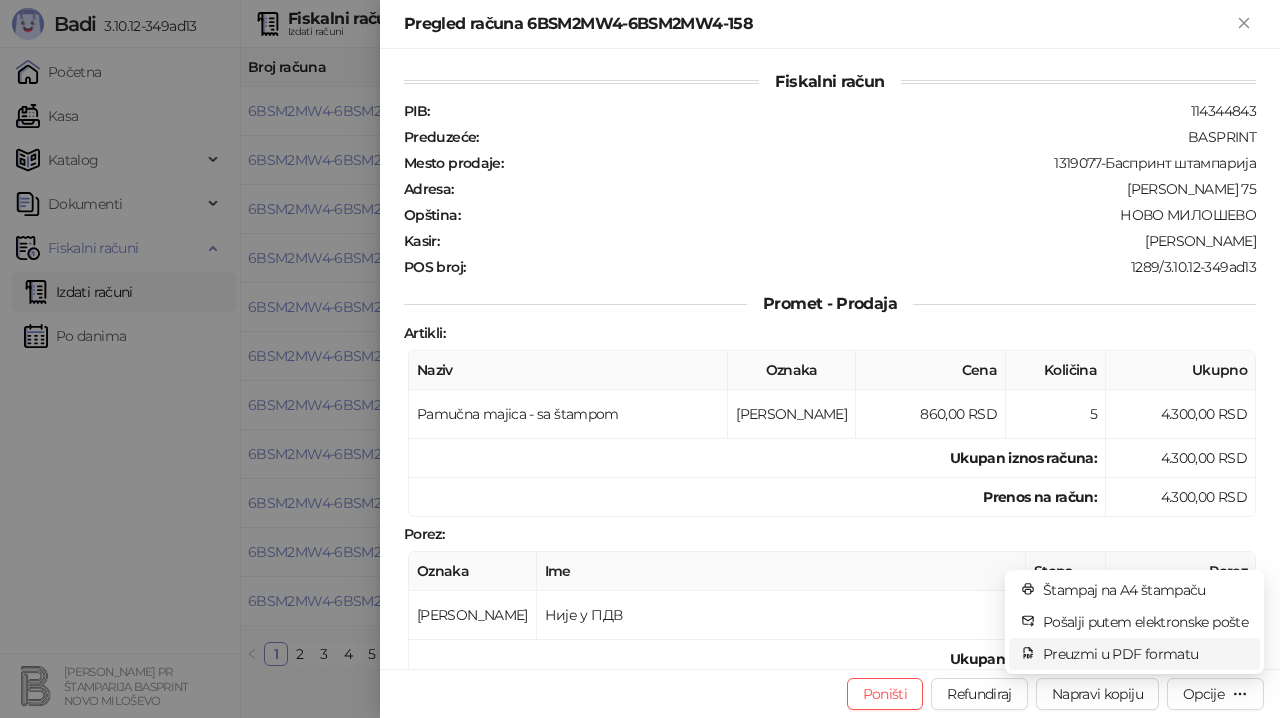 click on "Preuzmi u PDF formatu" at bounding box center [1145, 654] 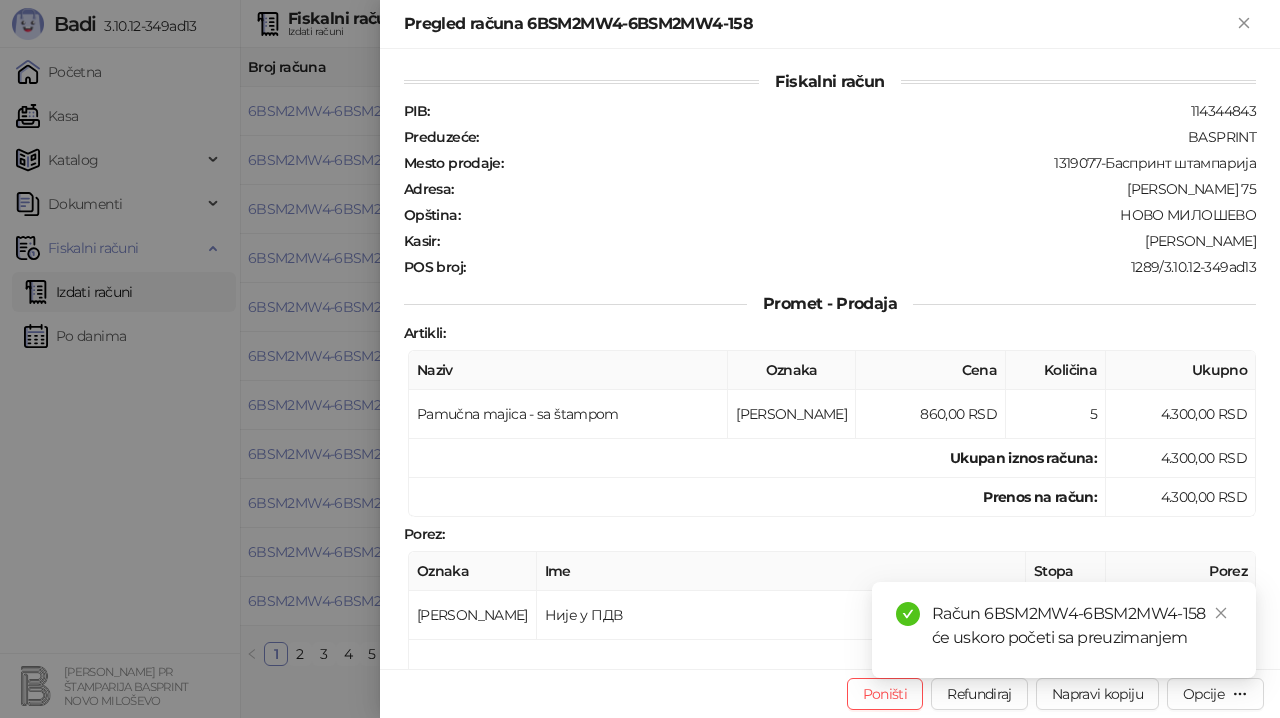 click on "Račun 6BSM2MW4-6BSM2MW4-158 će uskoro početi sa preuzimanjem" at bounding box center (1082, 626) 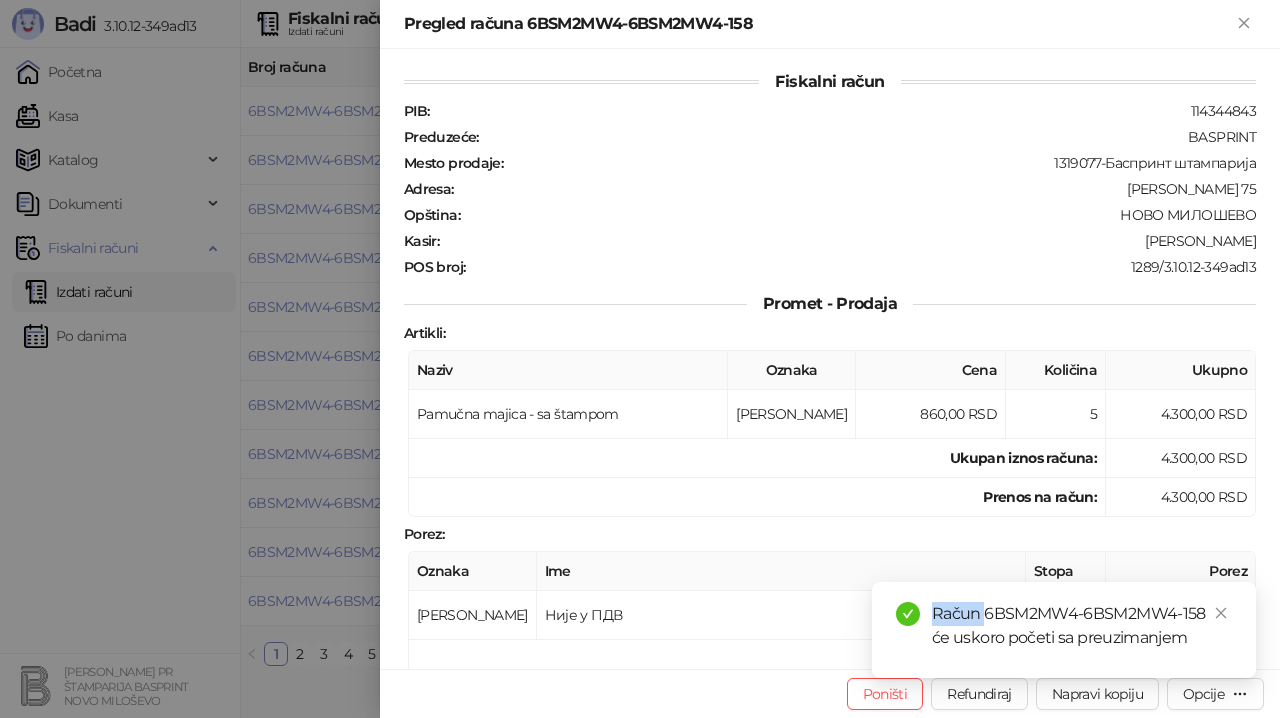 click on "Račun 6BSM2MW4-6BSM2MW4-158 će uskoro početi sa preuzimanjem" at bounding box center [1082, 626] 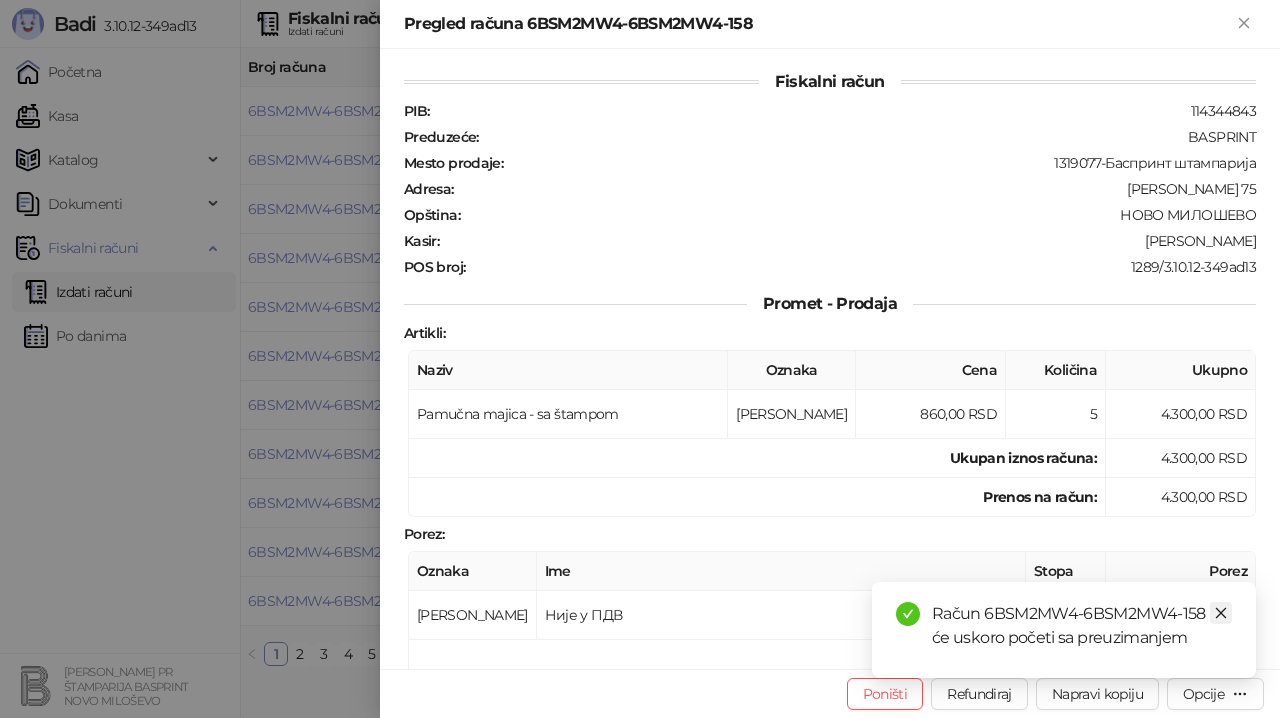 click 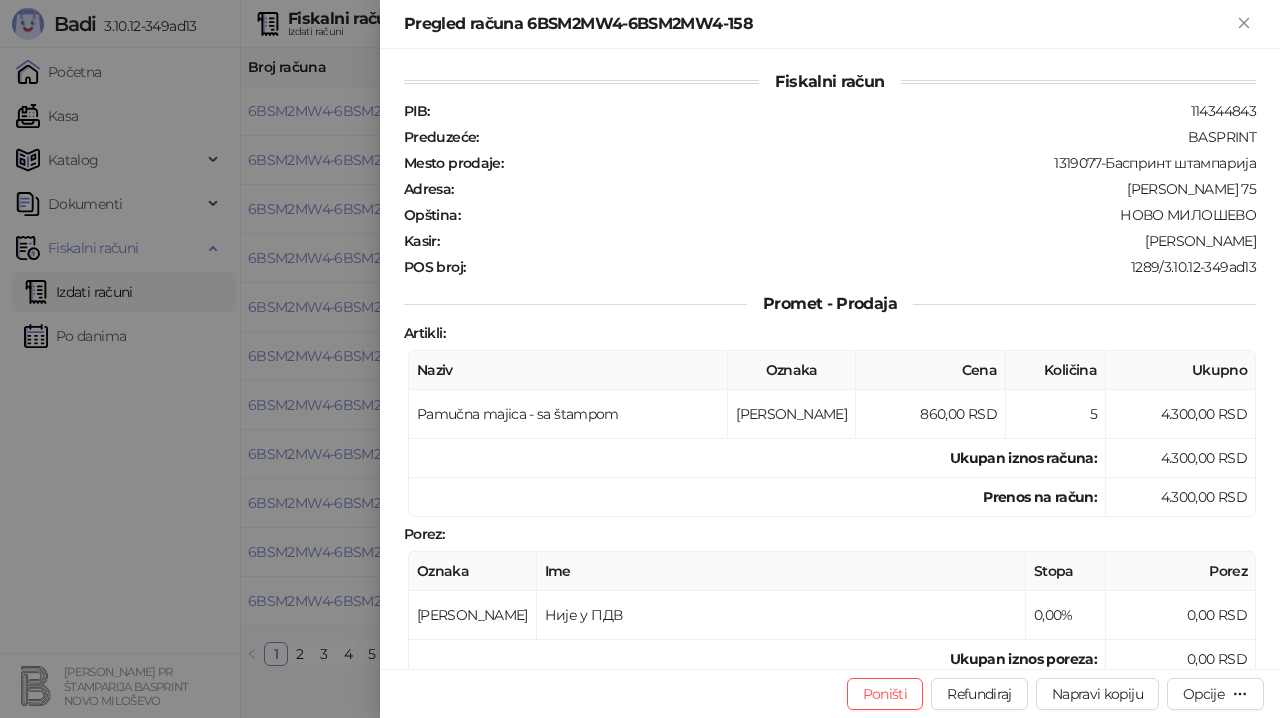 click at bounding box center (640, 359) 